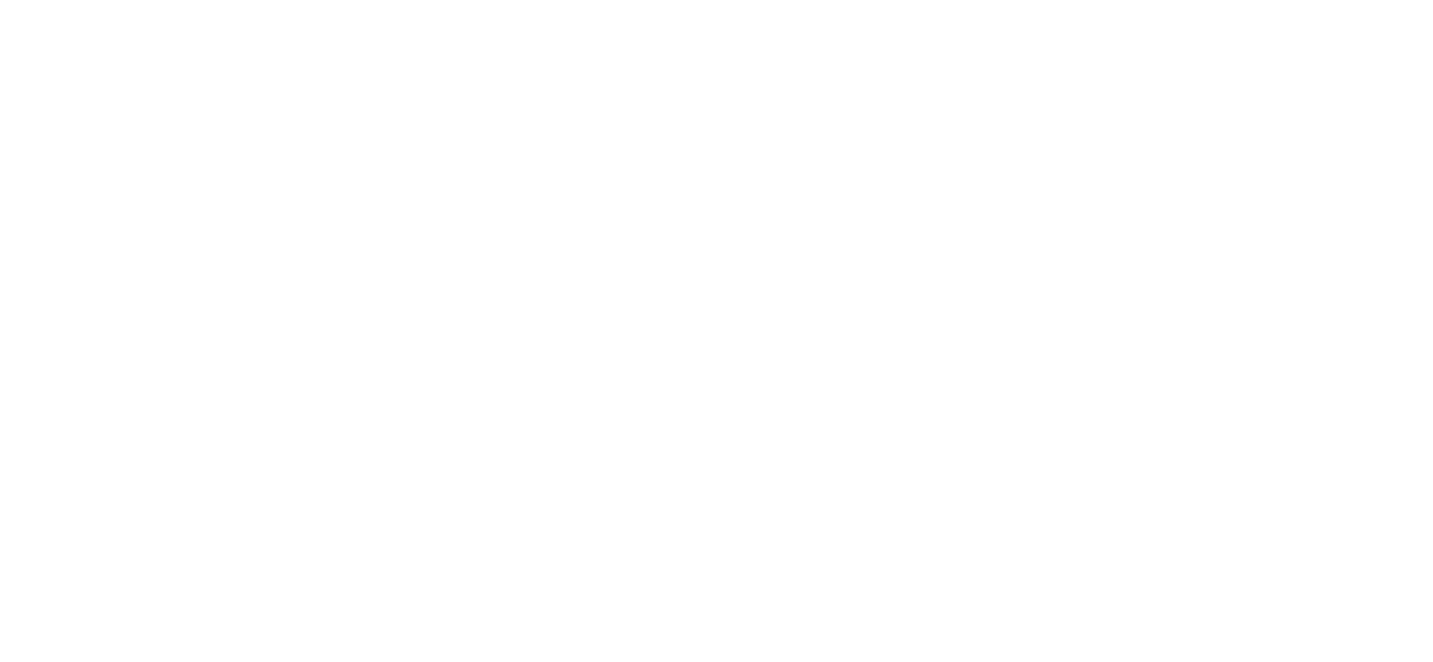 scroll, scrollTop: 0, scrollLeft: 0, axis: both 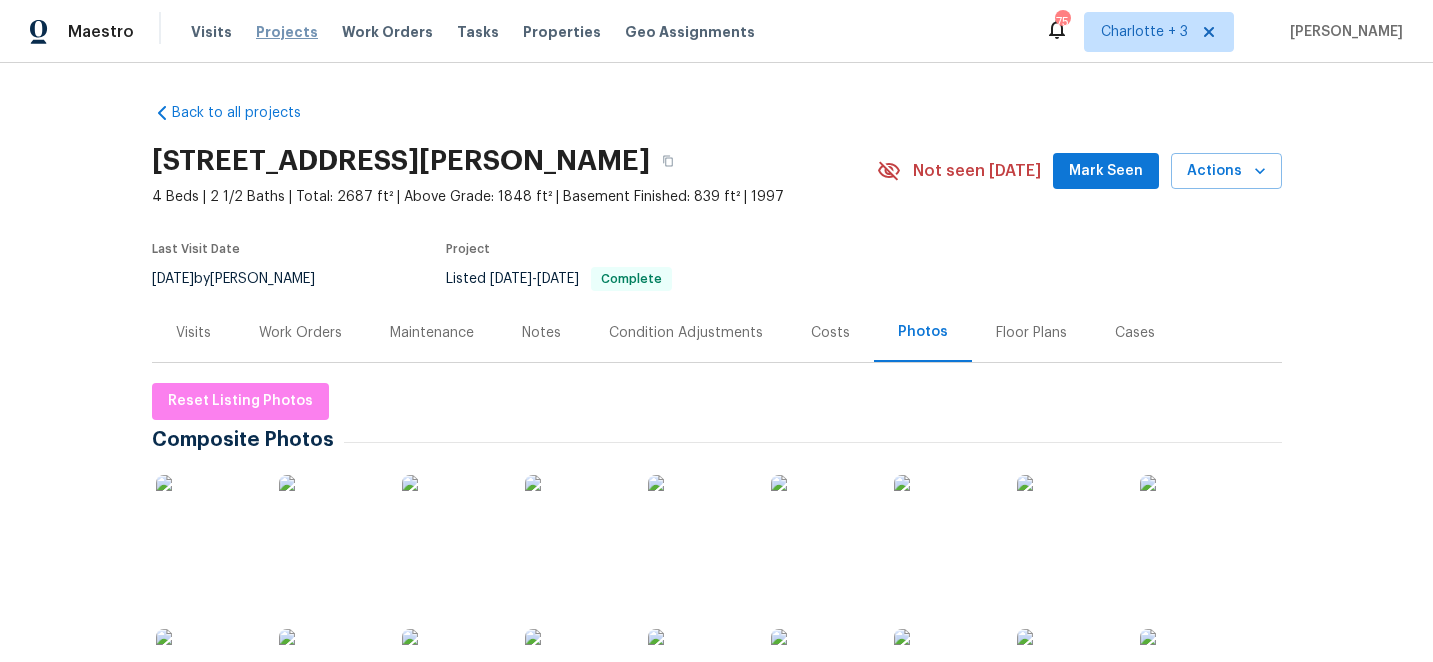 click on "Projects" at bounding box center (287, 32) 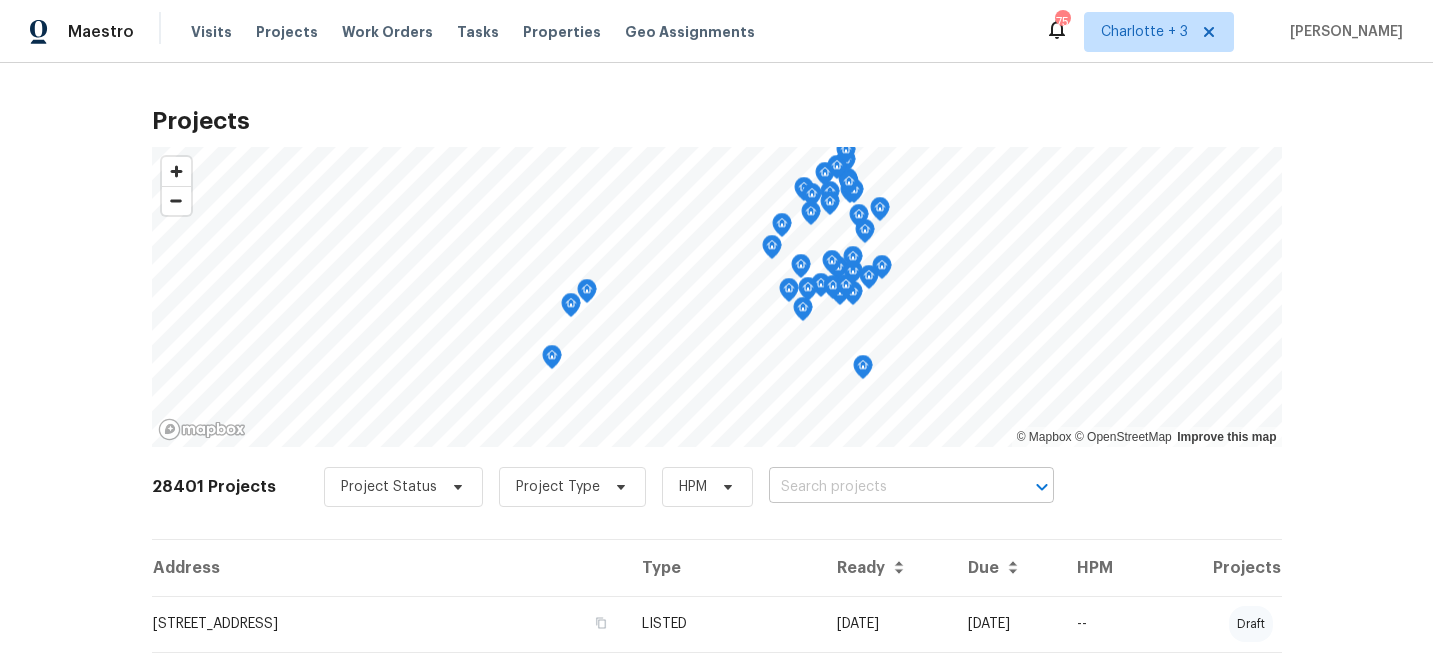 click at bounding box center (883, 487) 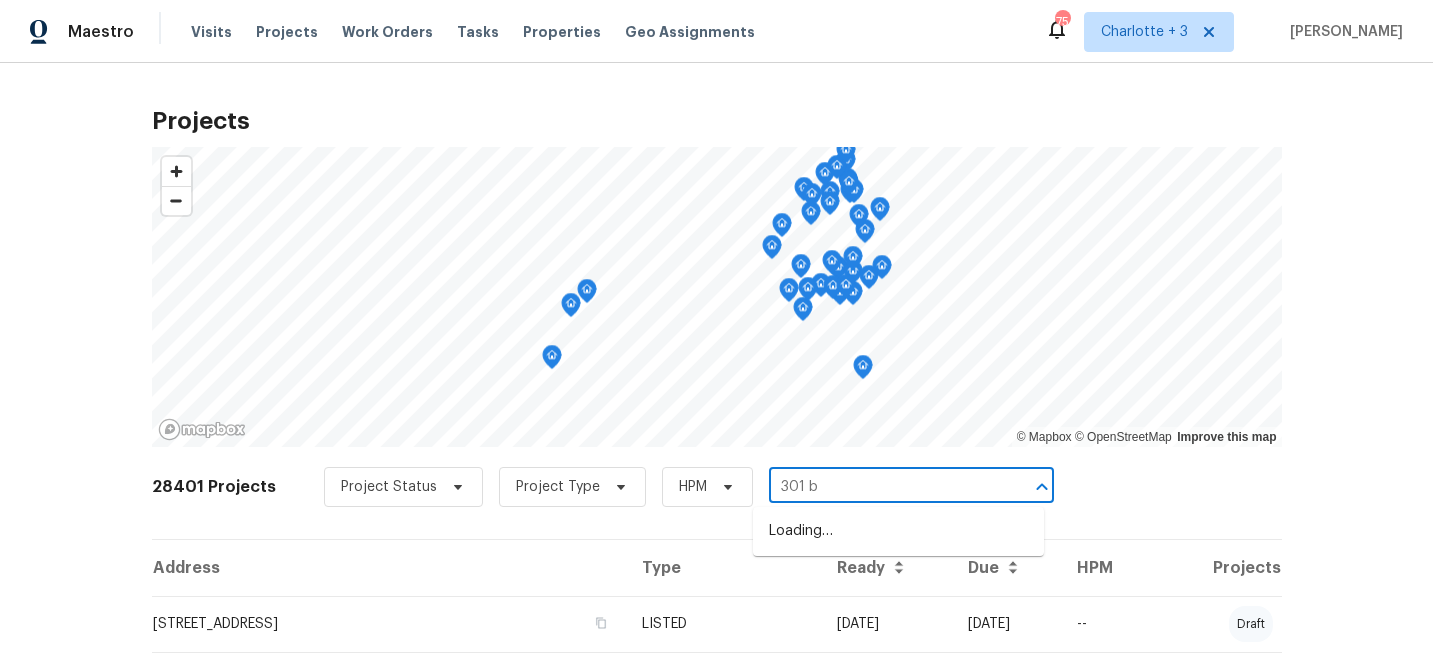 type on "301 br" 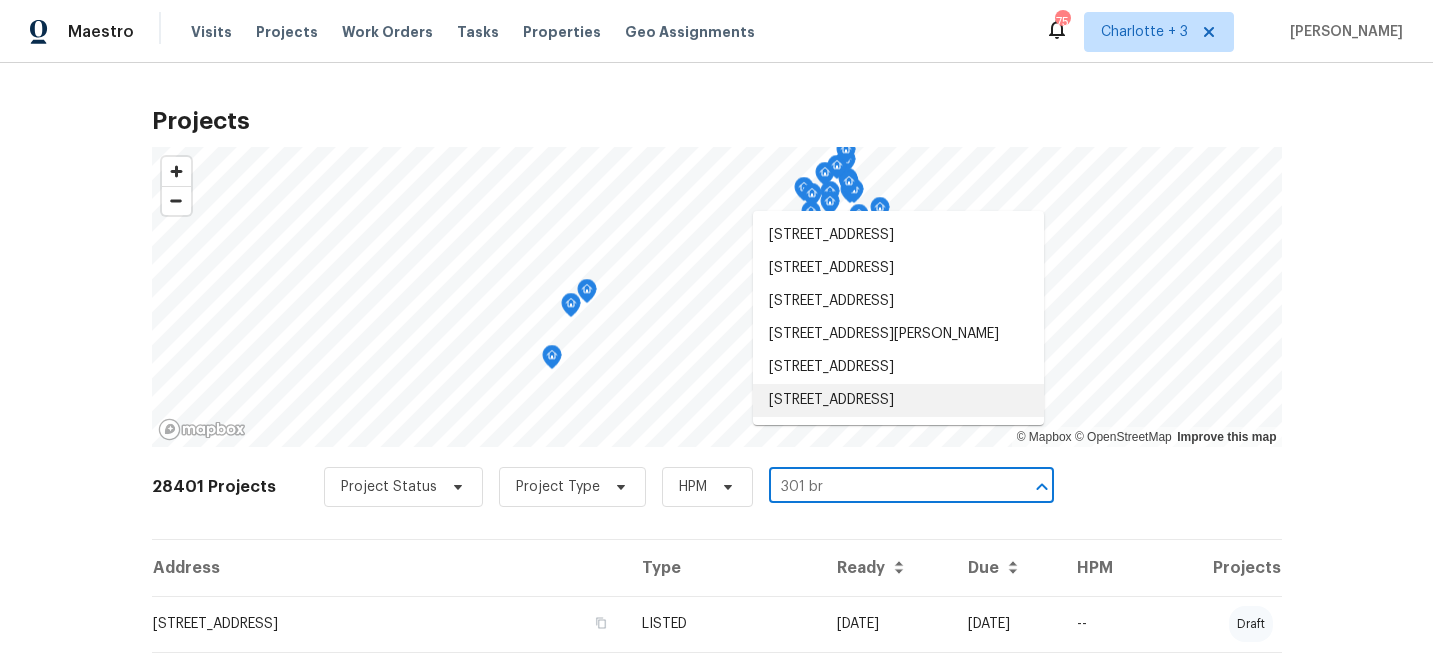 click on "[STREET_ADDRESS]" at bounding box center (898, 400) 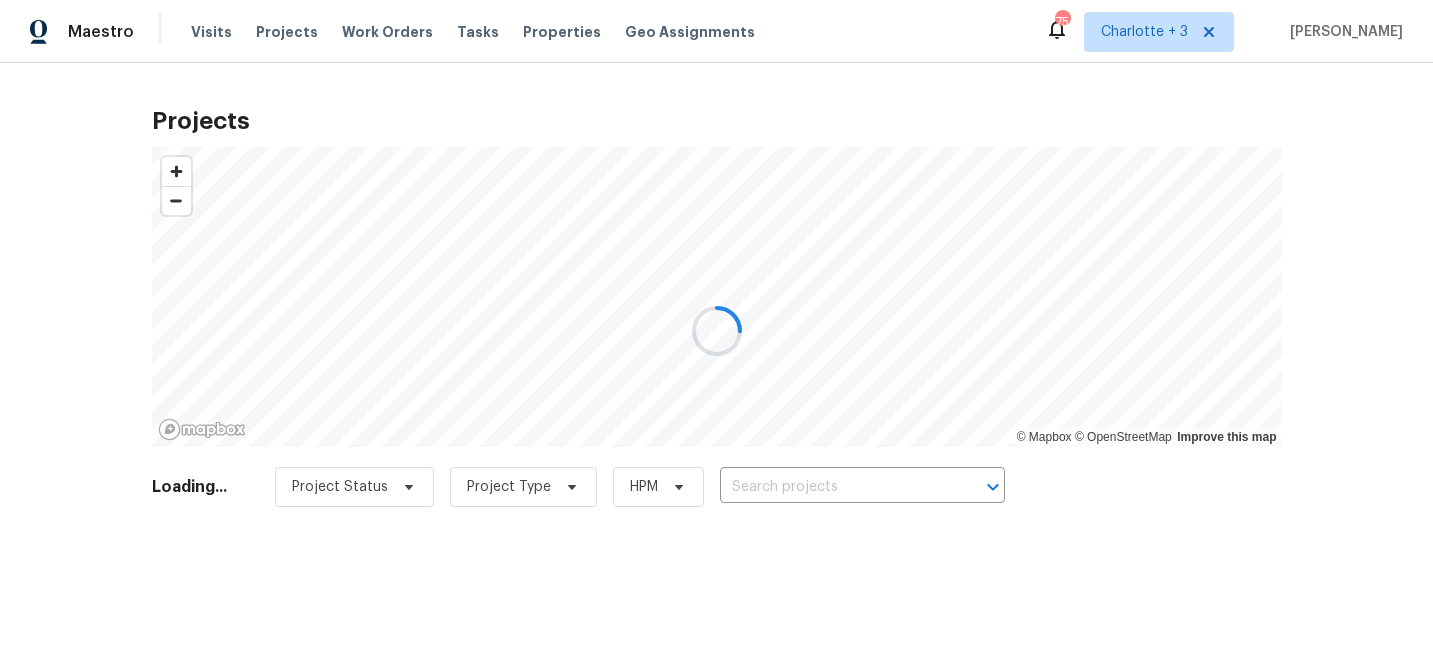 type on "[STREET_ADDRESS]" 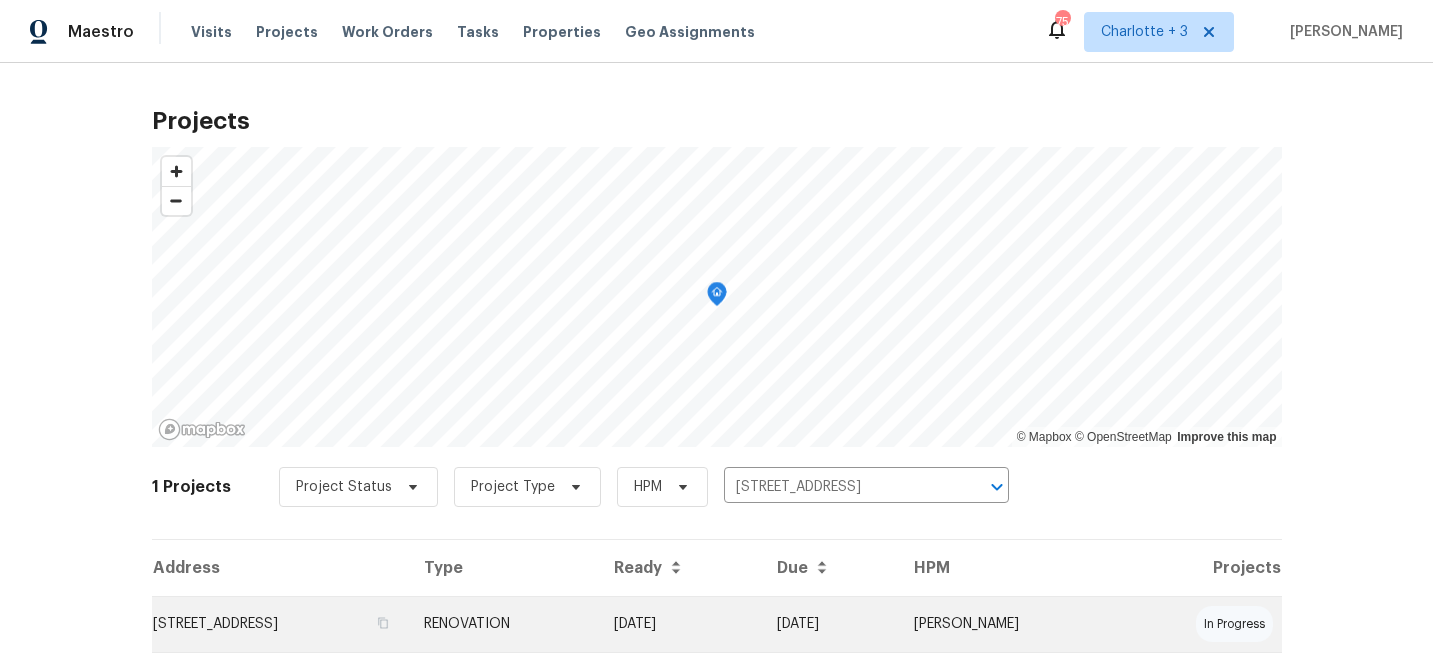 click on "RENOVATION" at bounding box center [502, 624] 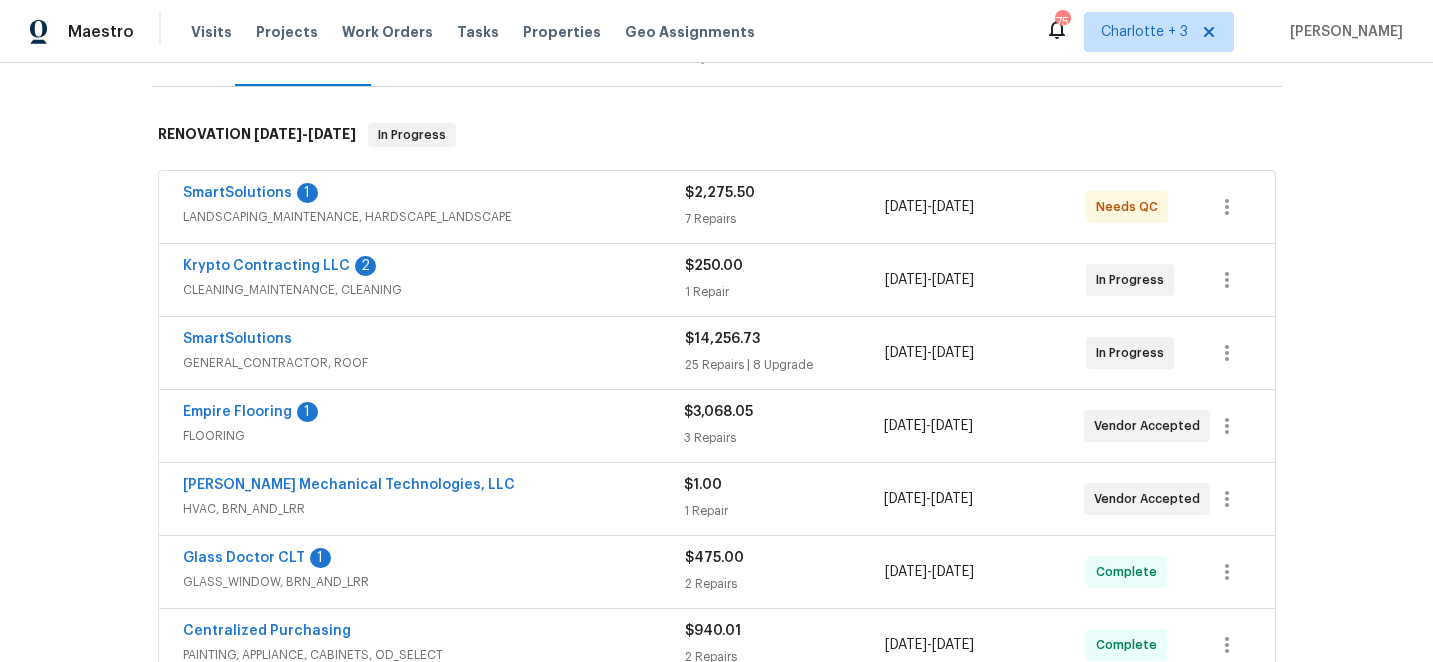 scroll, scrollTop: 322, scrollLeft: 0, axis: vertical 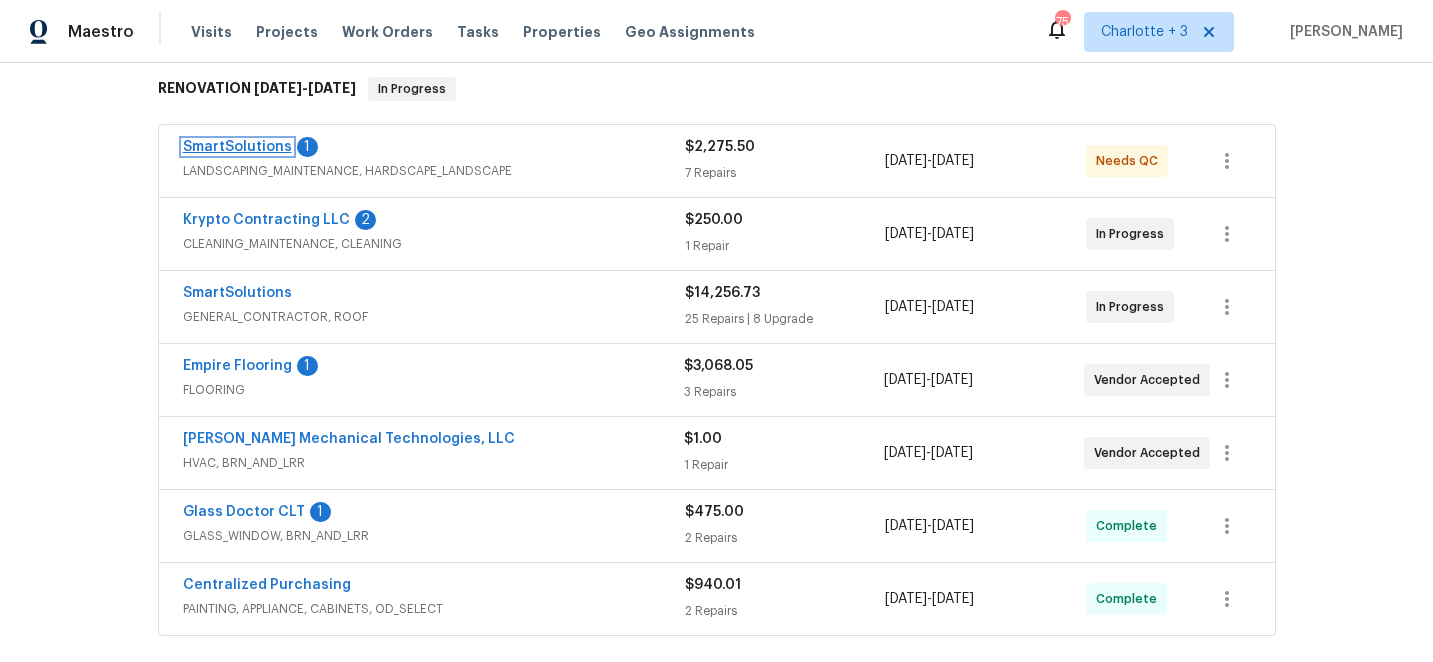 click on "SmartSolutions" at bounding box center (237, 147) 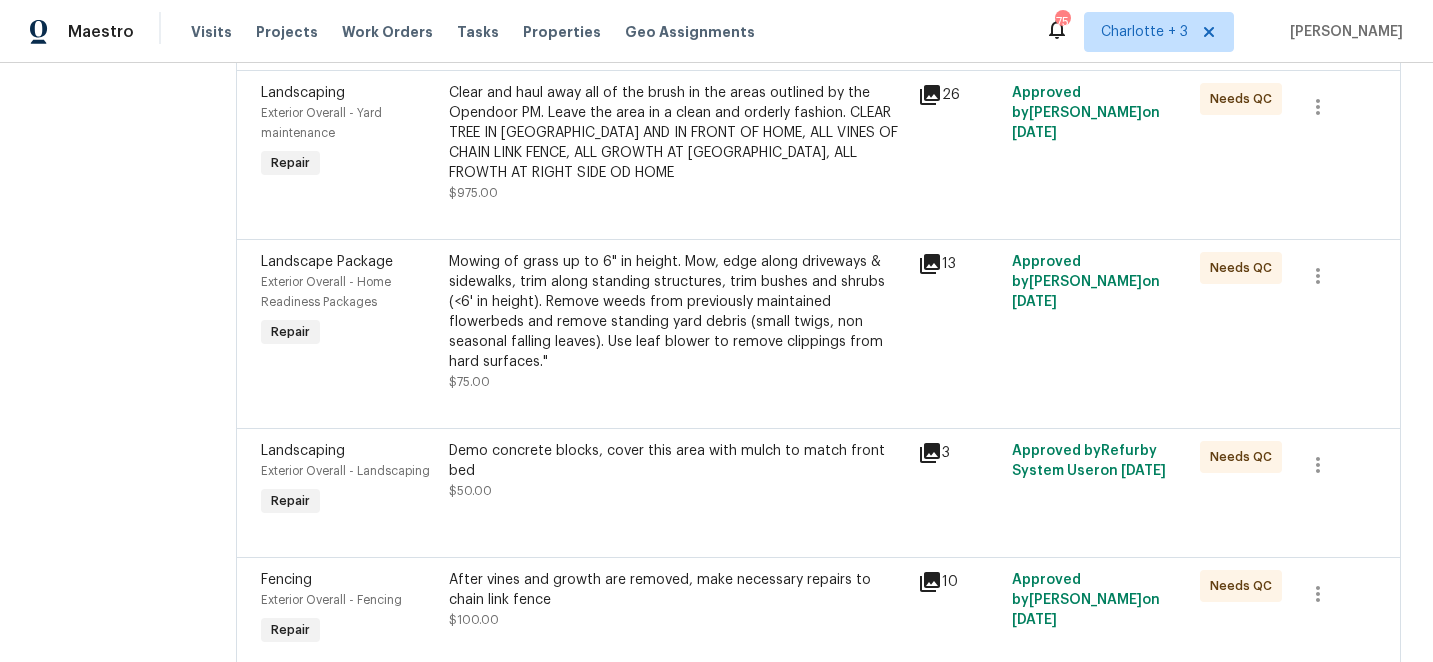 scroll, scrollTop: 774, scrollLeft: 0, axis: vertical 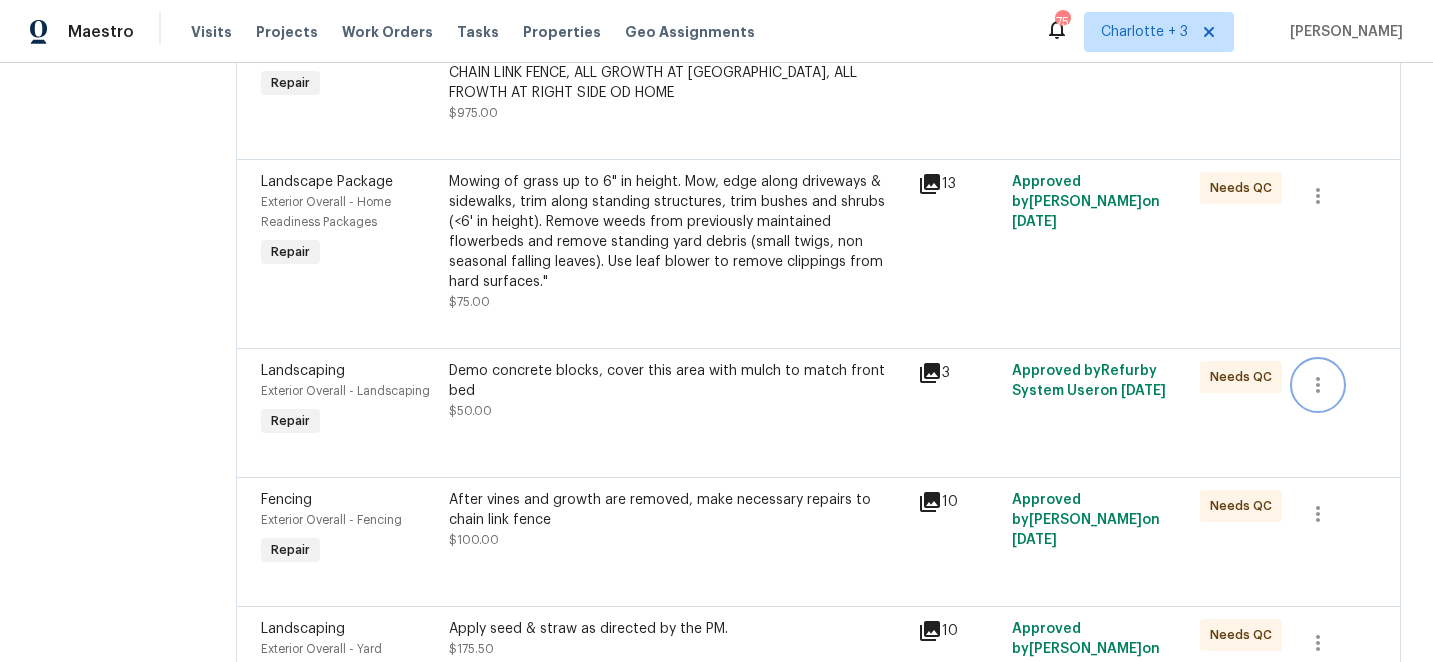 click 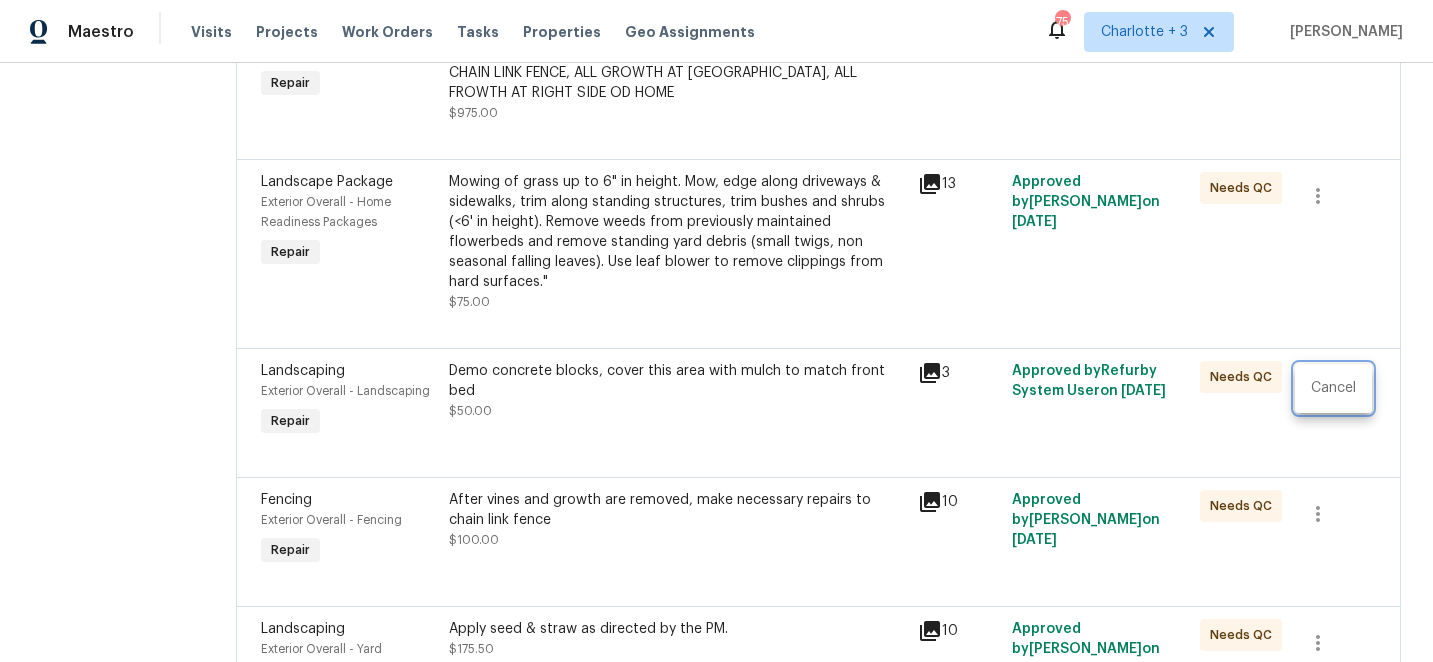 click at bounding box center (716, 331) 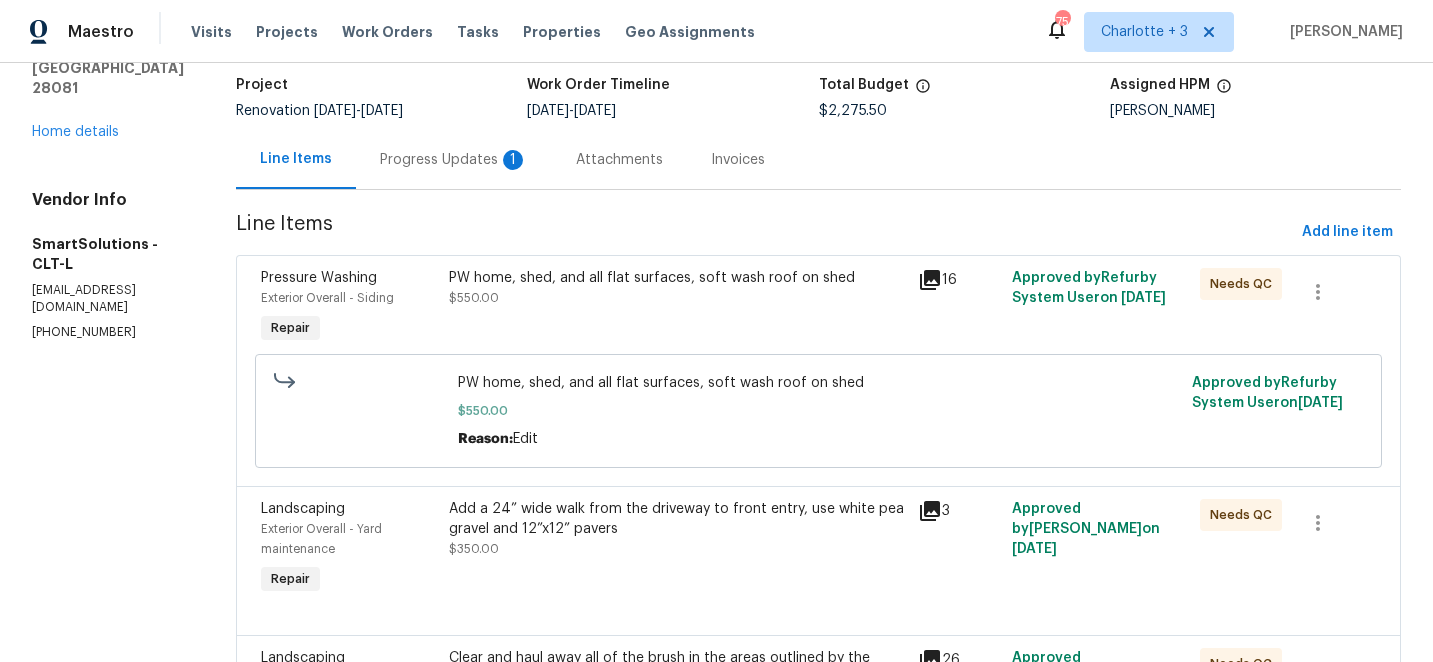 scroll, scrollTop: 0, scrollLeft: 0, axis: both 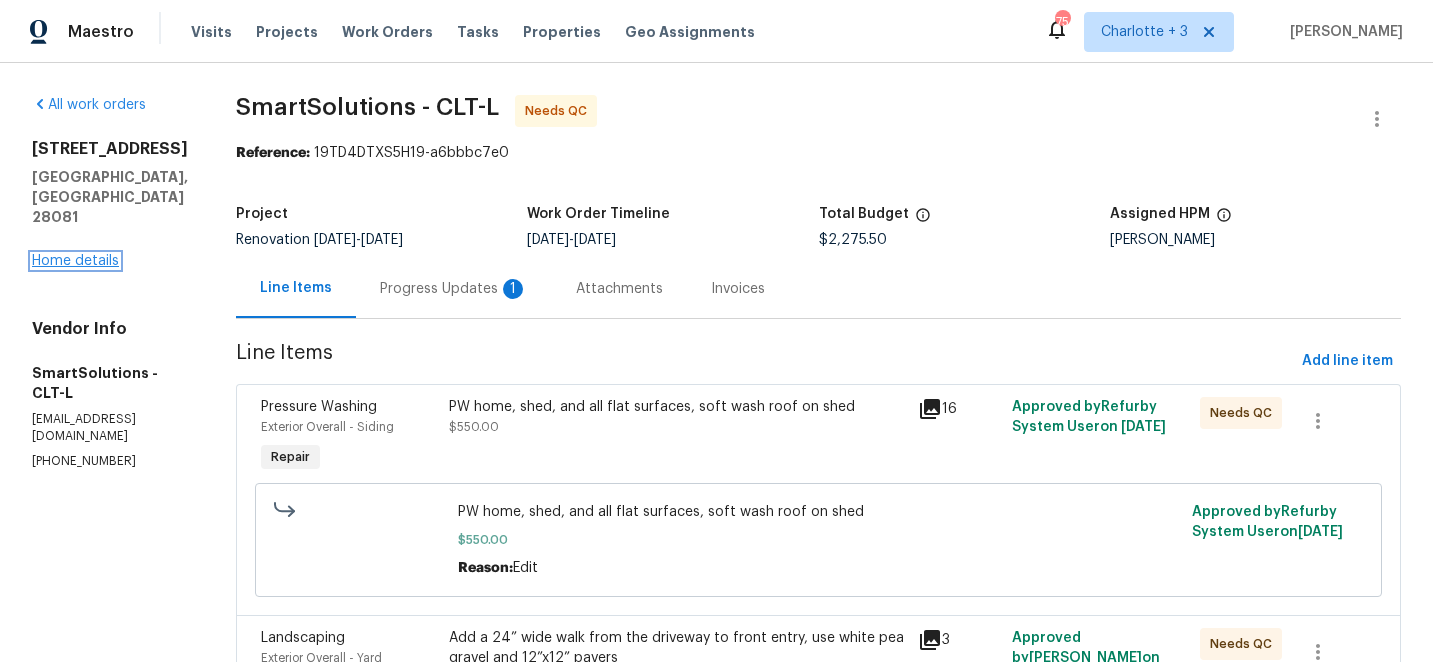 click on "Home details" at bounding box center (75, 261) 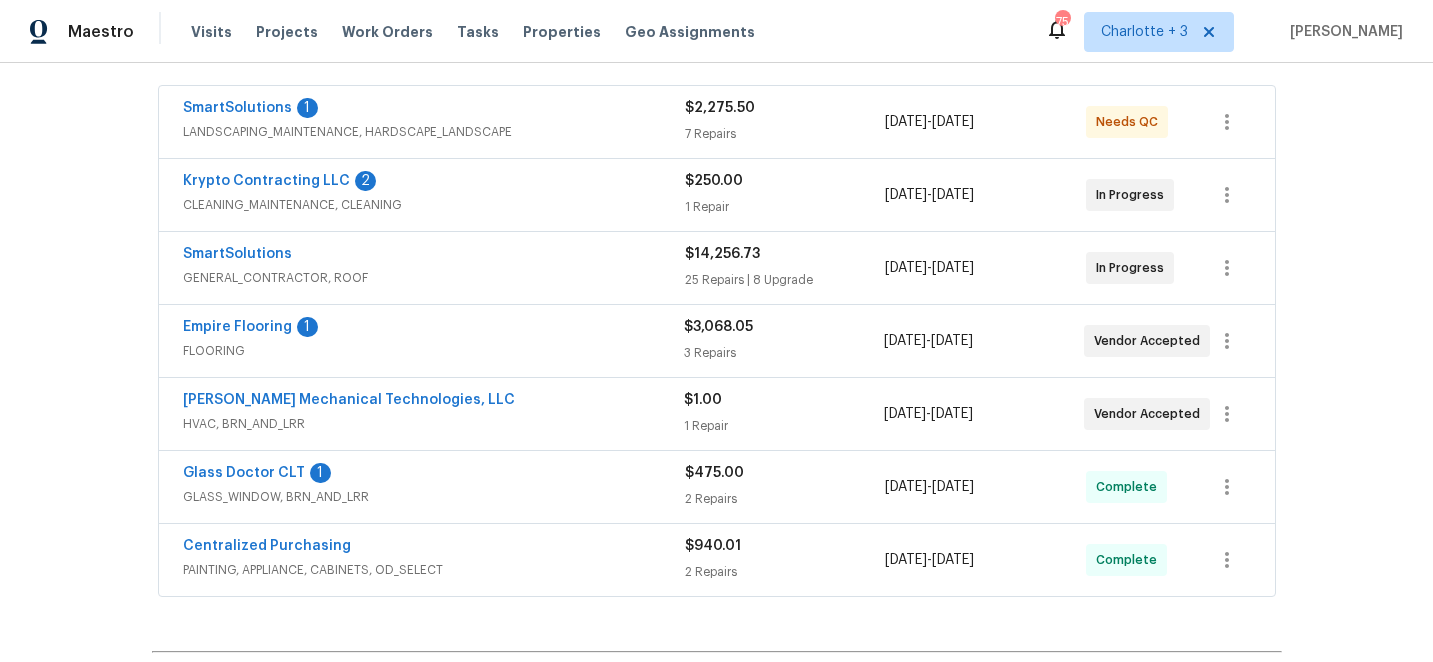 scroll, scrollTop: 358, scrollLeft: 0, axis: vertical 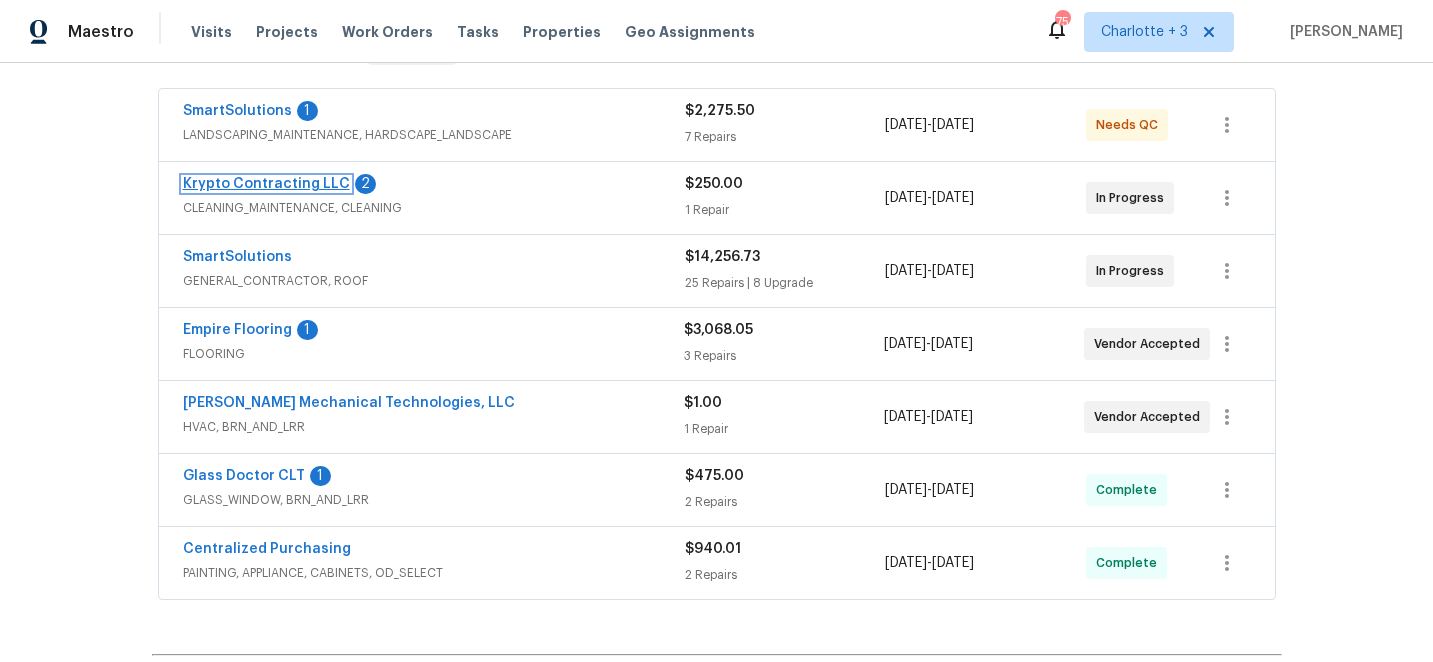 click on "Krypto Contracting LLC" at bounding box center [266, 184] 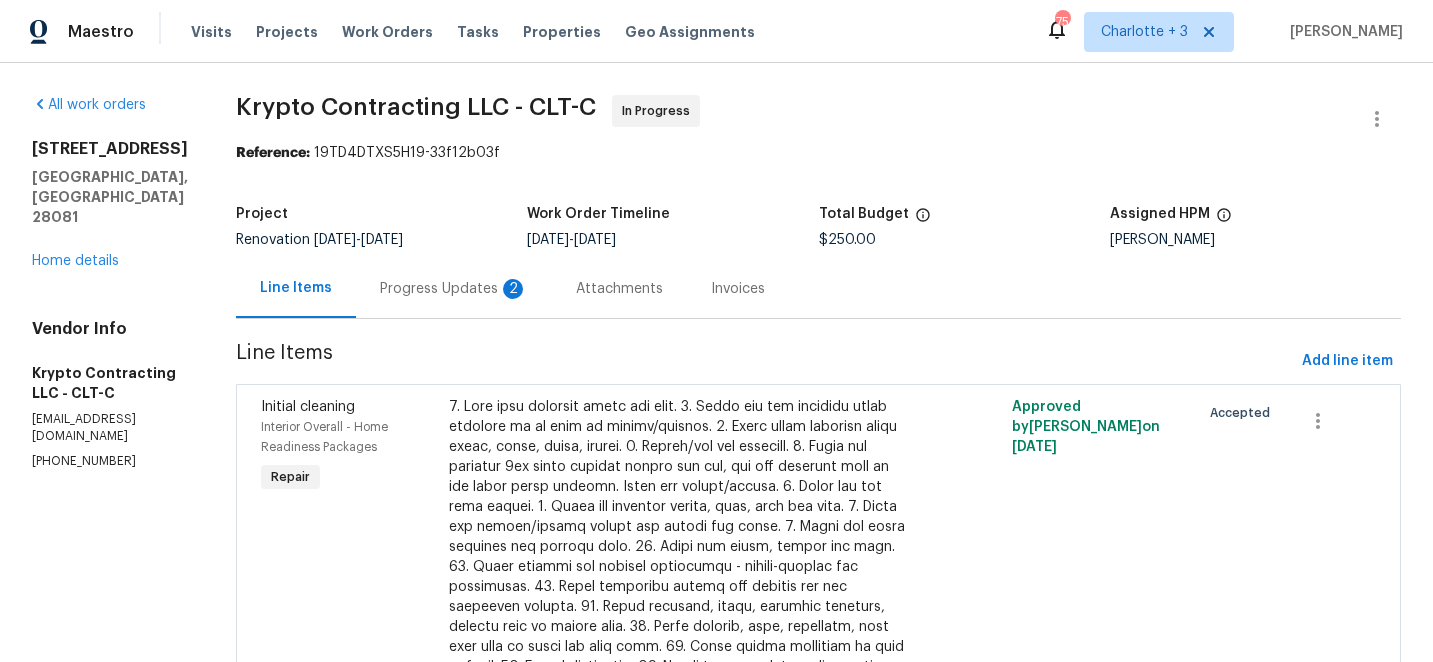 click on "Progress Updates 2" at bounding box center [454, 289] 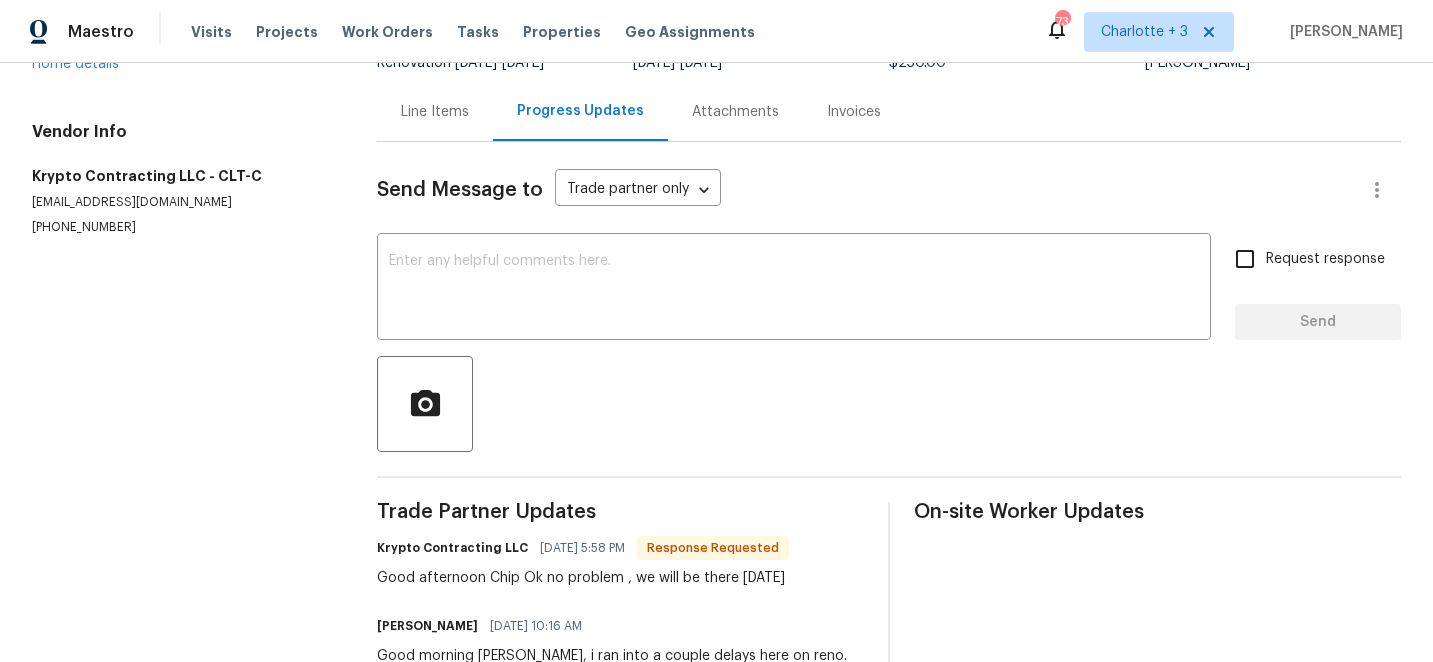 scroll, scrollTop: 344, scrollLeft: 0, axis: vertical 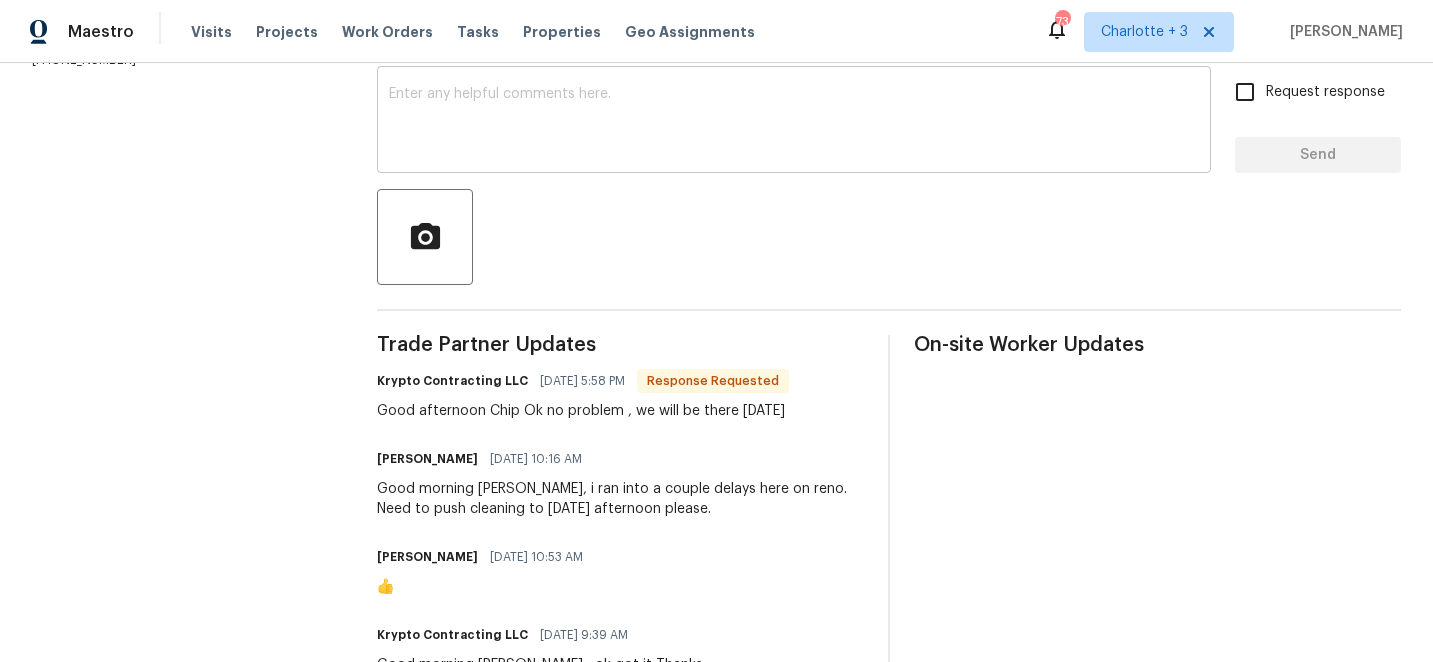 click at bounding box center [794, 122] 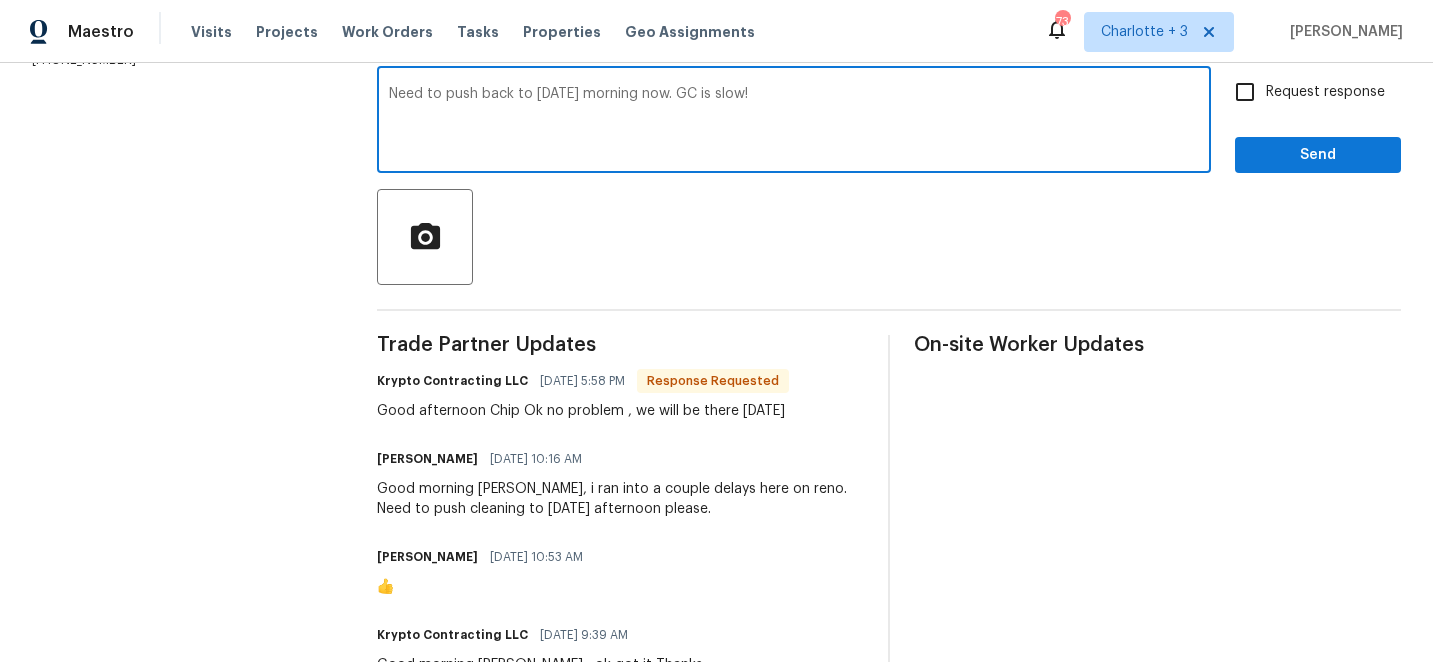 type on "Need to push back to [DATE] morning now. GC is slow!" 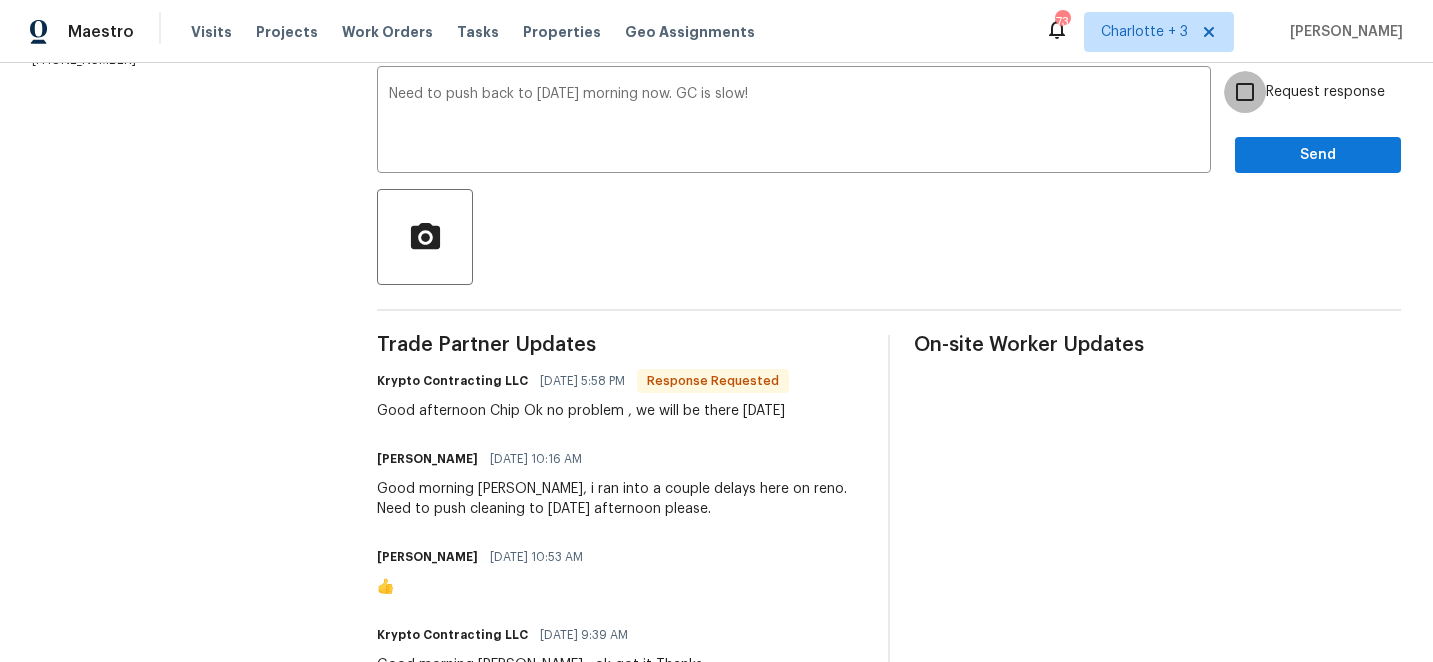 click on "Request response" at bounding box center [1245, 92] 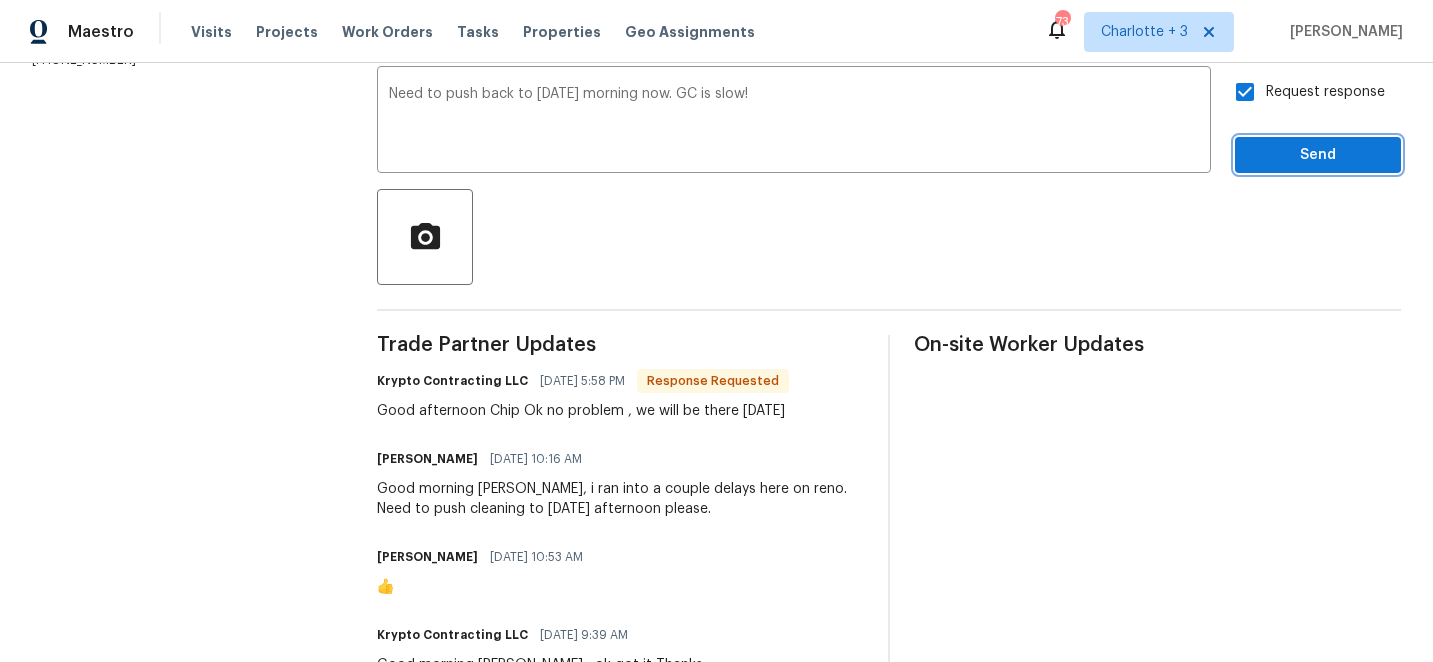 click on "Send" at bounding box center (1318, 155) 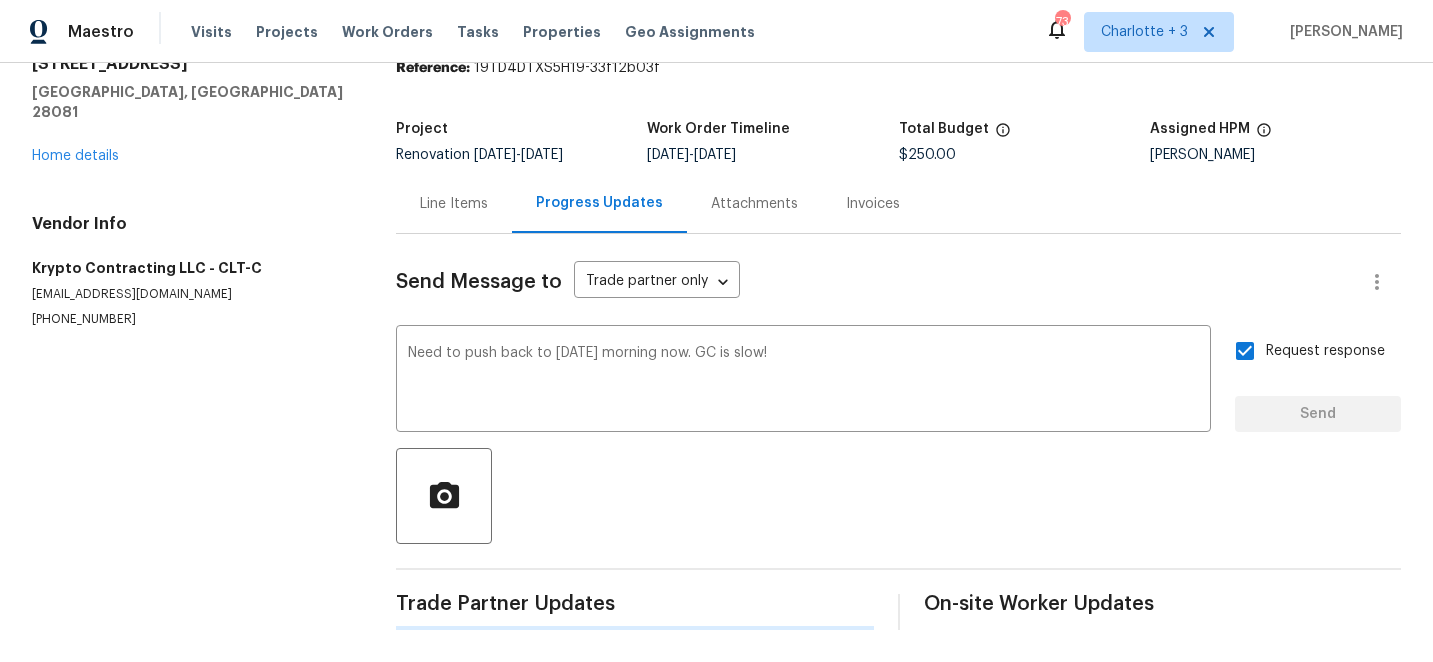 type 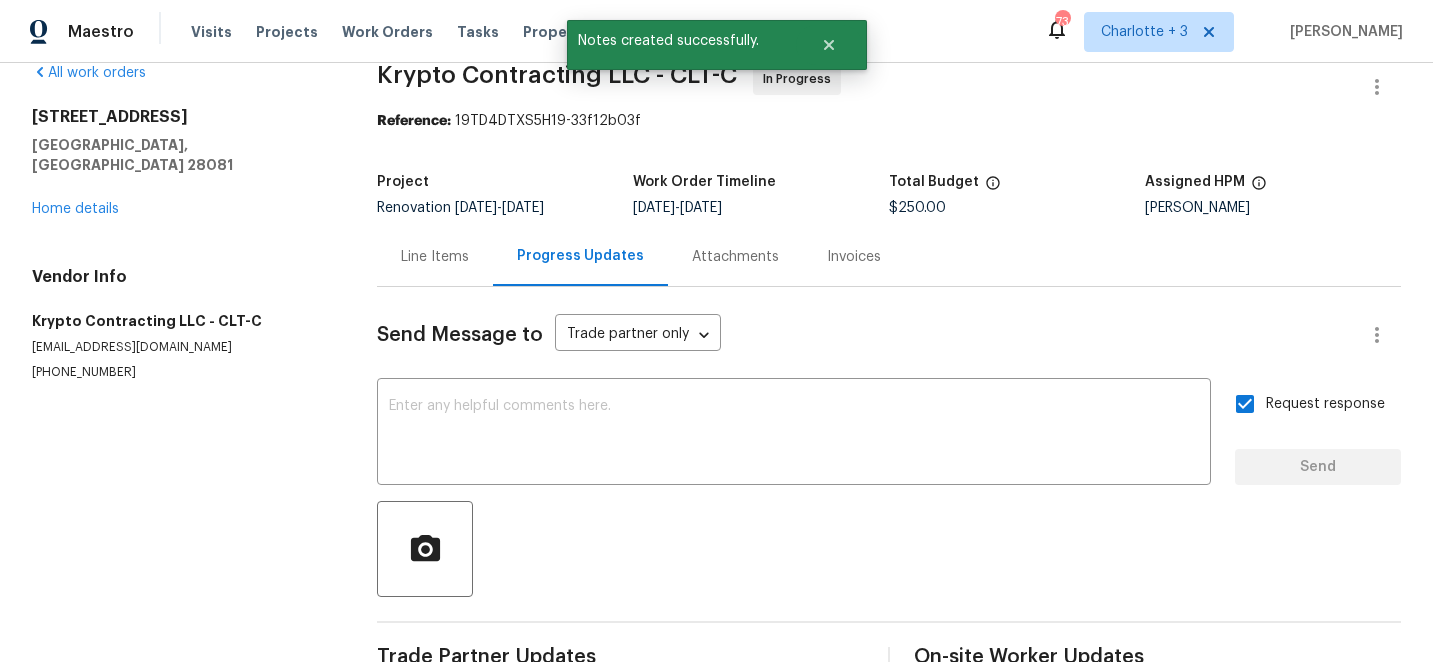 scroll, scrollTop: 0, scrollLeft: 0, axis: both 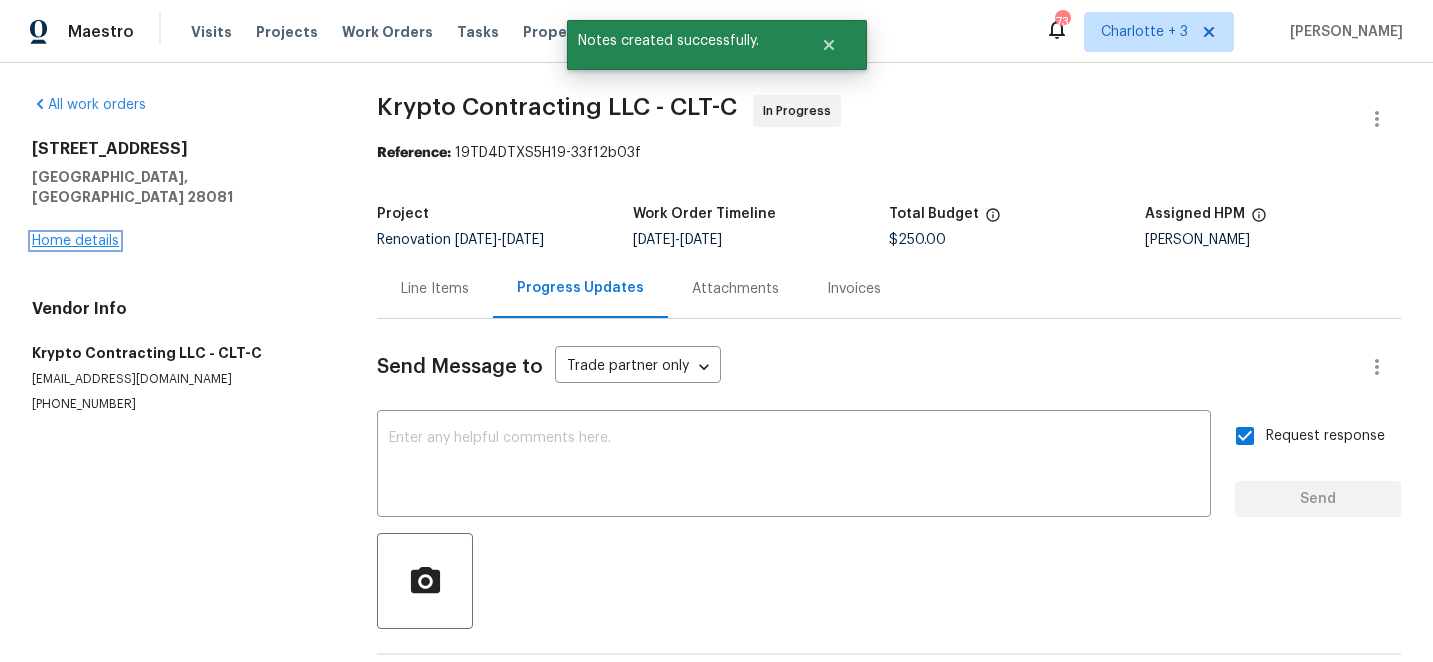 click on "Home details" at bounding box center (75, 241) 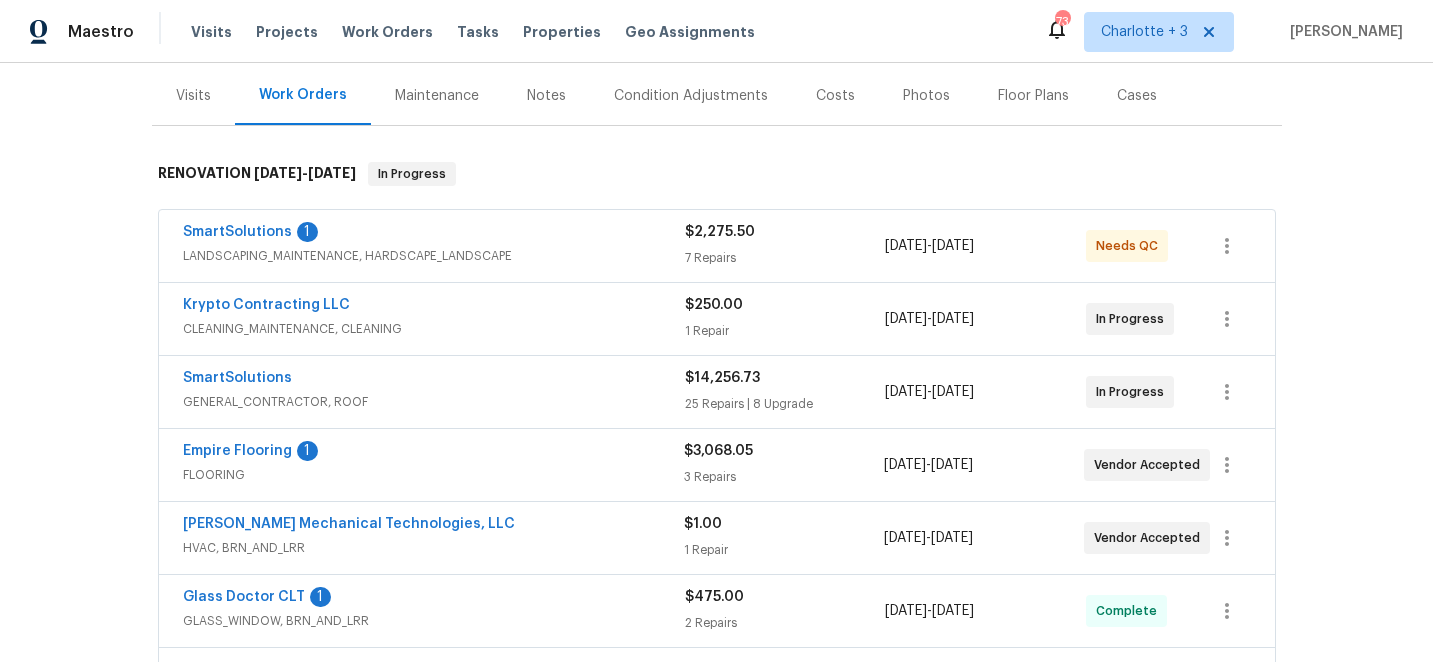 scroll, scrollTop: 376, scrollLeft: 0, axis: vertical 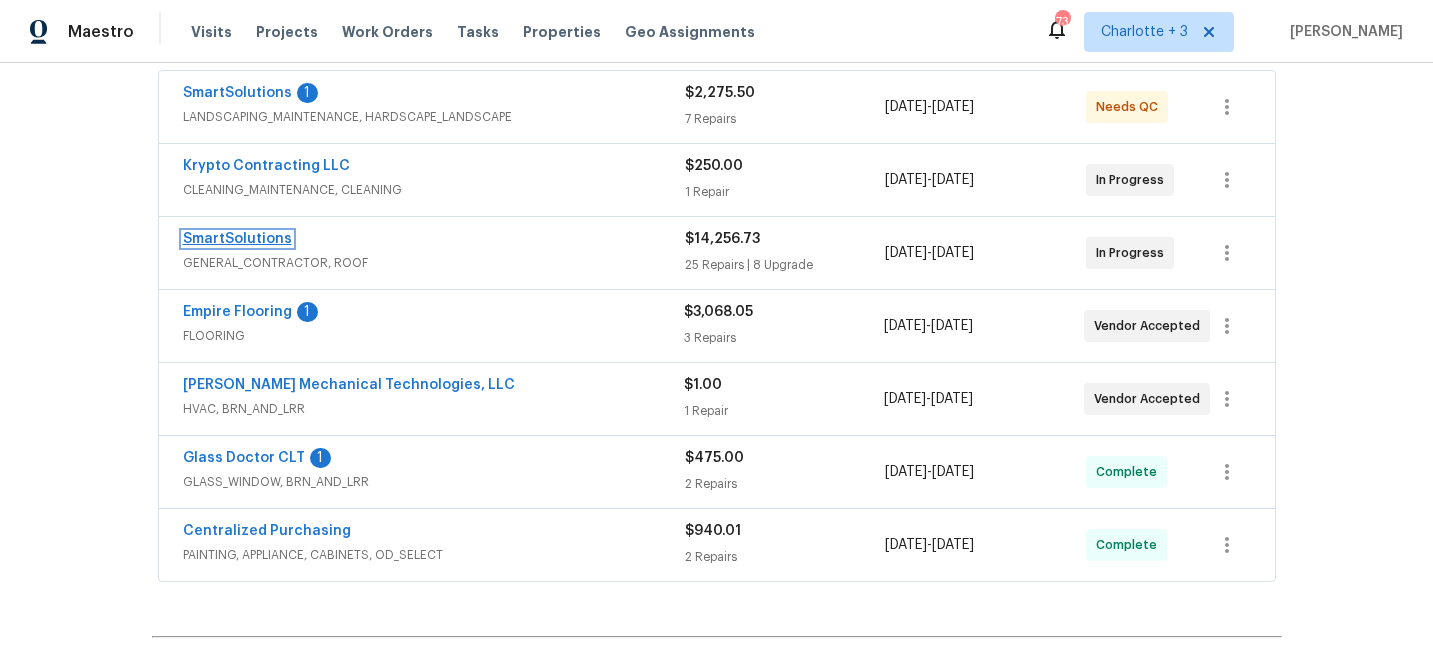 click on "SmartSolutions" at bounding box center [237, 239] 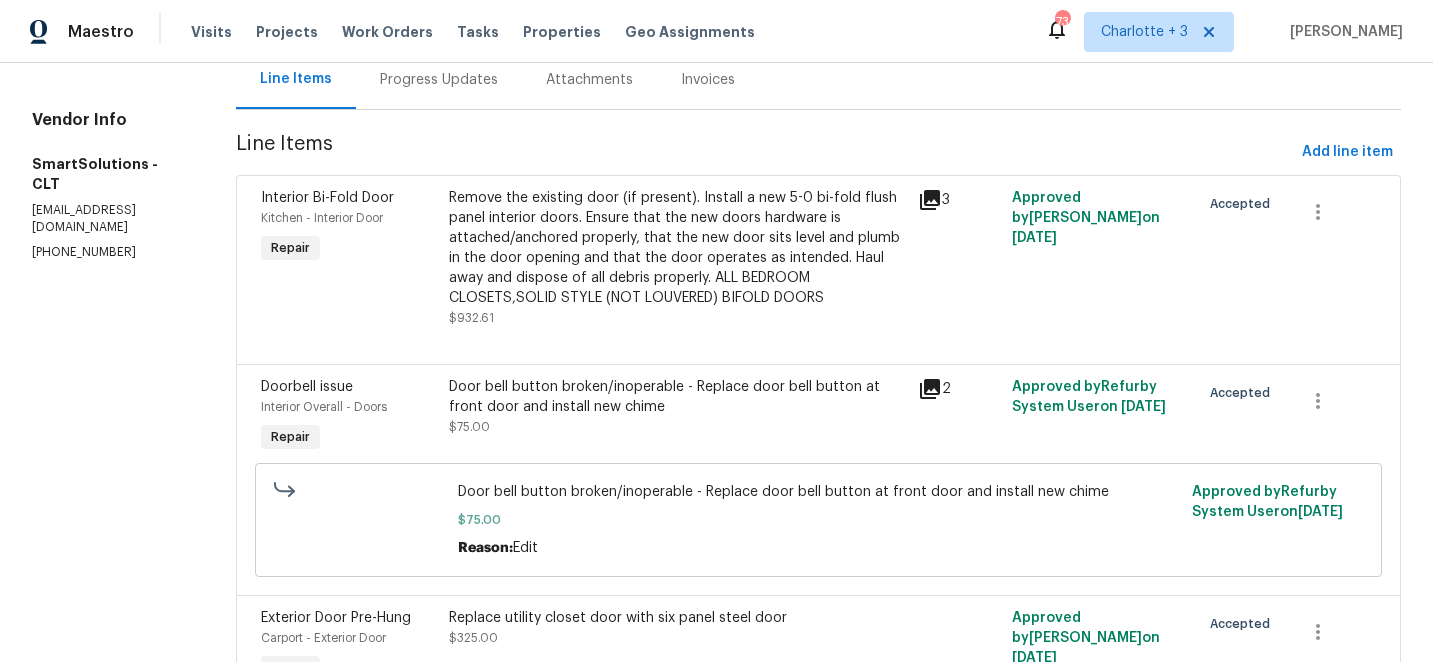 scroll, scrollTop: 212, scrollLeft: 0, axis: vertical 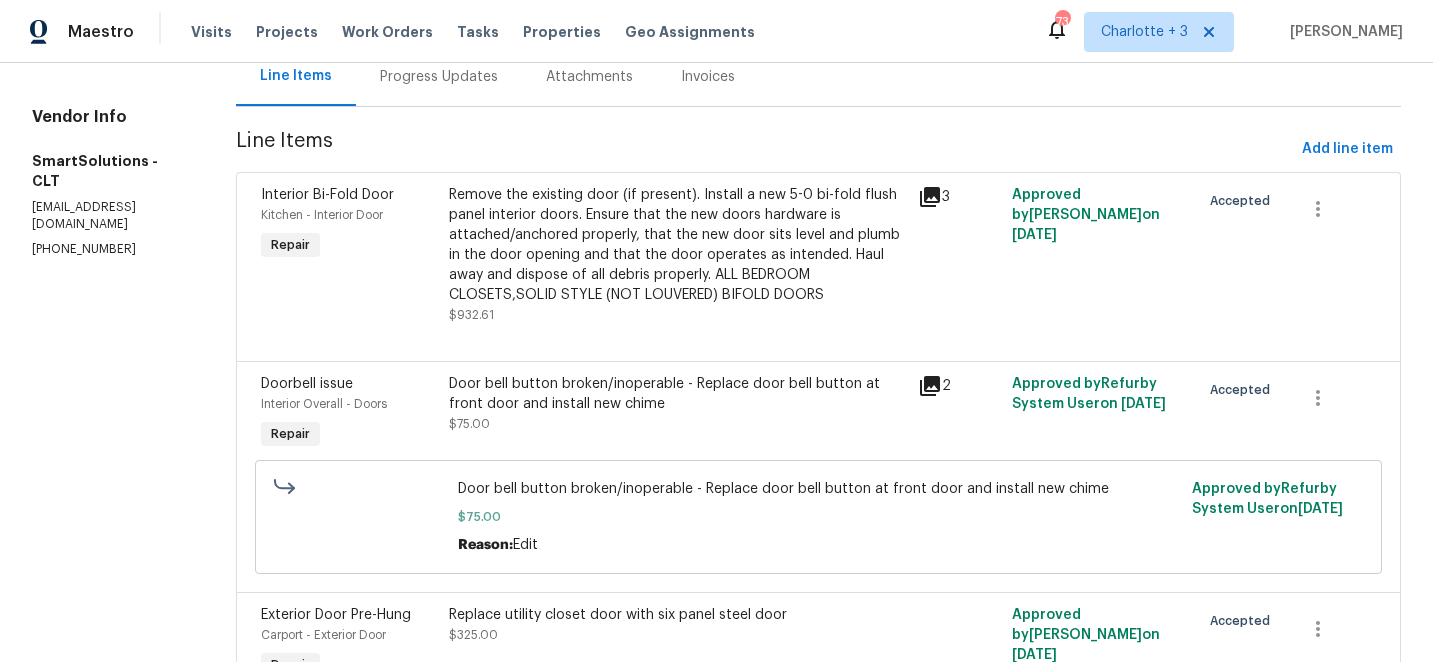 click on "Door bell button broken/inoperable - Replace door bell button at front door and install new chime" at bounding box center (678, 394) 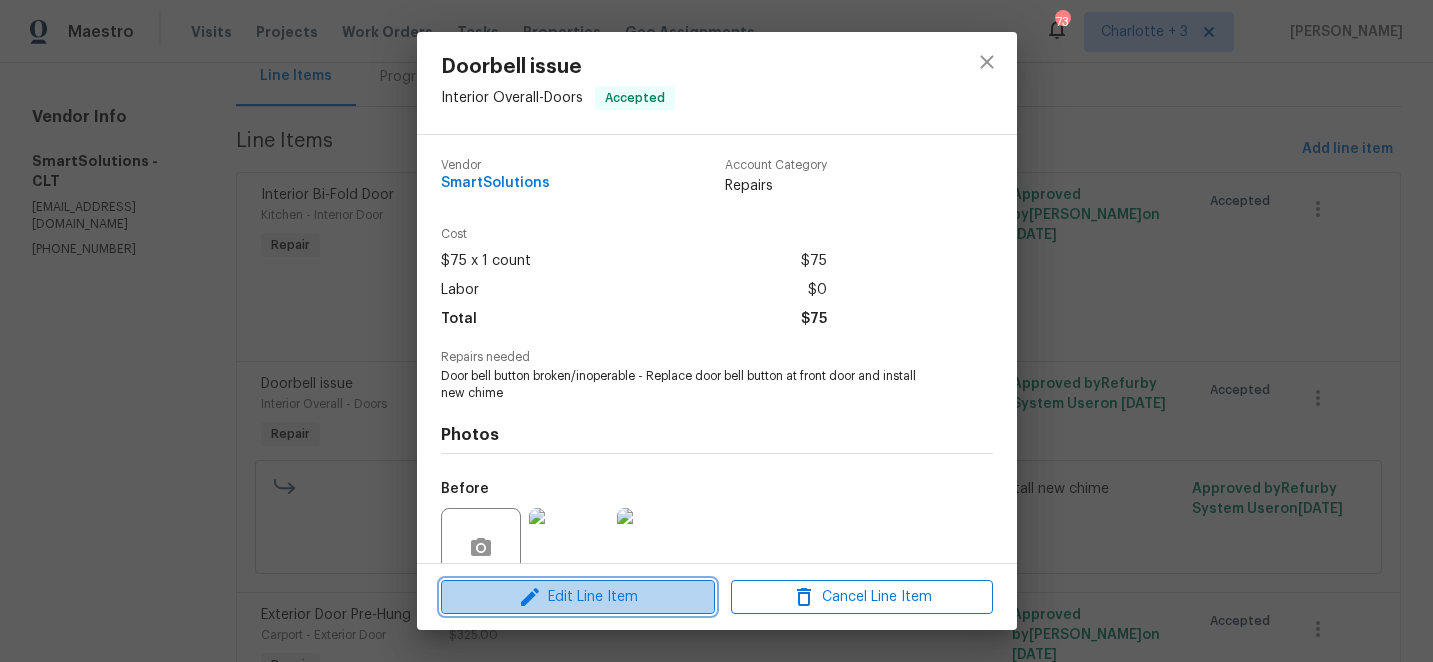 click on "Edit Line Item" at bounding box center (578, 597) 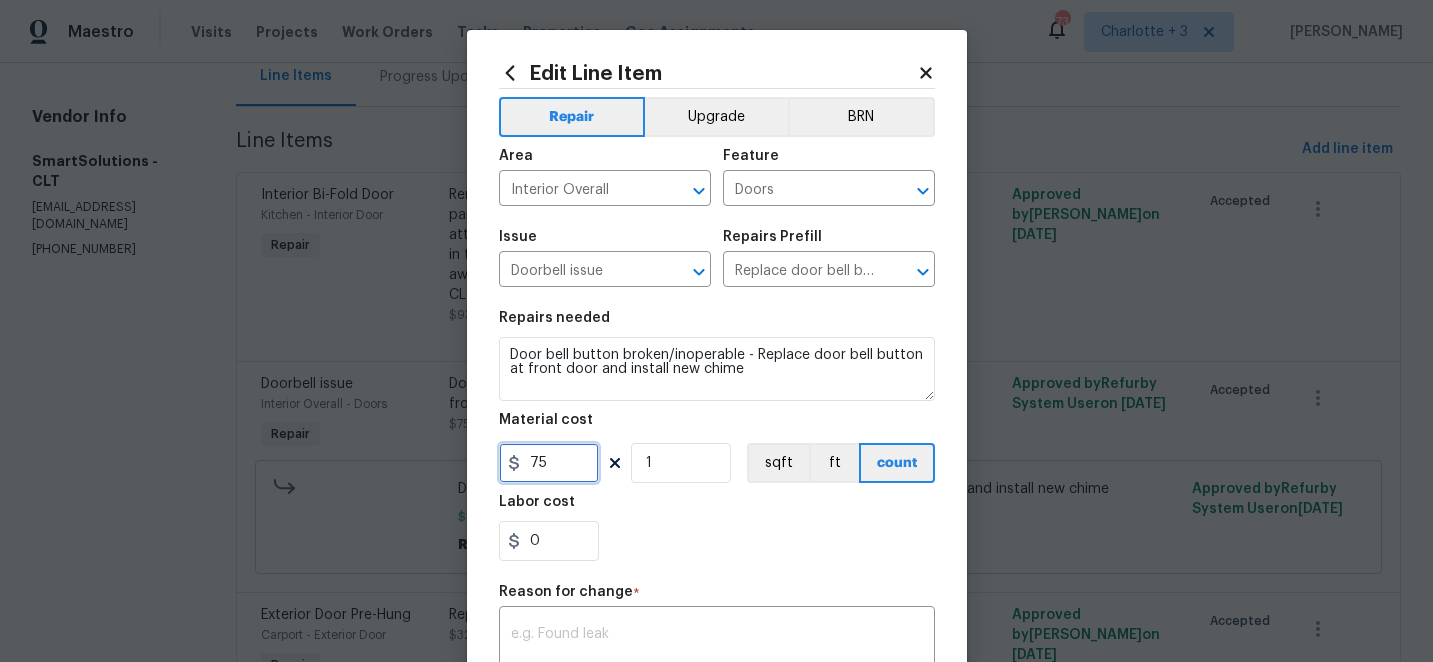 click on "75" at bounding box center [549, 463] 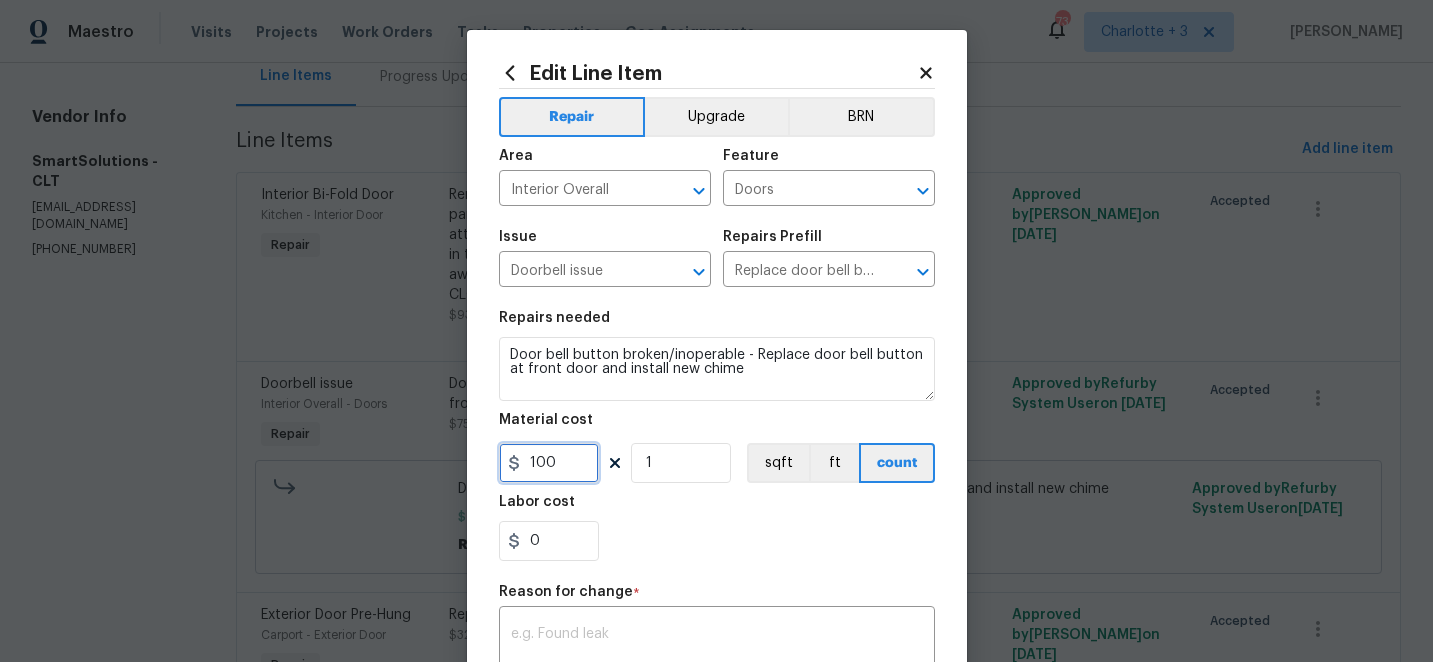 type on "100" 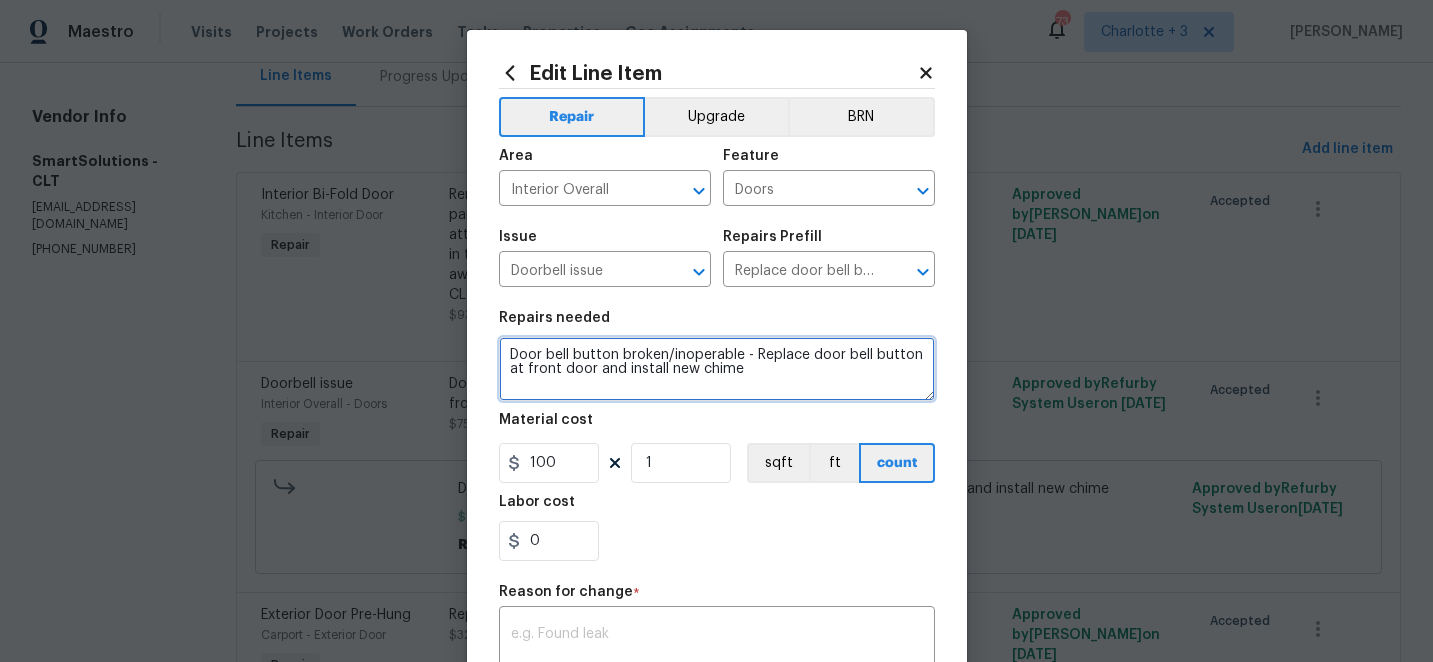 click on "Door bell button broken/inoperable - Replace door bell button at front door and install new chime" at bounding box center [717, 369] 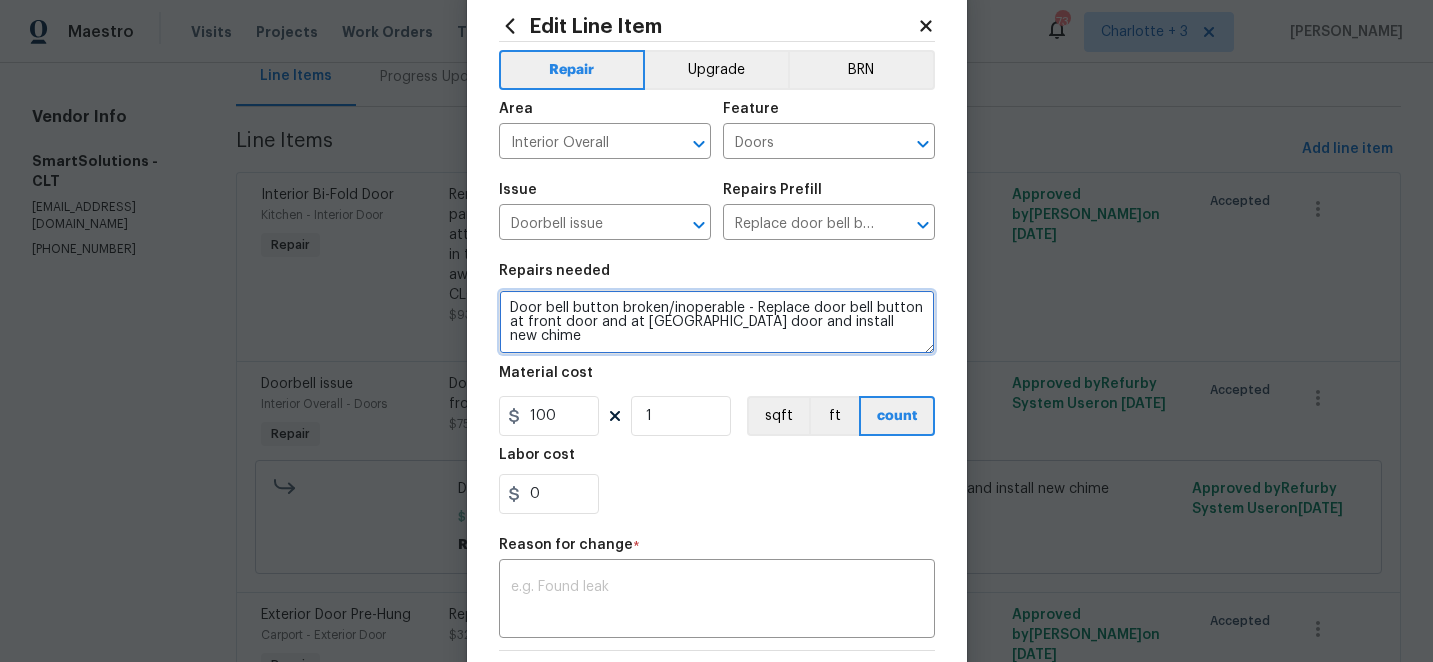 scroll, scrollTop: 49, scrollLeft: 0, axis: vertical 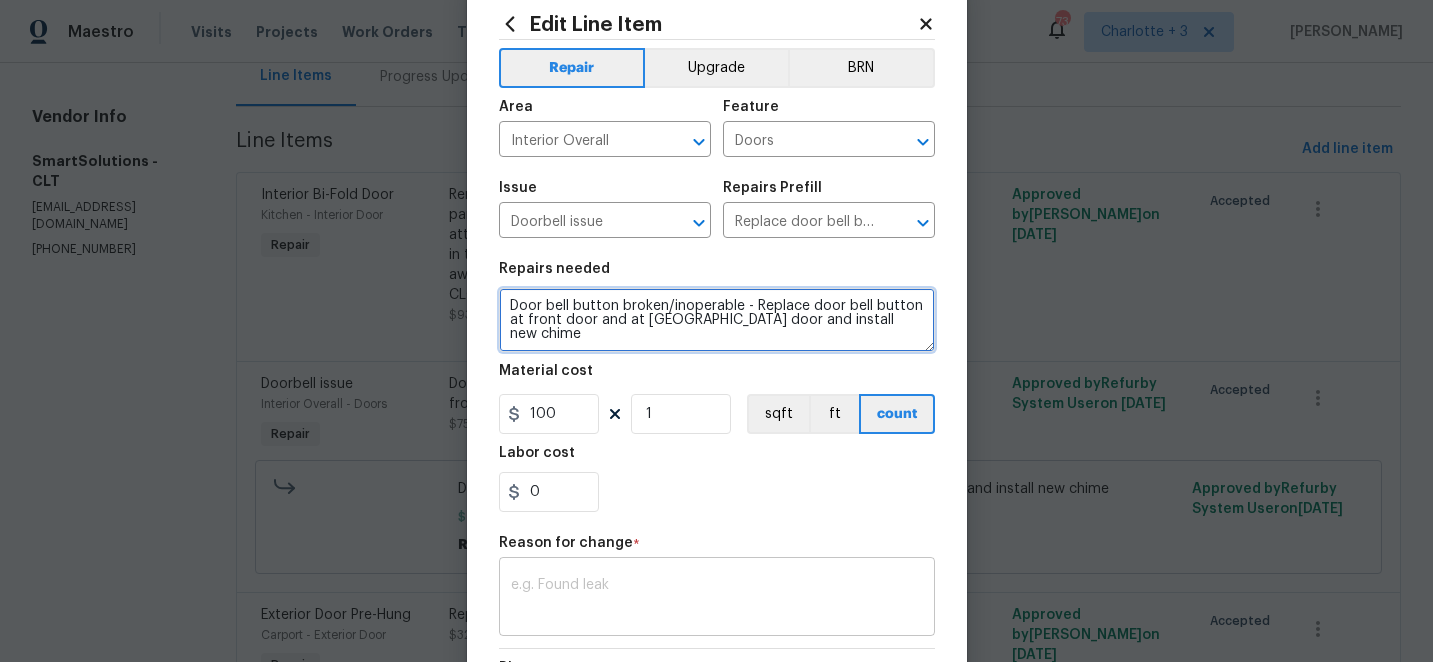 type on "Door bell button broken/inoperable - Replace door bell button at front door and at [GEOGRAPHIC_DATA] door and install new chime" 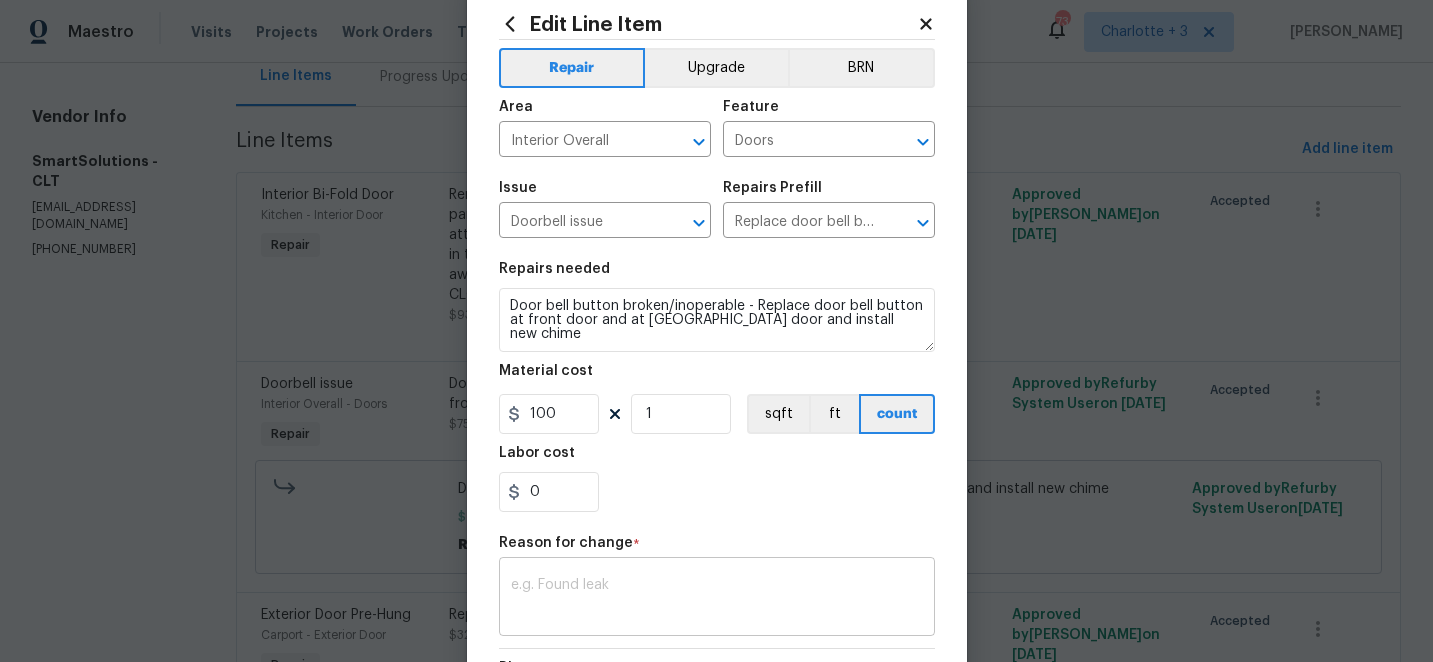 click at bounding box center (717, 599) 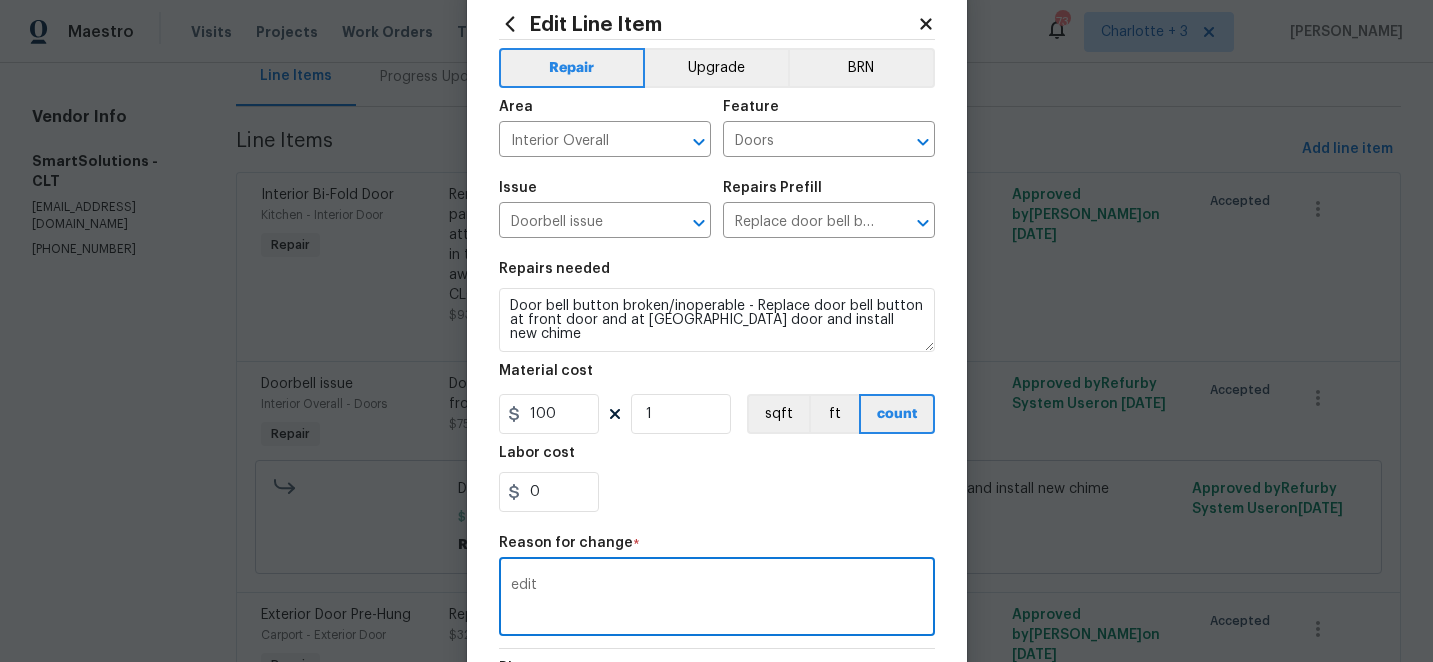 scroll, scrollTop: 324, scrollLeft: 0, axis: vertical 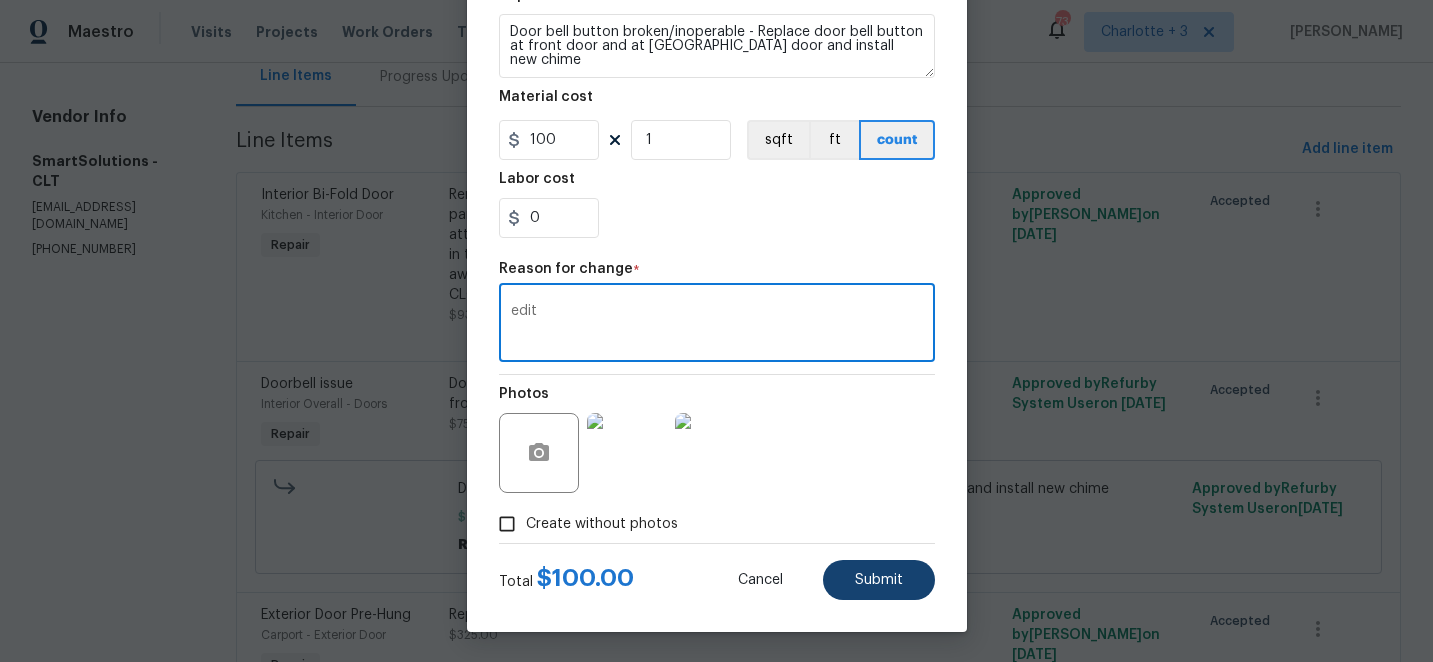 type on "edit" 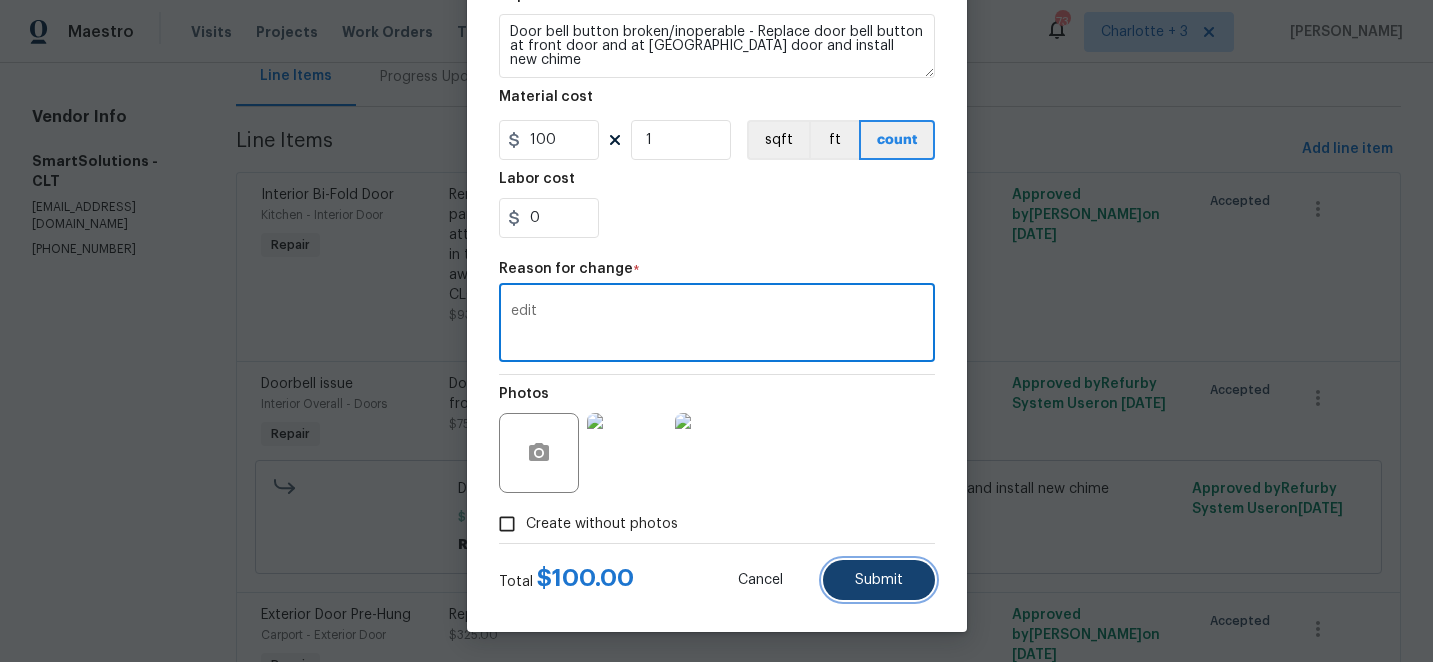 click on "Submit" at bounding box center (879, 580) 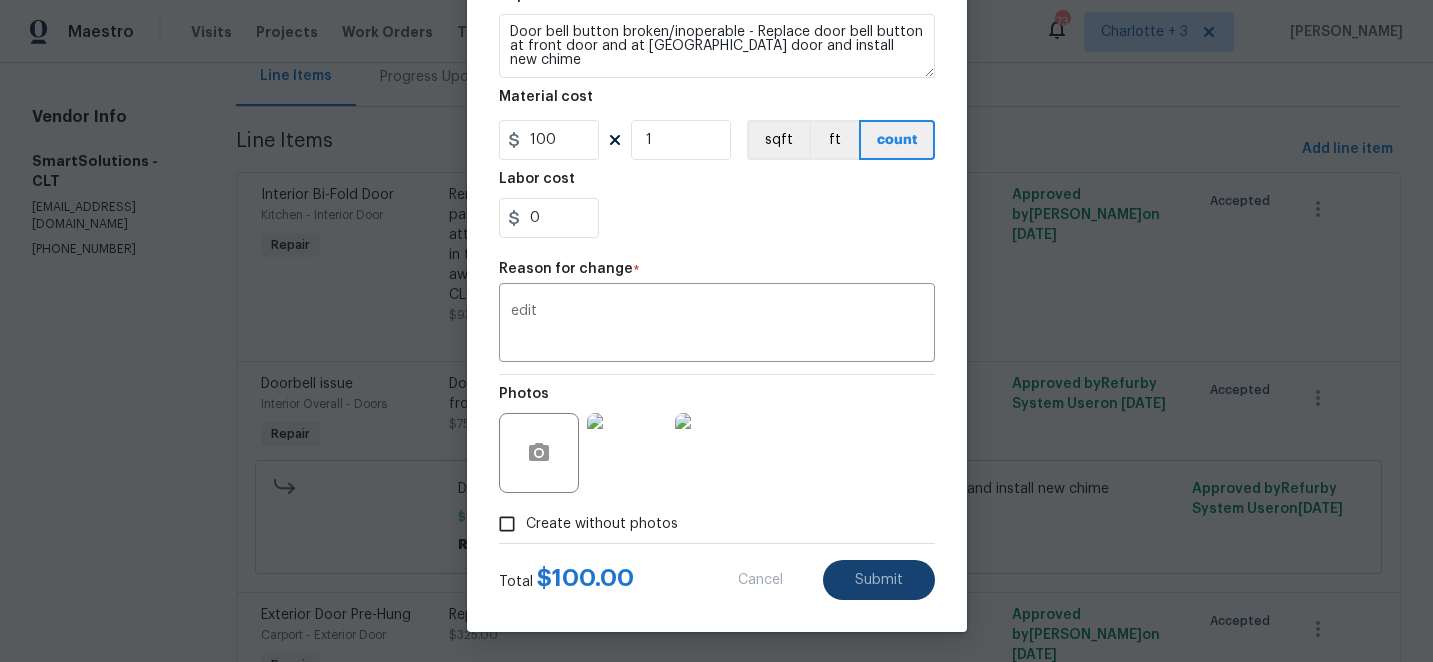 type on "Door bell button broken/inoperable - Replace door bell button at front door and install new chime" 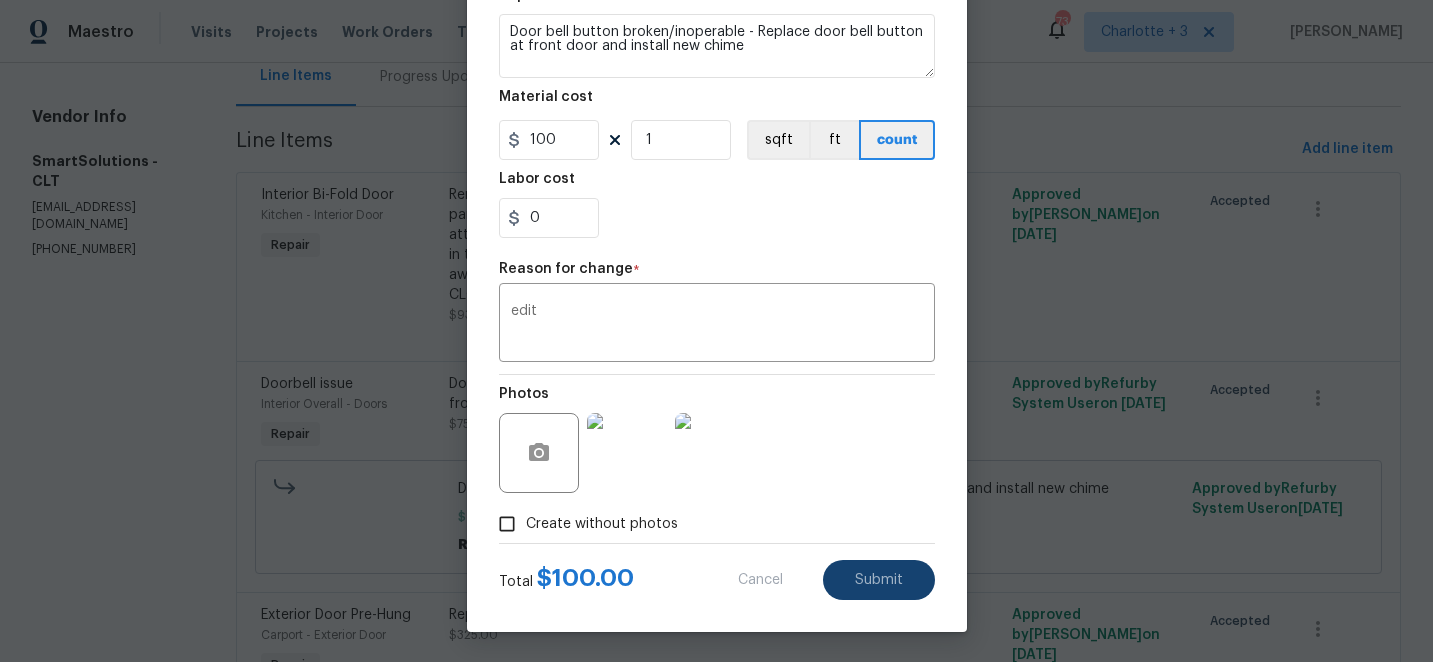 type on "75" 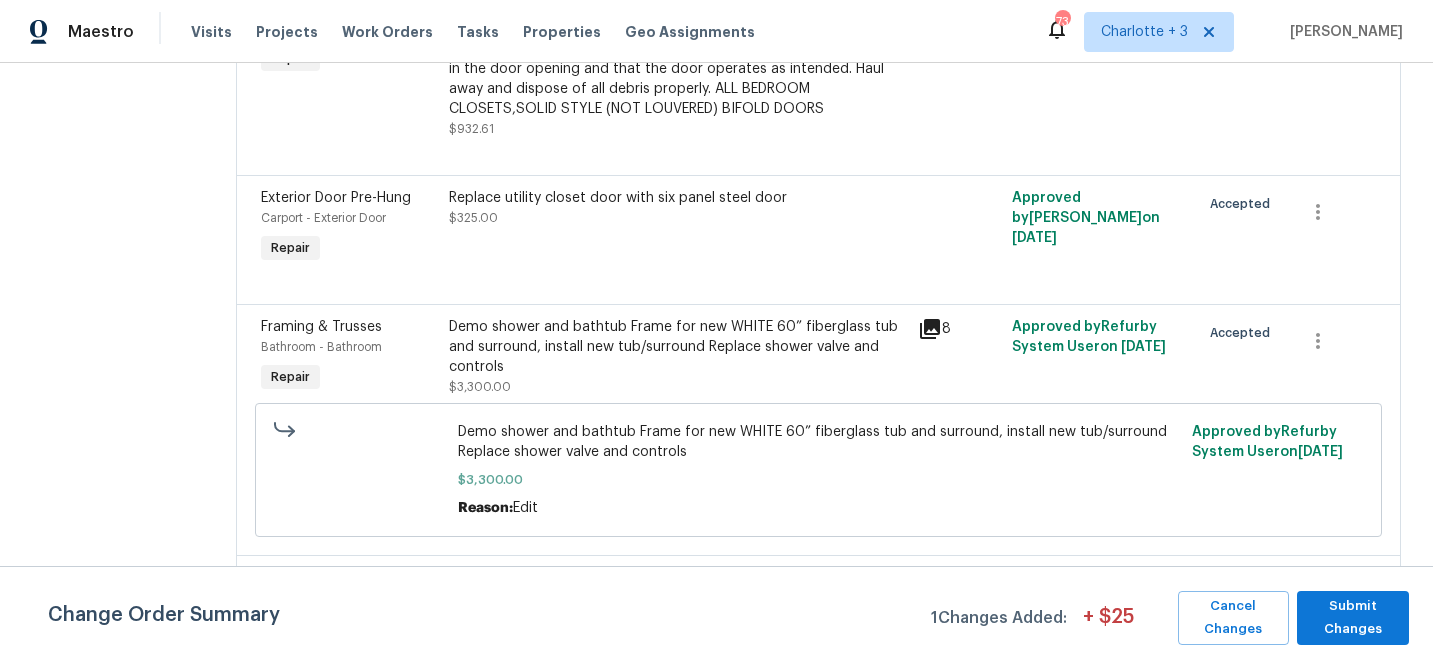 scroll, scrollTop: 799, scrollLeft: 0, axis: vertical 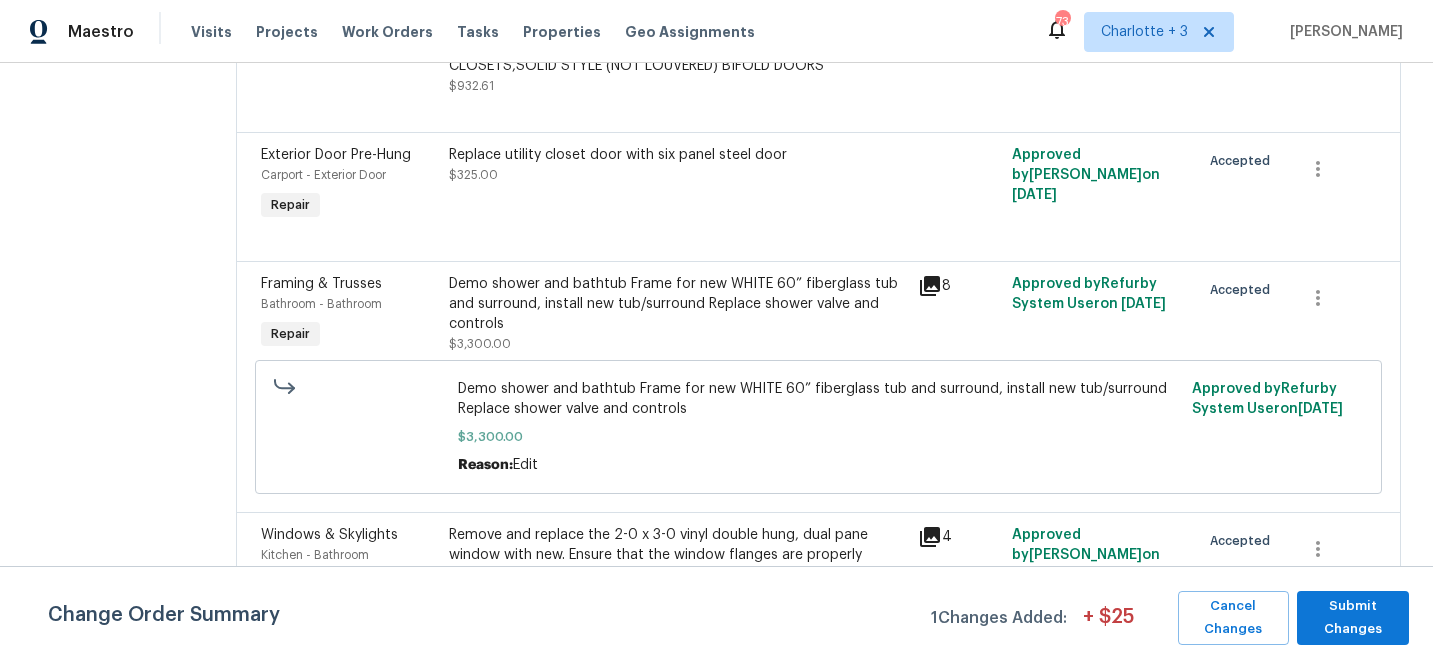 click on "Replace utility closet door with six panel steel door $325.00" at bounding box center [678, 165] 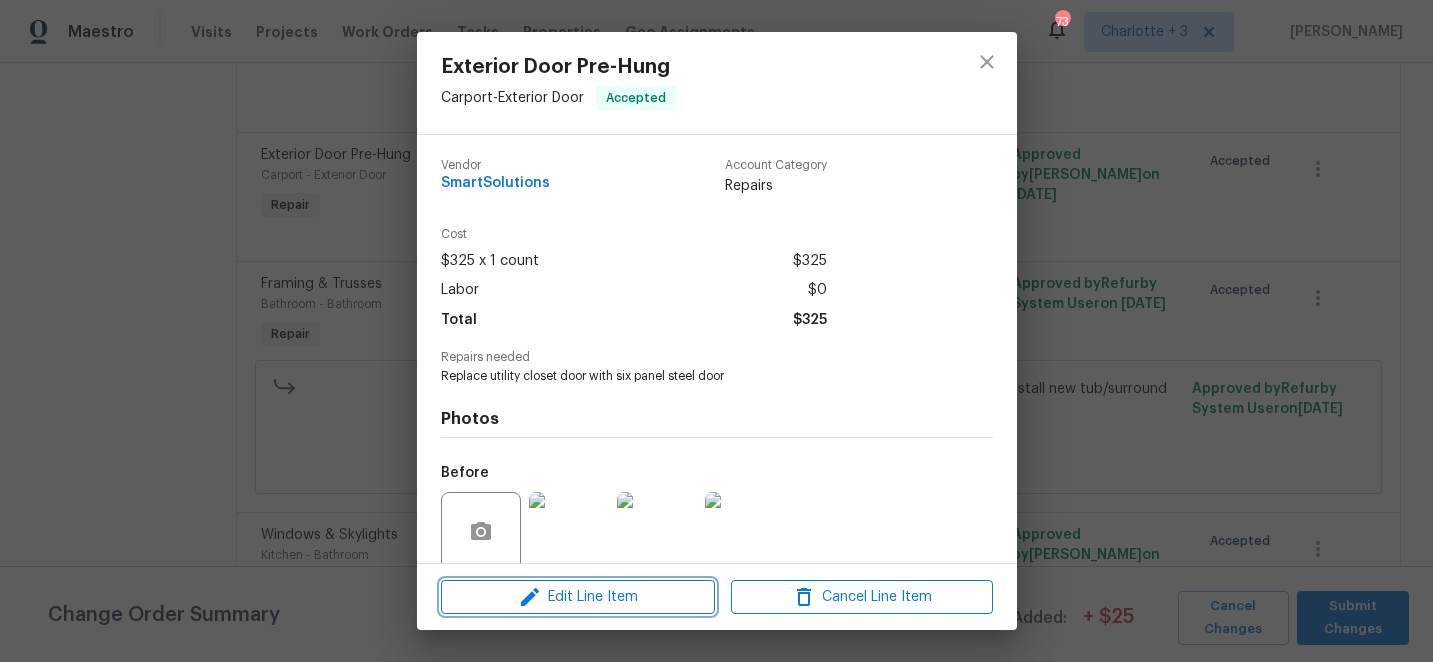 click on "Edit Line Item" at bounding box center [578, 597] 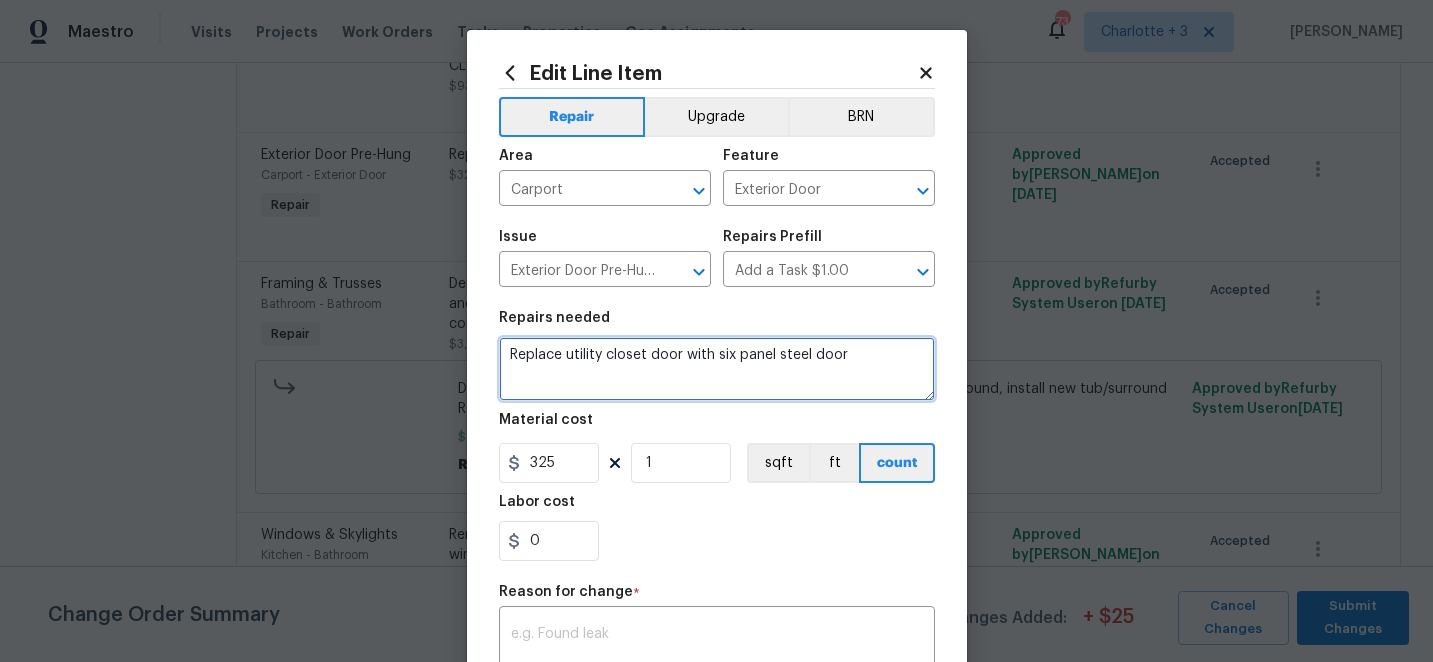 click on "Replace utility closet door with six panel steel door" at bounding box center [717, 369] 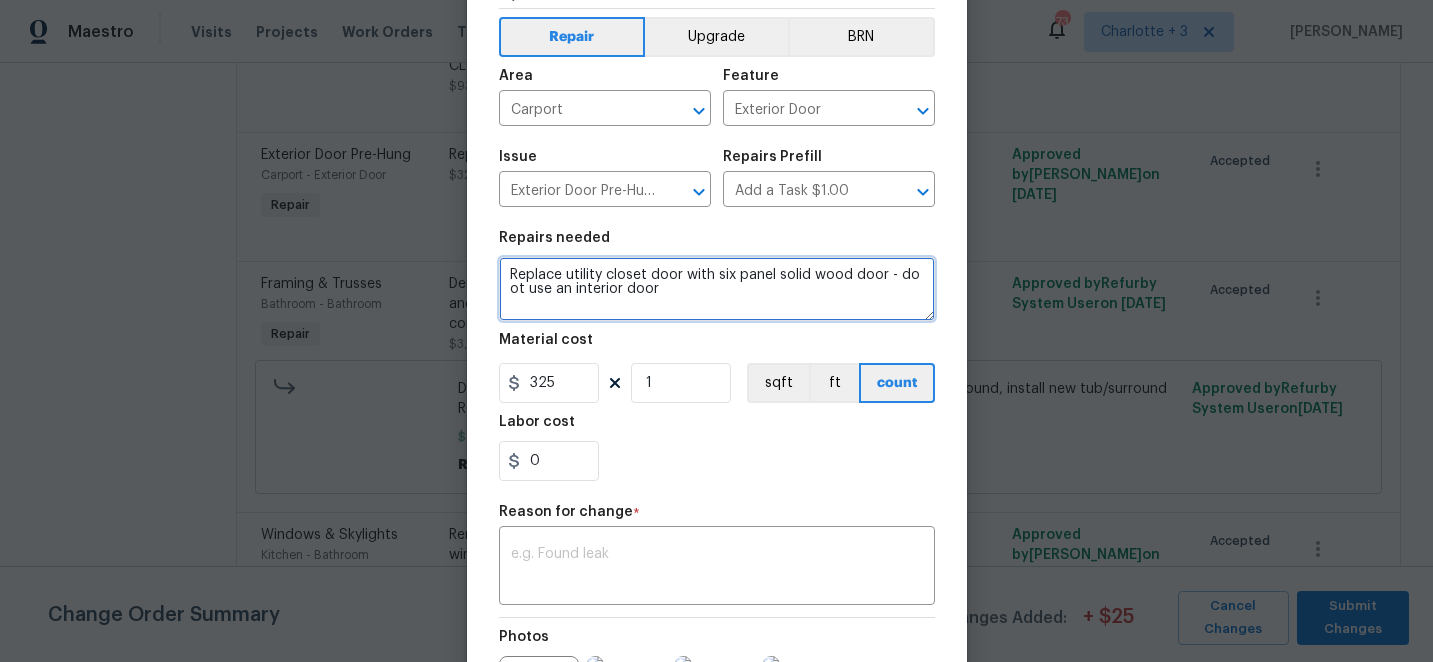 scroll, scrollTop: 105, scrollLeft: 0, axis: vertical 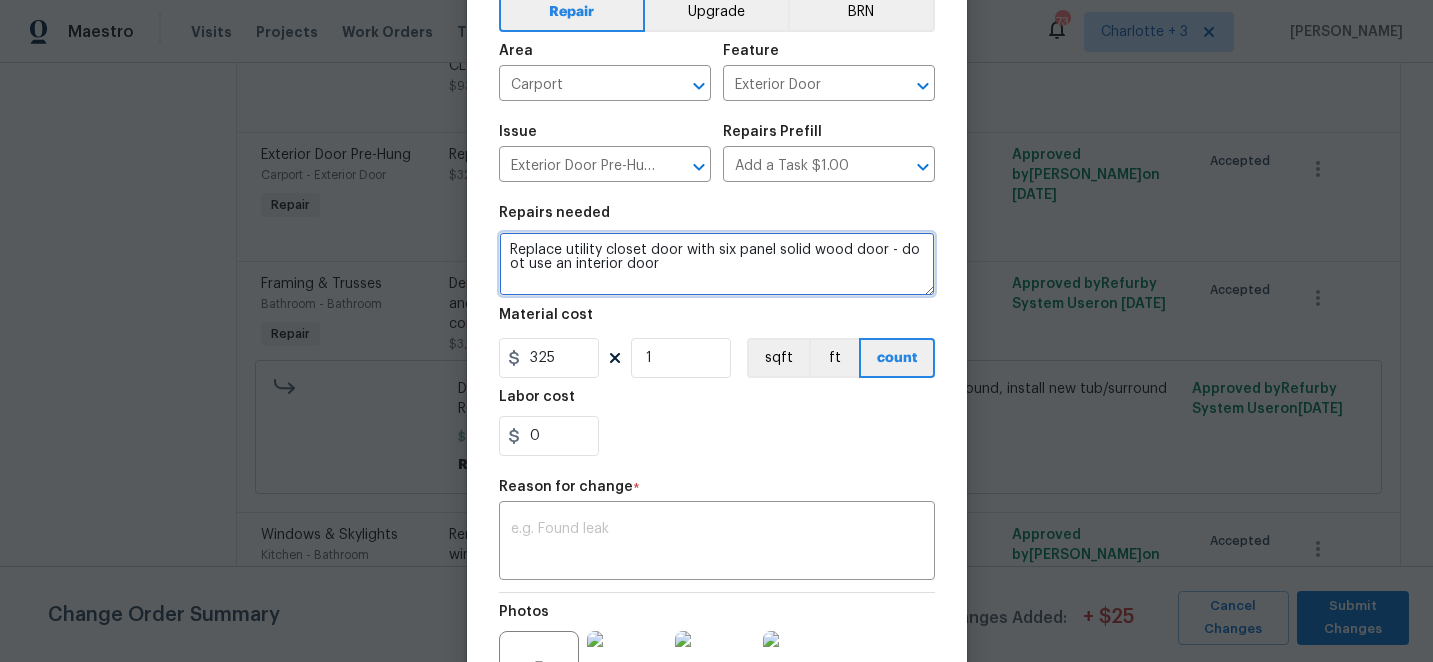 click on "Replace utility closet door with six panel solid wood door - do ot use an interior door" at bounding box center (717, 264) 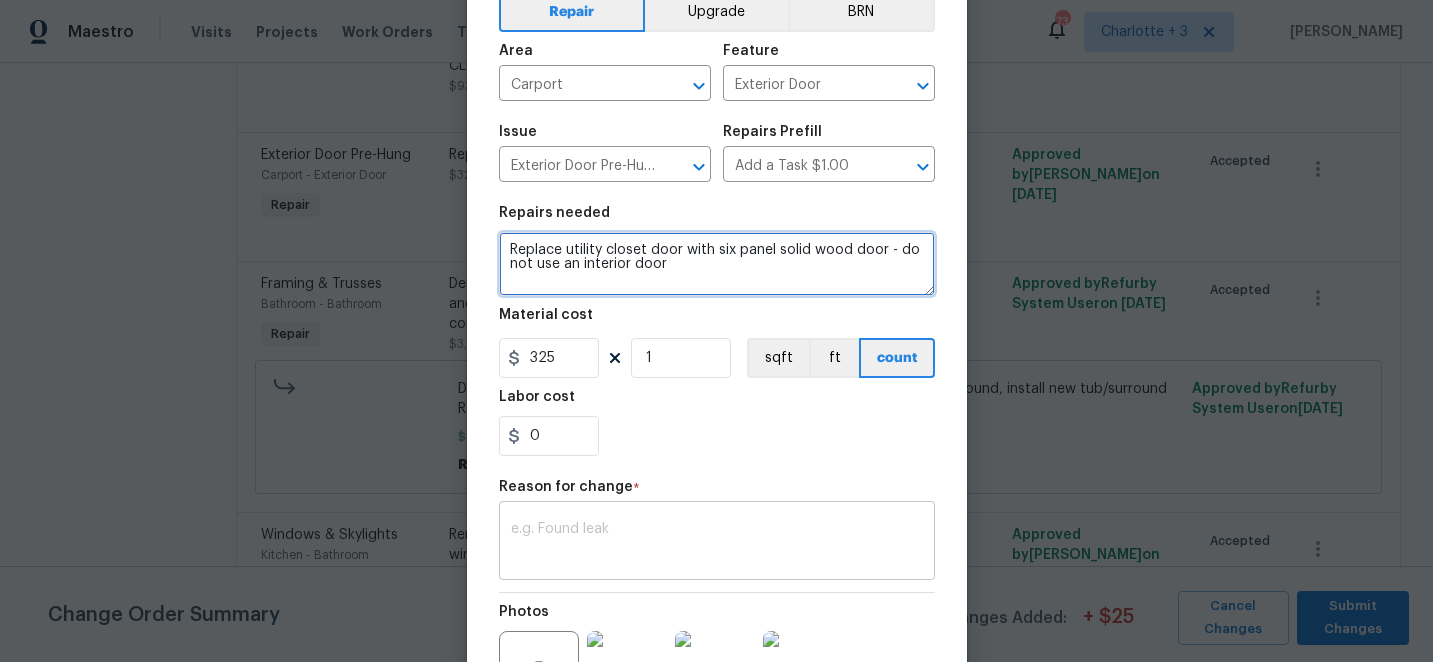type on "Replace utility closet door with six panel solid wood door - do not use an interior door" 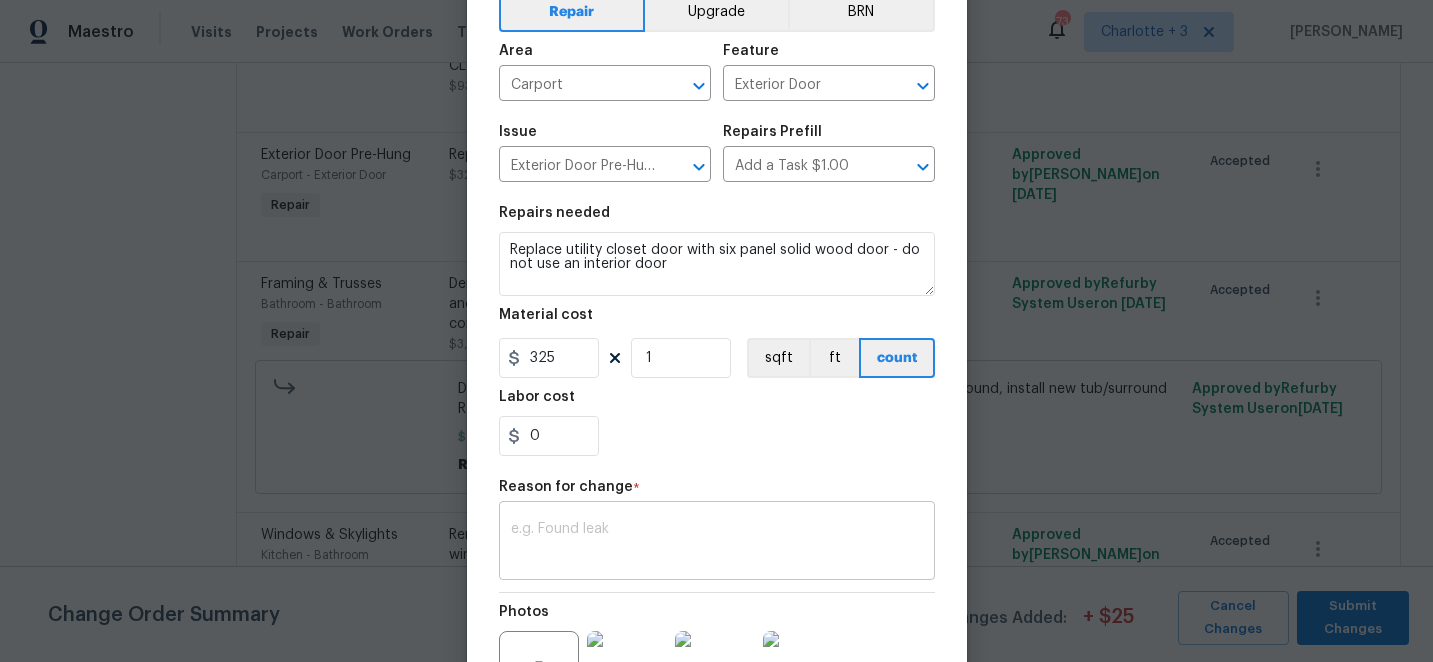 click at bounding box center (717, 543) 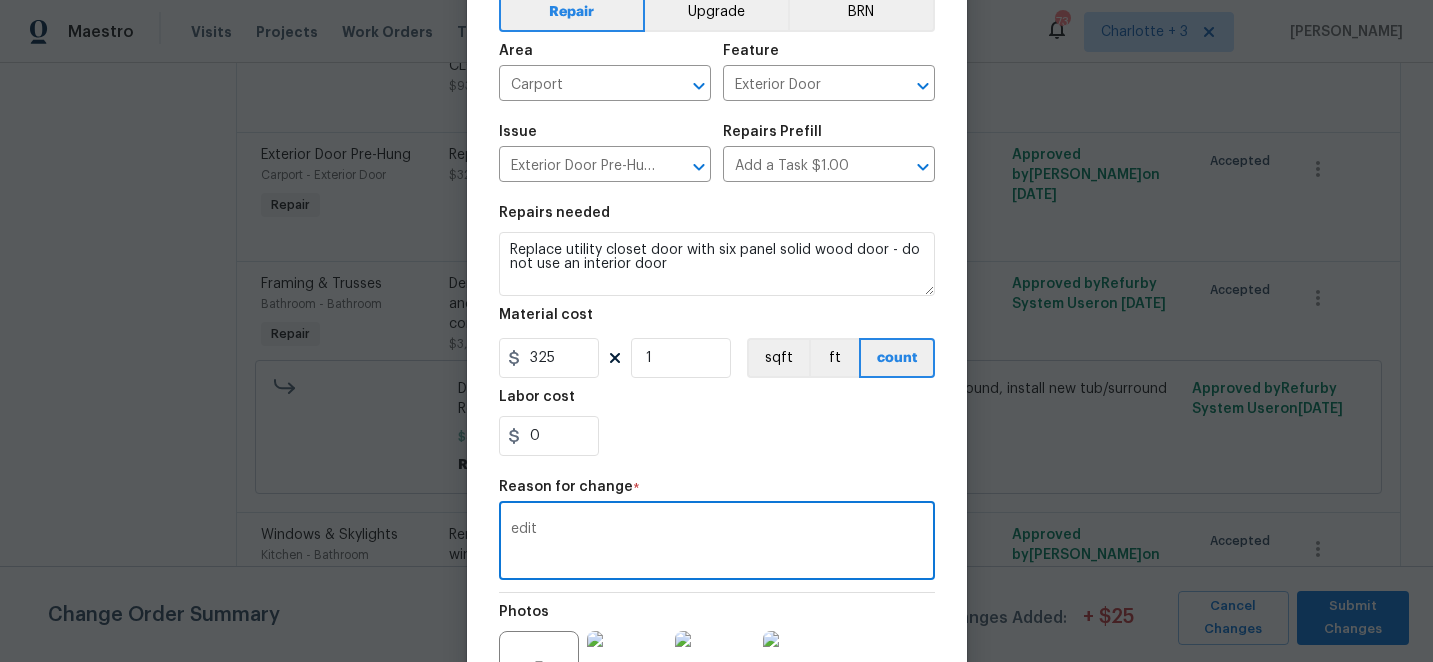scroll, scrollTop: 324, scrollLeft: 0, axis: vertical 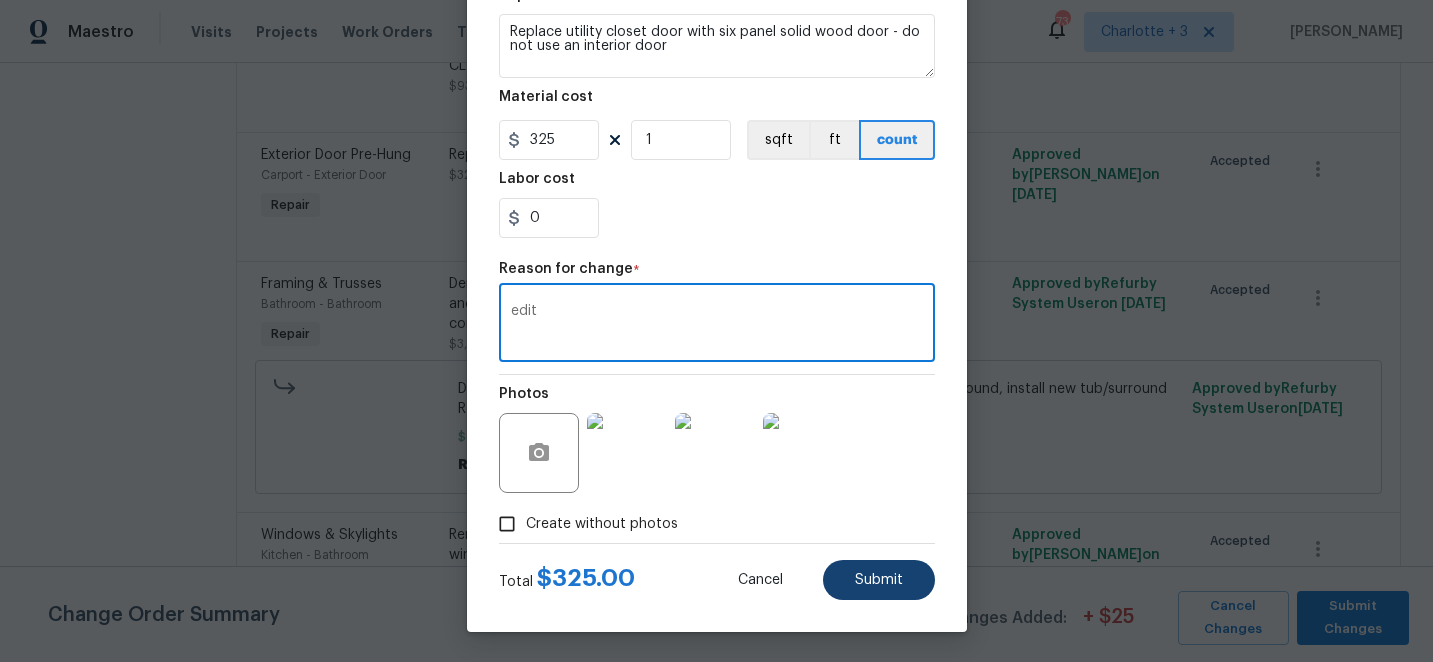type on "edit" 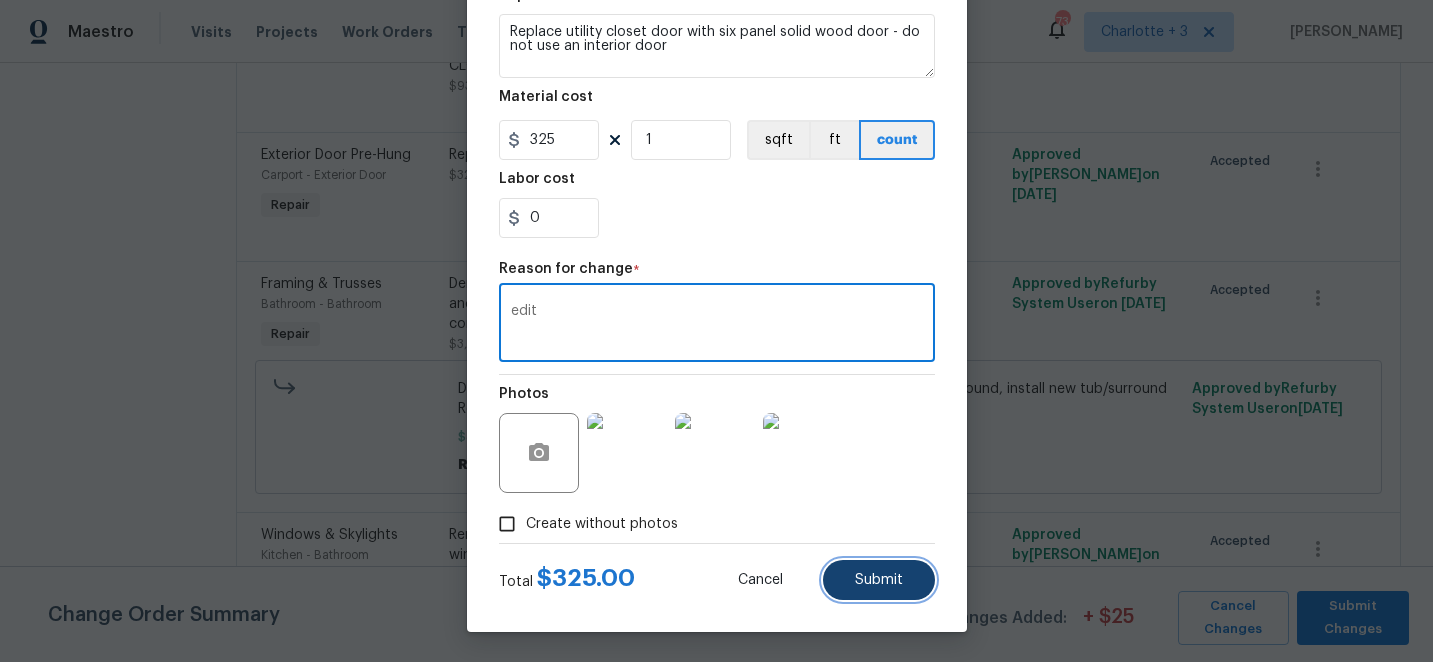 click on "Submit" at bounding box center (879, 580) 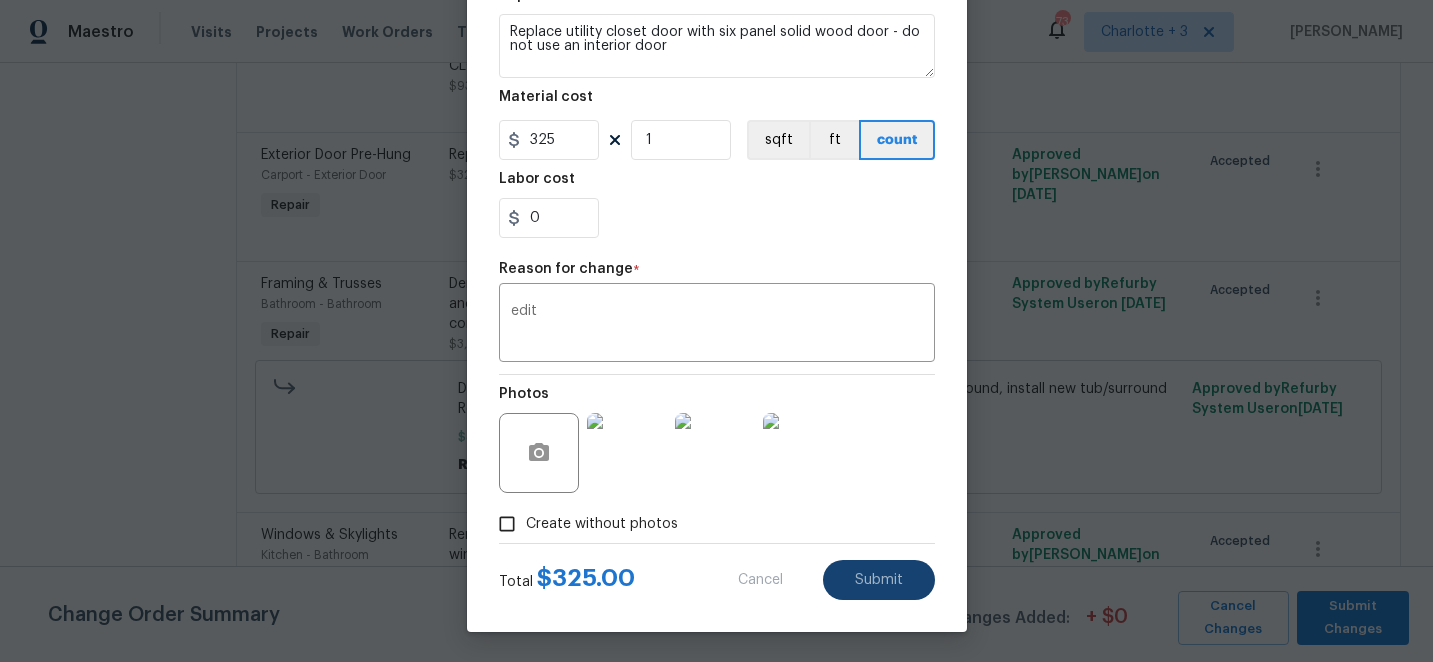 type on "Replace utility closet door with six panel steel door" 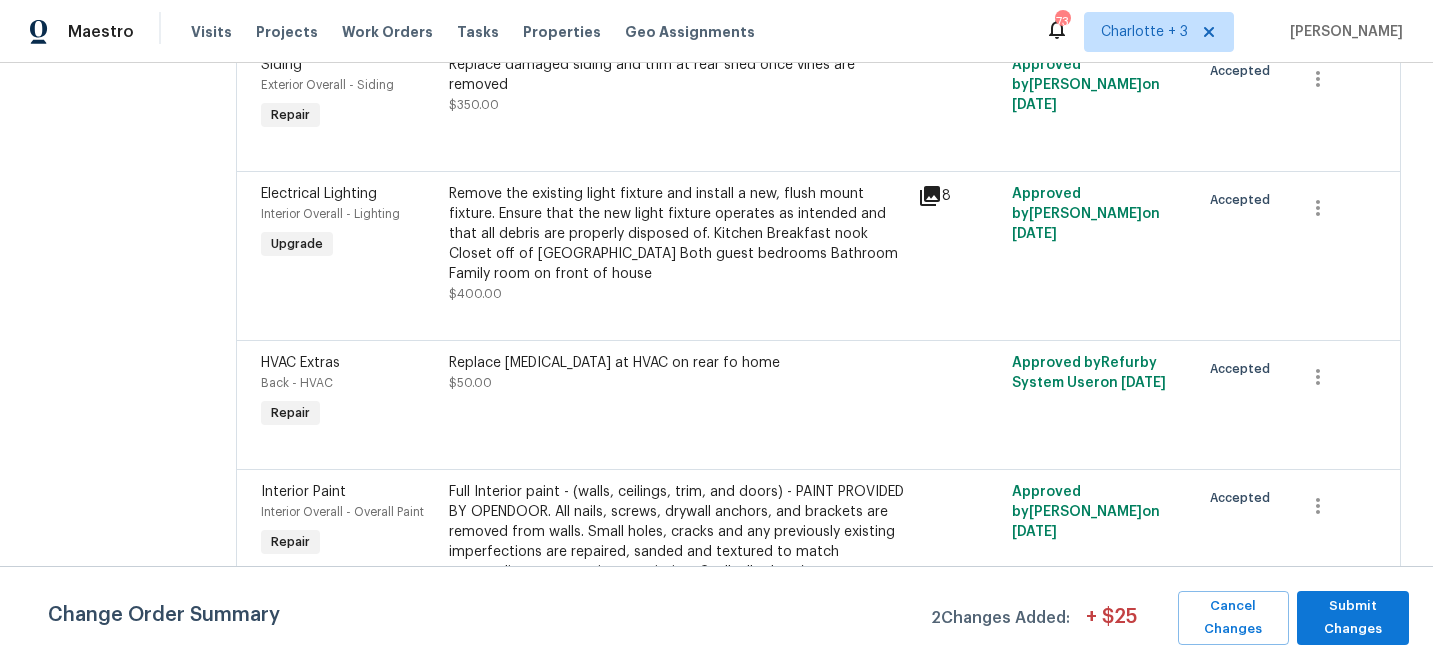 scroll, scrollTop: 3477, scrollLeft: 0, axis: vertical 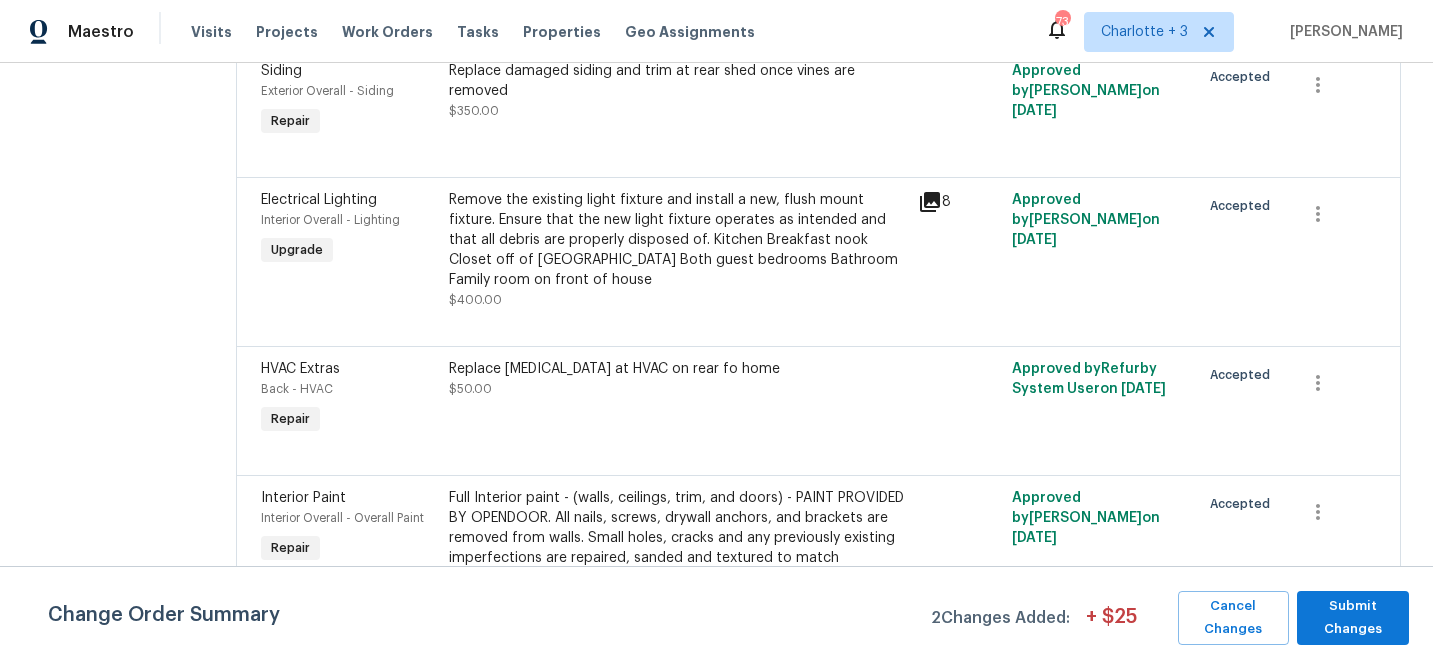 click on "Replace [MEDICAL_DATA] at HVAC on rear fo home" at bounding box center [678, 369] 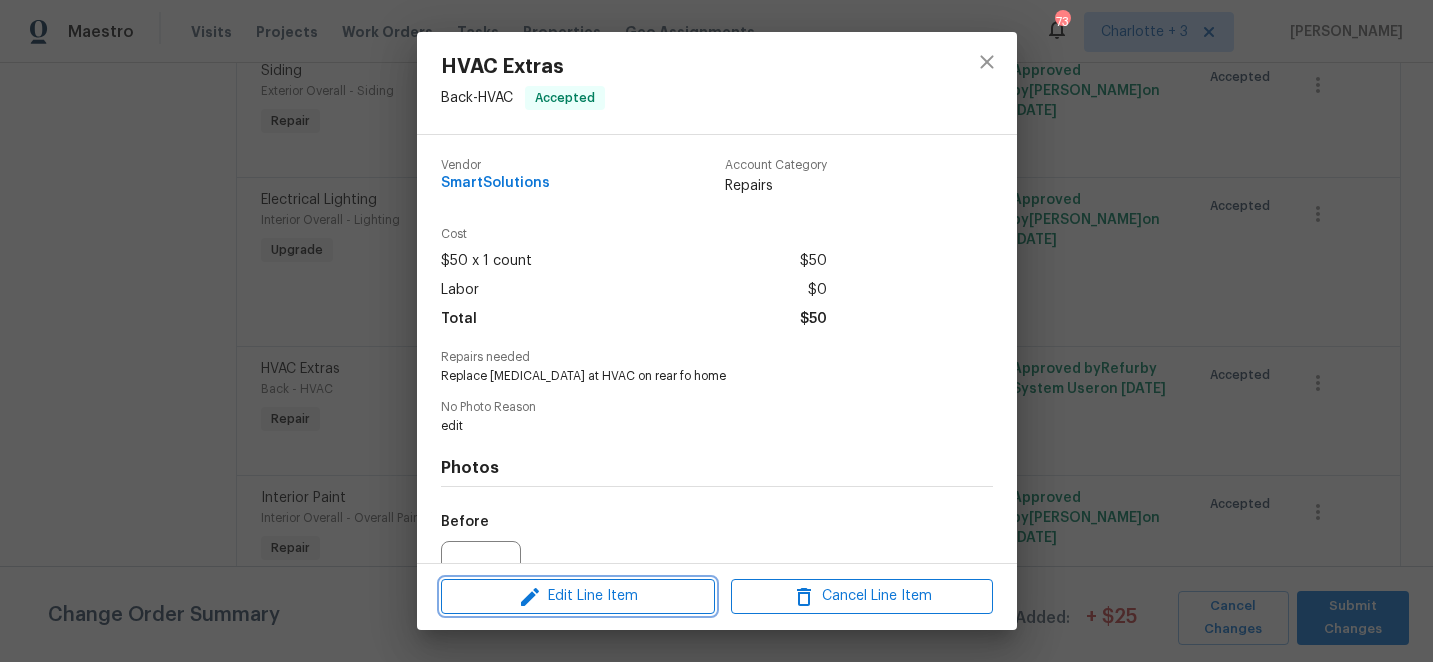 click on "Edit Line Item" at bounding box center [578, 596] 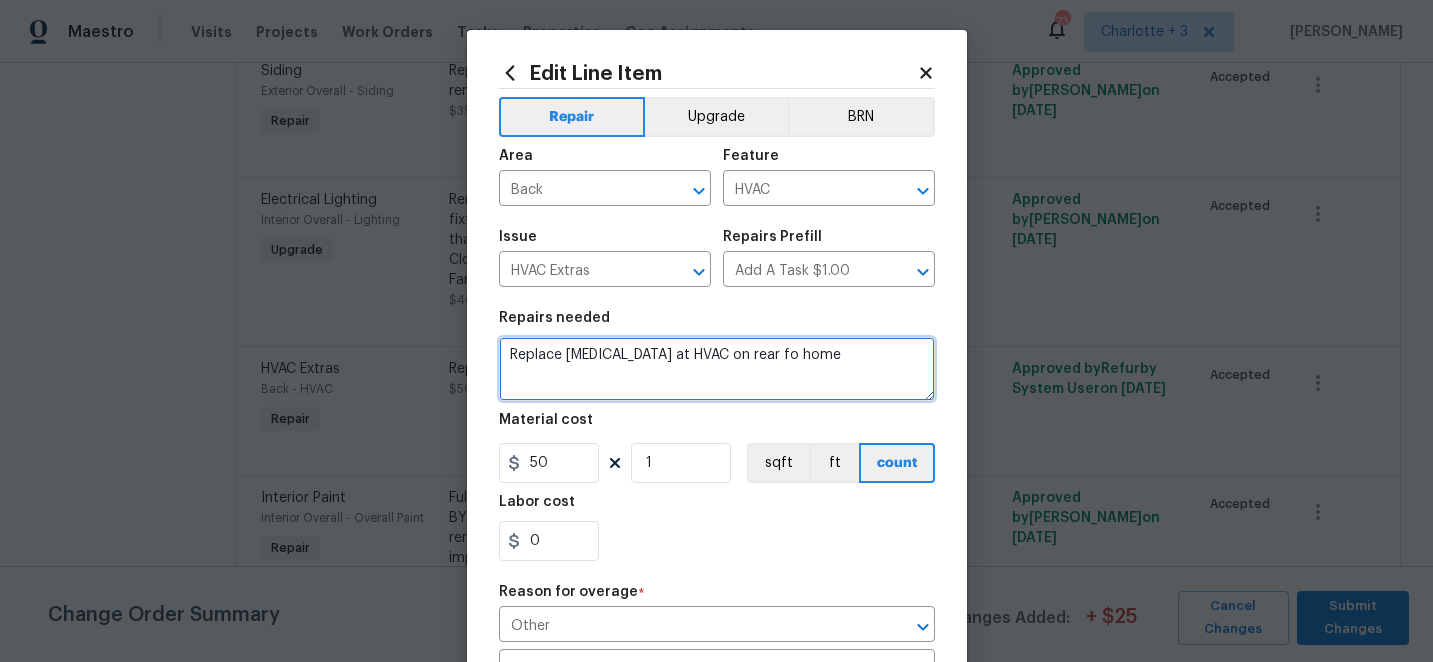 click on "Replace [MEDICAL_DATA] at HVAC on rear fo home" at bounding box center (717, 369) 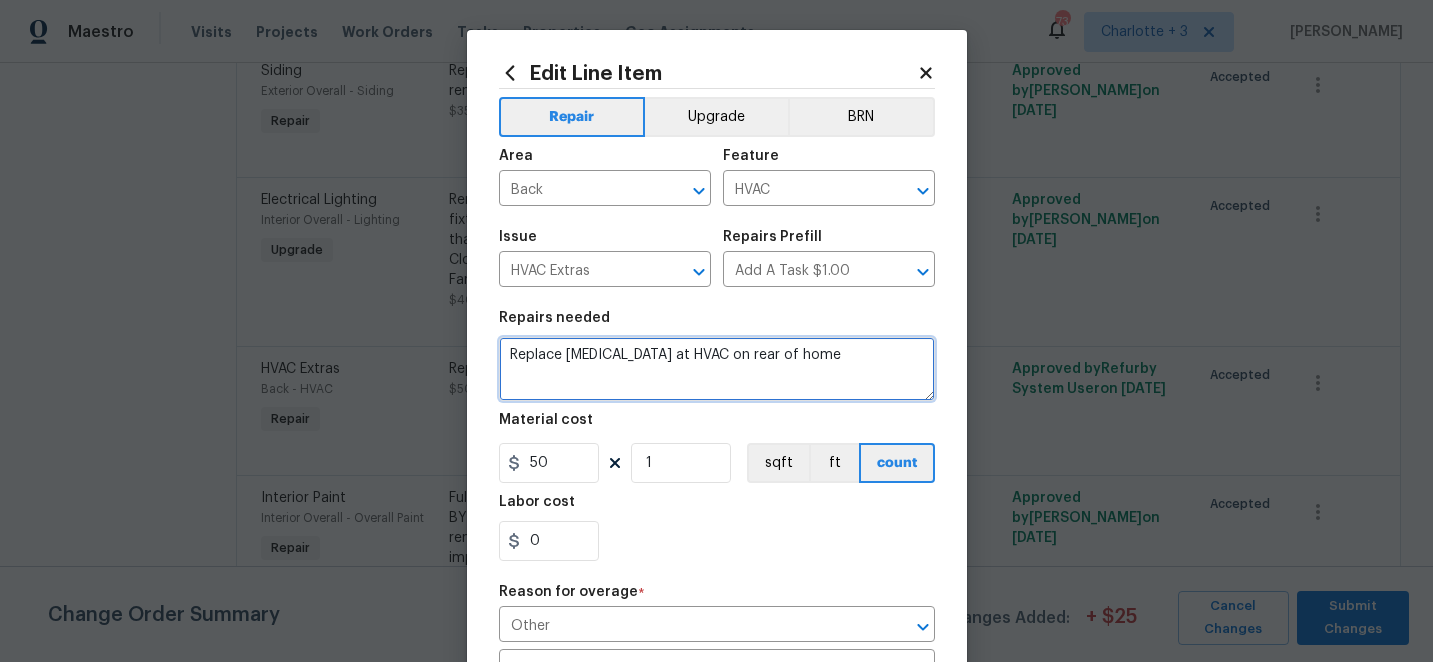 click on "Replace [MEDICAL_DATA] at HVAC on rear of home" at bounding box center [717, 369] 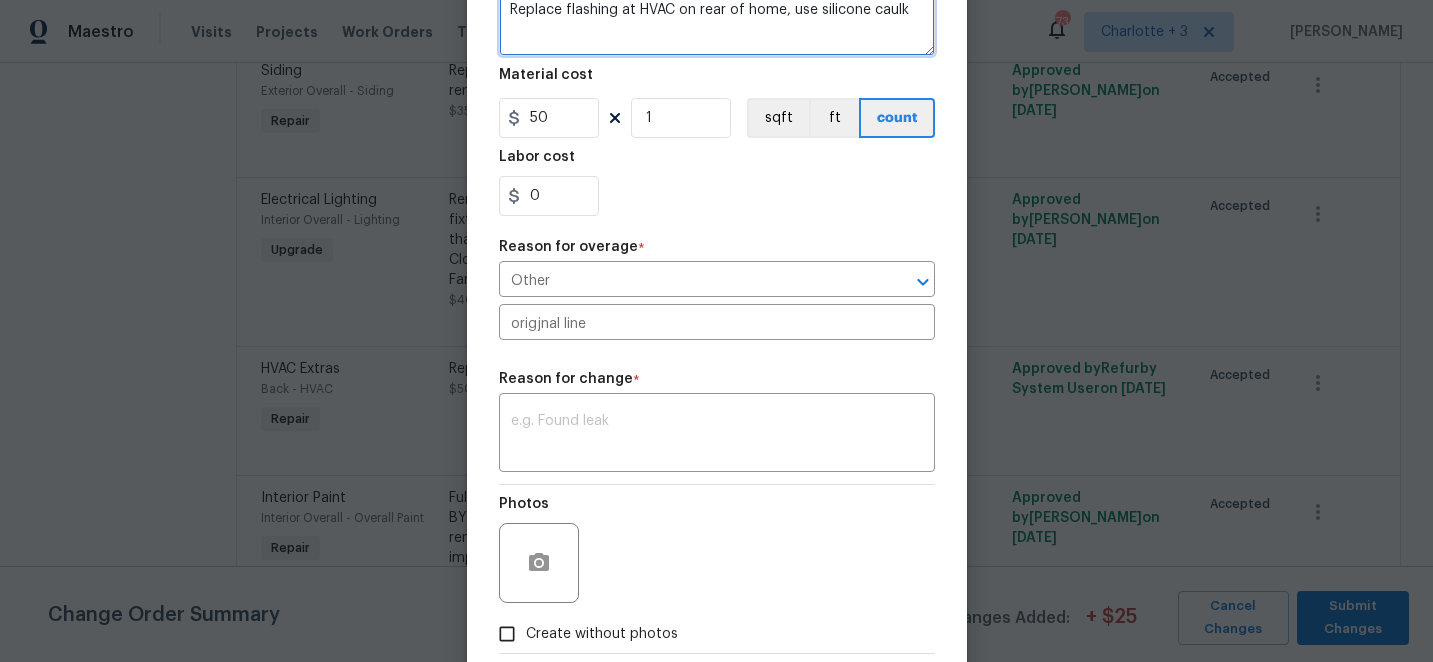 scroll, scrollTop: 384, scrollLeft: 0, axis: vertical 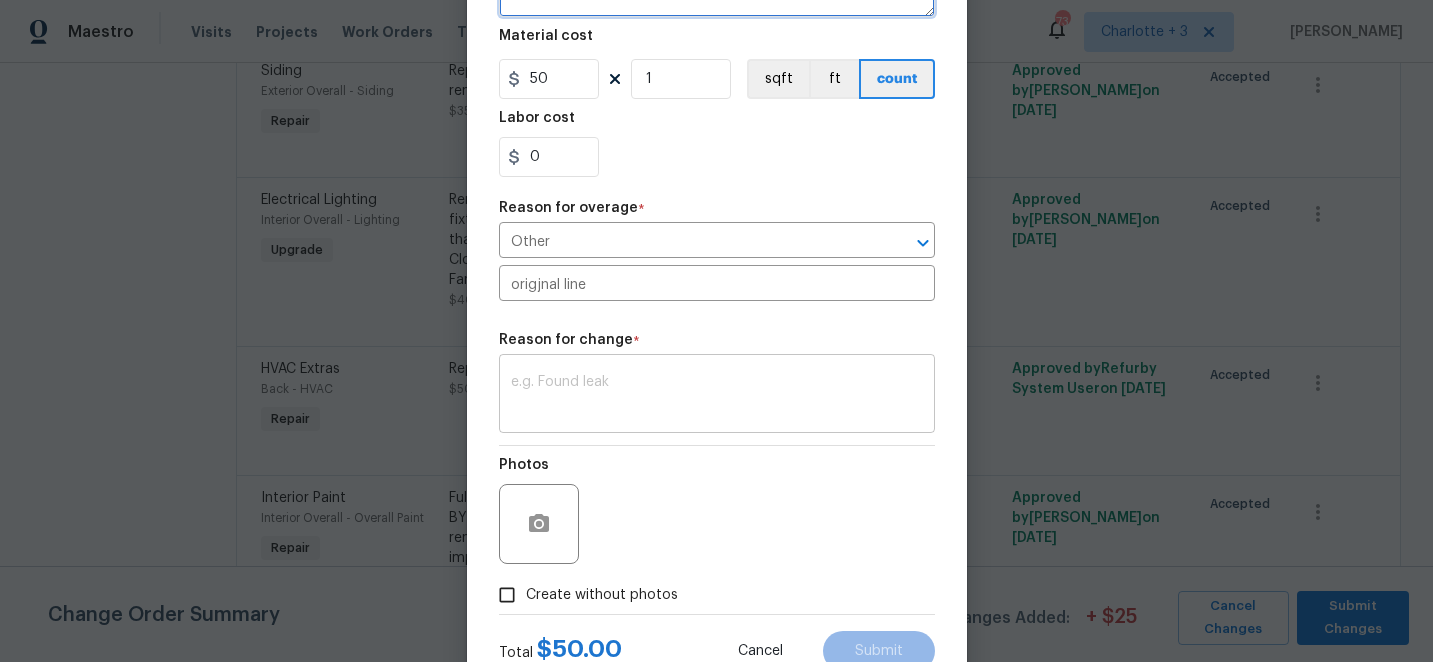 type on "Replace flashing at HVAC on rear of home, use silicone caulk" 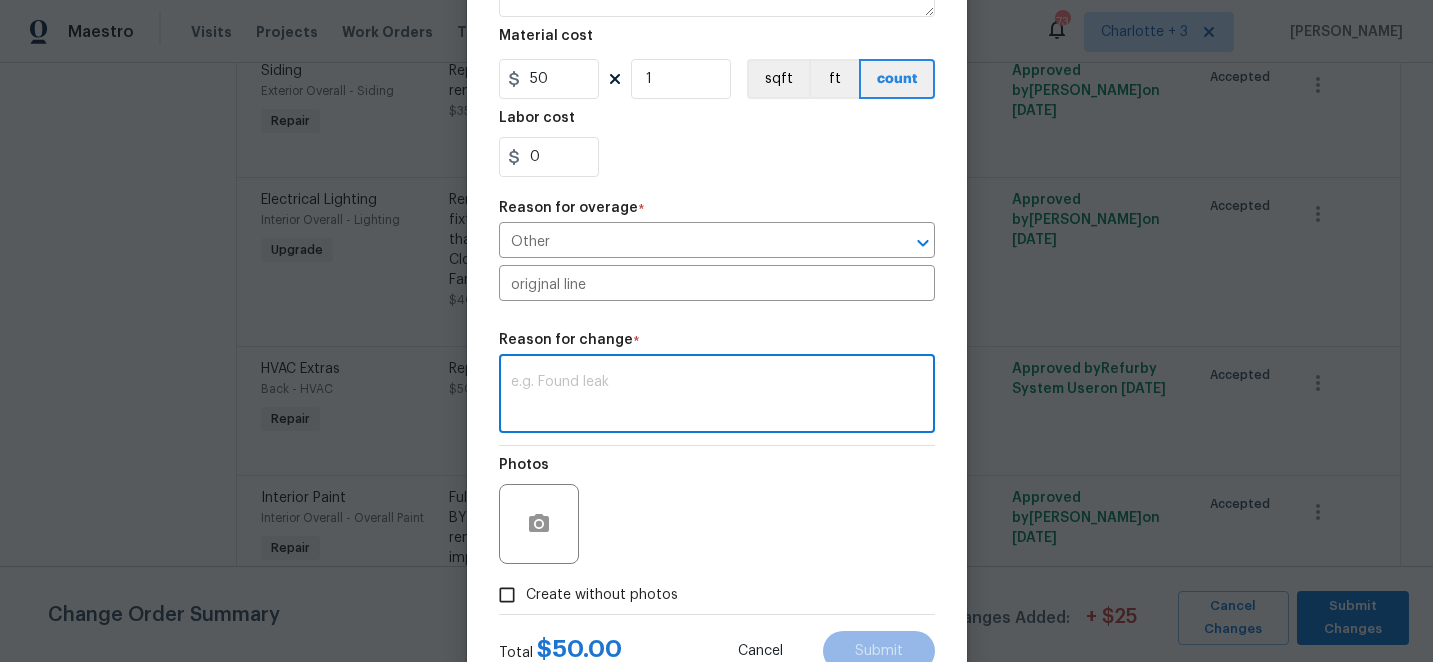 click at bounding box center [717, 396] 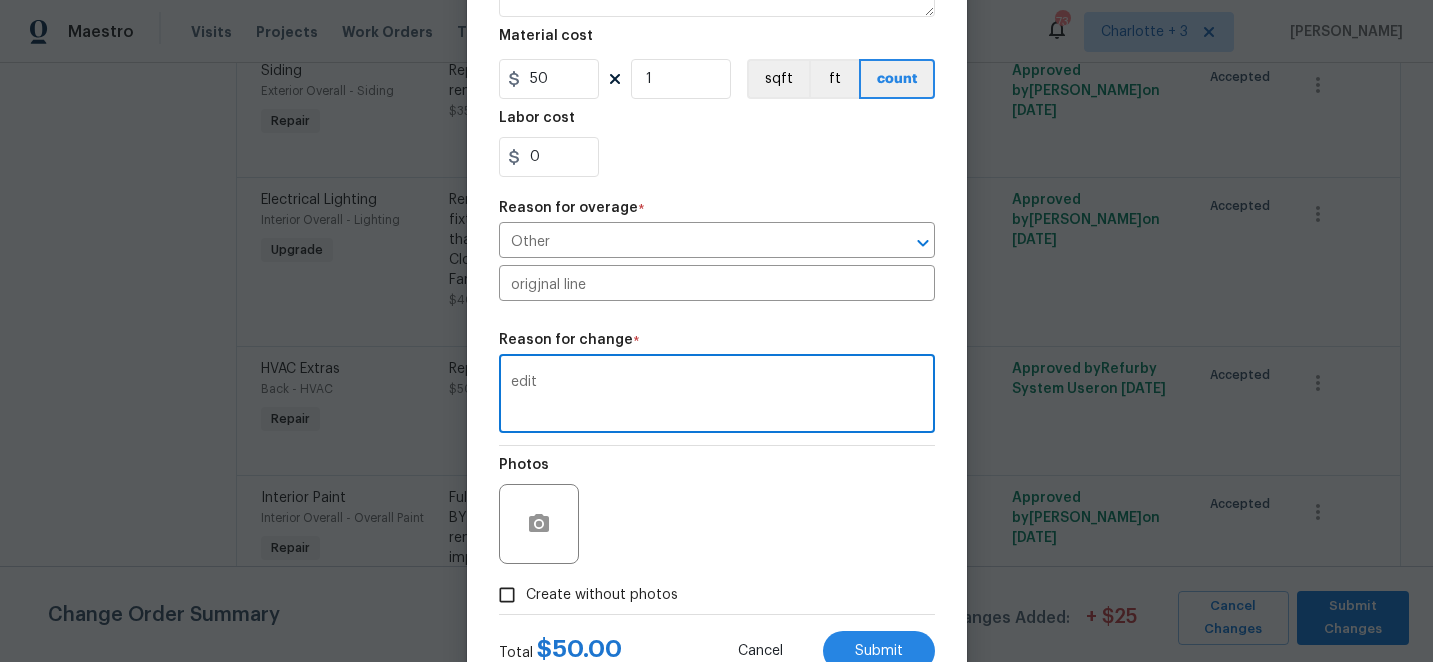 scroll, scrollTop: 457, scrollLeft: 0, axis: vertical 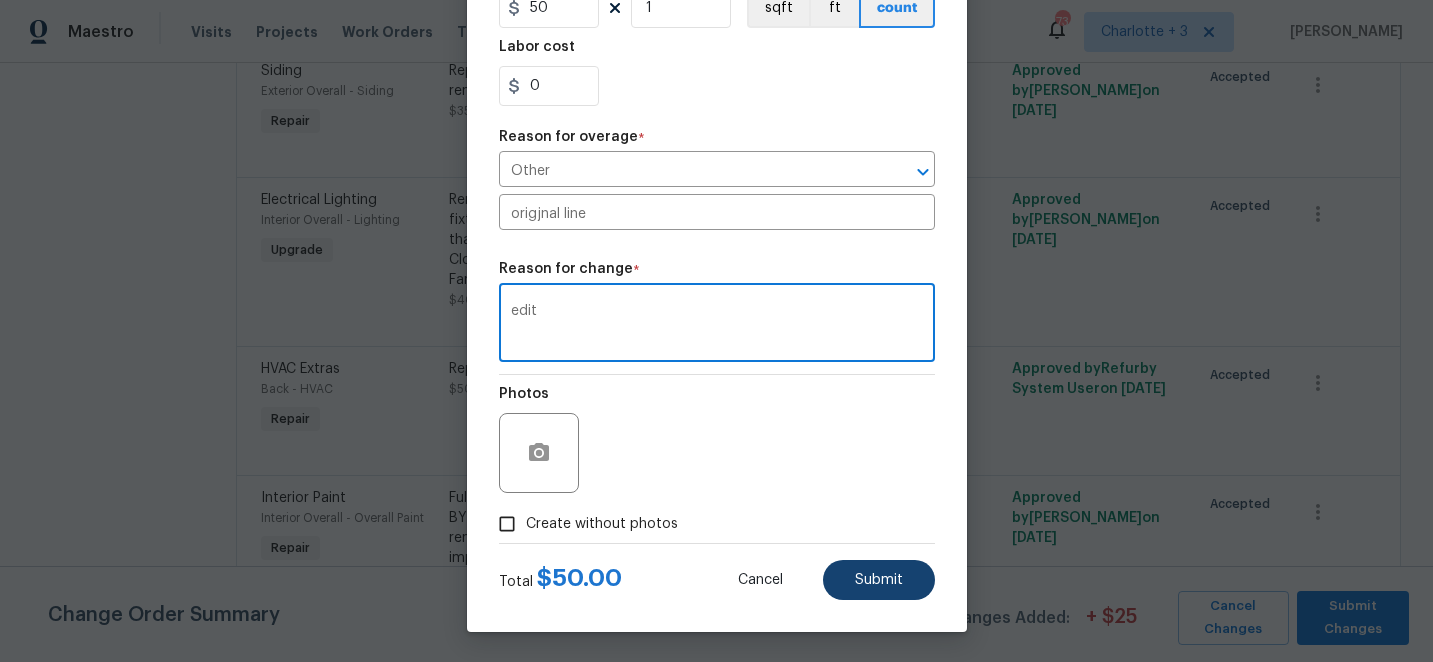type on "edit" 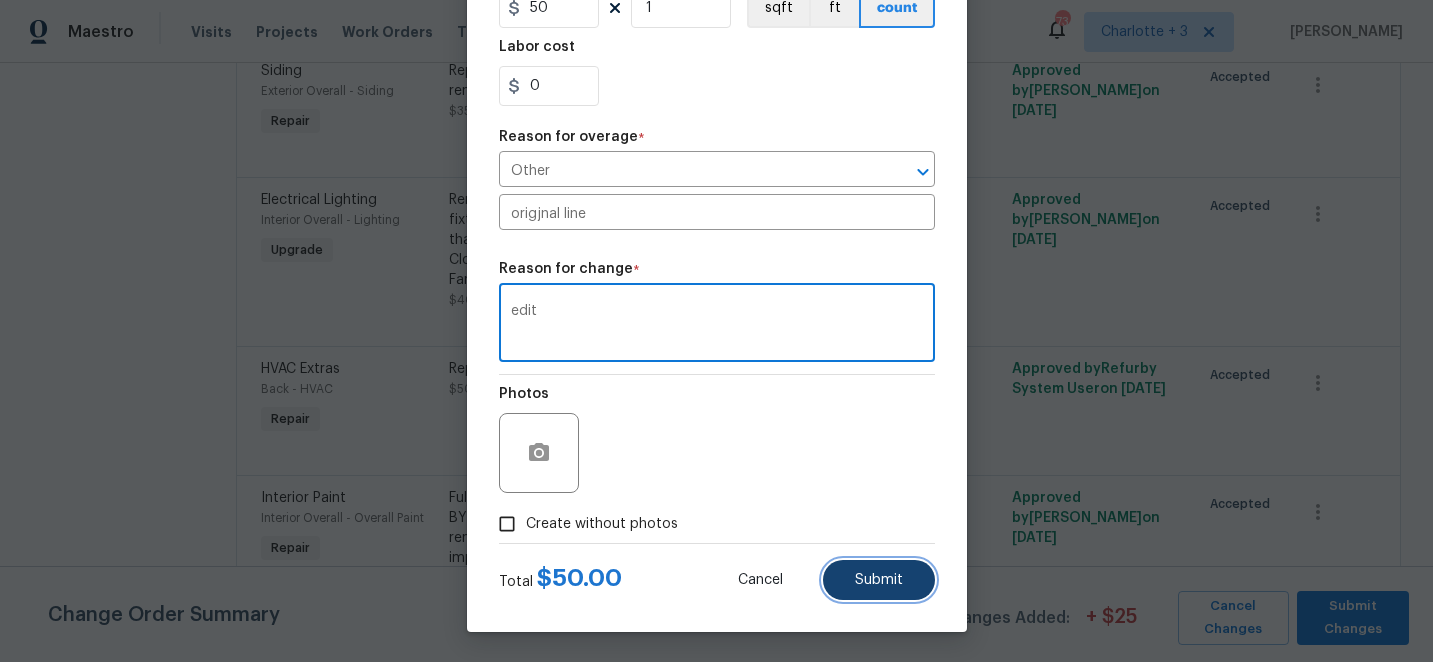 click on "Submit" at bounding box center (879, 580) 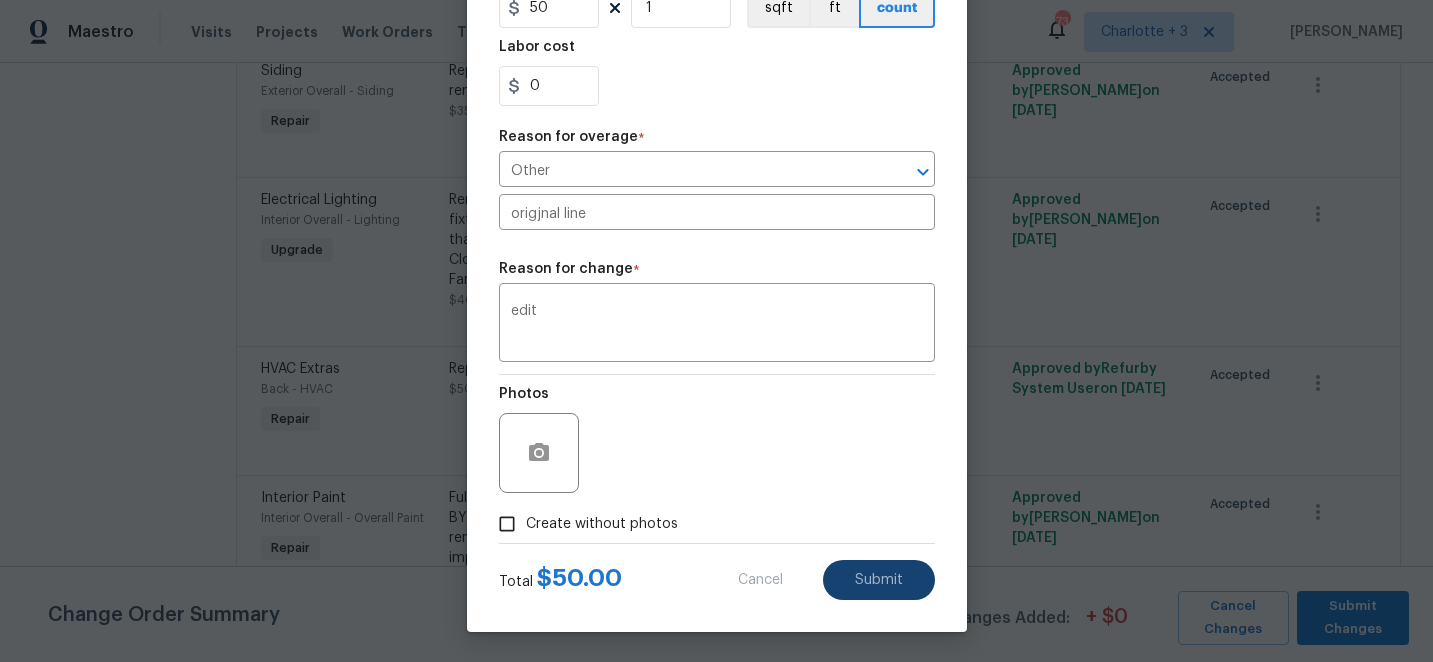 type on "Replace [MEDICAL_DATA] at HVAC on rear fo home" 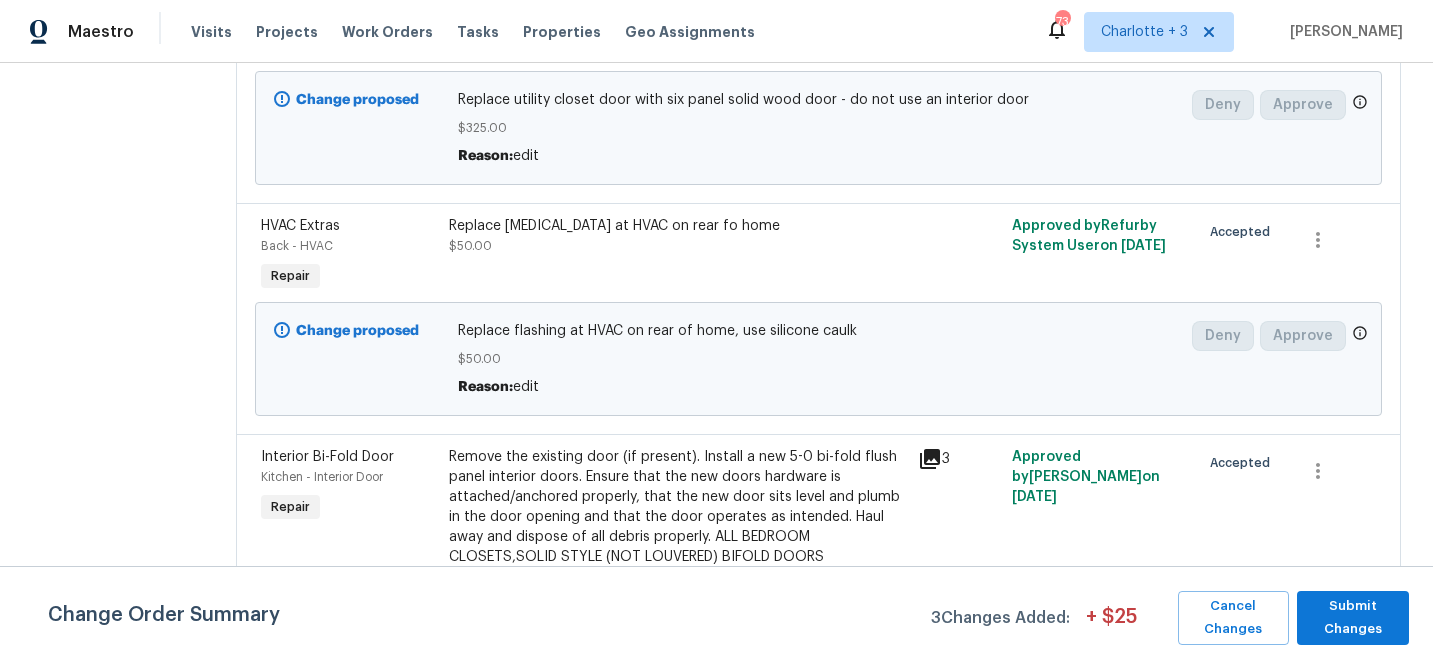 scroll, scrollTop: 0, scrollLeft: 0, axis: both 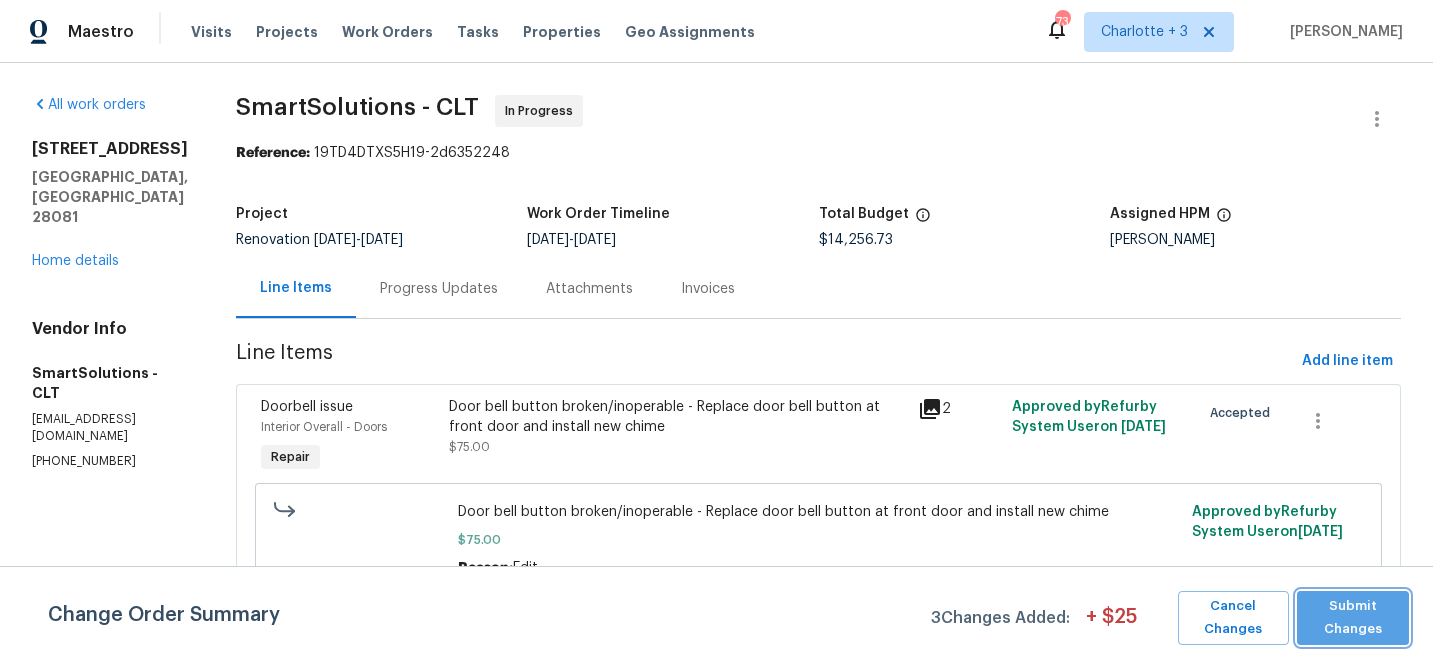 click on "Submit Changes" at bounding box center [1353, 618] 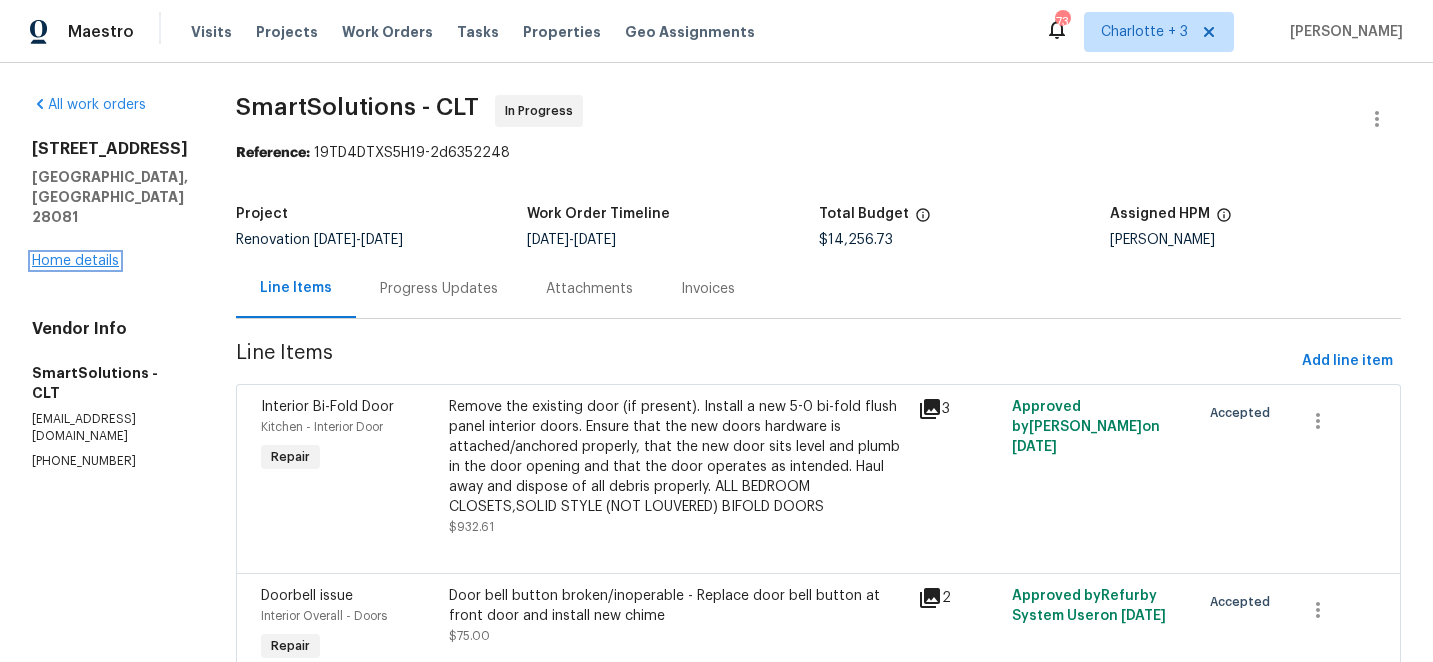click on "Home details" at bounding box center (75, 261) 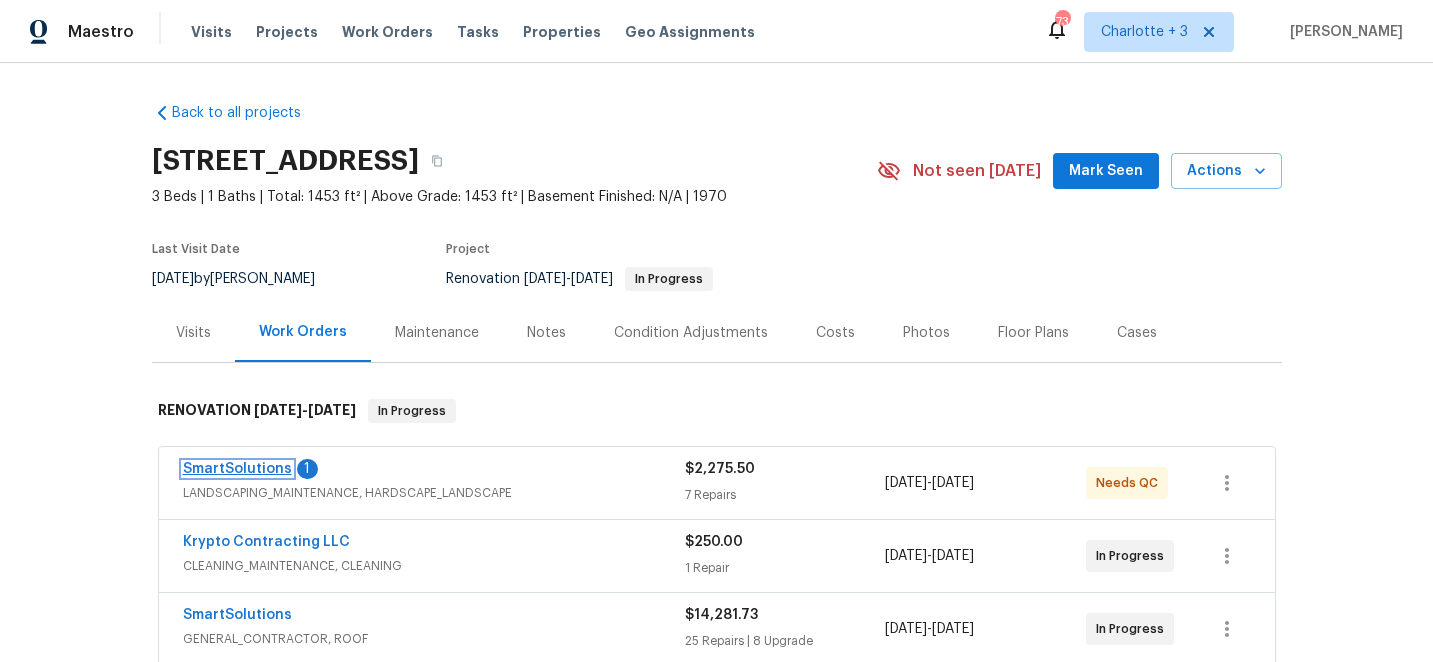 click on "SmartSolutions" at bounding box center (237, 469) 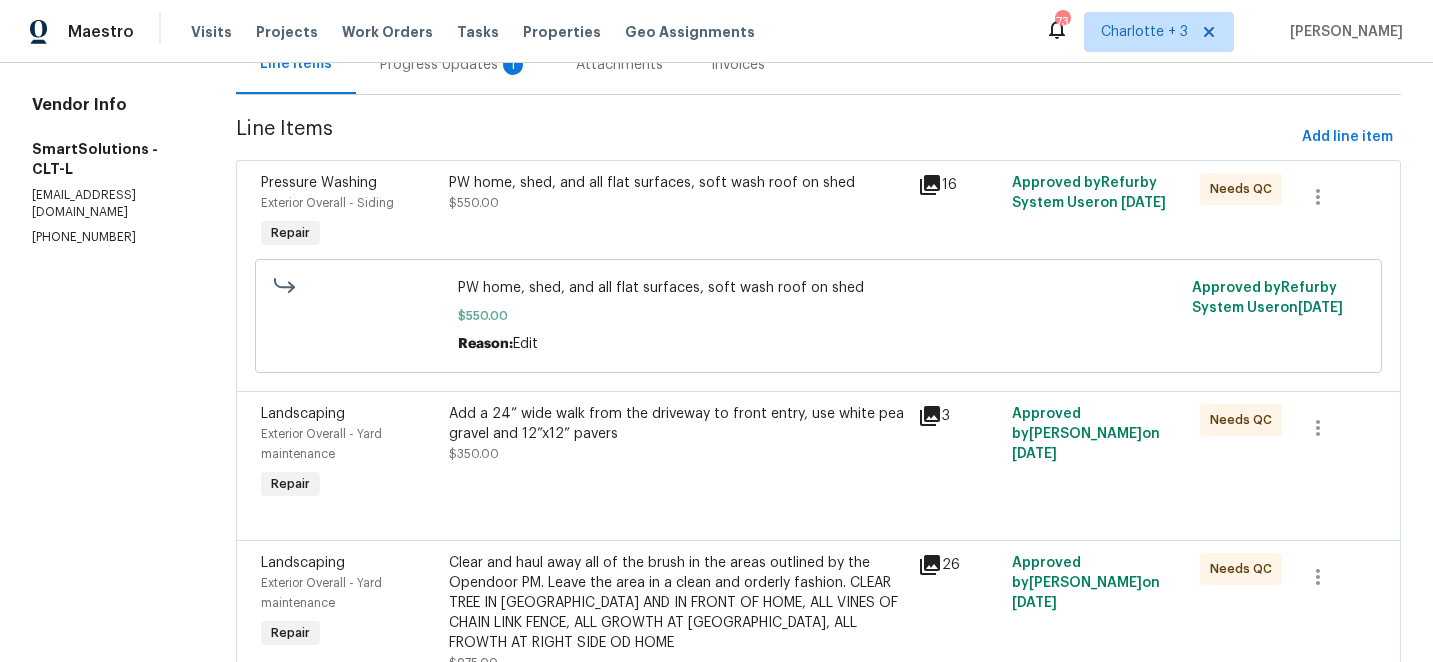 scroll, scrollTop: 160, scrollLeft: 0, axis: vertical 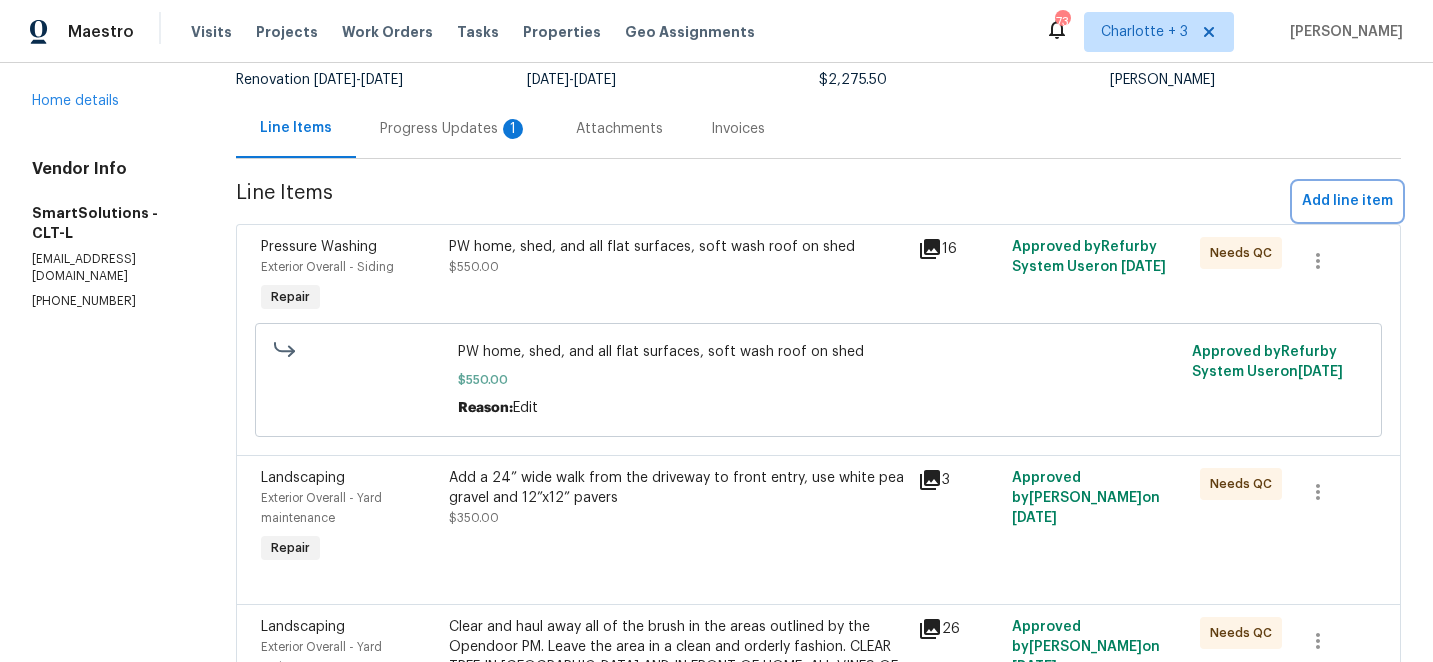 click on "Add line item" at bounding box center [1347, 201] 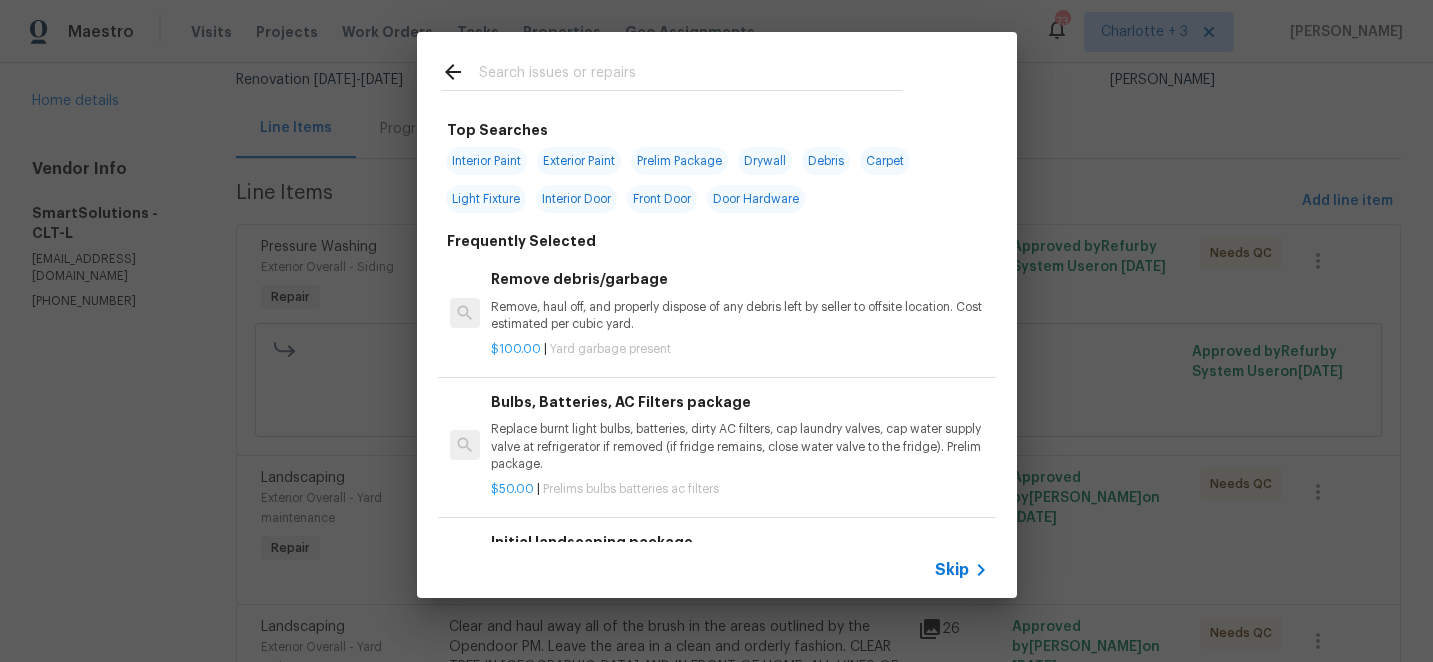 click at bounding box center [691, 75] 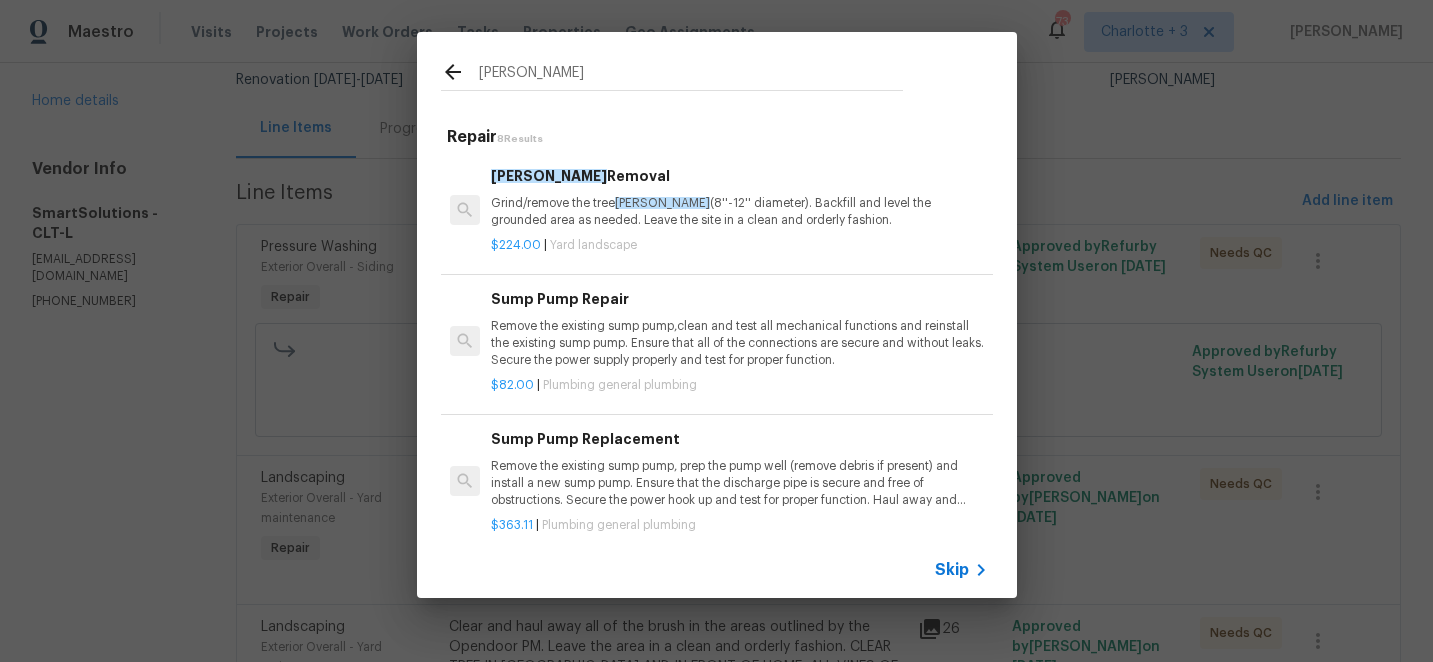 type on "[PERSON_NAME]" 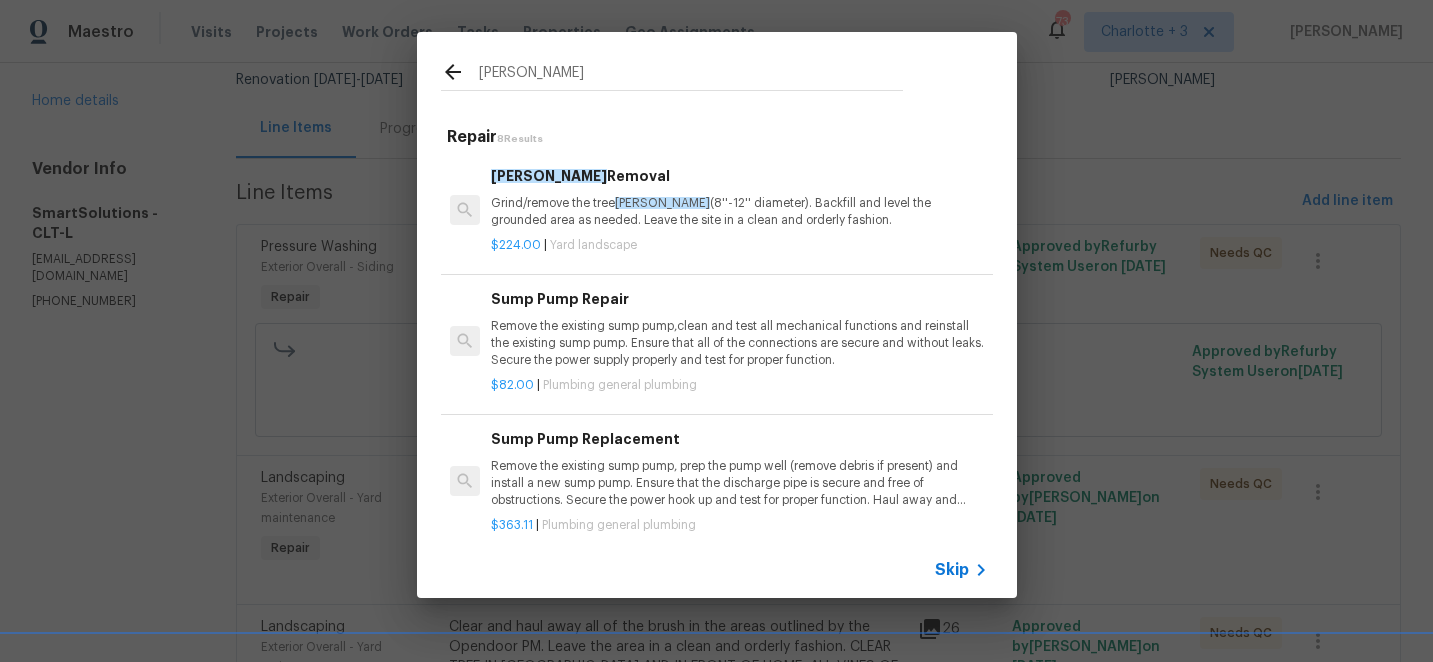 click on "Grind/remove the tree  [PERSON_NAME]  (8''-12'' diameter). Backfill and level the grounded area as needed. Leave the site in a clean and orderly fashion." at bounding box center (739, 212) 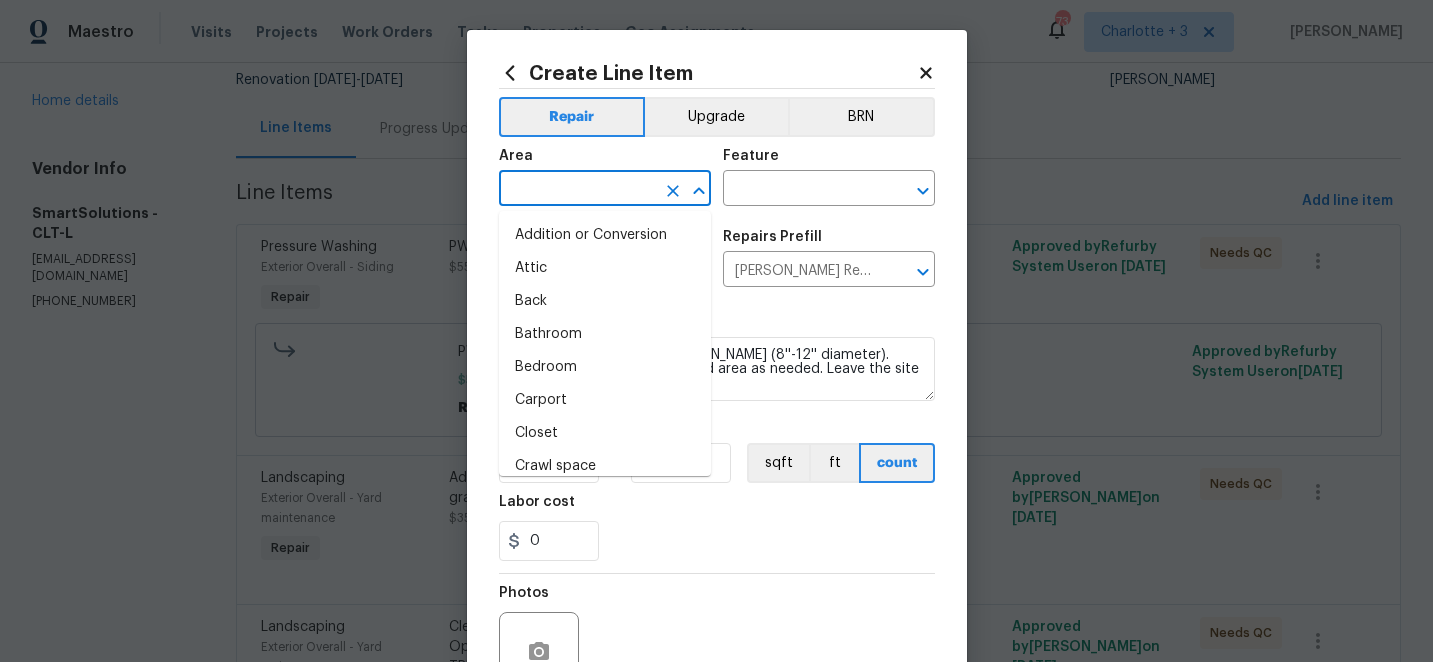 click at bounding box center (577, 190) 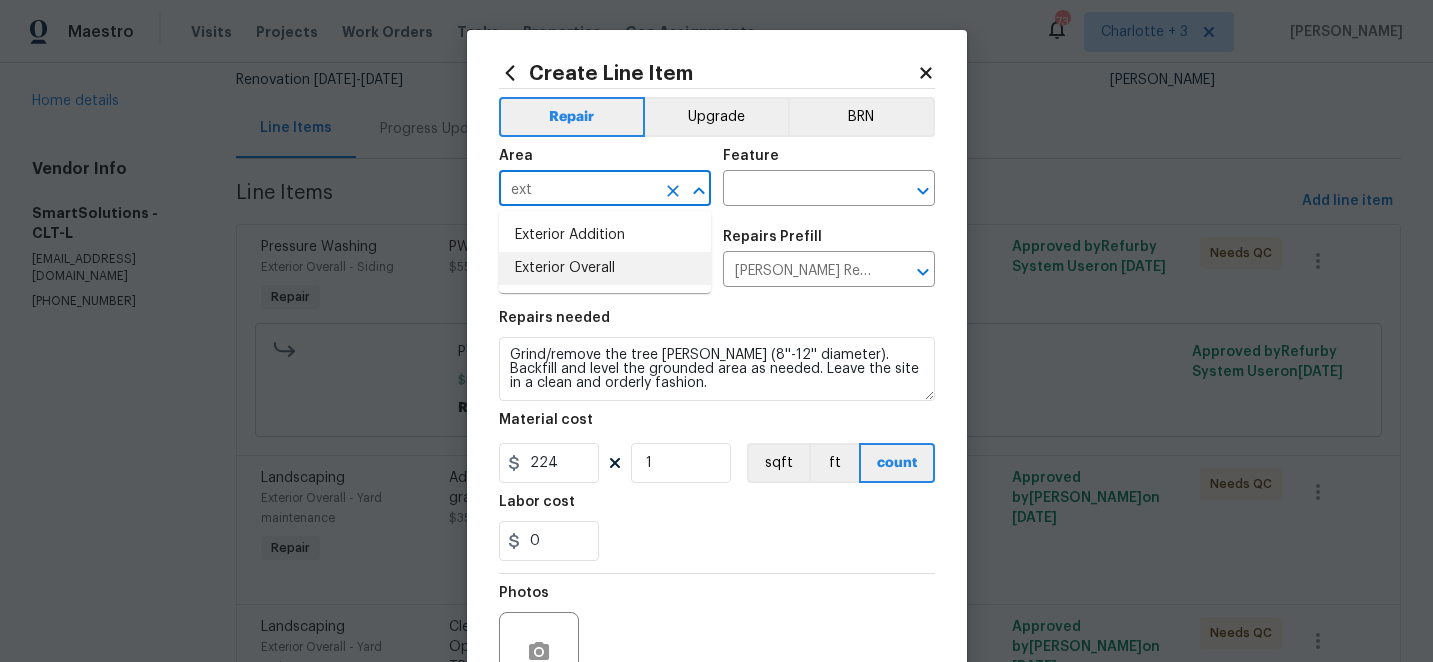 click on "Exterior Overall" at bounding box center (605, 268) 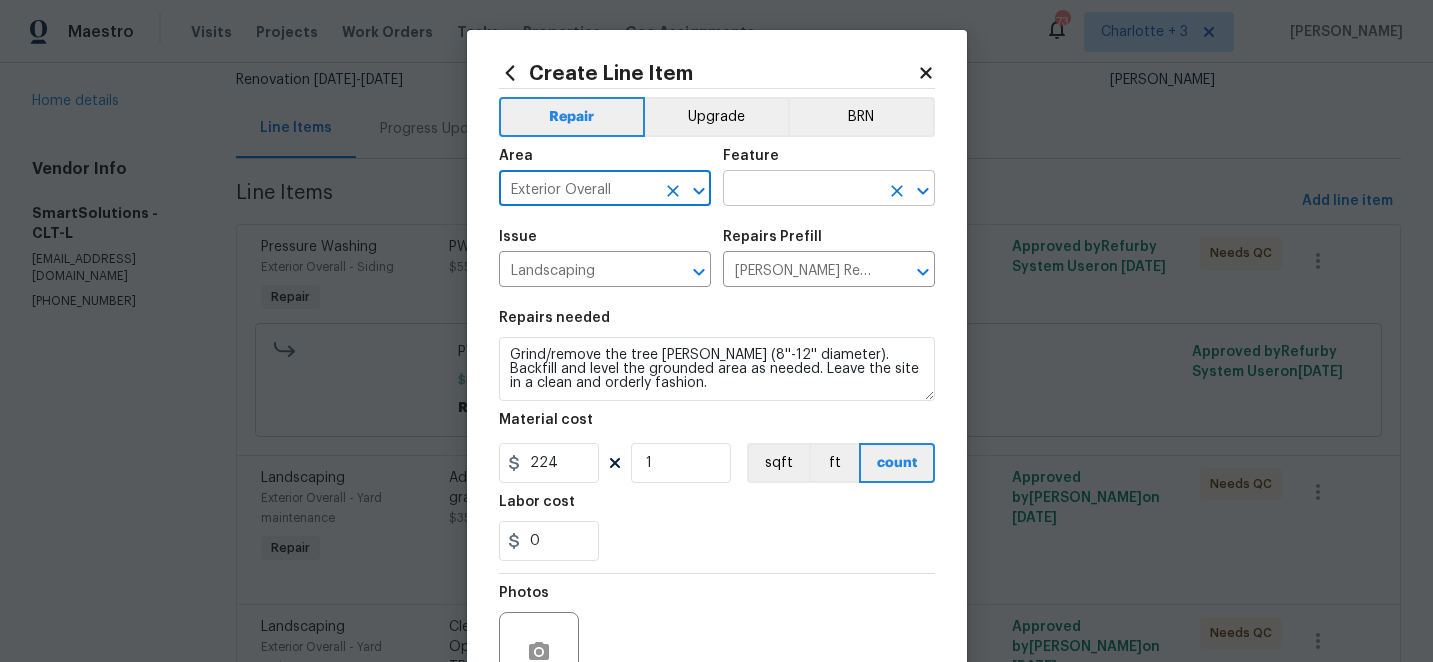 type on "Exterior Overall" 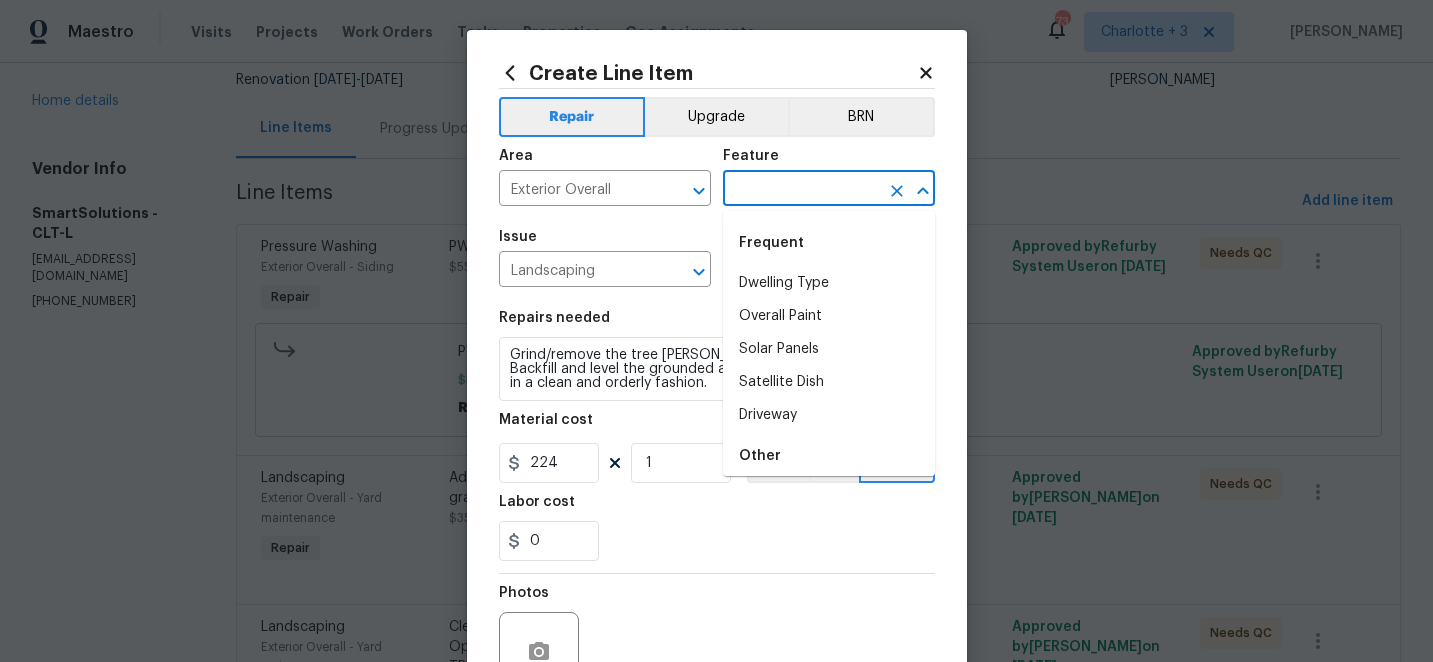 click at bounding box center (801, 190) 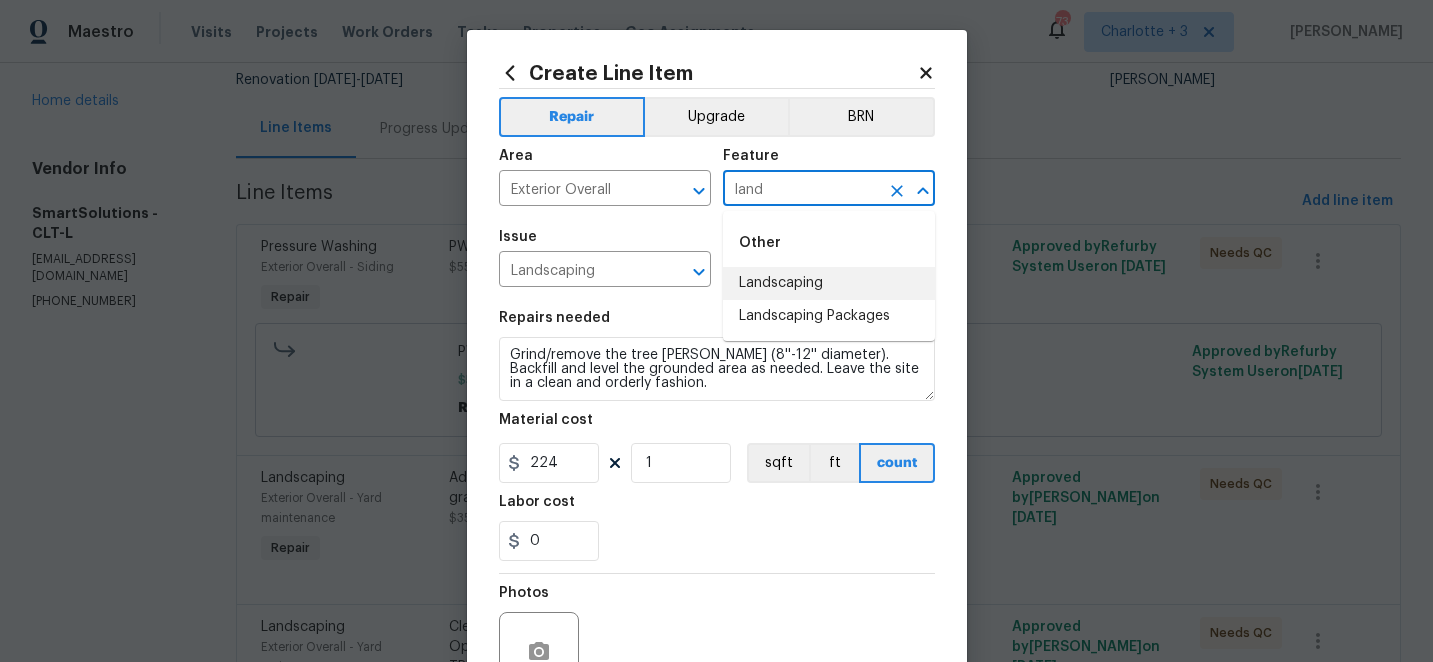 click on "Landscaping" at bounding box center [829, 283] 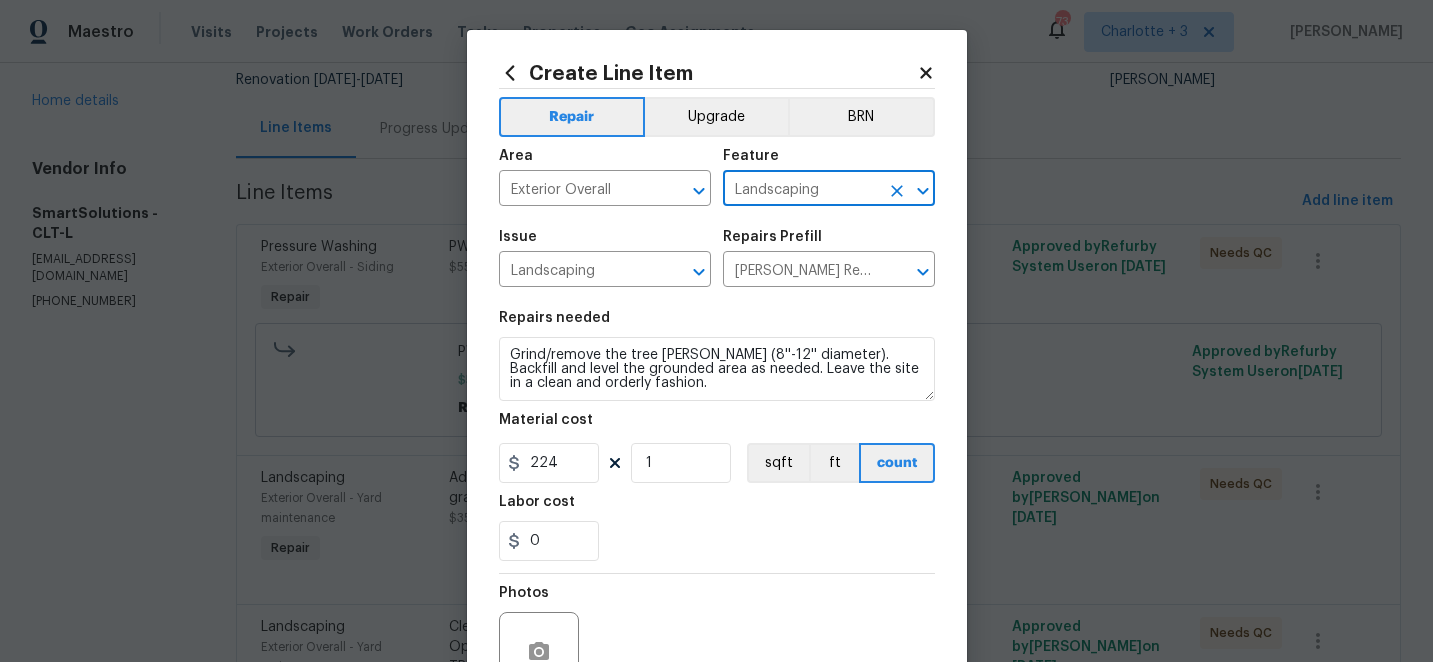 type on "Landscaping" 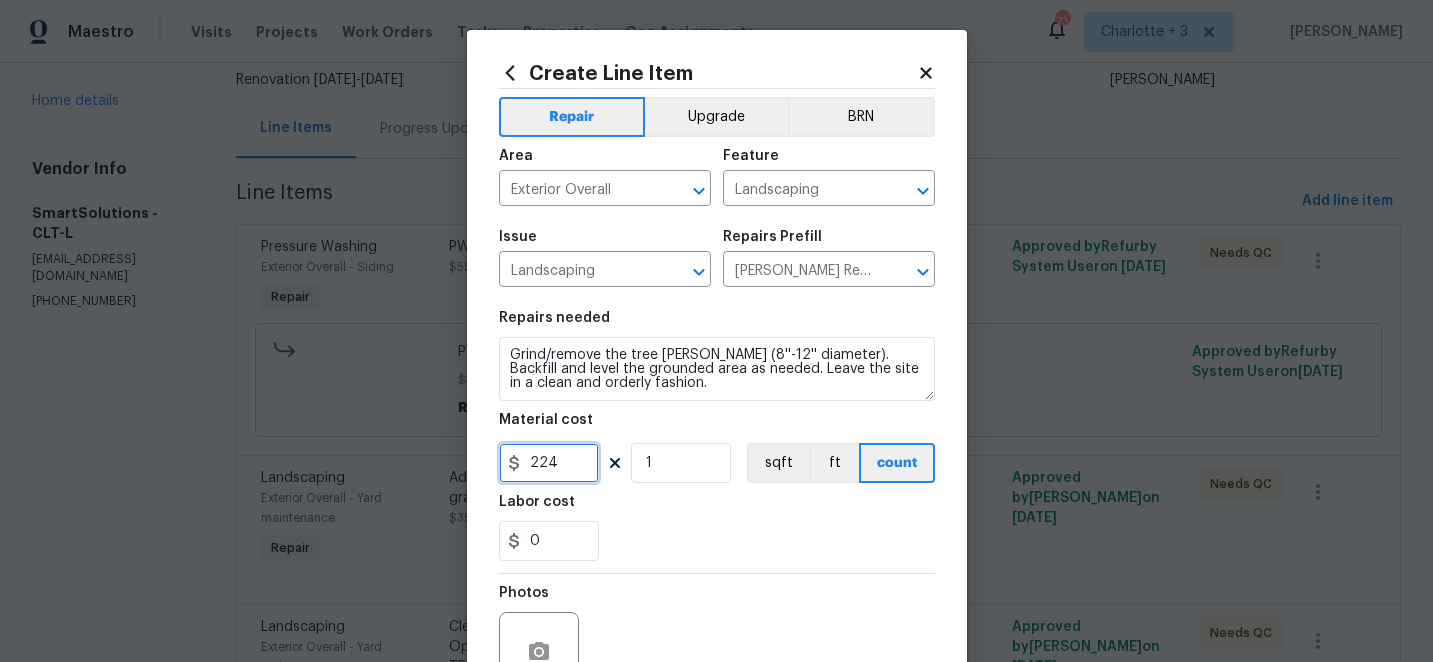 click on "224" at bounding box center (549, 463) 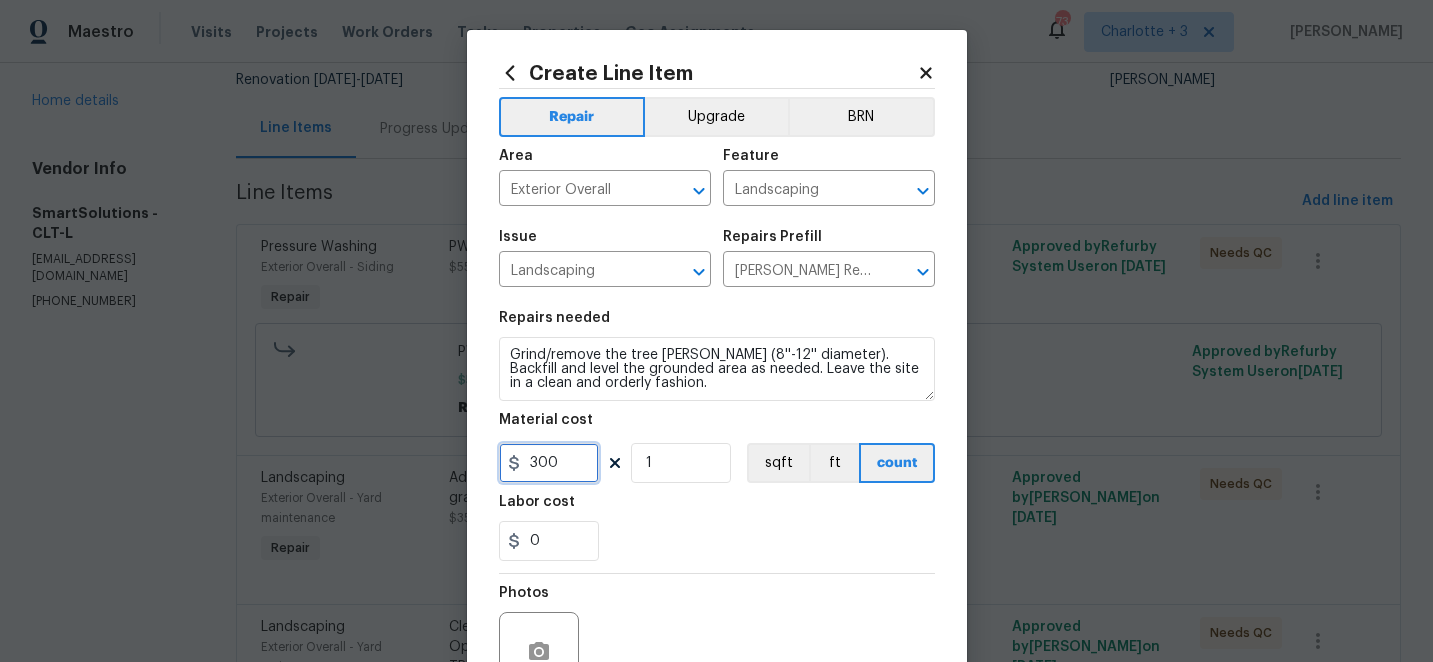 scroll, scrollTop: 200, scrollLeft: 0, axis: vertical 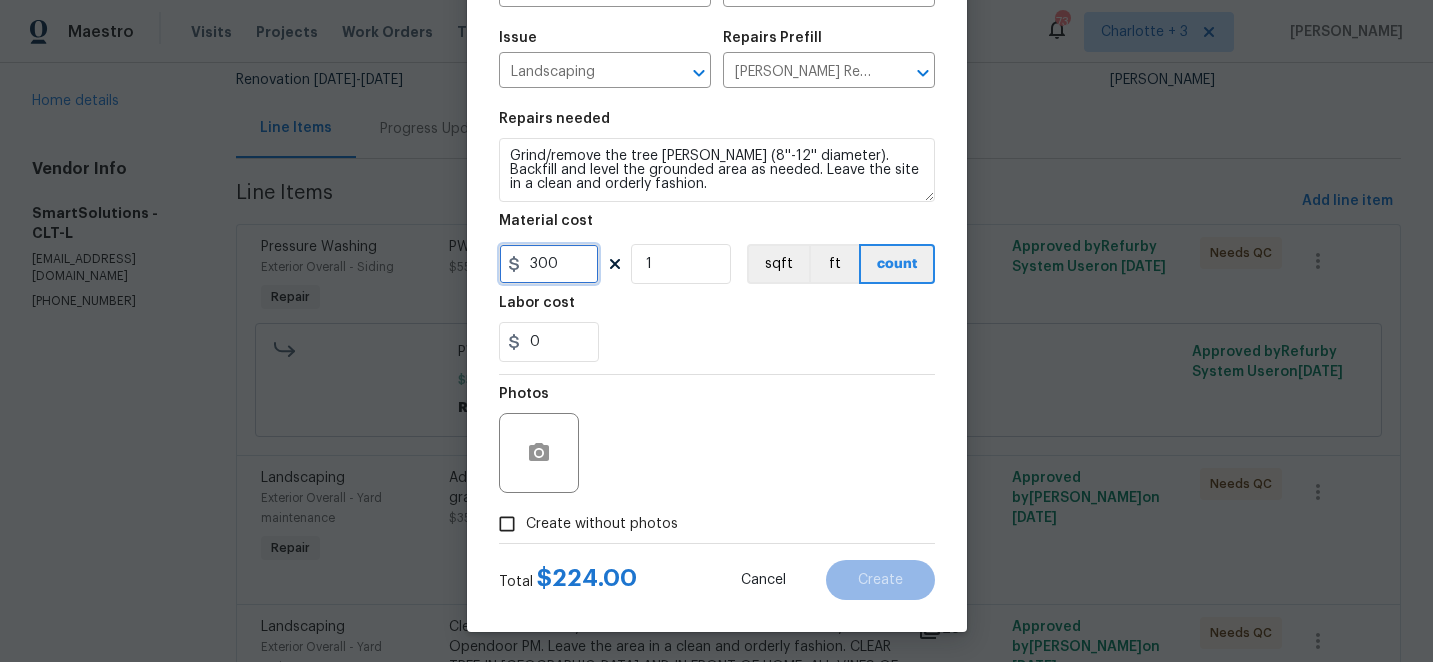 type on "300" 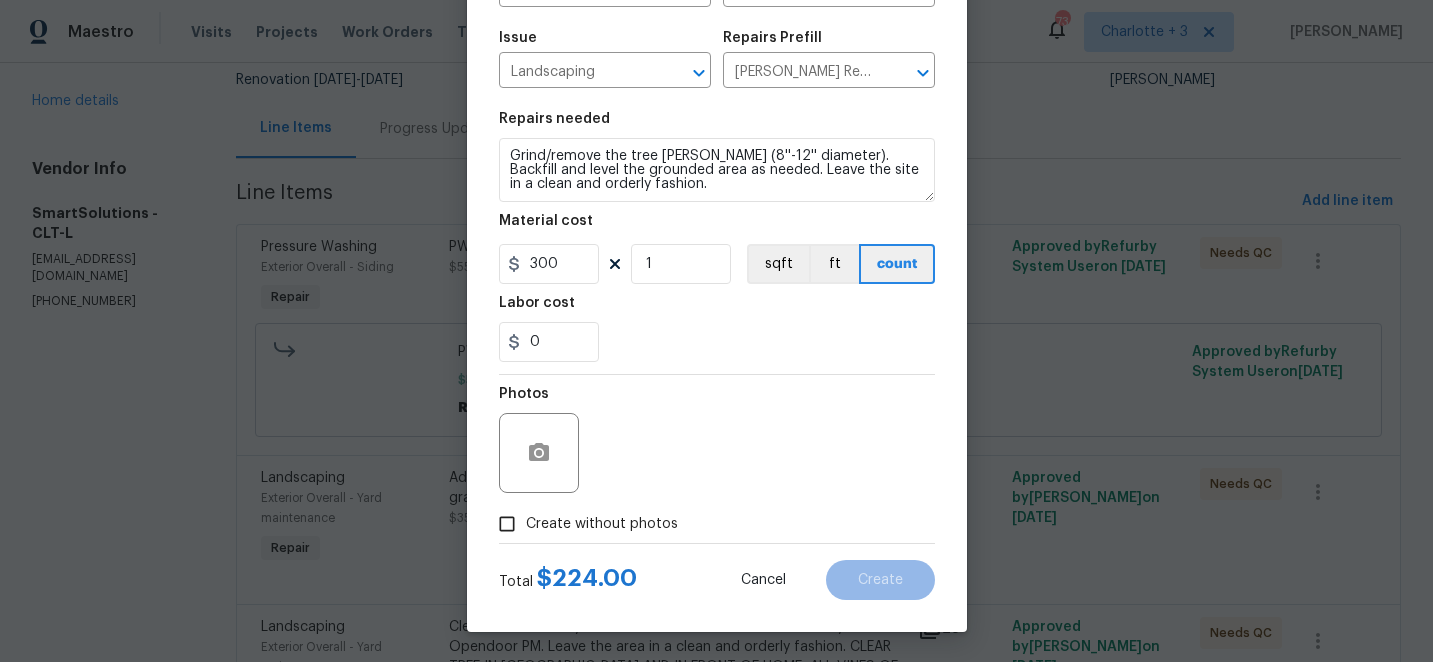 click on "Create without photos" at bounding box center [507, 524] 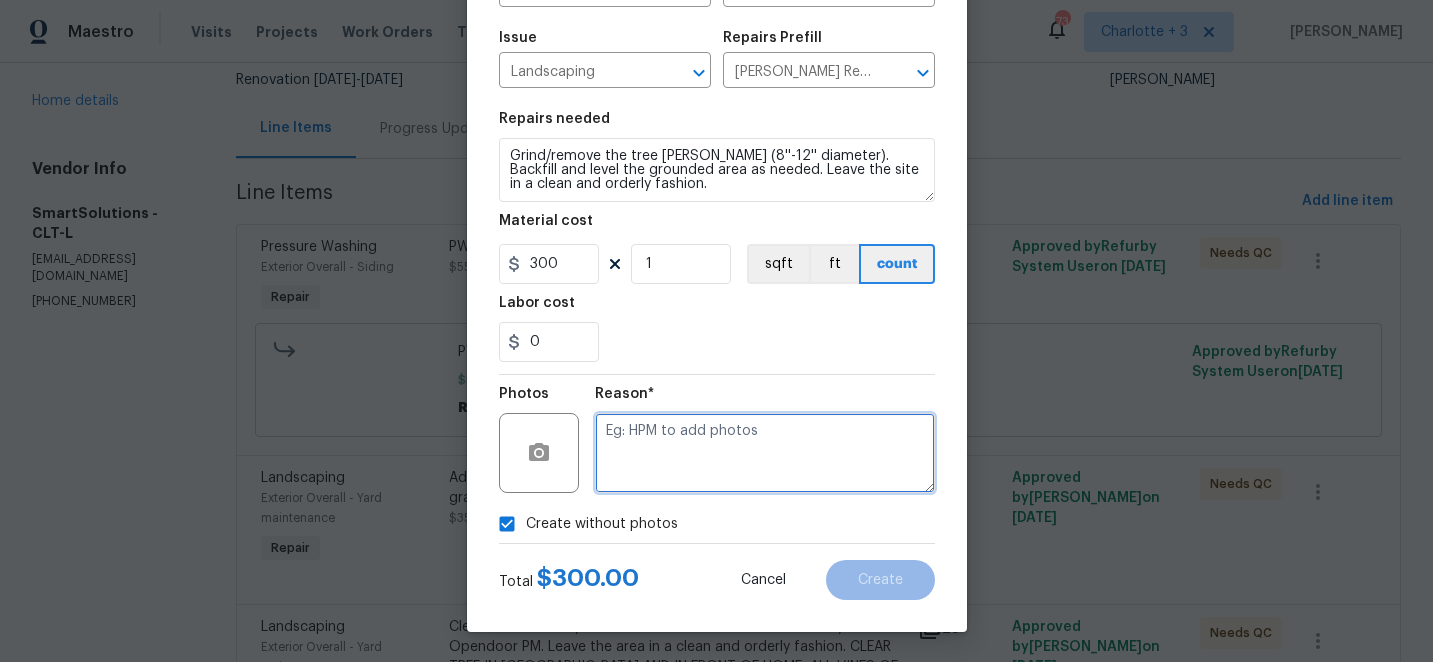 click at bounding box center (765, 453) 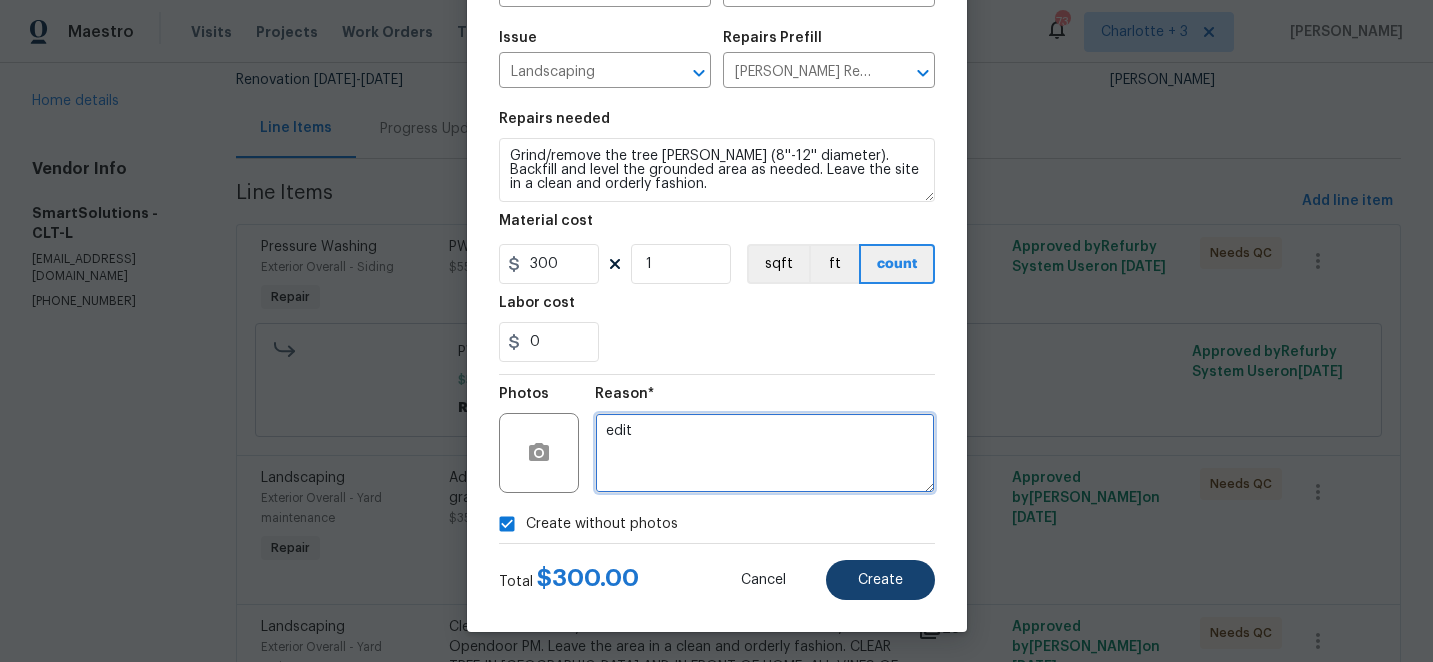 type on "edit" 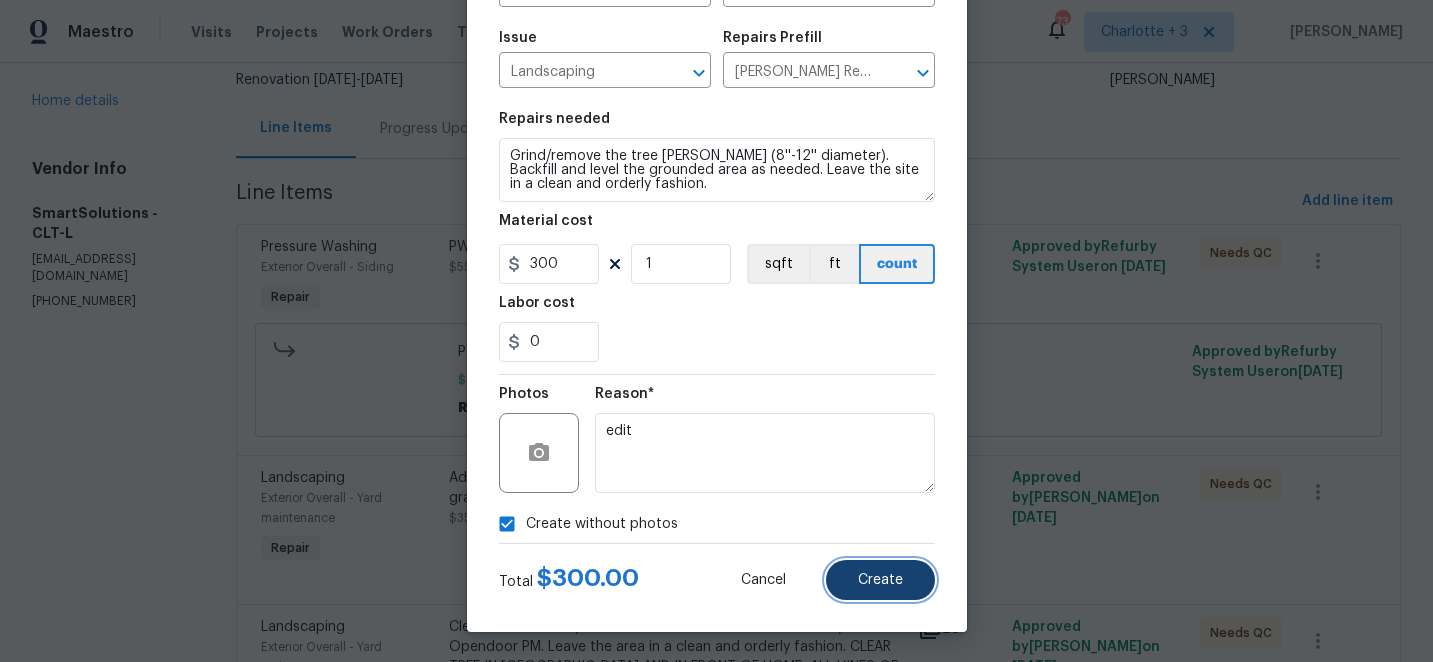 click on "Create" at bounding box center [880, 580] 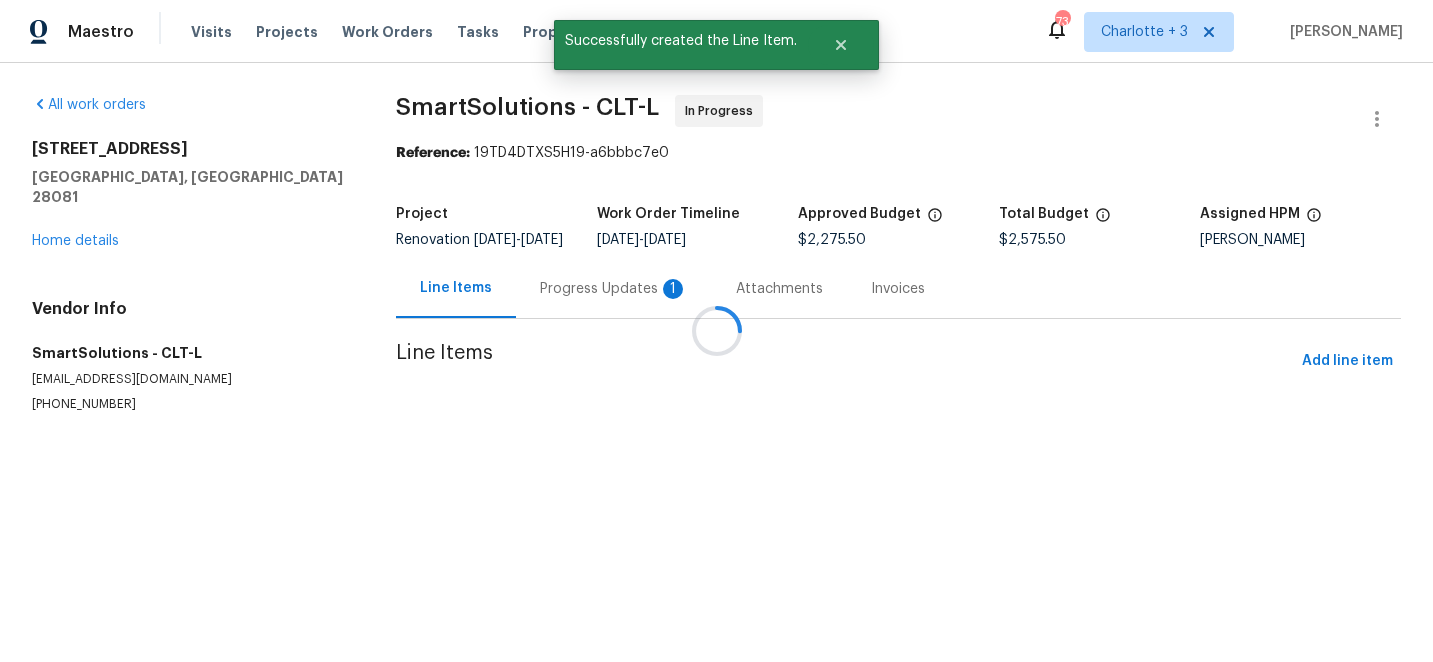 scroll, scrollTop: 0, scrollLeft: 0, axis: both 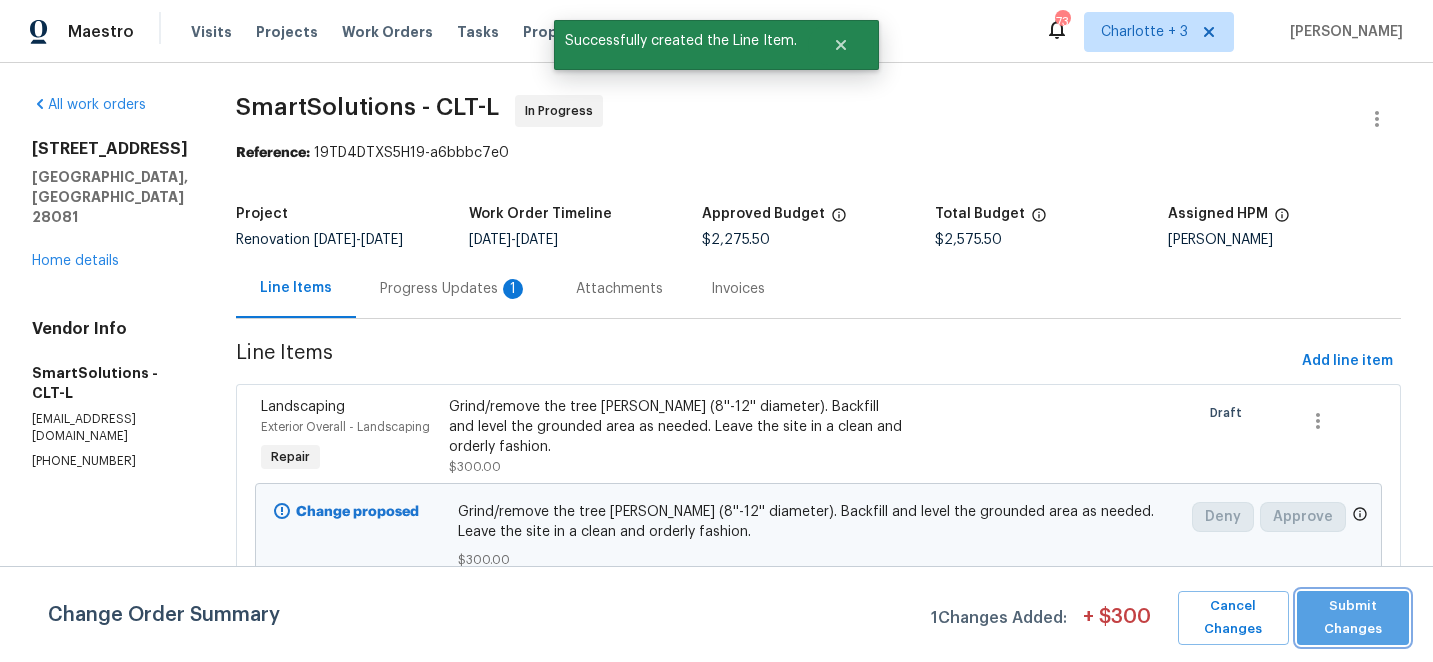 click on "Submit Changes" at bounding box center (1353, 618) 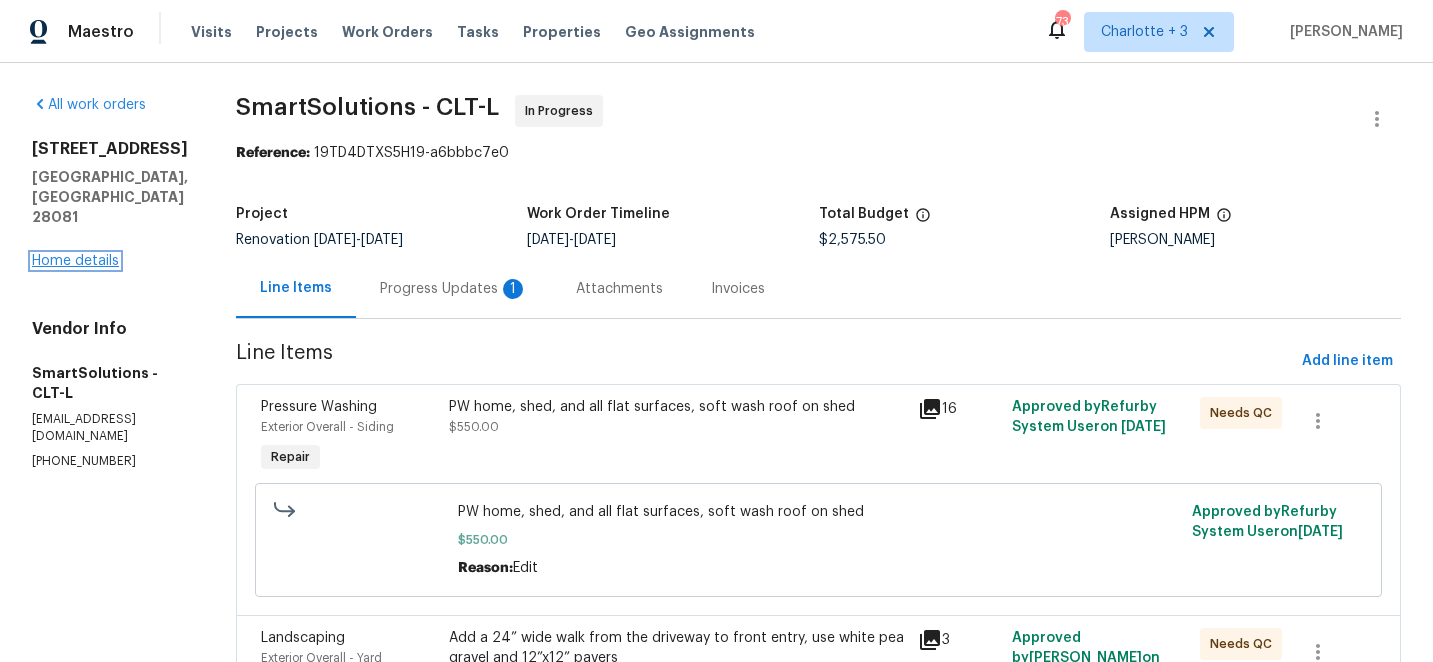 click on "Home details" at bounding box center (75, 261) 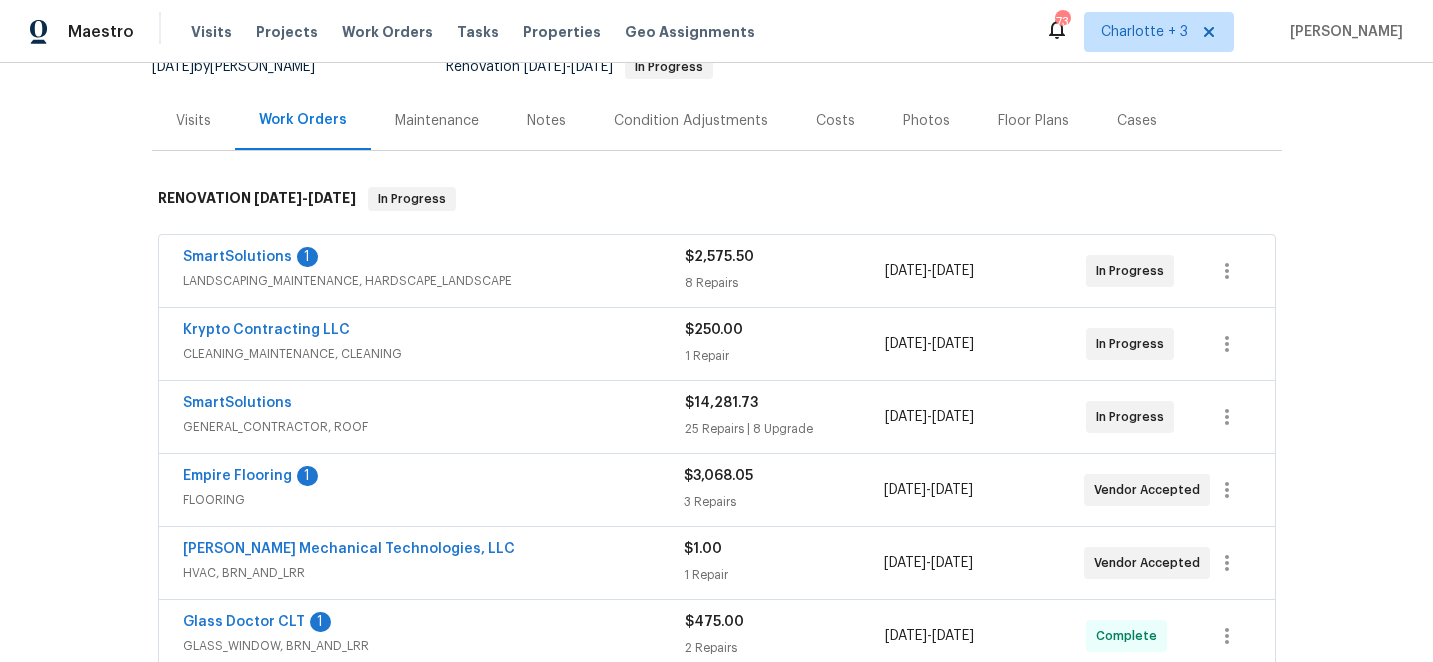 scroll, scrollTop: 390, scrollLeft: 0, axis: vertical 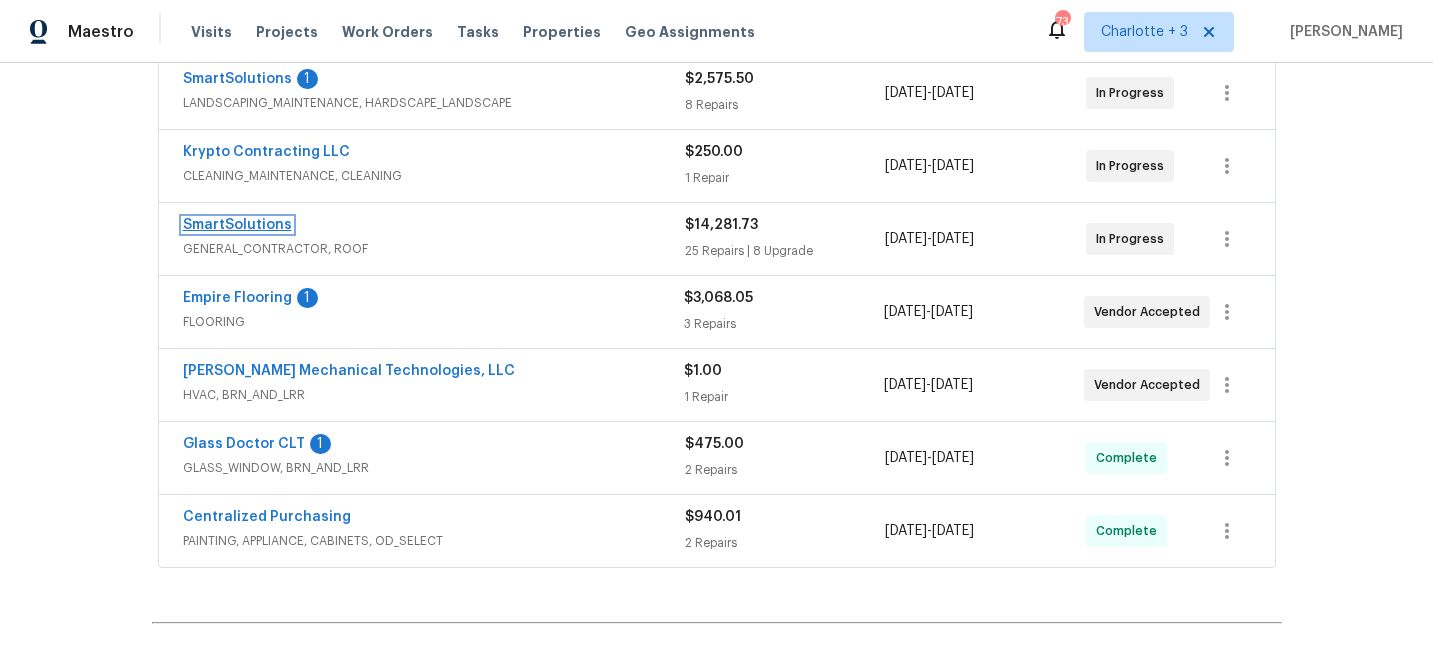 click on "SmartSolutions" at bounding box center [237, 225] 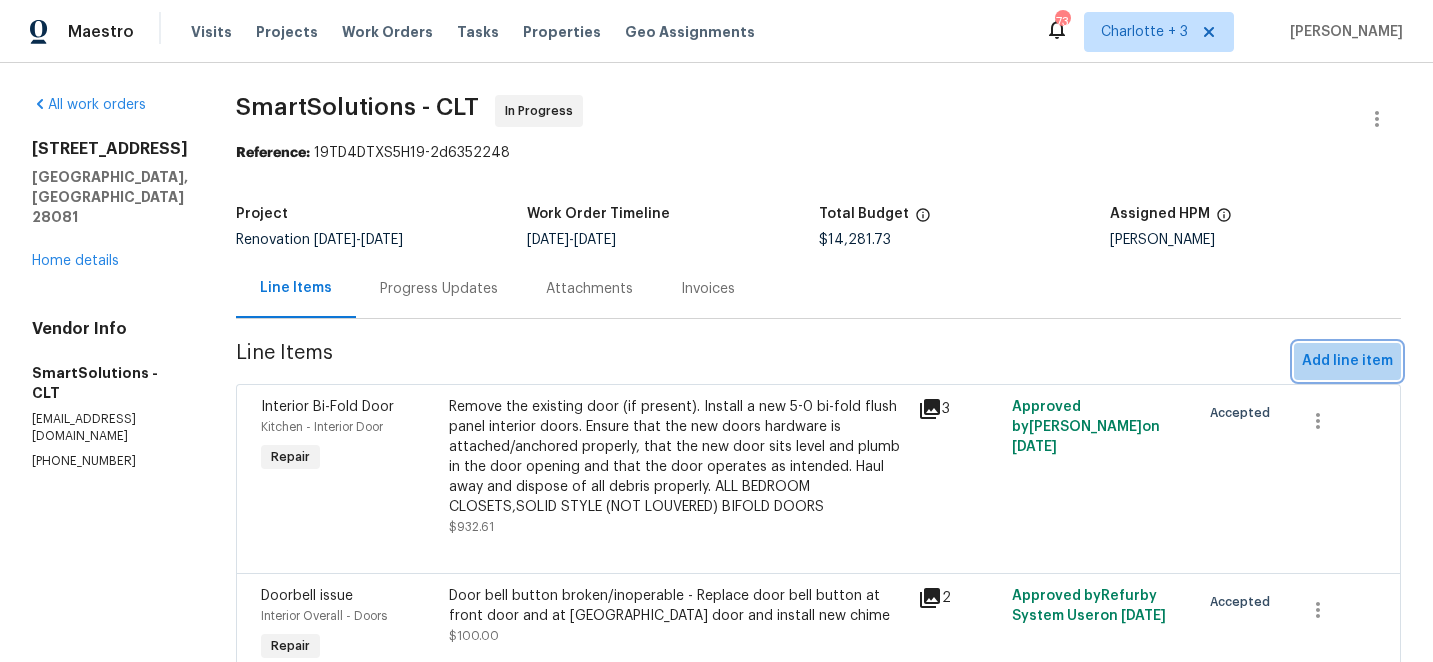 click on "Add line item" at bounding box center [1347, 361] 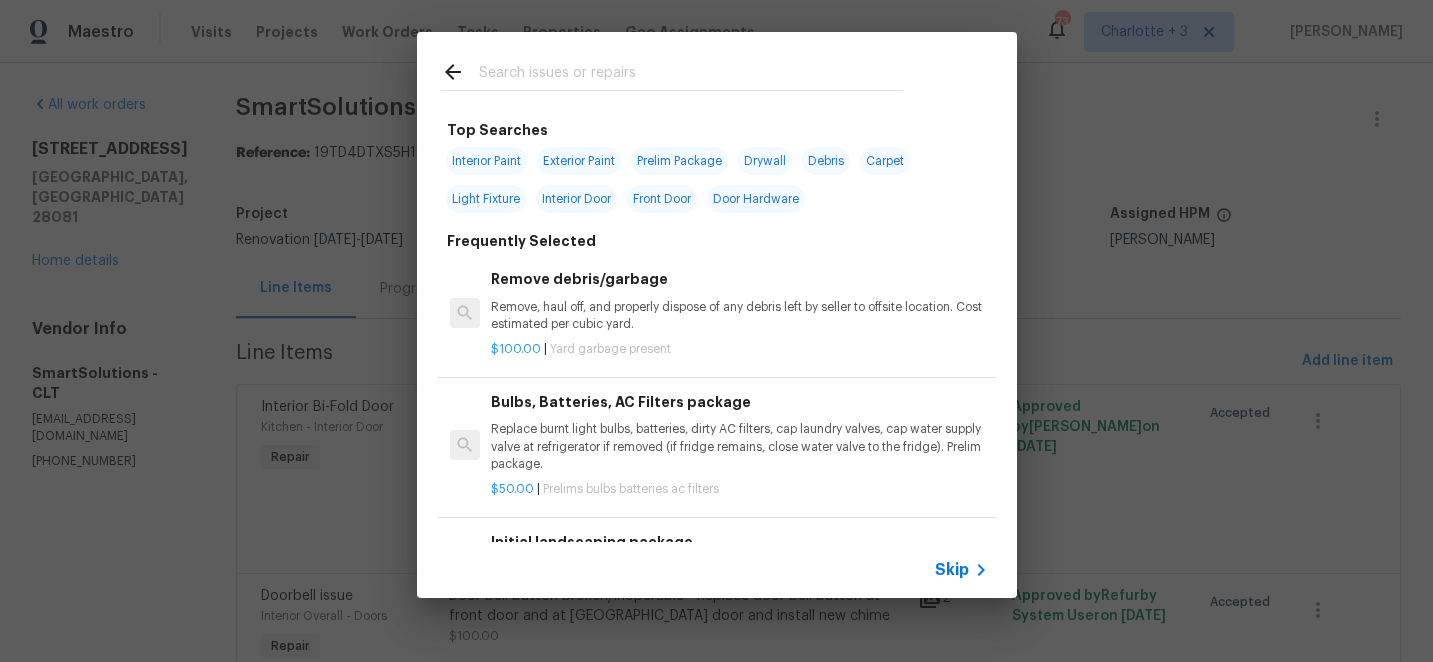 click at bounding box center [691, 75] 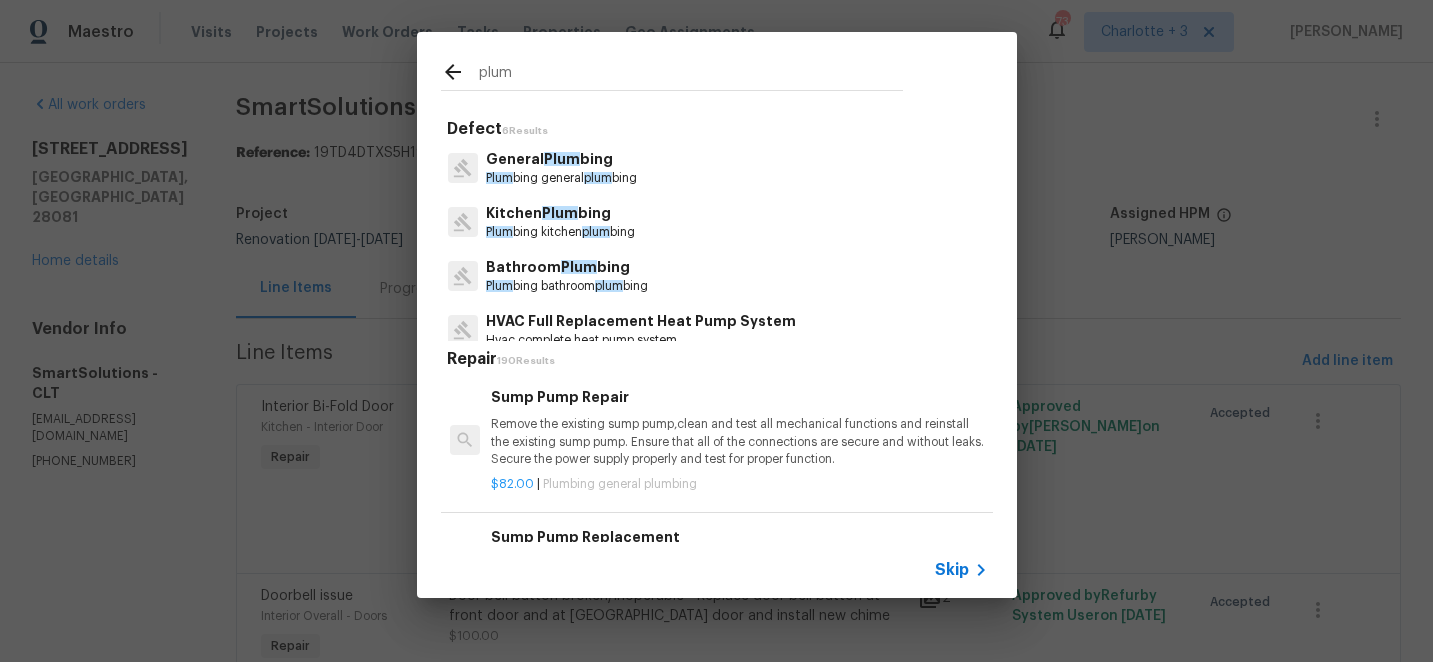 type on "plum" 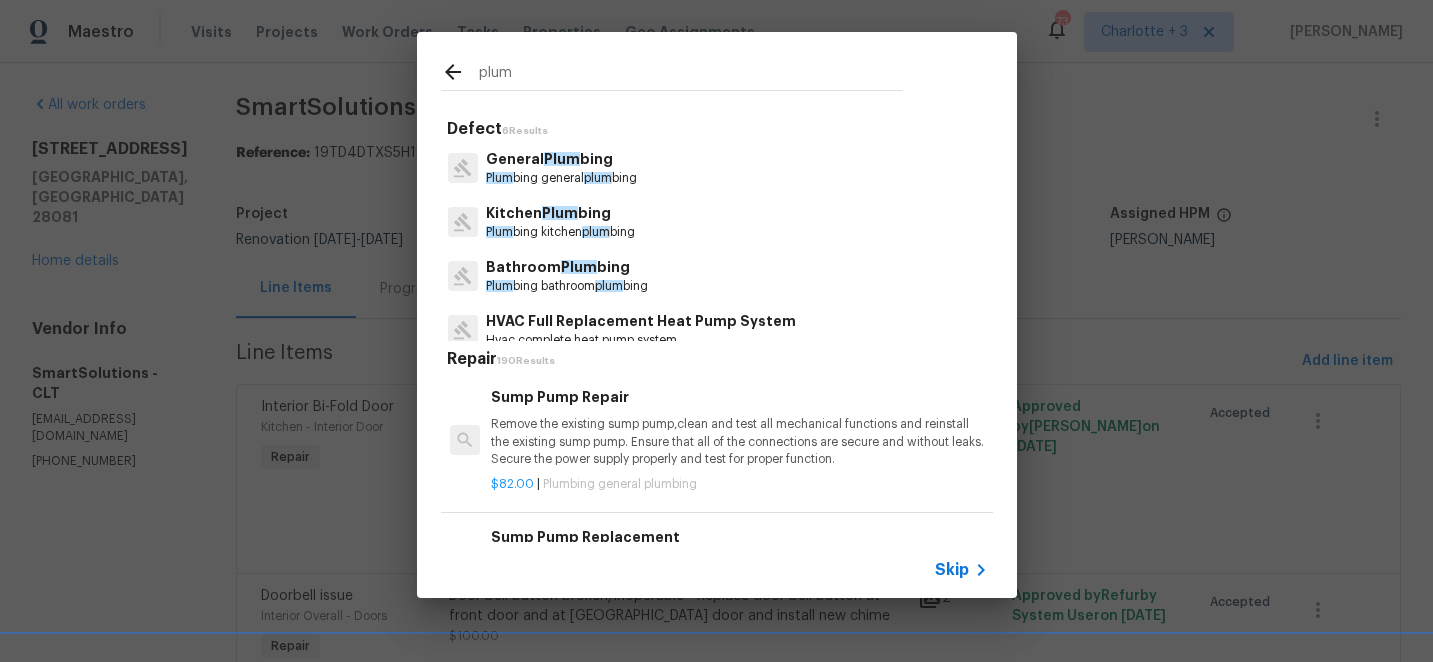 click on "Plum bing general  plum bing" at bounding box center (561, 178) 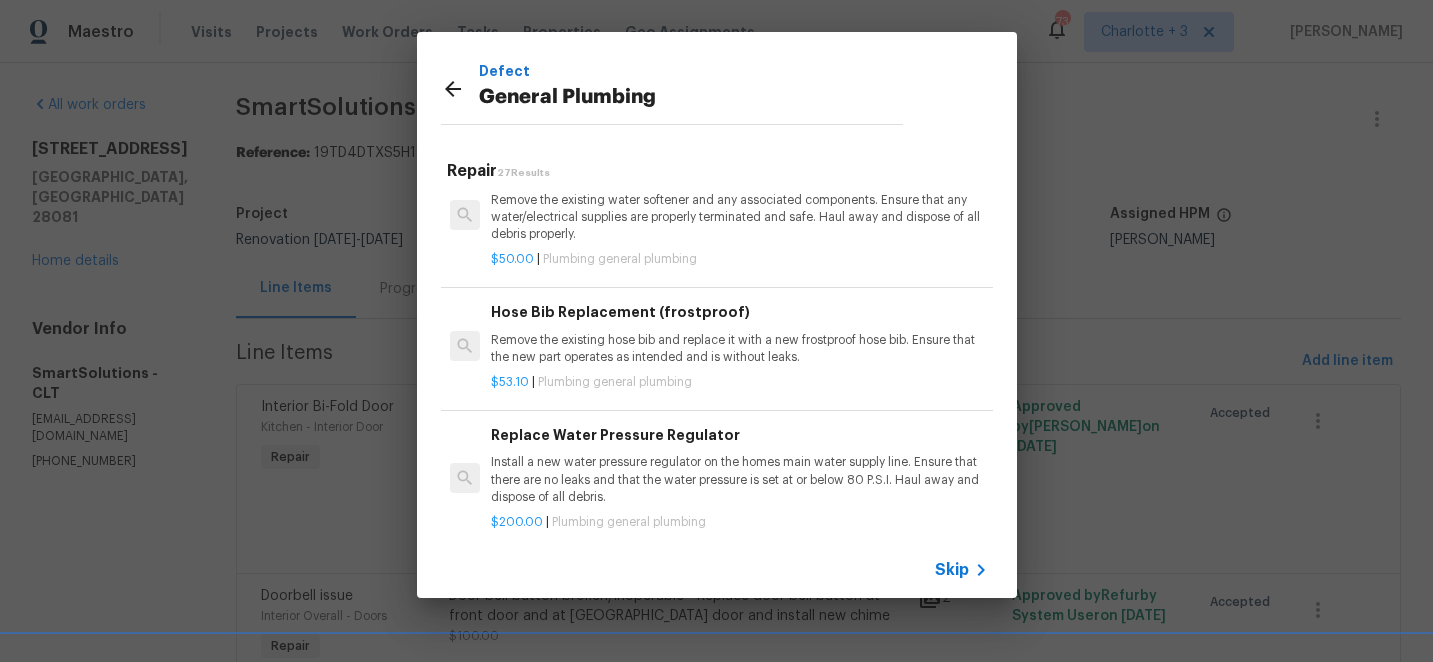 scroll, scrollTop: 3043, scrollLeft: 0, axis: vertical 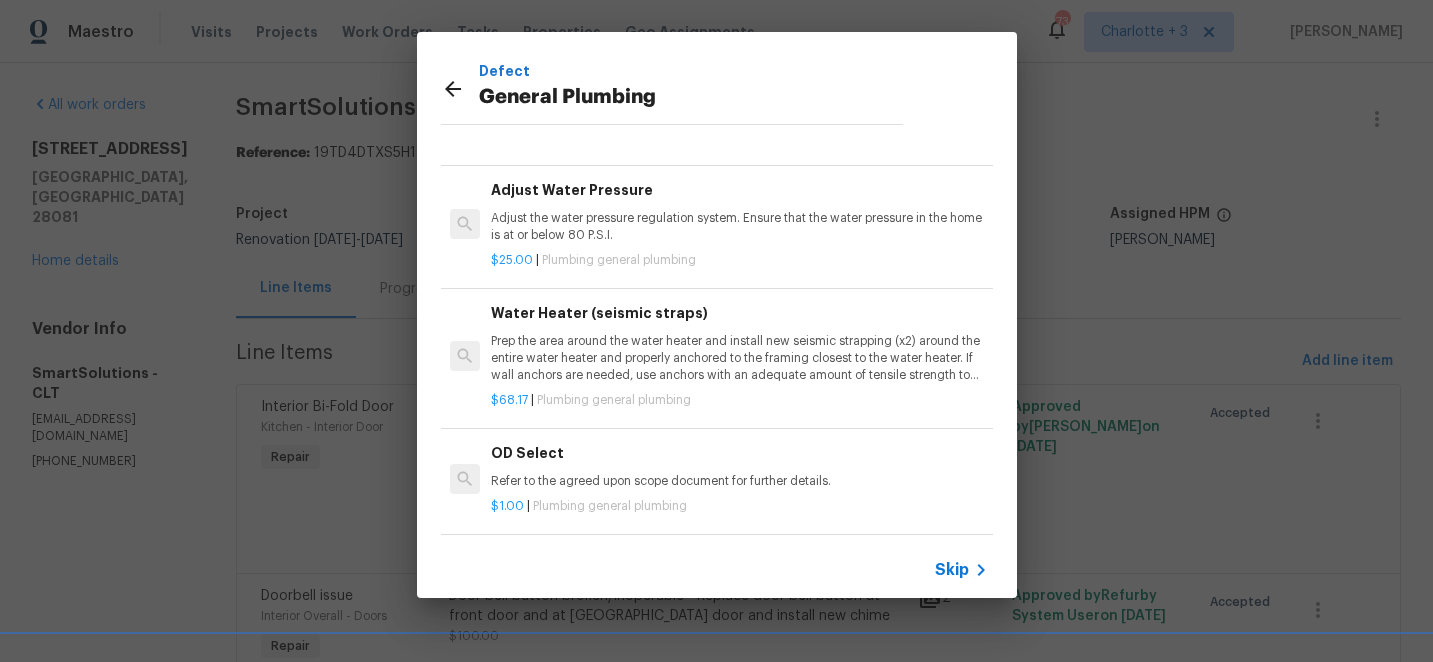 click on "Refer to the agreed upon scope document for further details." at bounding box center (739, 481) 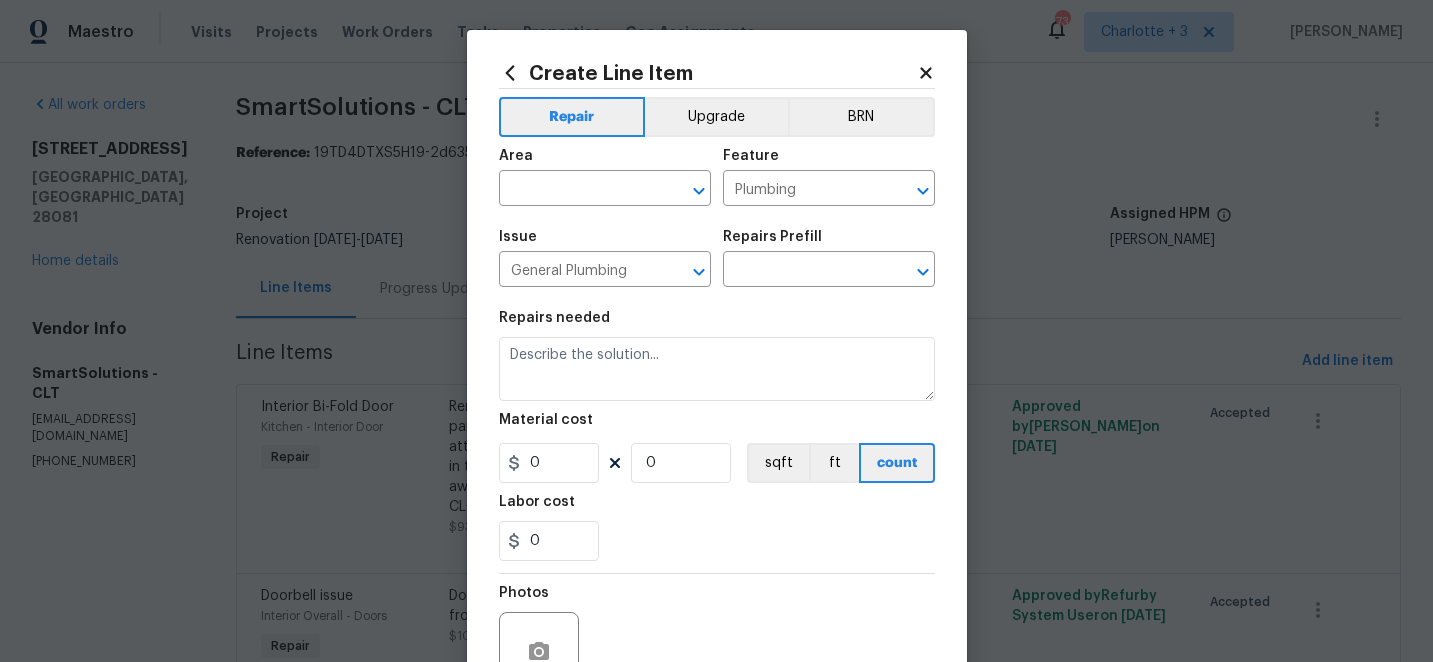 type on "Refer to the agreed upon scope document for further details." 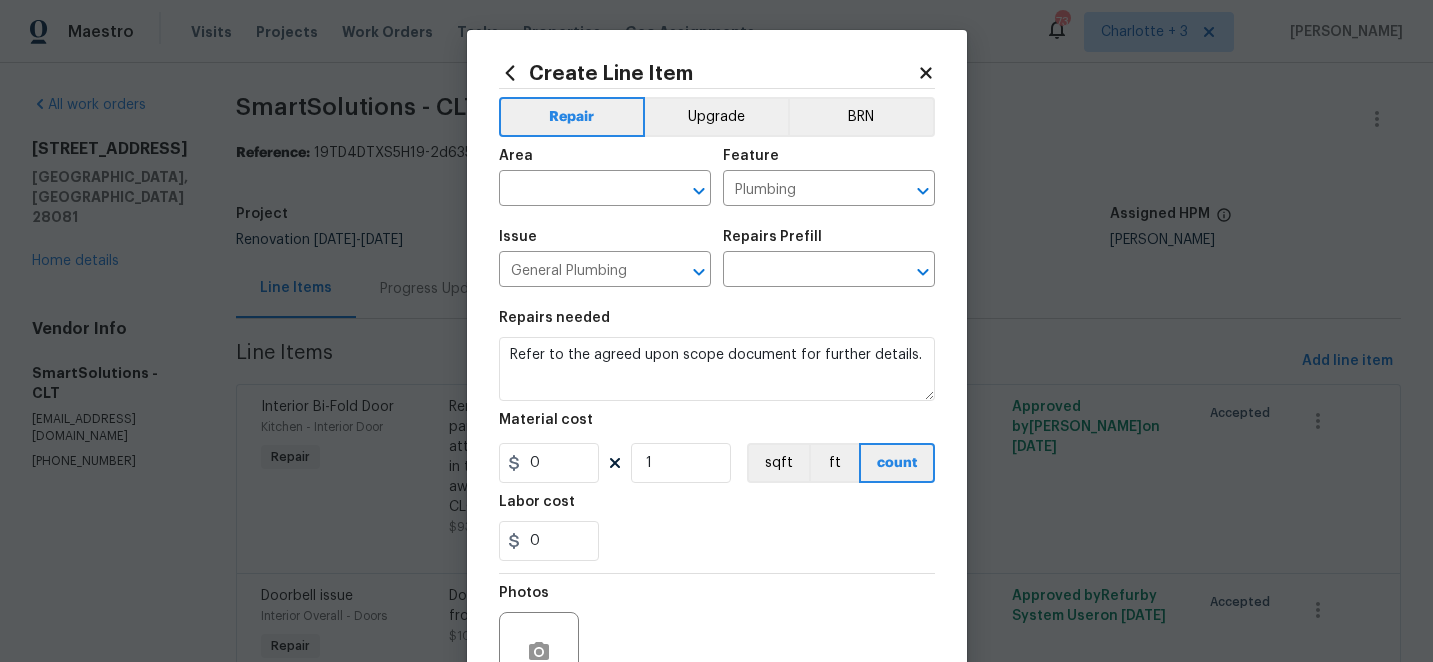 type on "OD Select $1.00" 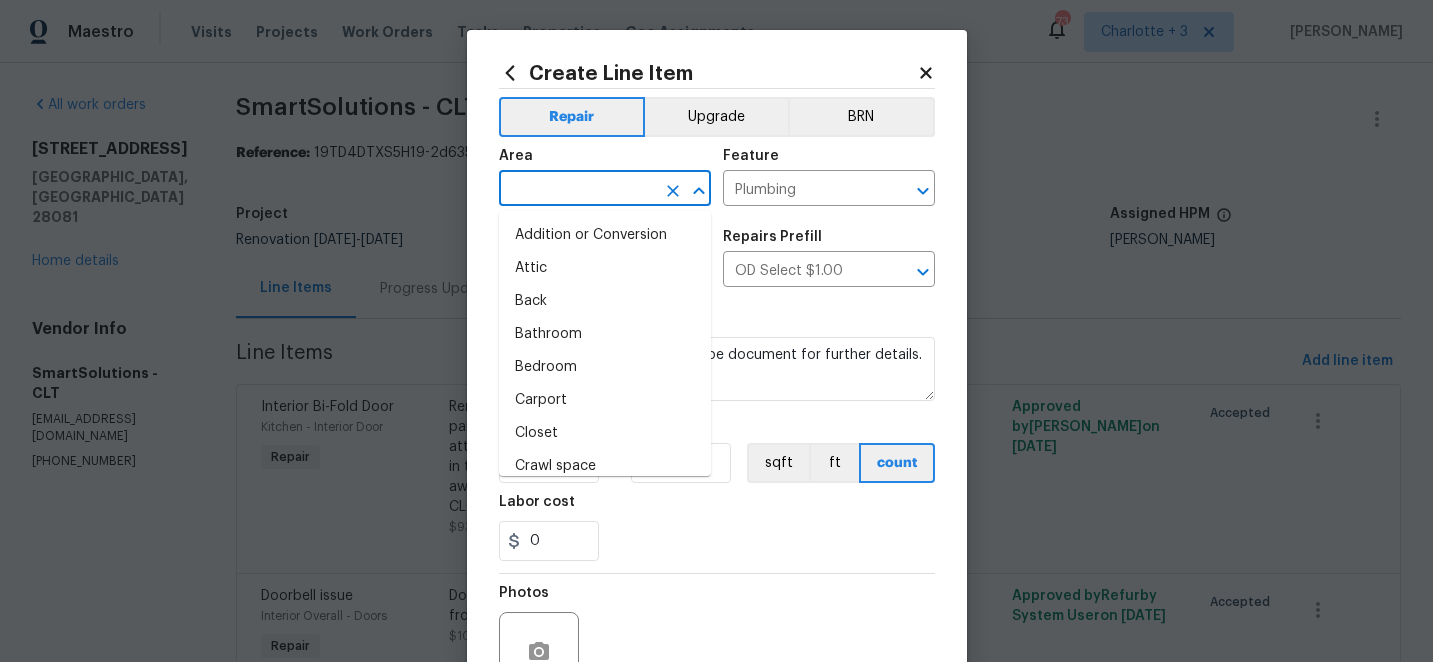 click at bounding box center (577, 190) 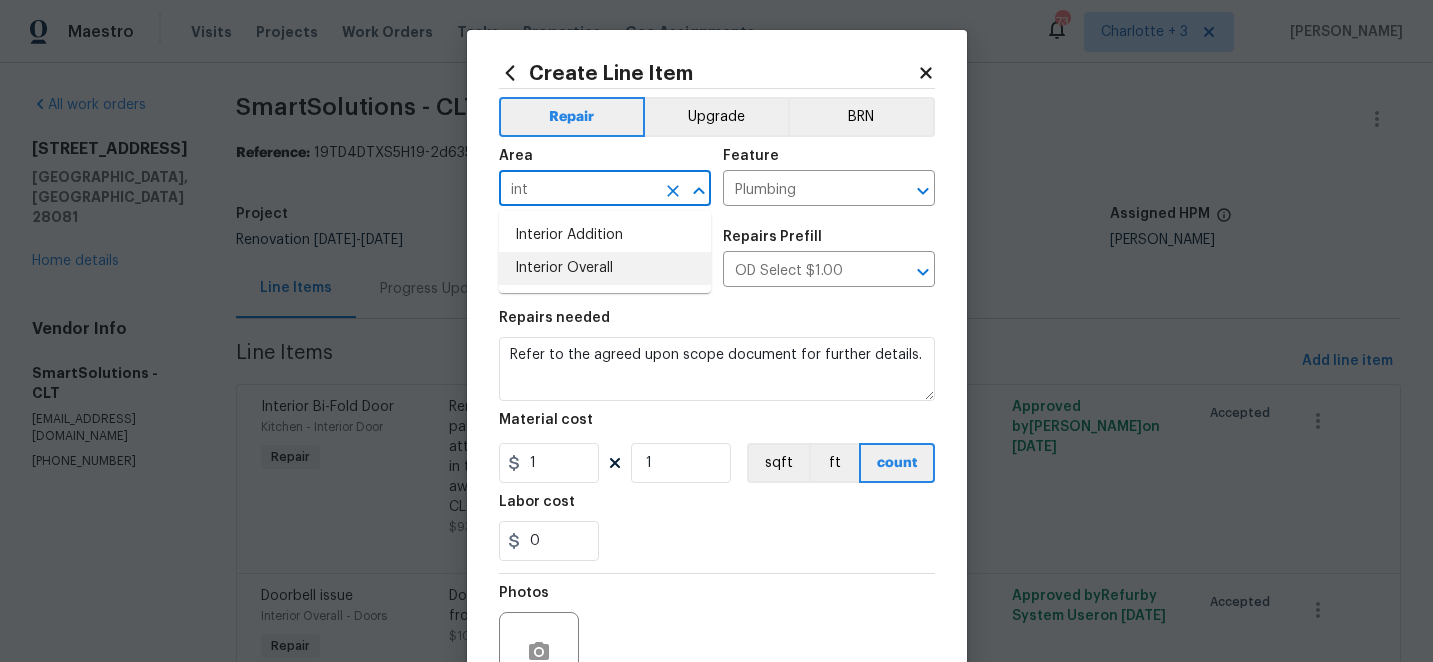 click on "Interior Overall" at bounding box center (605, 268) 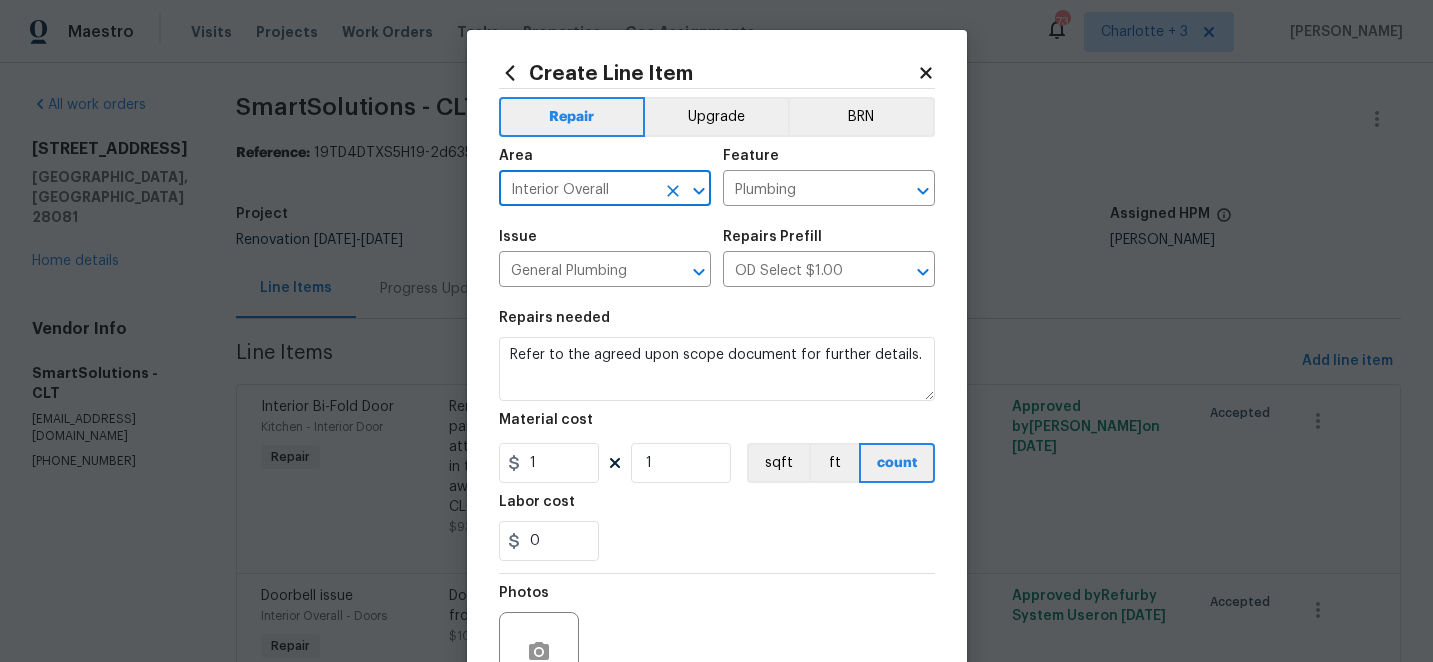 type on "Interior Overall" 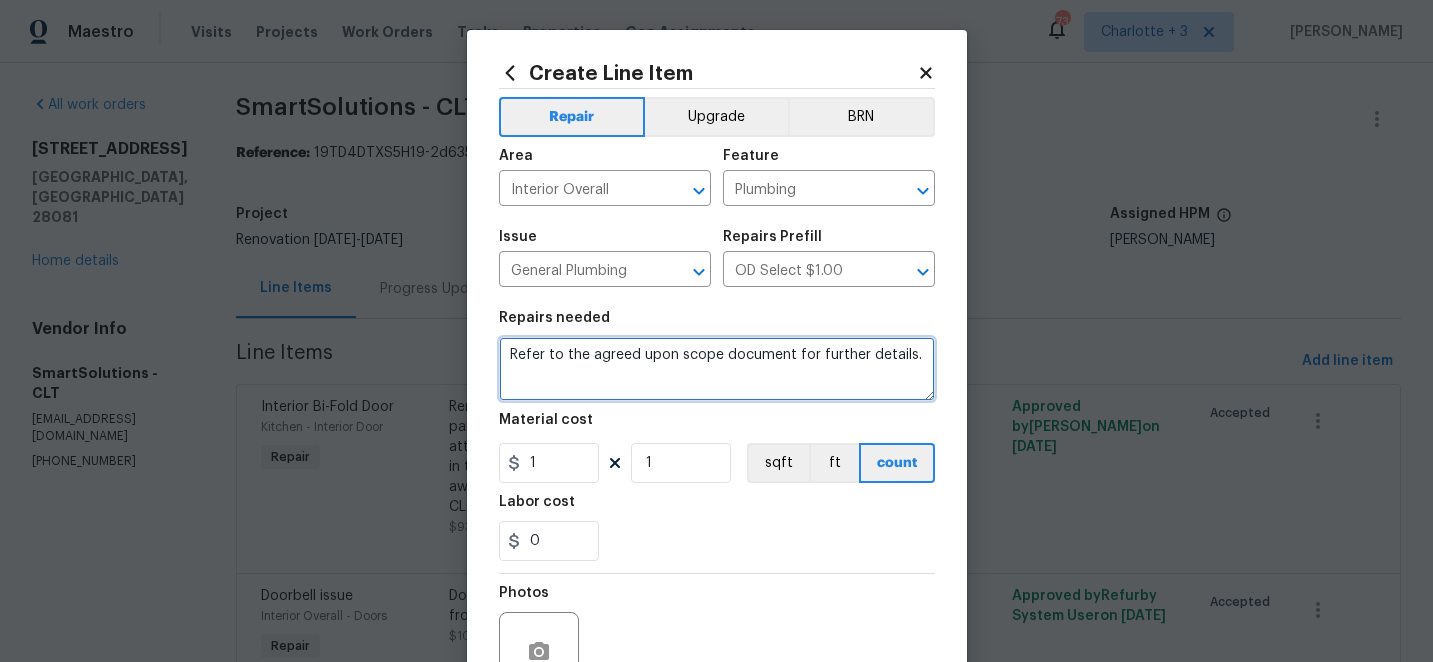 drag, startPoint x: 918, startPoint y: 355, endPoint x: 510, endPoint y: 354, distance: 408.00122 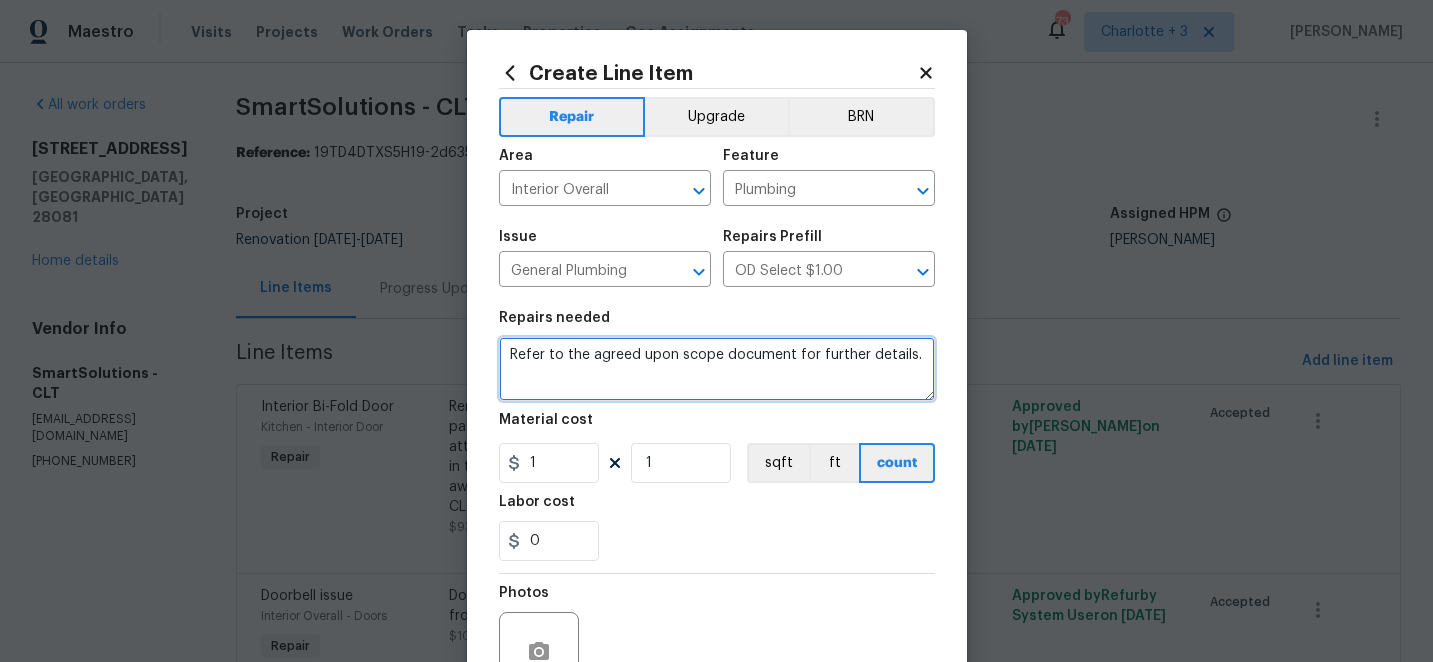 click on "Refer to the agreed upon scope document for further details." at bounding box center [717, 369] 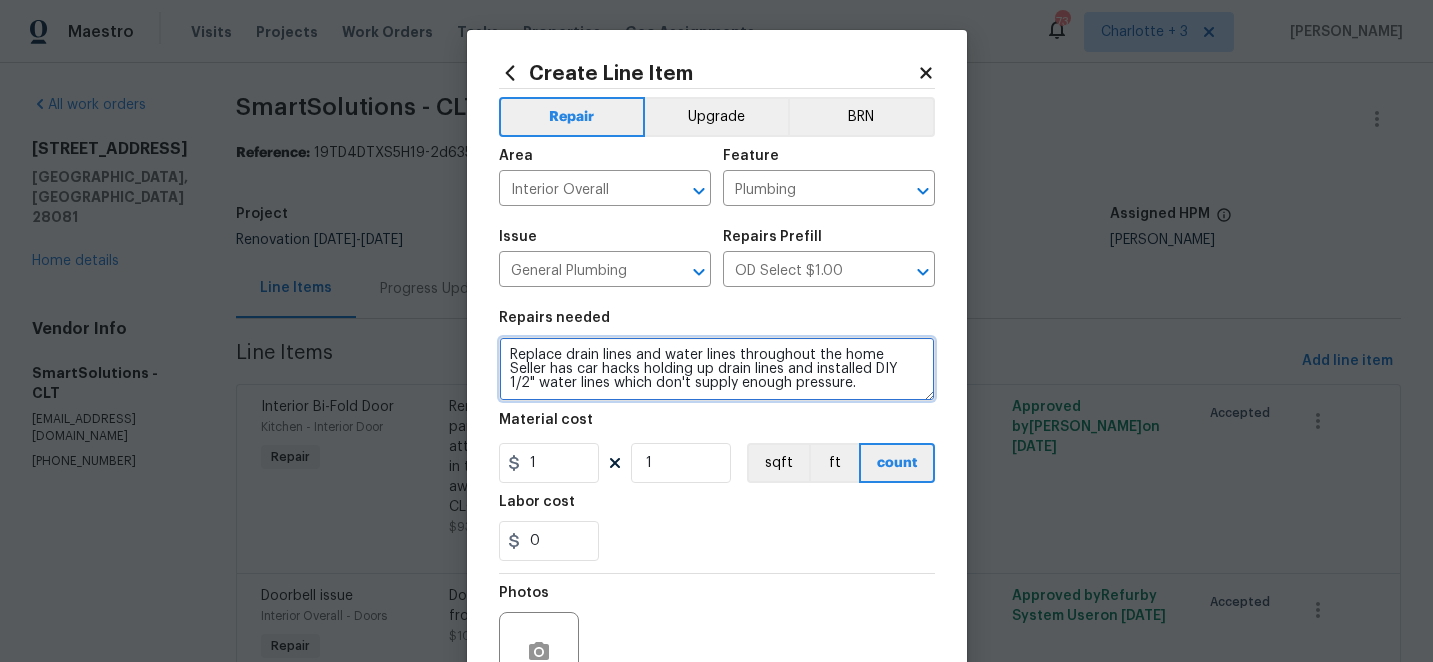 type on "Replace drain lines and water lines throughout the home
Seller has car hacks holding up drain lines and installed DIY 1/2" water lines which don't supply enough pressure." 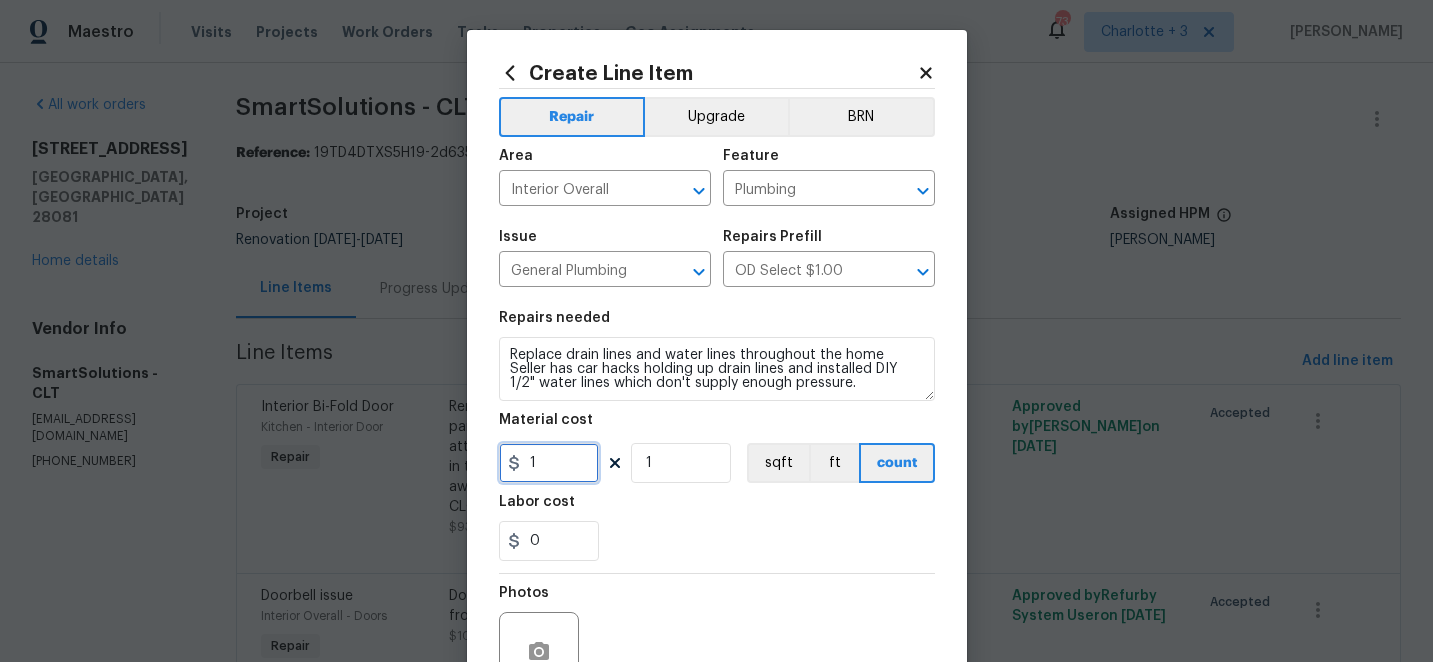 click on "1" at bounding box center (549, 463) 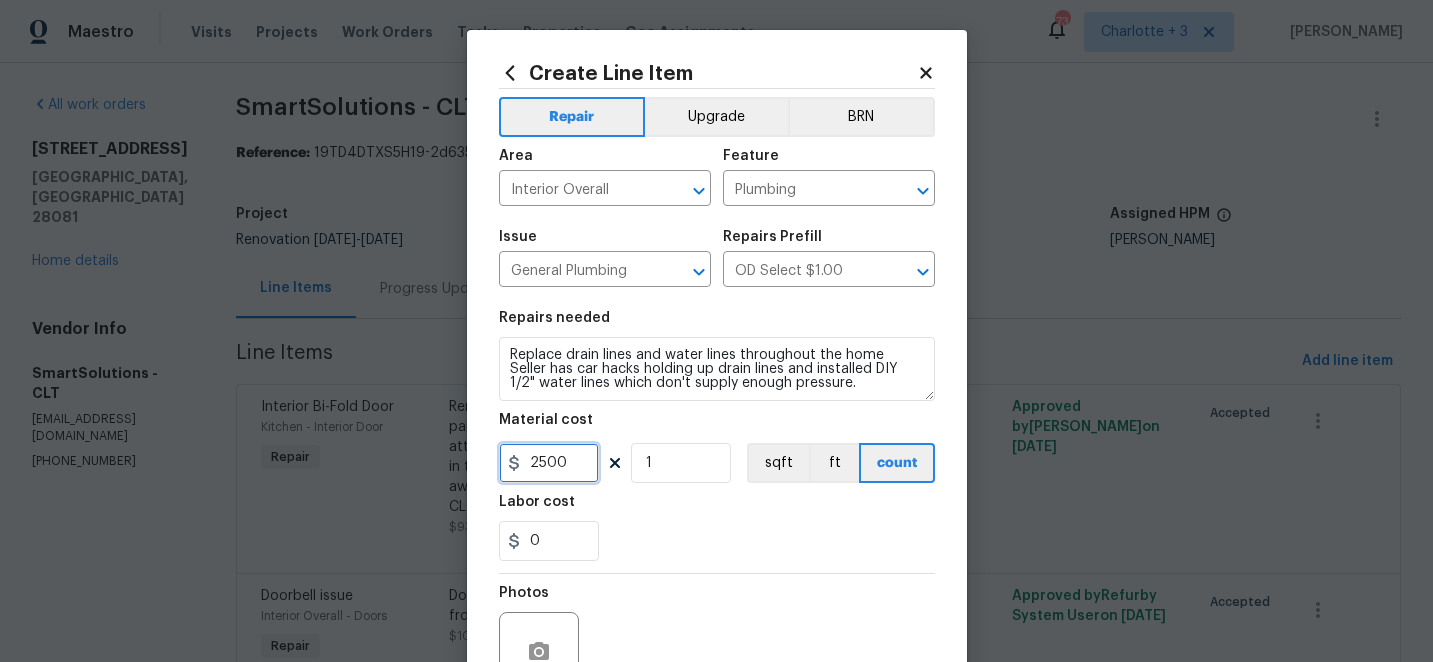 scroll, scrollTop: 200, scrollLeft: 0, axis: vertical 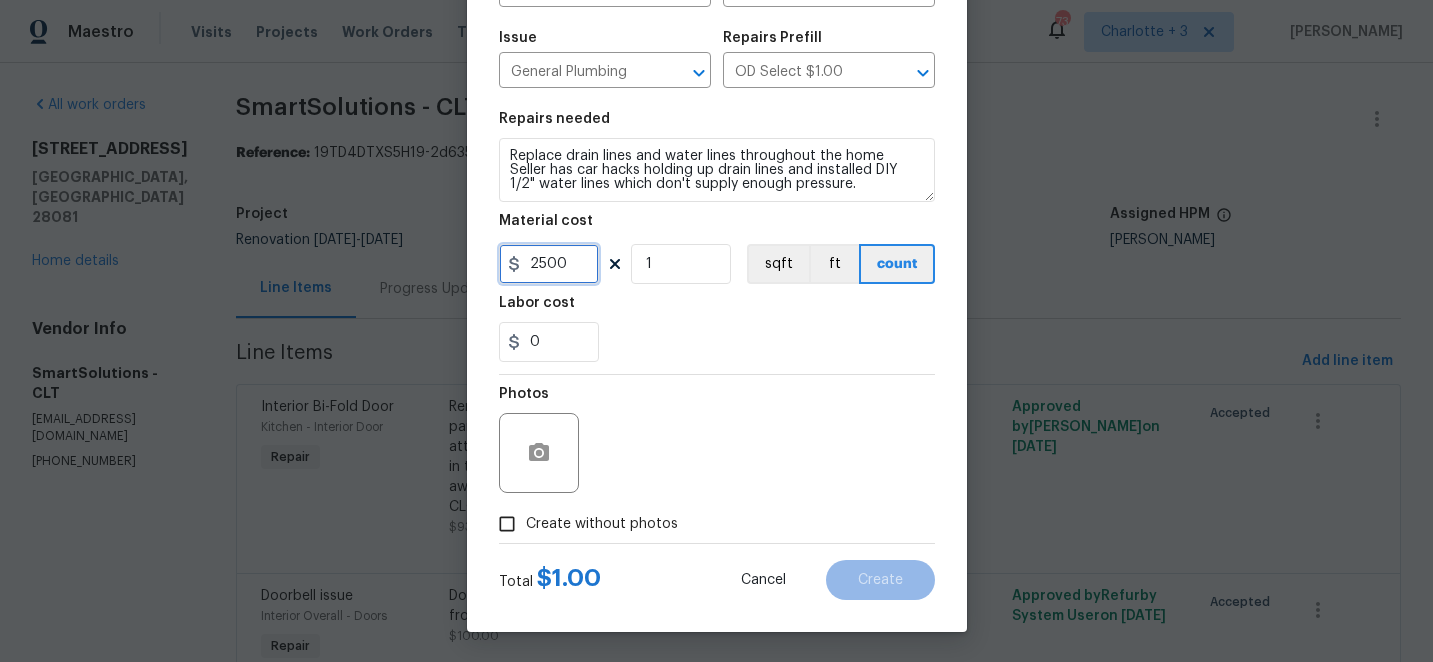 type on "2500" 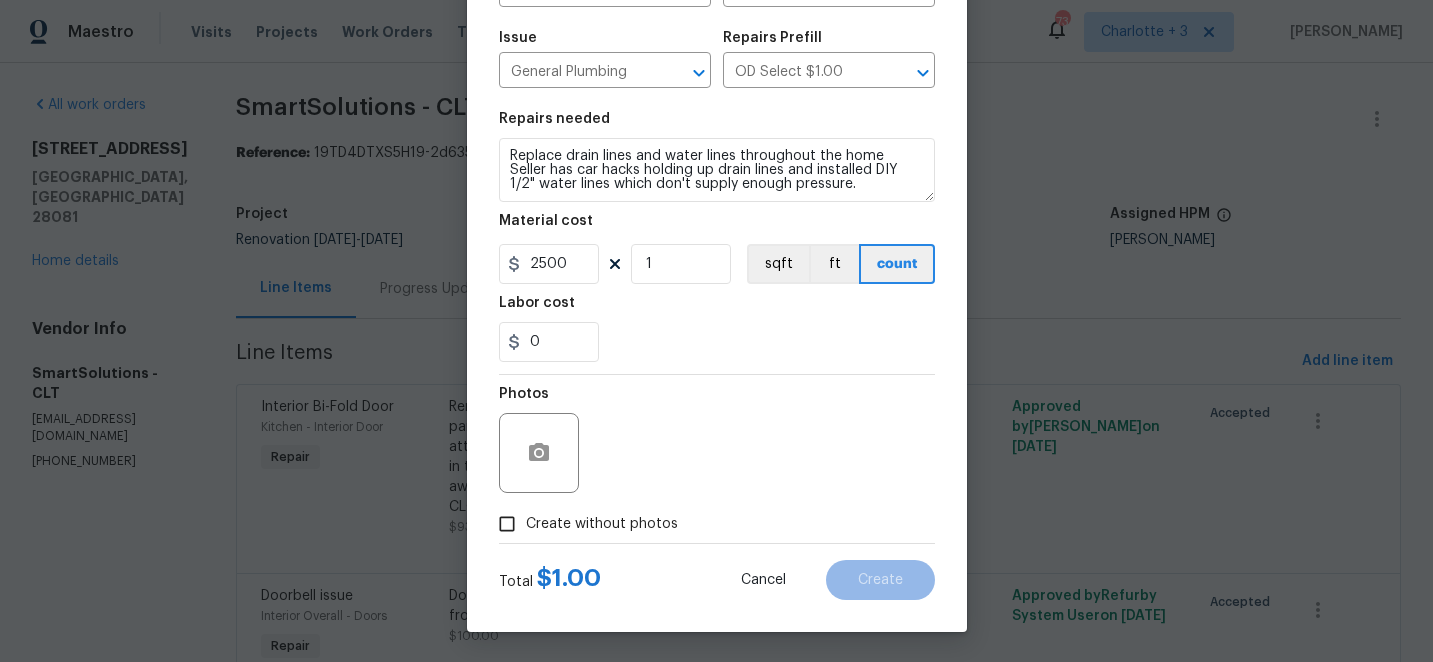 click on "Create without photos" at bounding box center (507, 524) 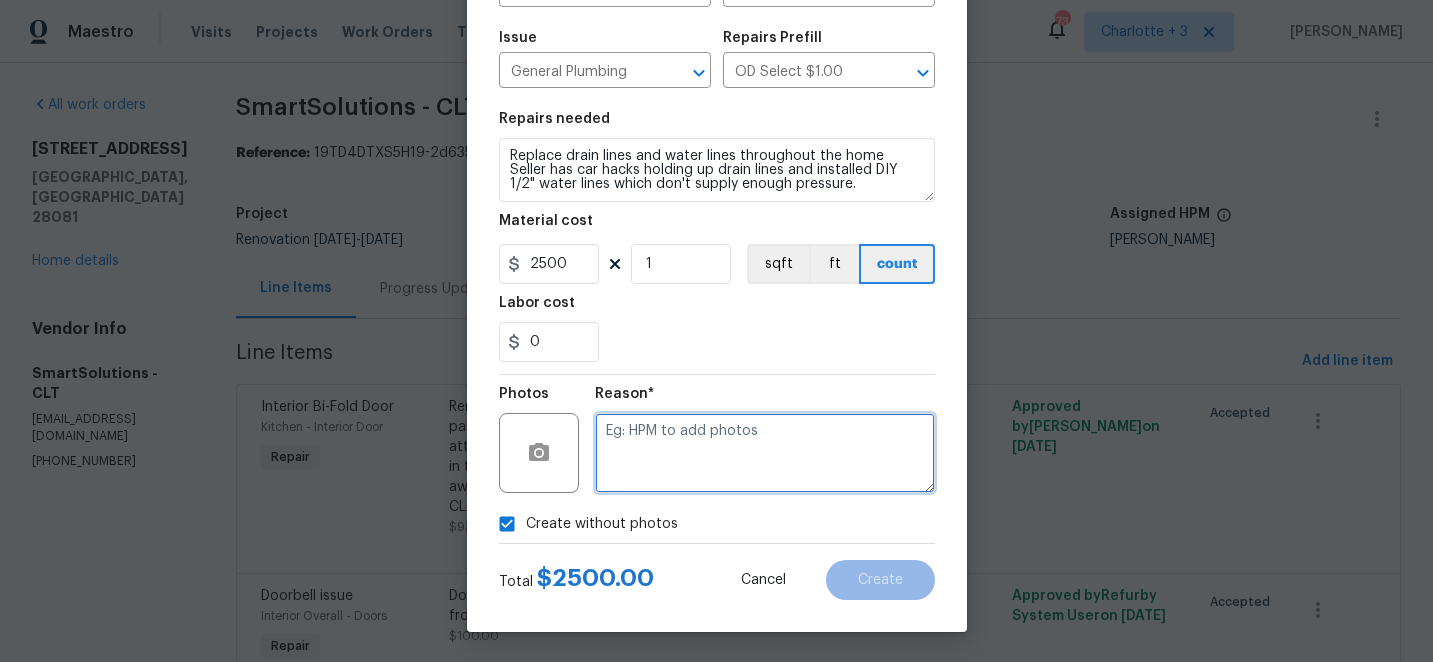 click at bounding box center [765, 453] 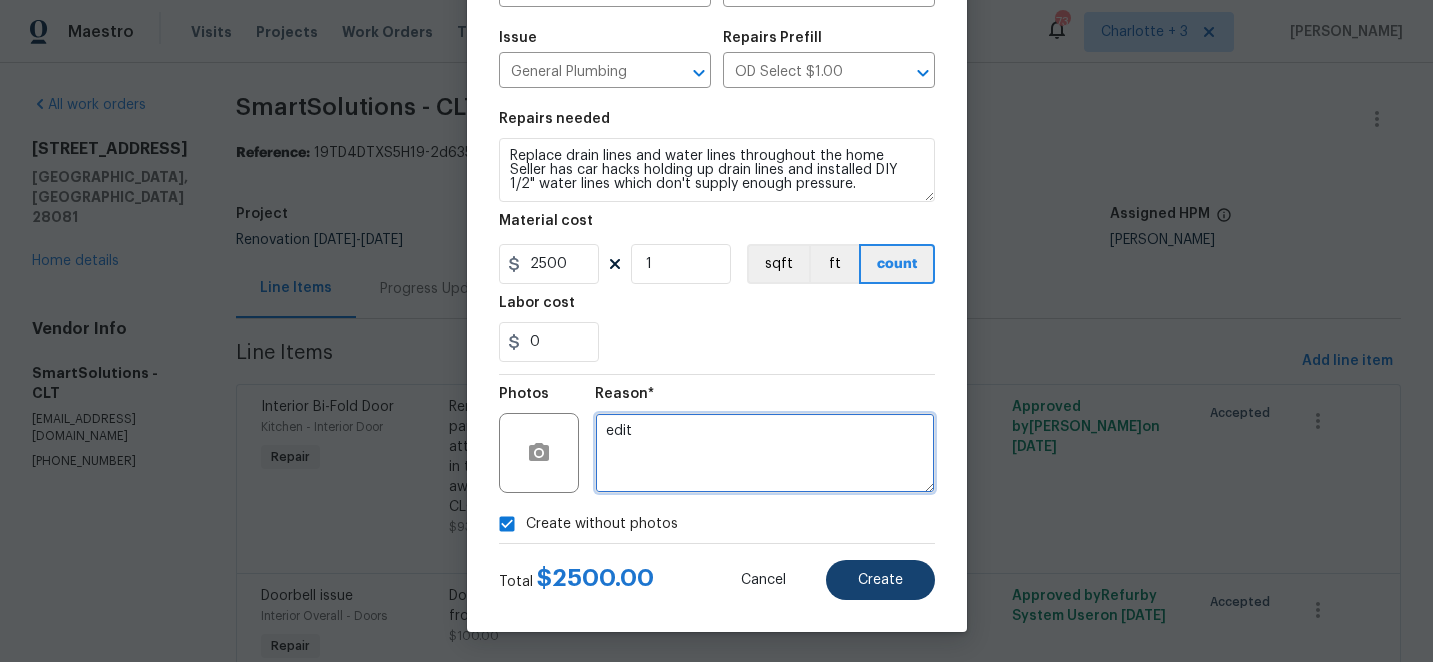 type on "edit" 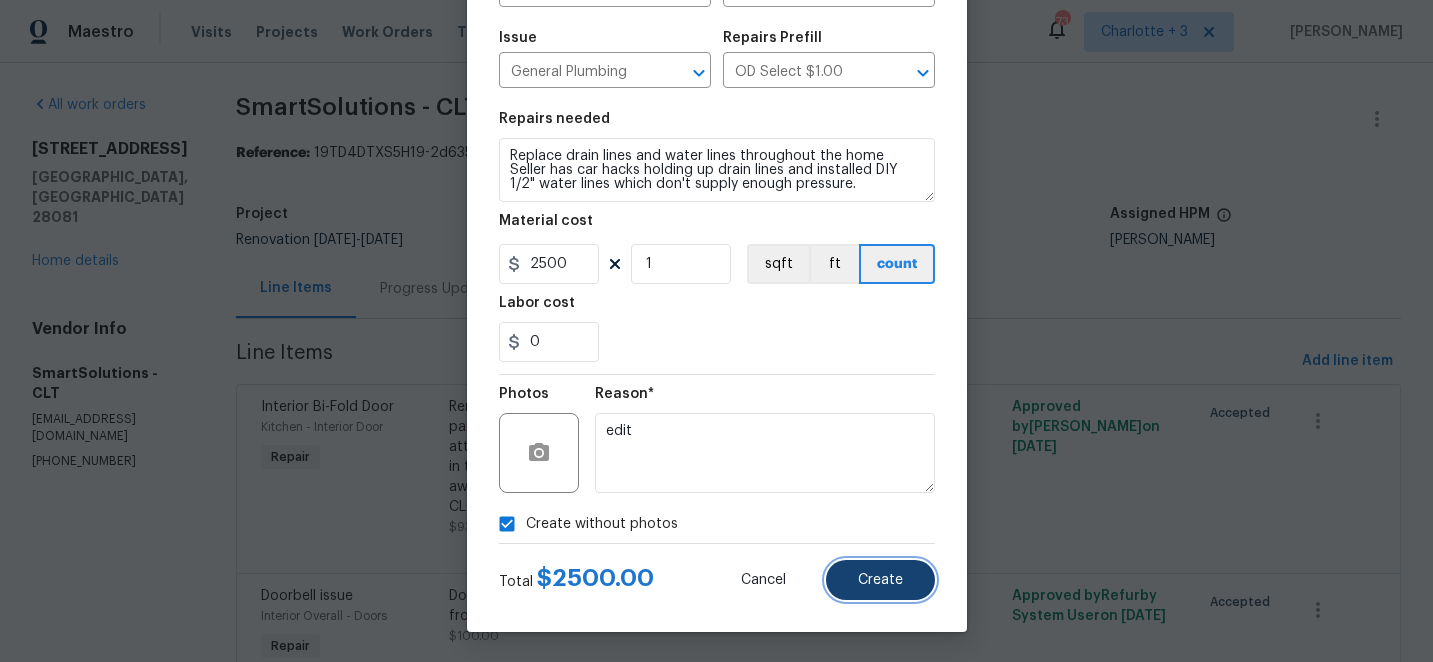 click on "Create" at bounding box center (880, 580) 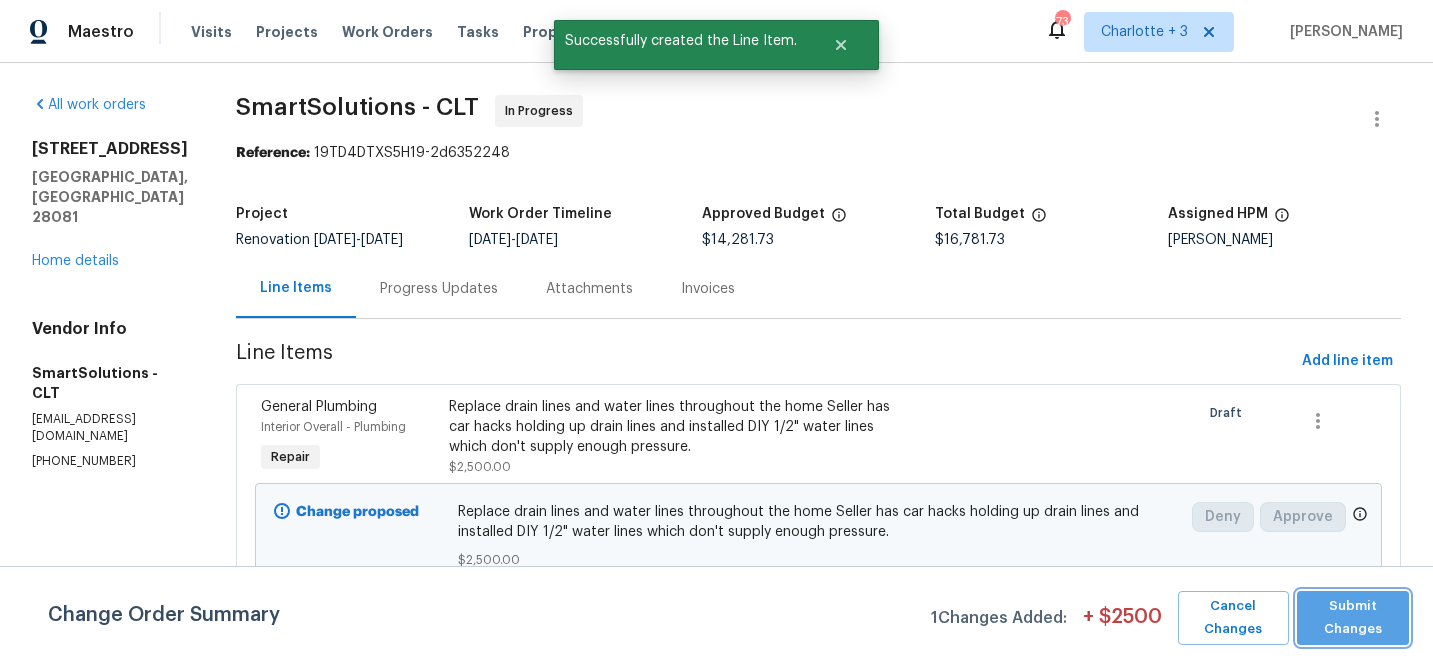 click on "Submit Changes" at bounding box center [1353, 618] 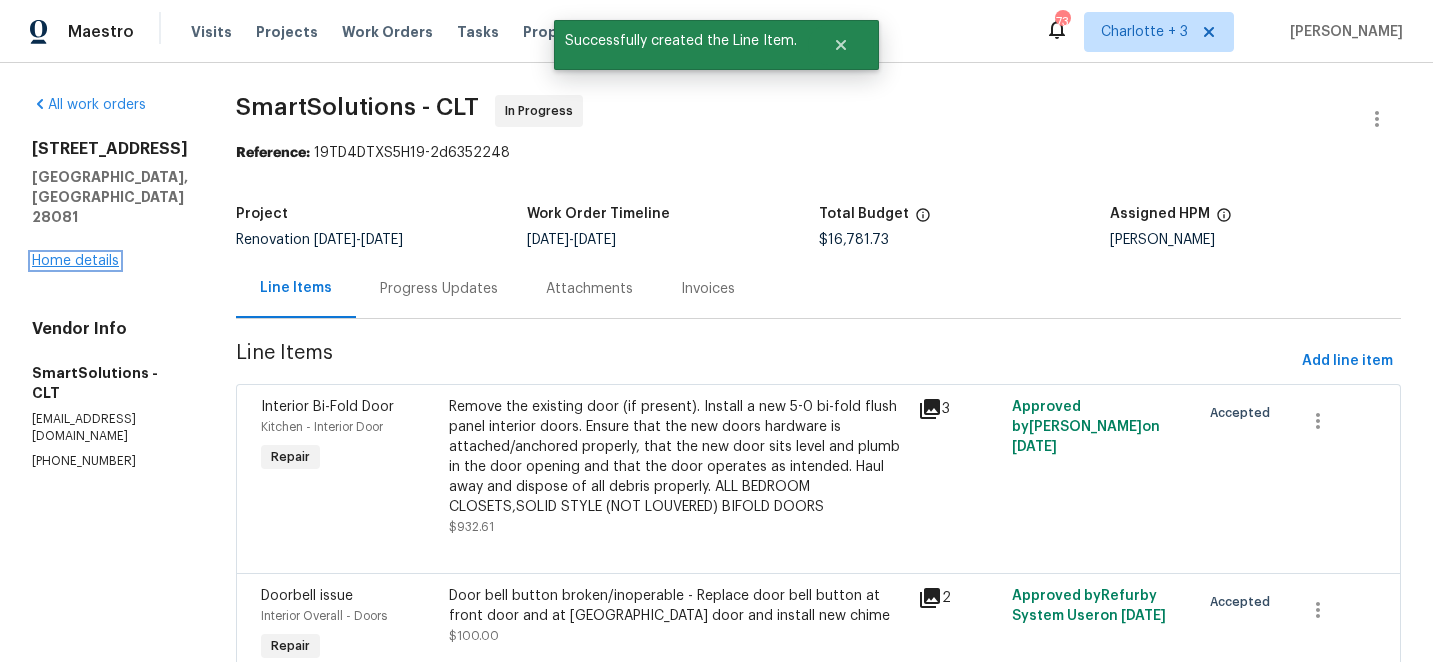 click on "Home details" at bounding box center (75, 261) 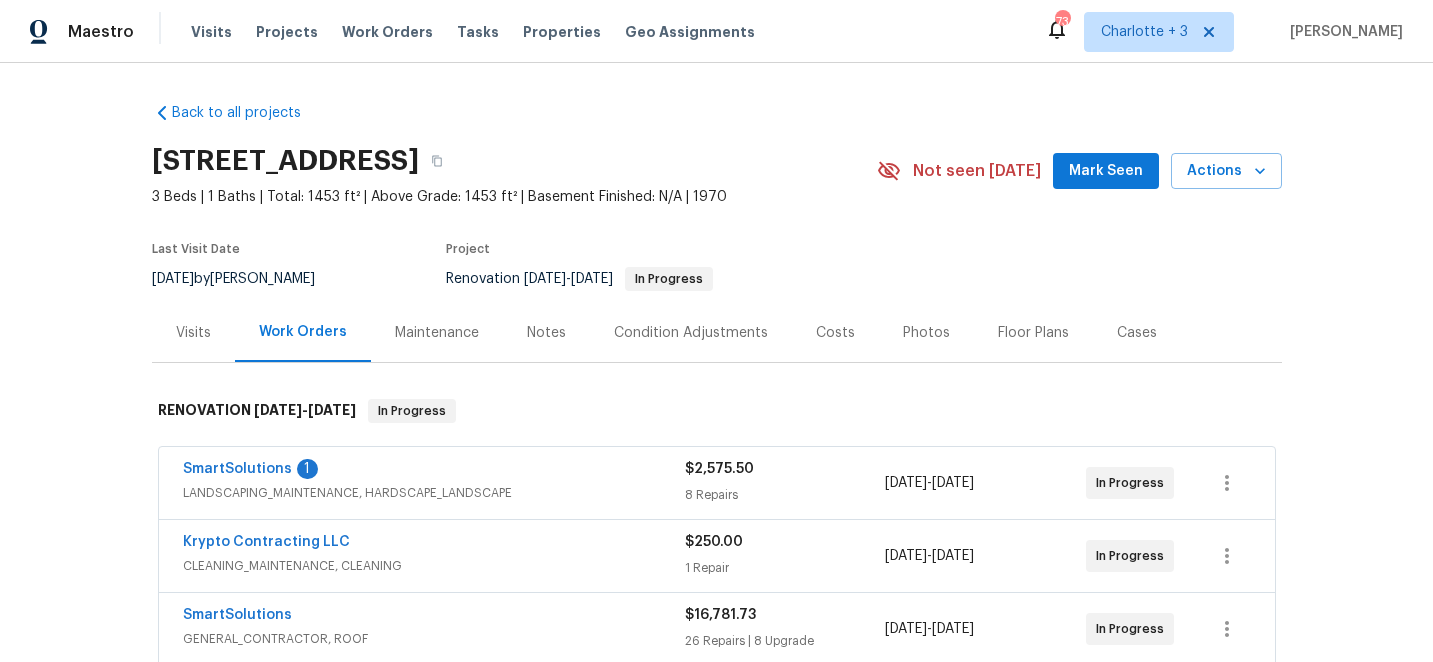 click on "Costs" at bounding box center [835, 333] 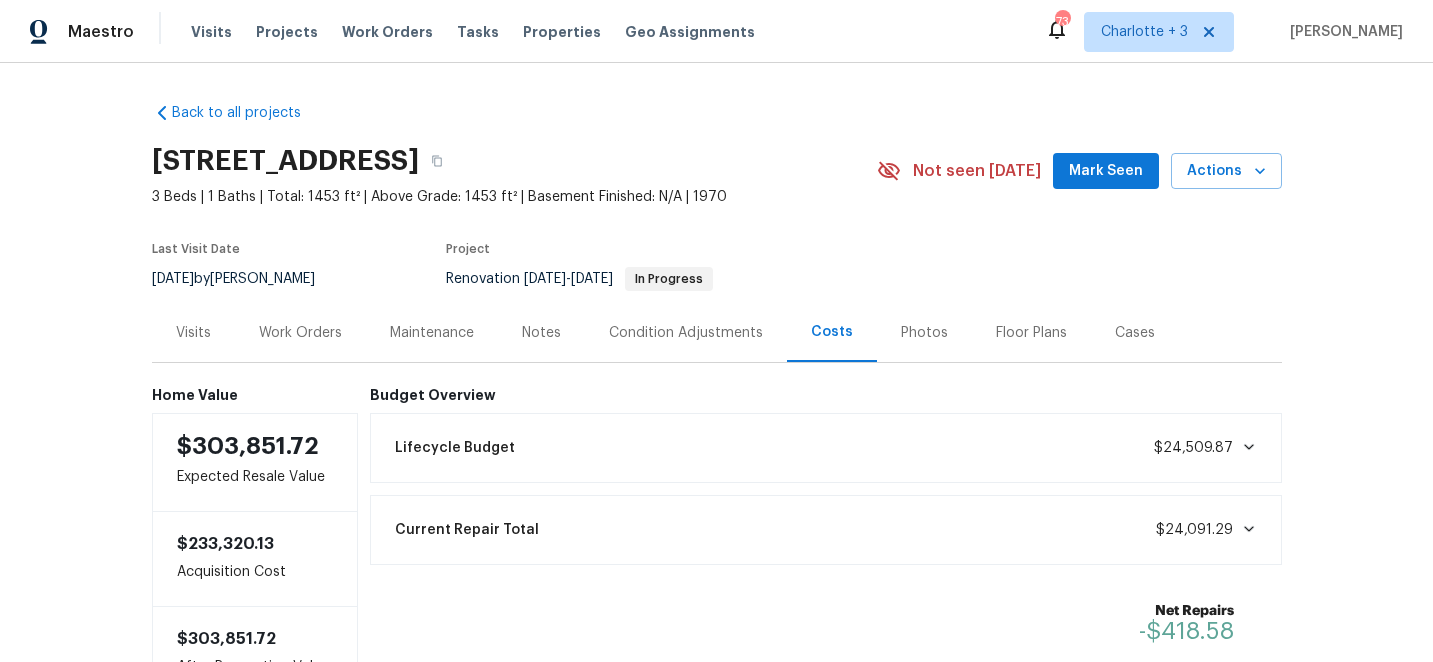 click on "Work Orders" at bounding box center (300, 333) 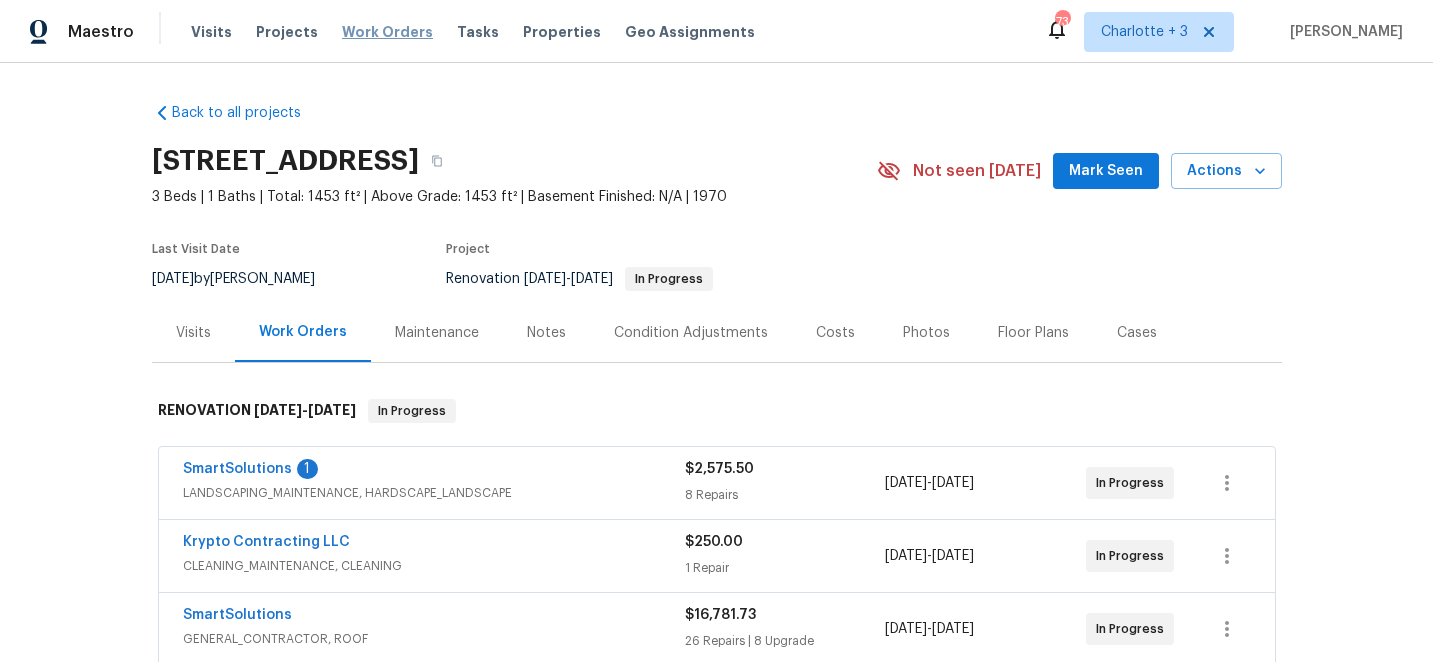 click on "Work Orders" at bounding box center [387, 32] 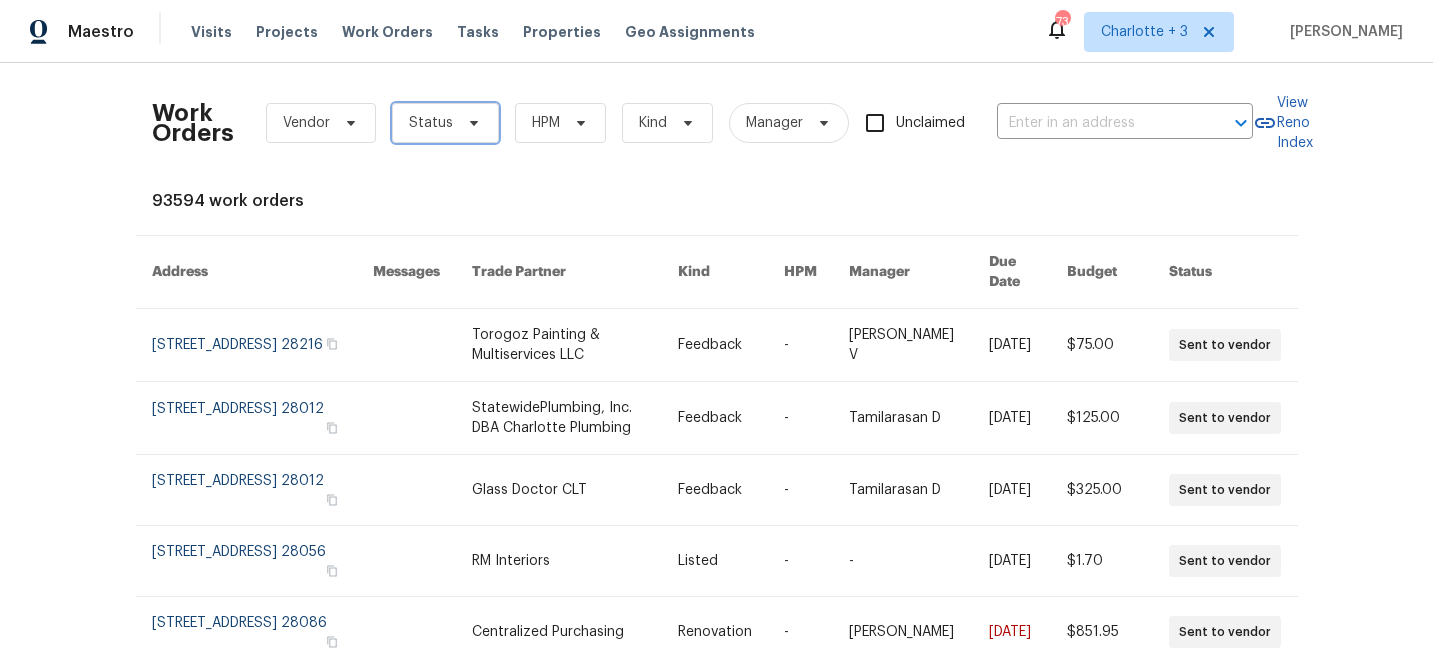 click on "Status" at bounding box center (445, 123) 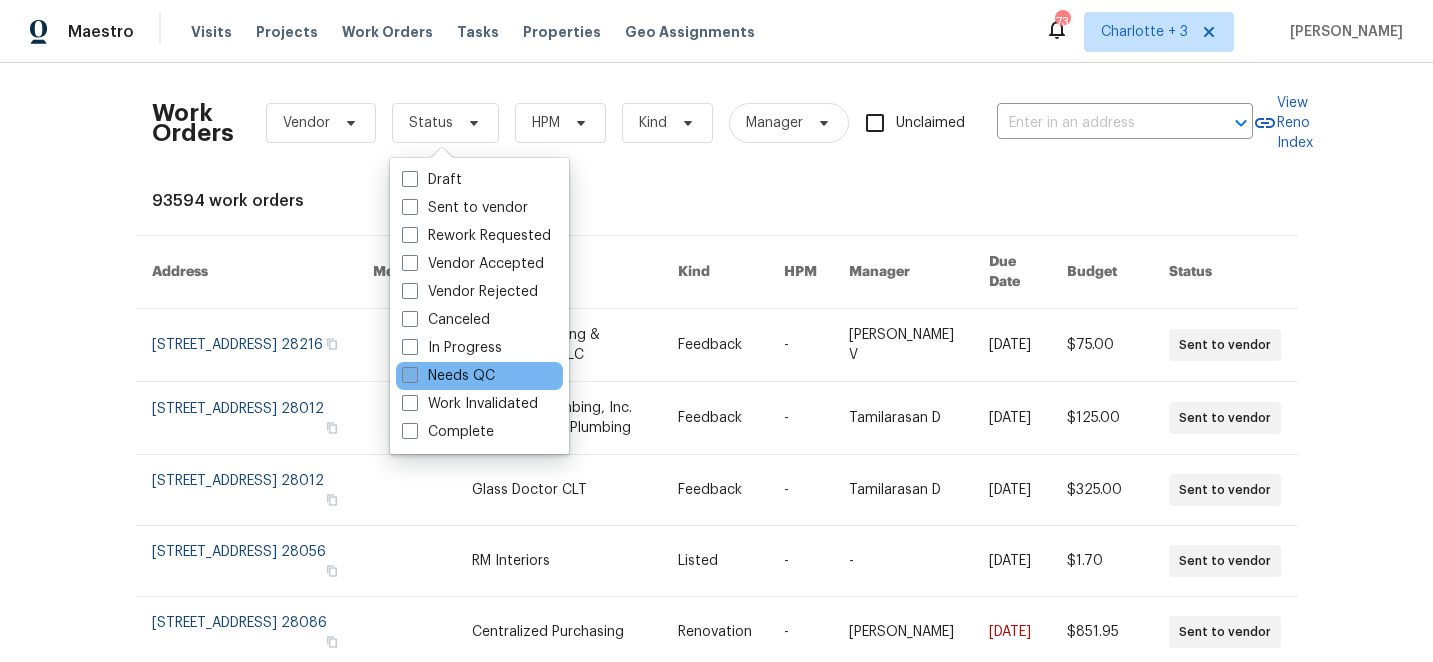 click at bounding box center (410, 375) 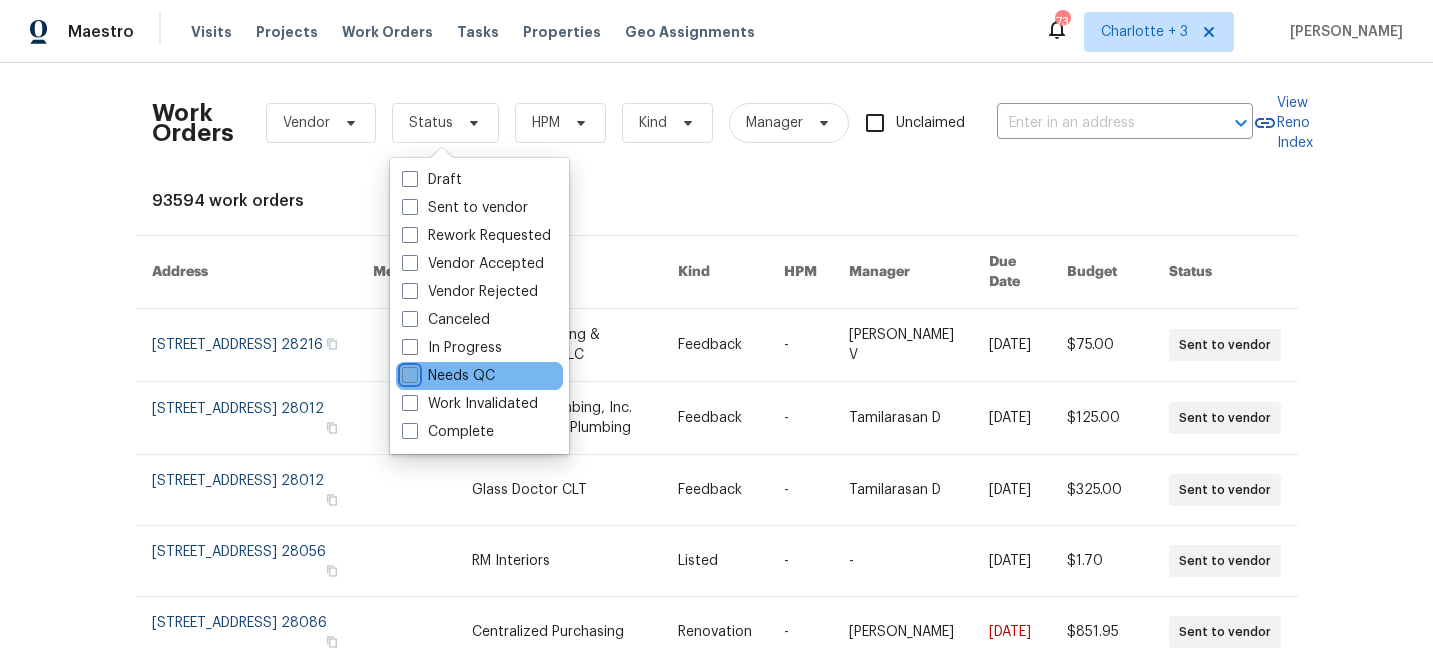 click on "Needs QC" at bounding box center [408, 372] 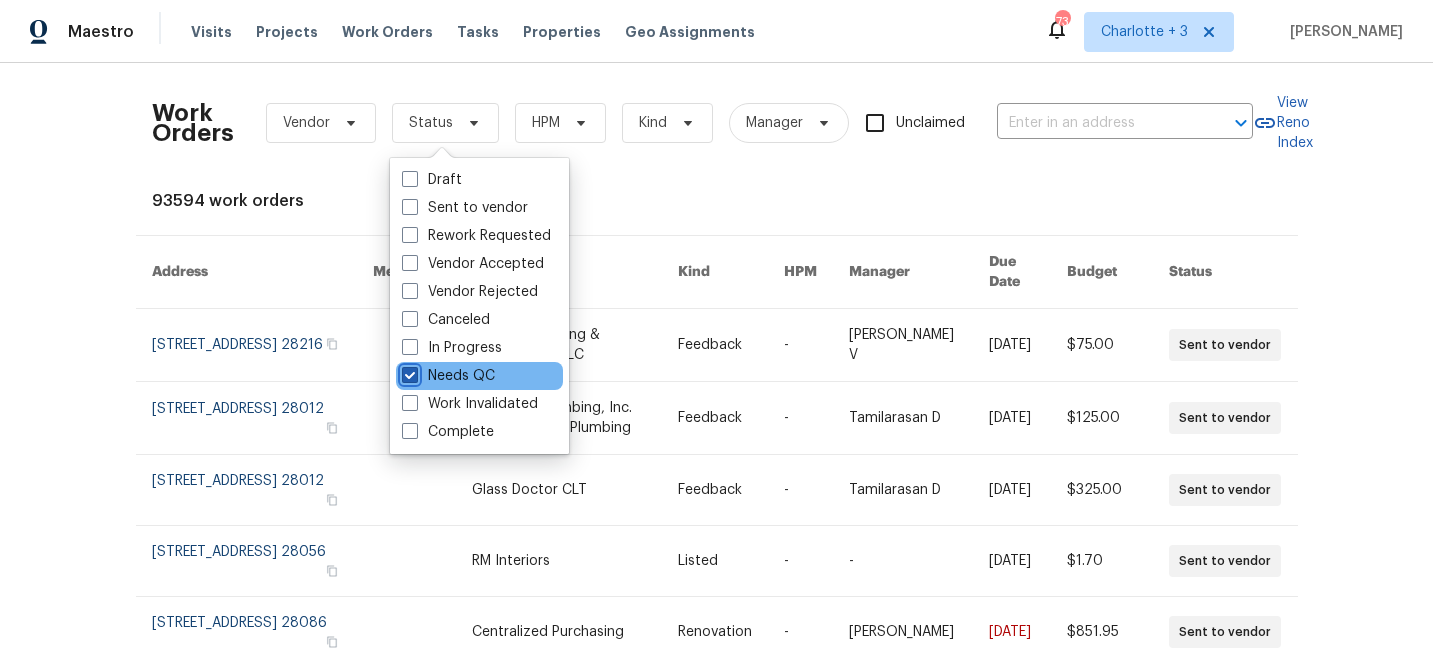 checkbox on "true" 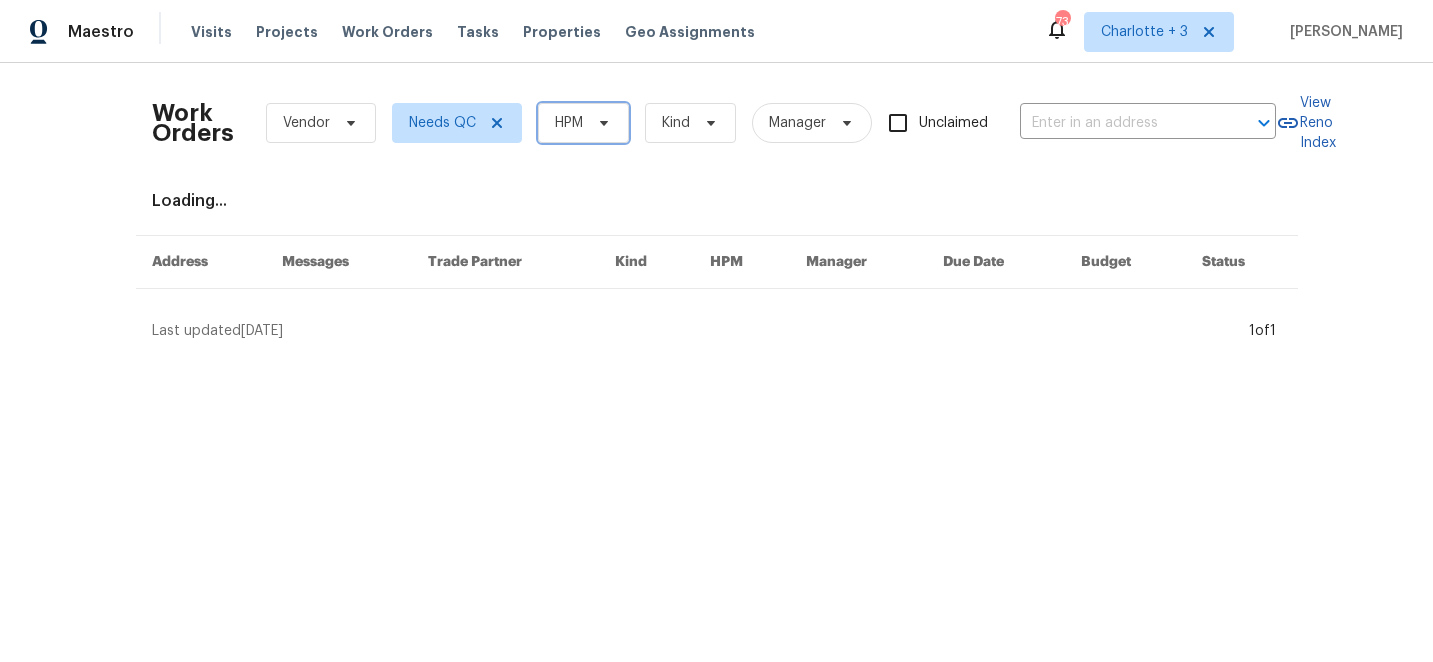 click on "HPM" at bounding box center [583, 123] 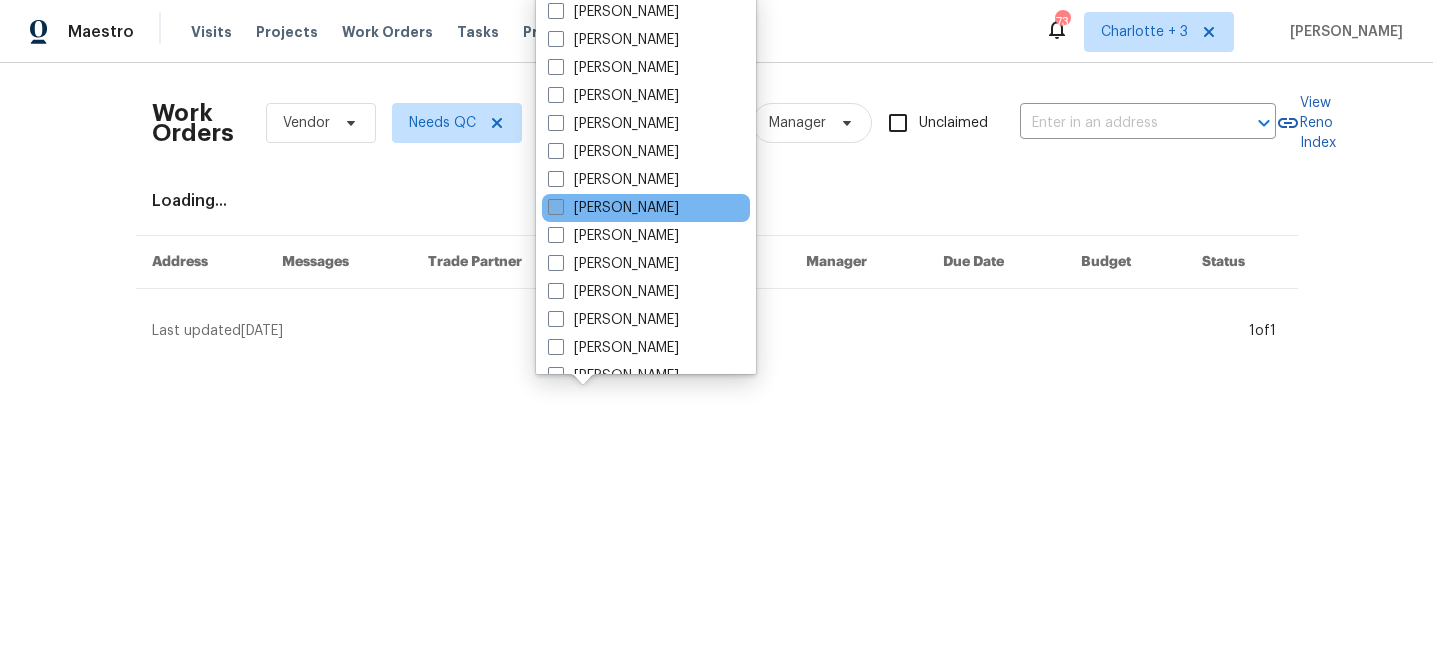 click at bounding box center [556, 207] 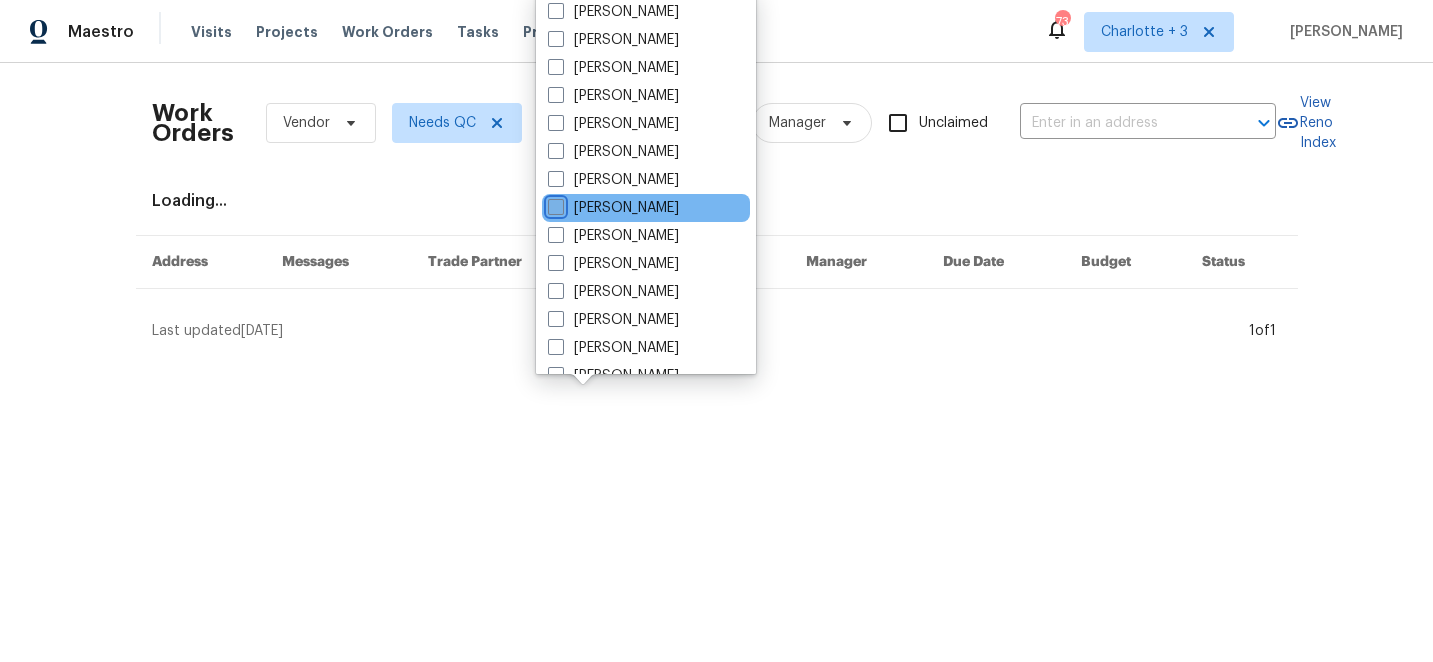 click on "[PERSON_NAME]" at bounding box center (554, 204) 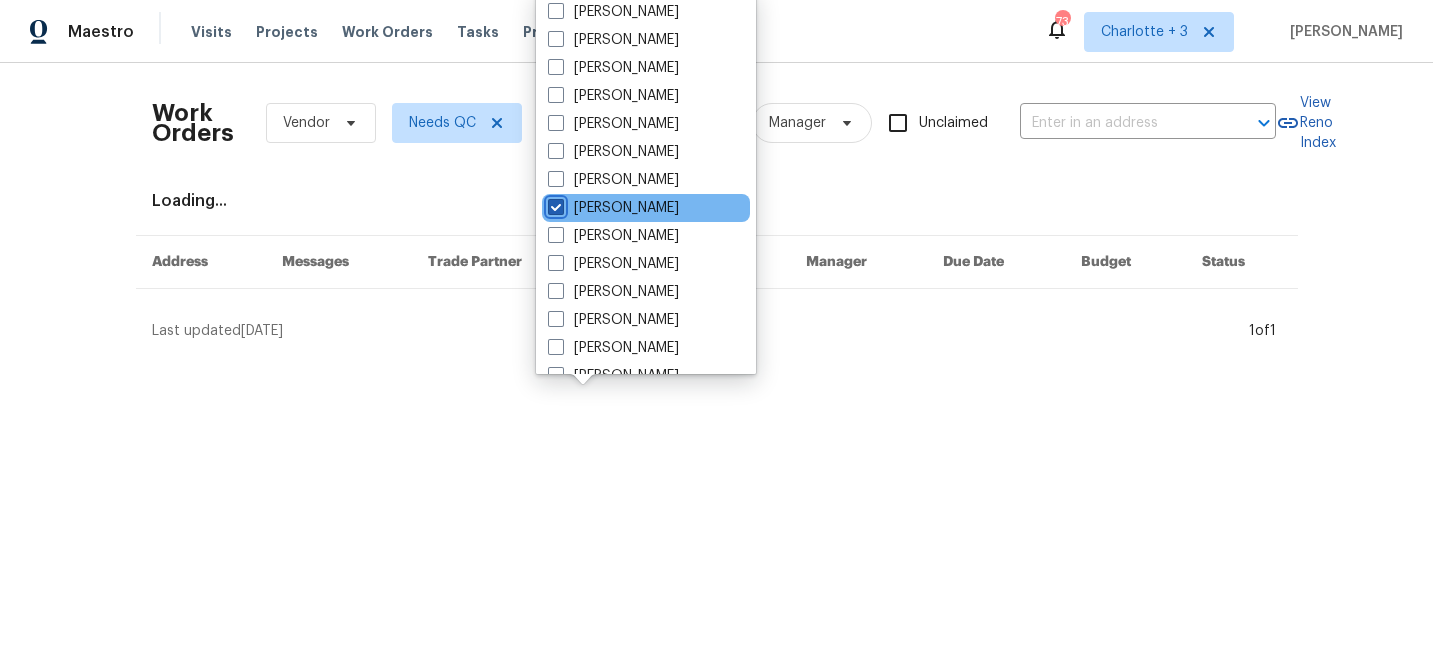 checkbox on "true" 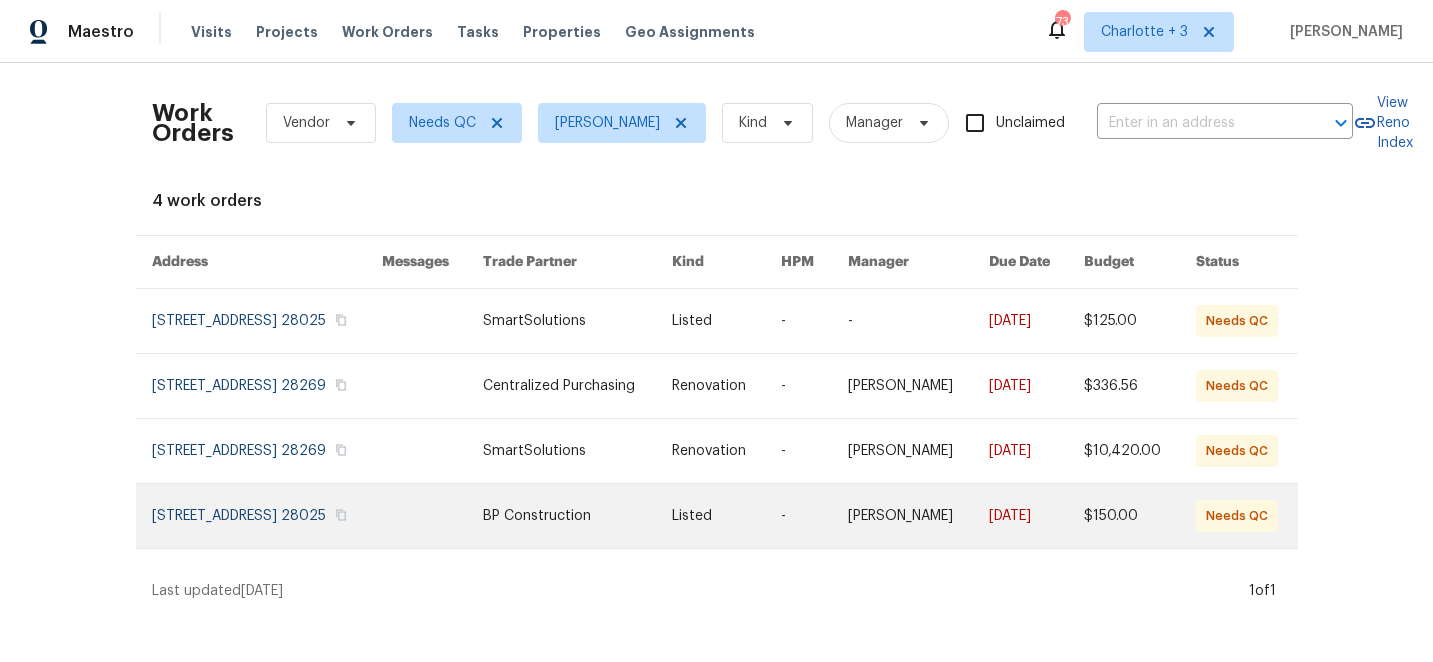 click at bounding box center [267, 516] 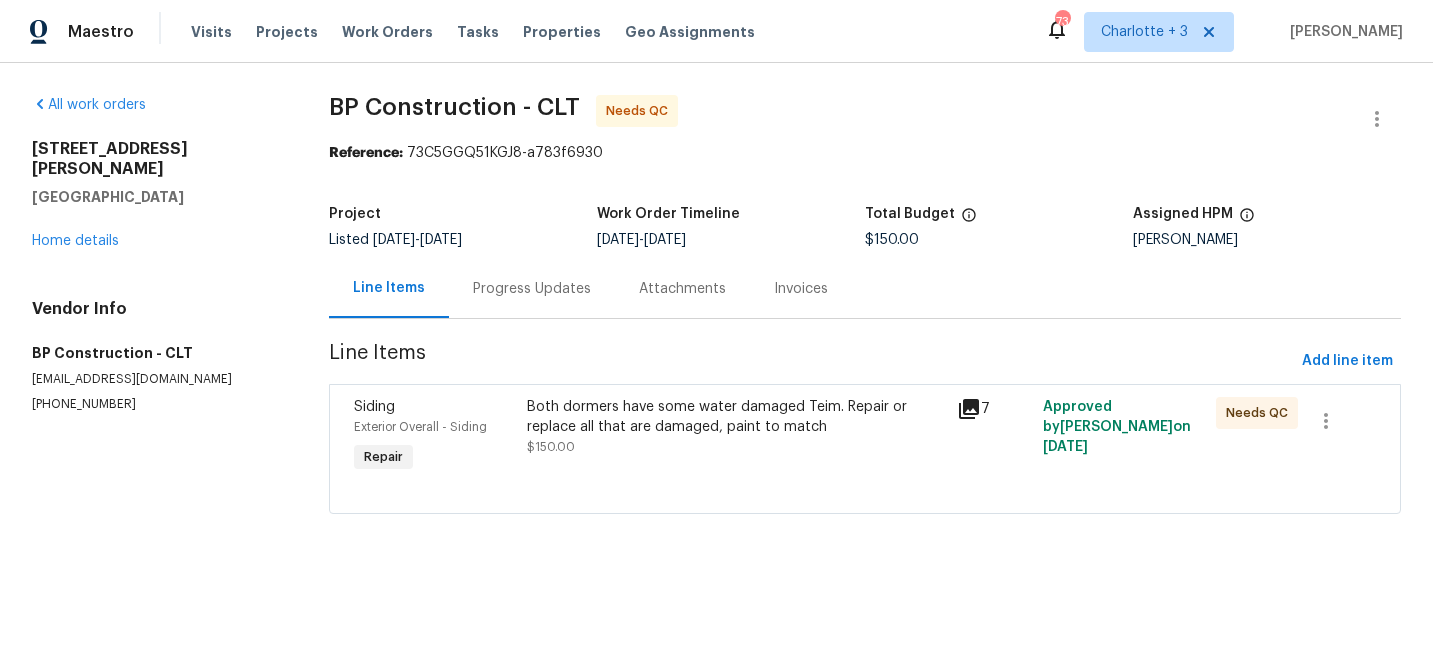 click on "Progress Updates" at bounding box center [532, 289] 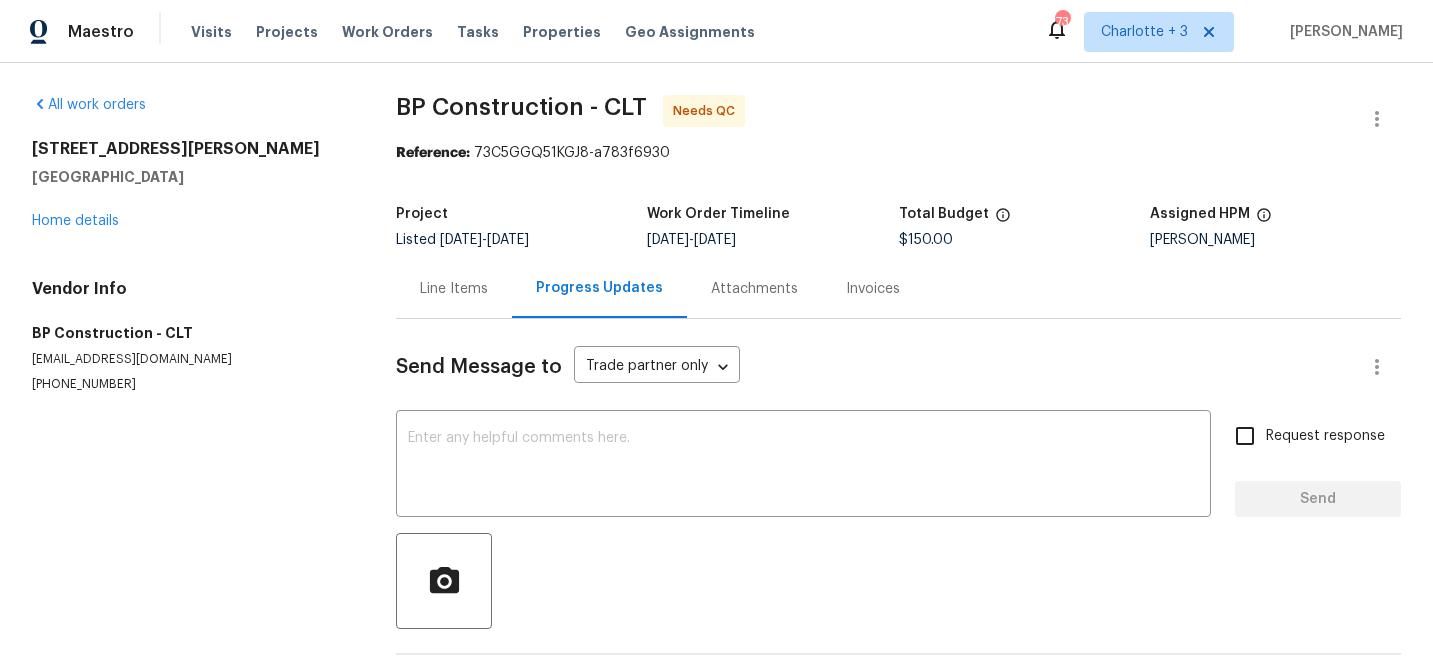 scroll, scrollTop: 81, scrollLeft: 0, axis: vertical 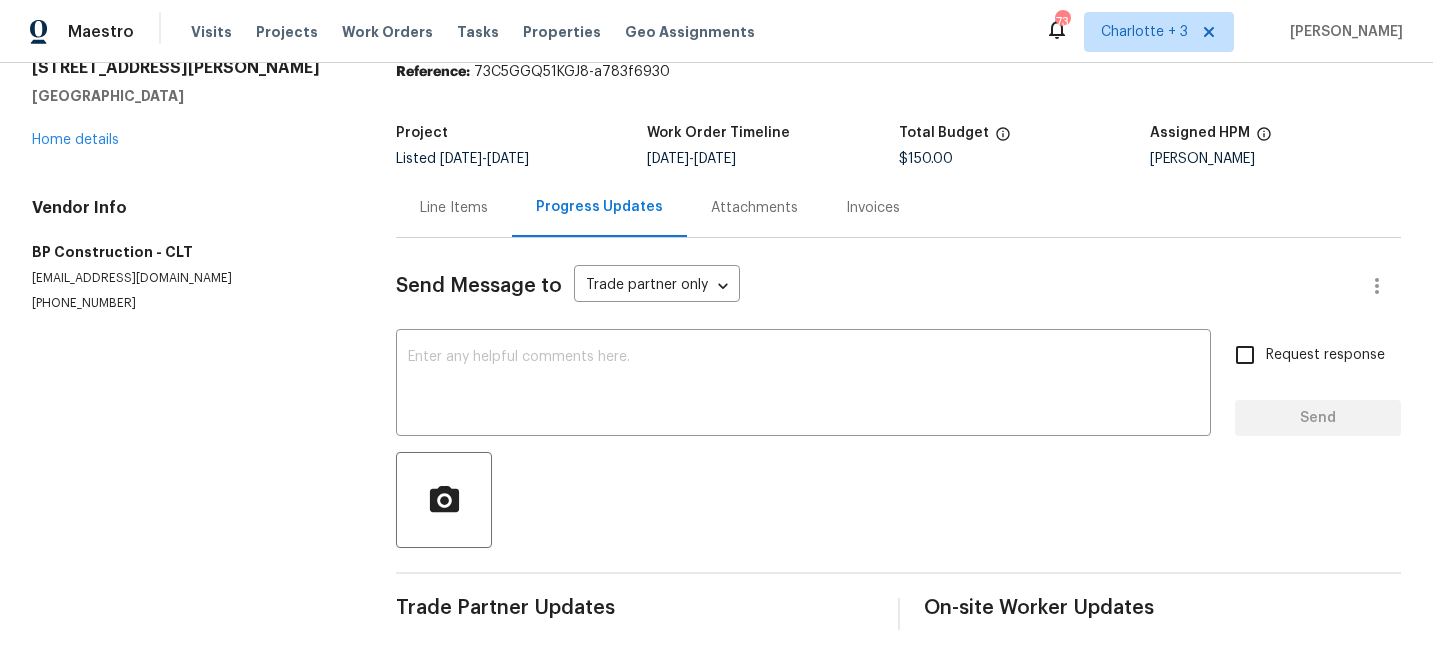 click on "Line Items" at bounding box center (454, 208) 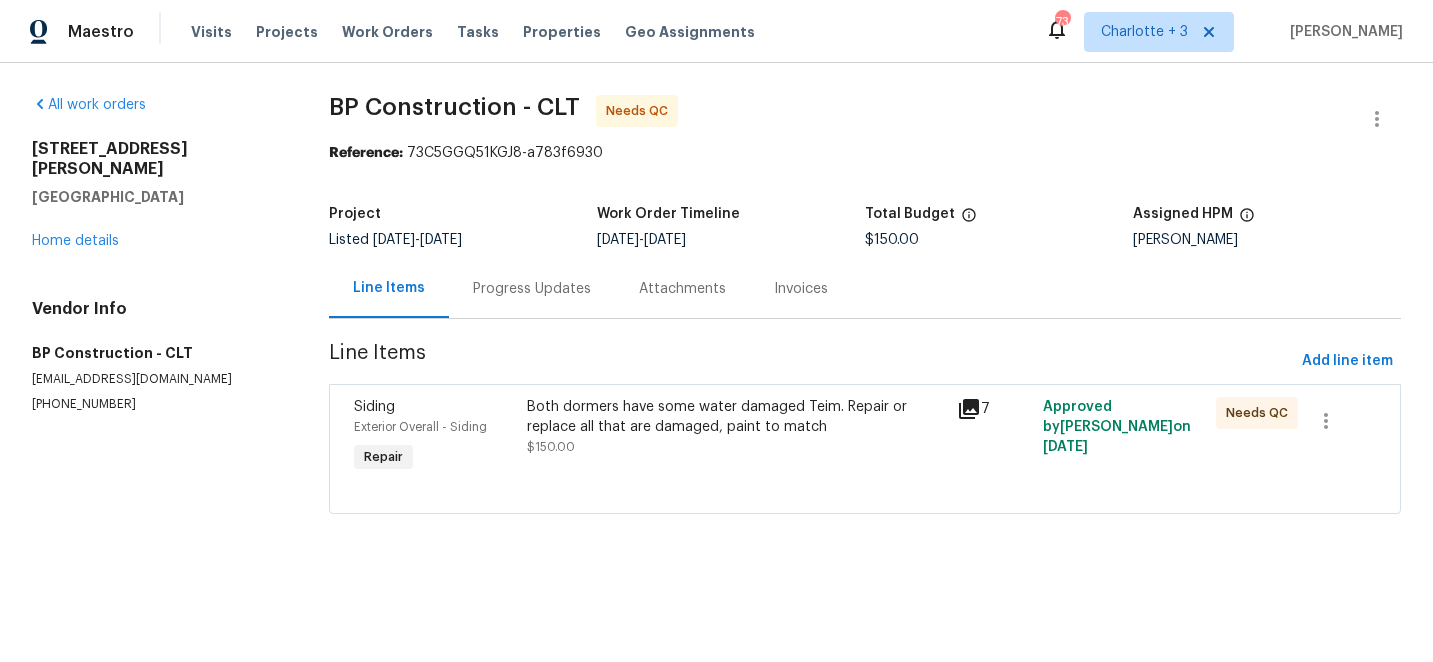 click on "Both dormers have some water damaged Teim. Repair or replace all that are damaged, paint to match" at bounding box center (736, 417) 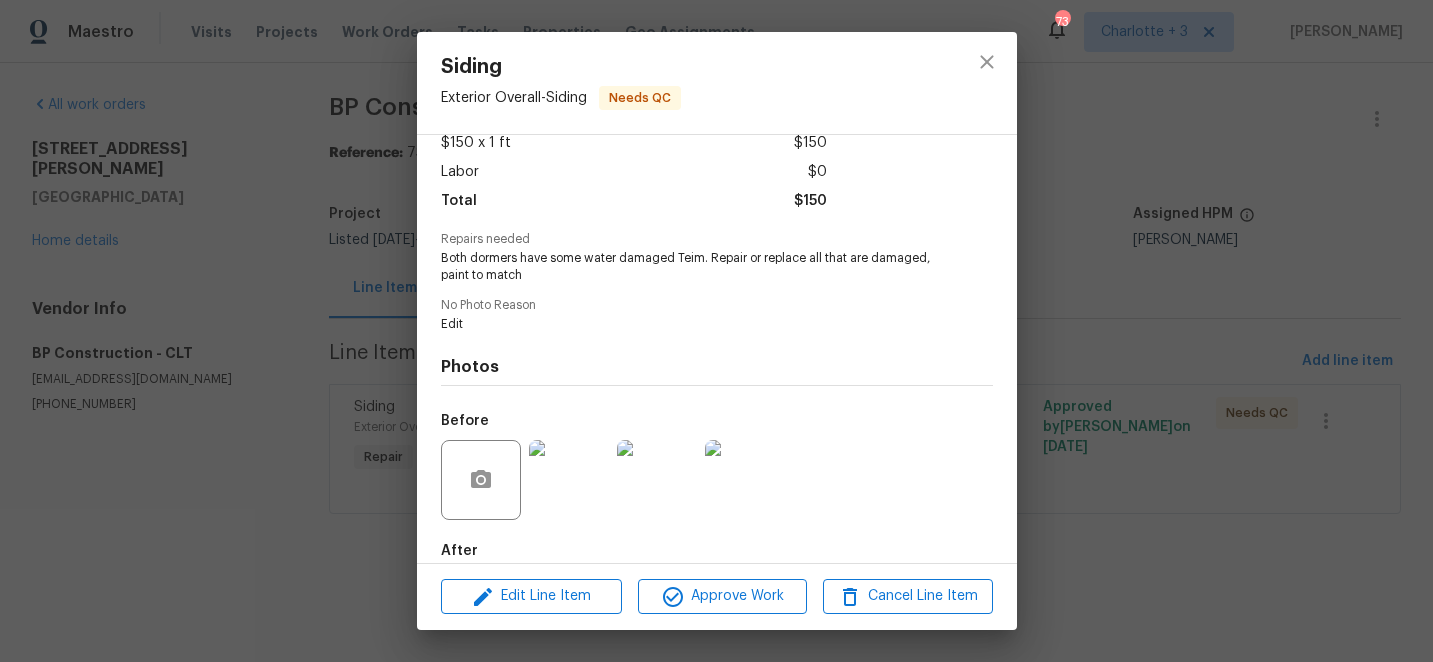 scroll, scrollTop: 225, scrollLeft: 0, axis: vertical 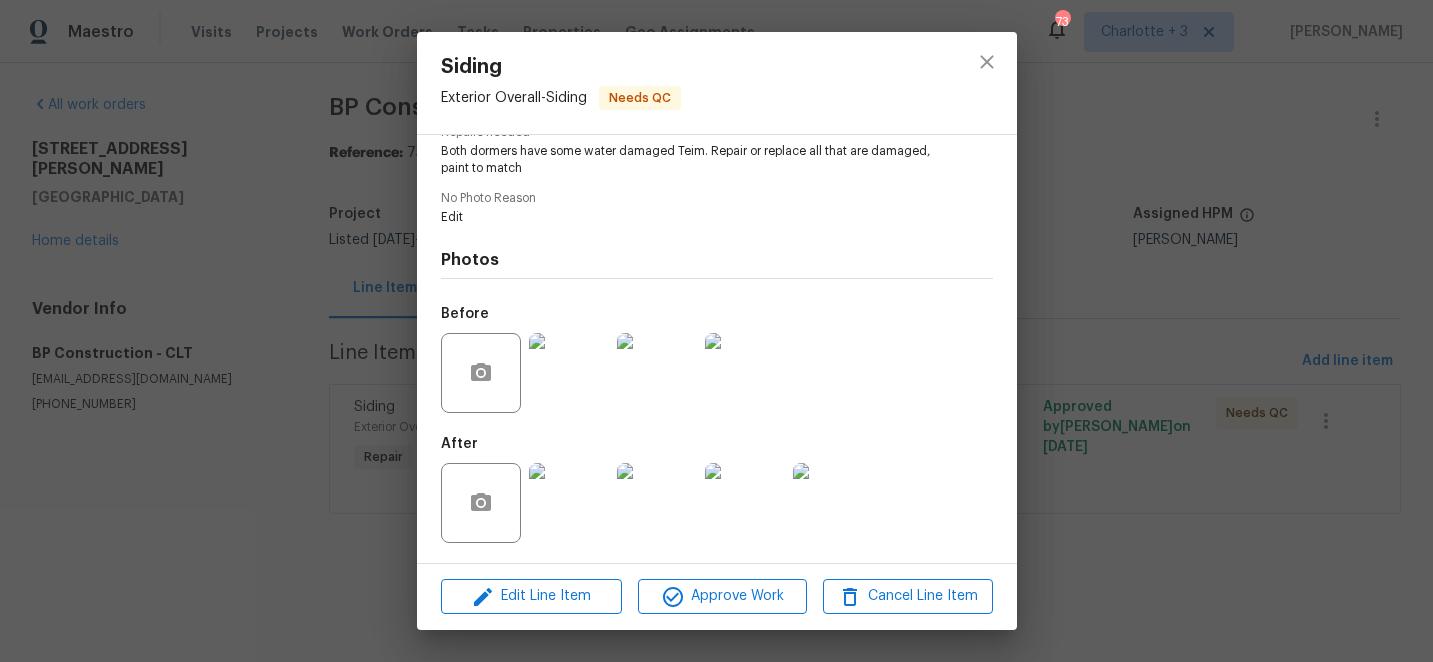 click at bounding box center (569, 503) 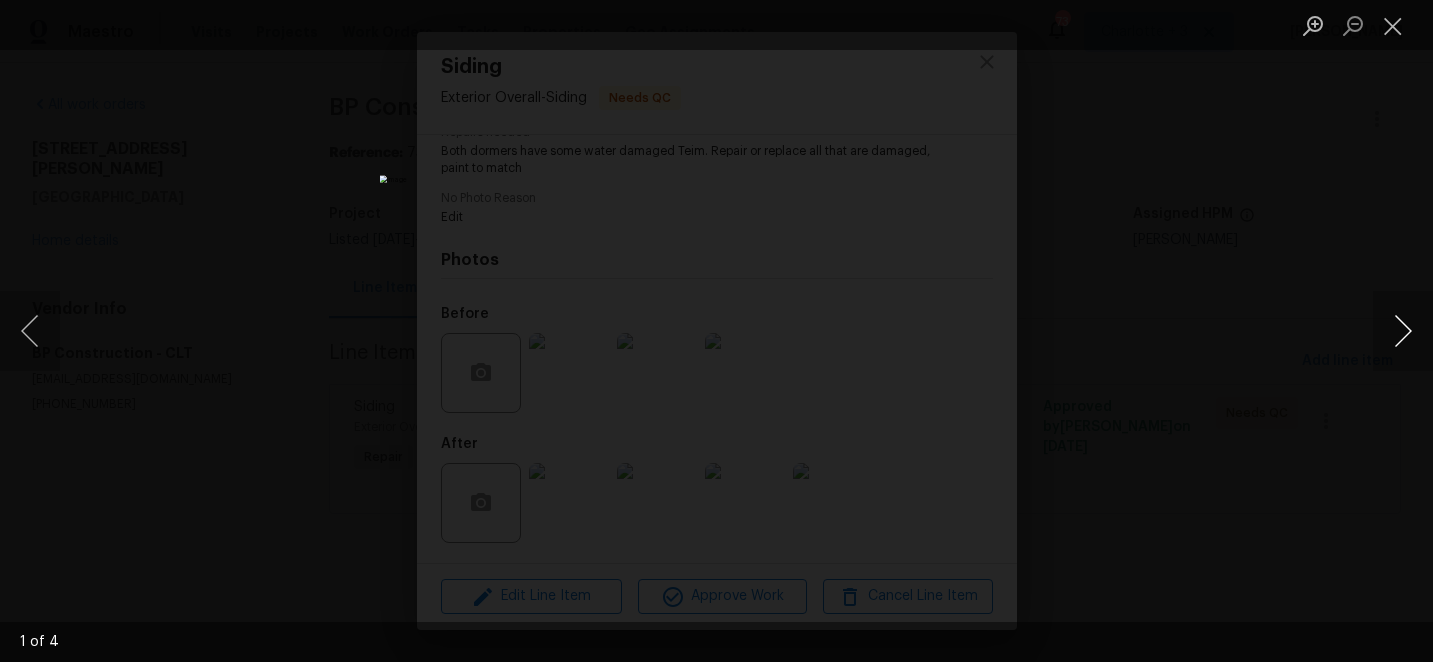click at bounding box center [1403, 331] 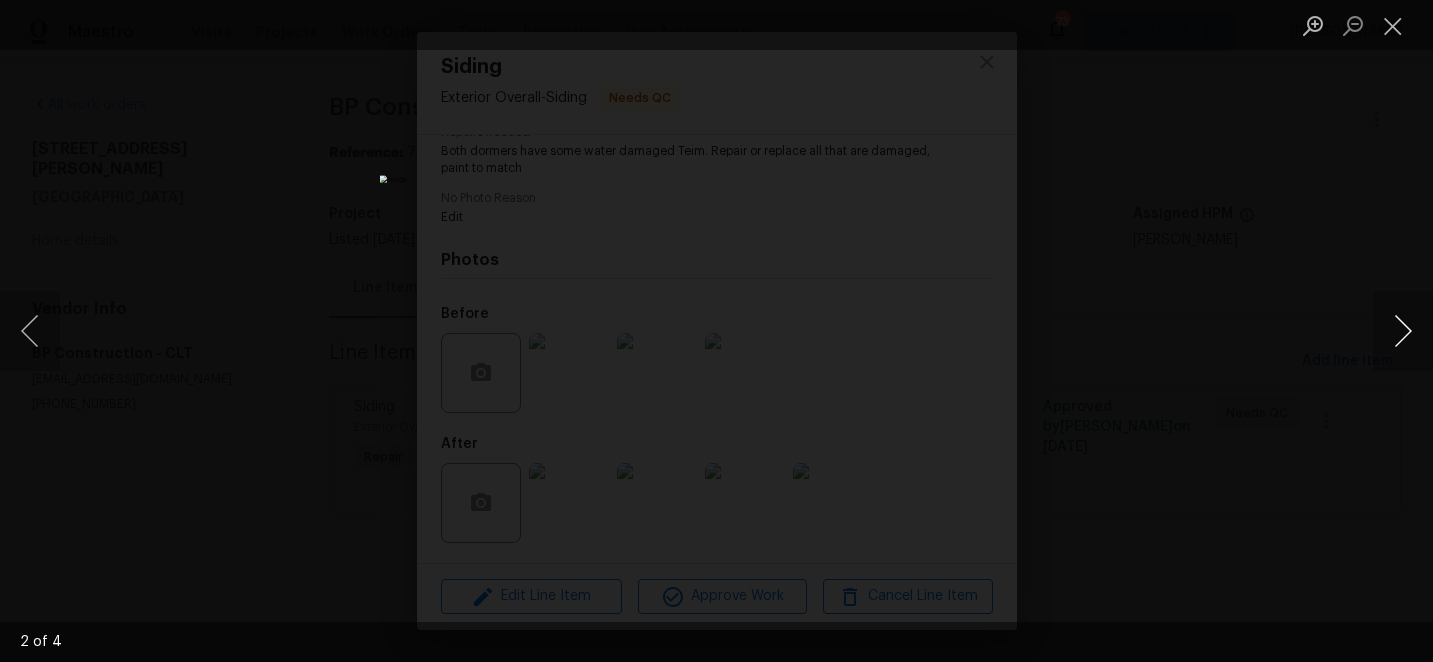 click at bounding box center [1403, 331] 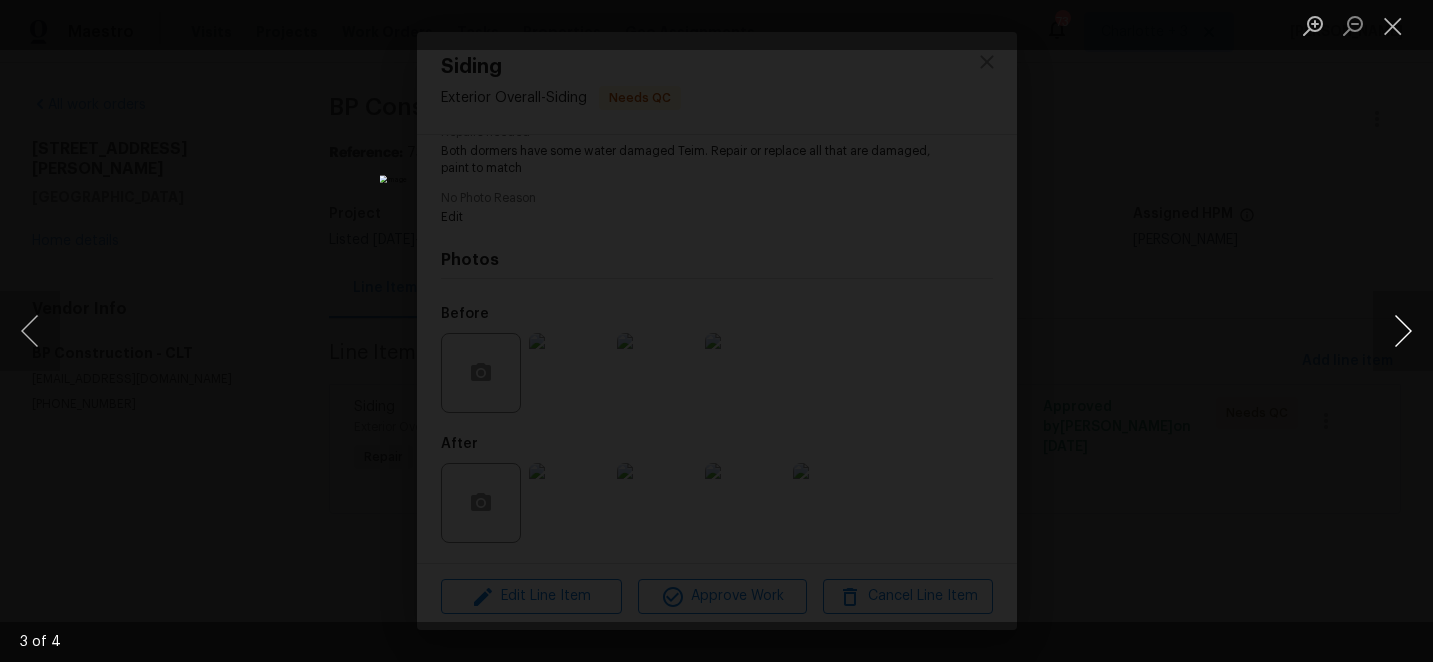 click at bounding box center (1403, 331) 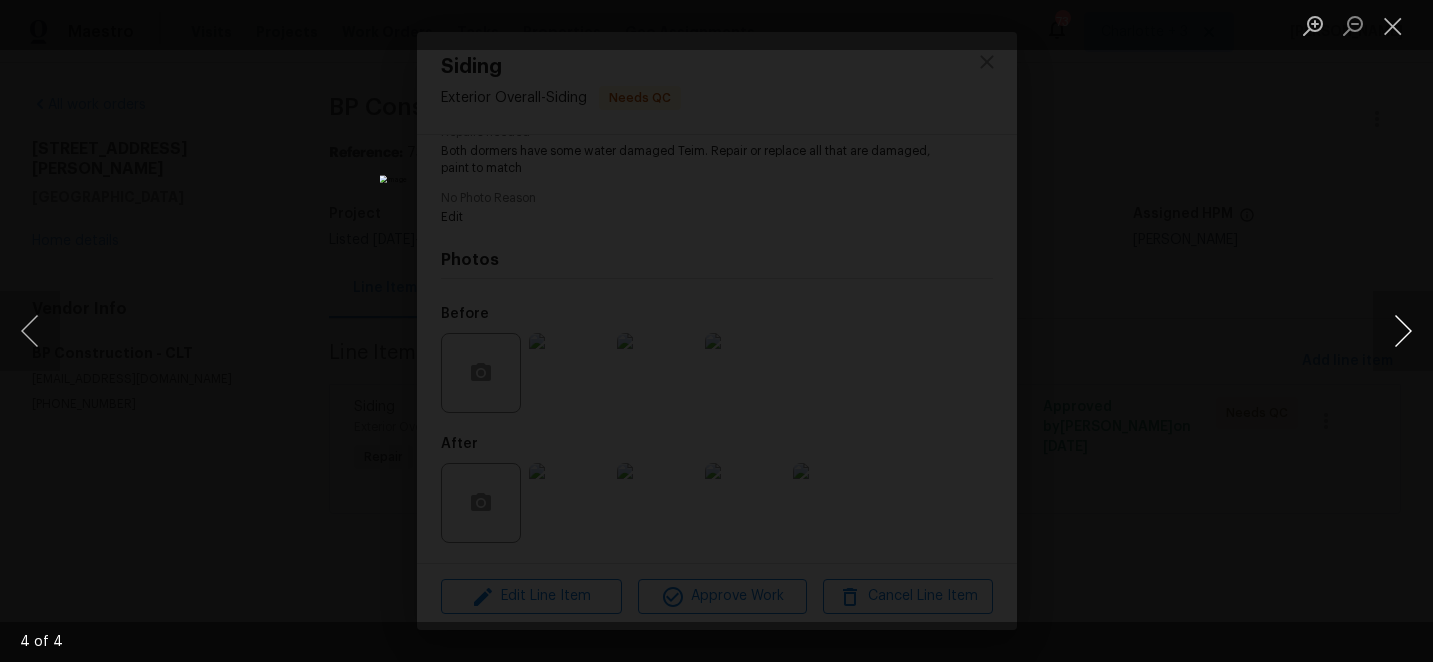 click at bounding box center (1403, 331) 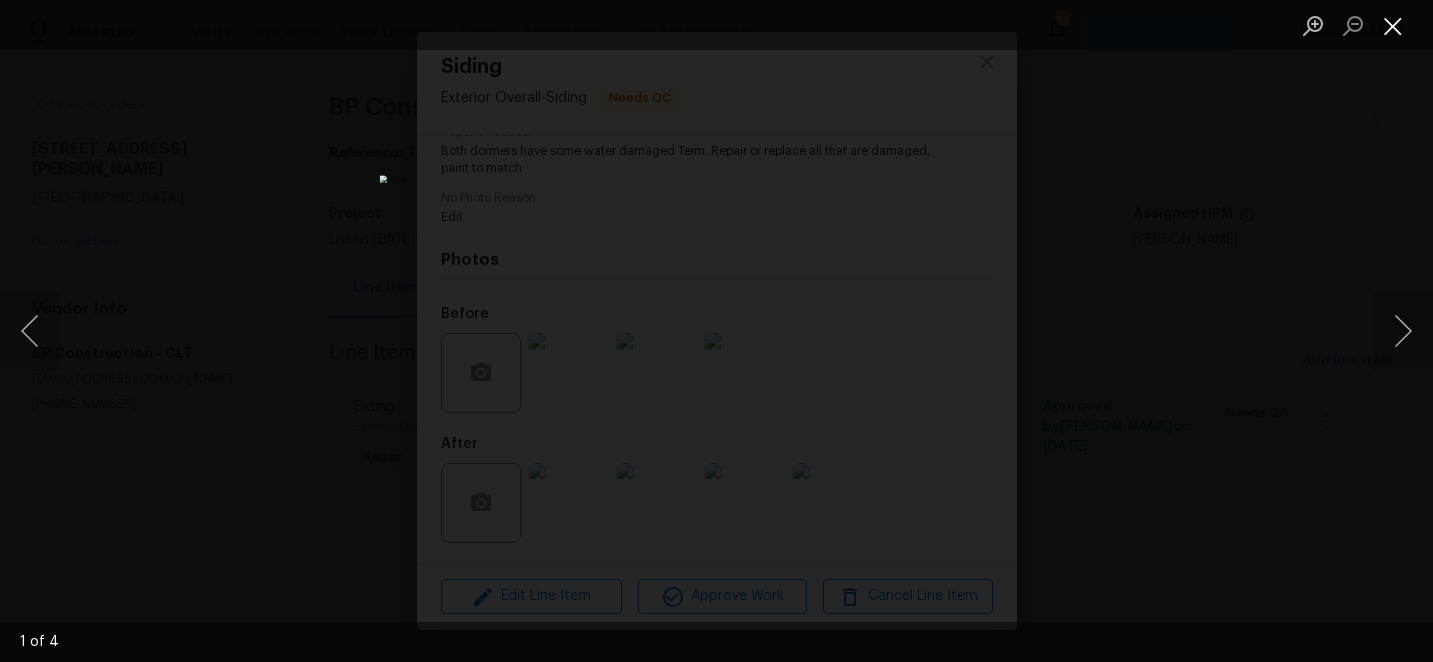 click at bounding box center [1393, 25] 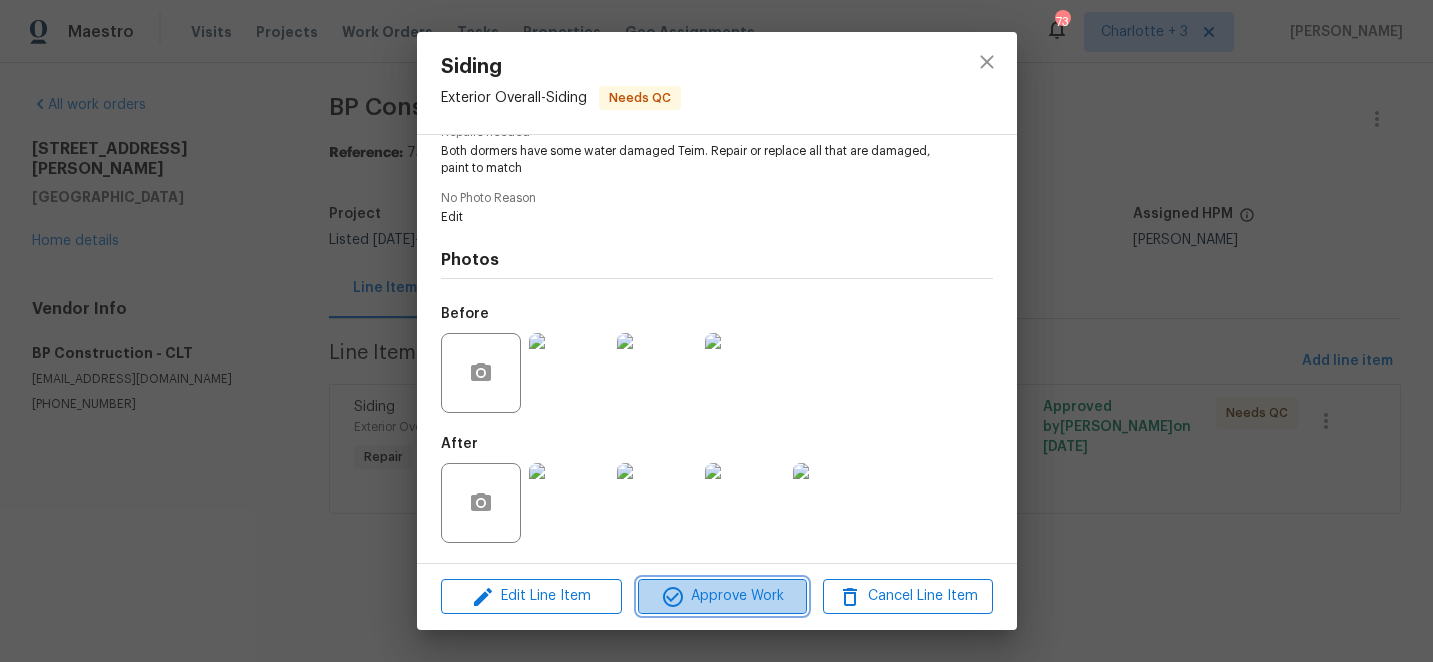 click on "Approve Work" at bounding box center [722, 596] 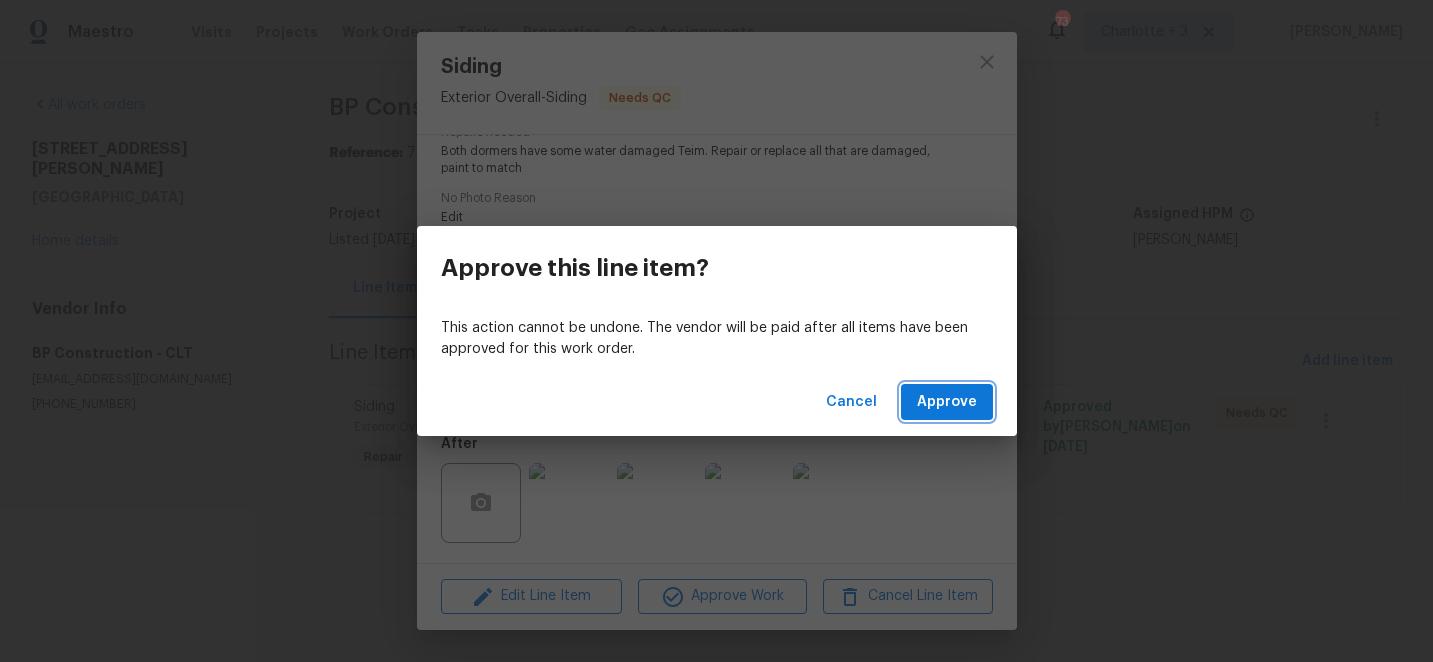 click on "Approve" at bounding box center (947, 402) 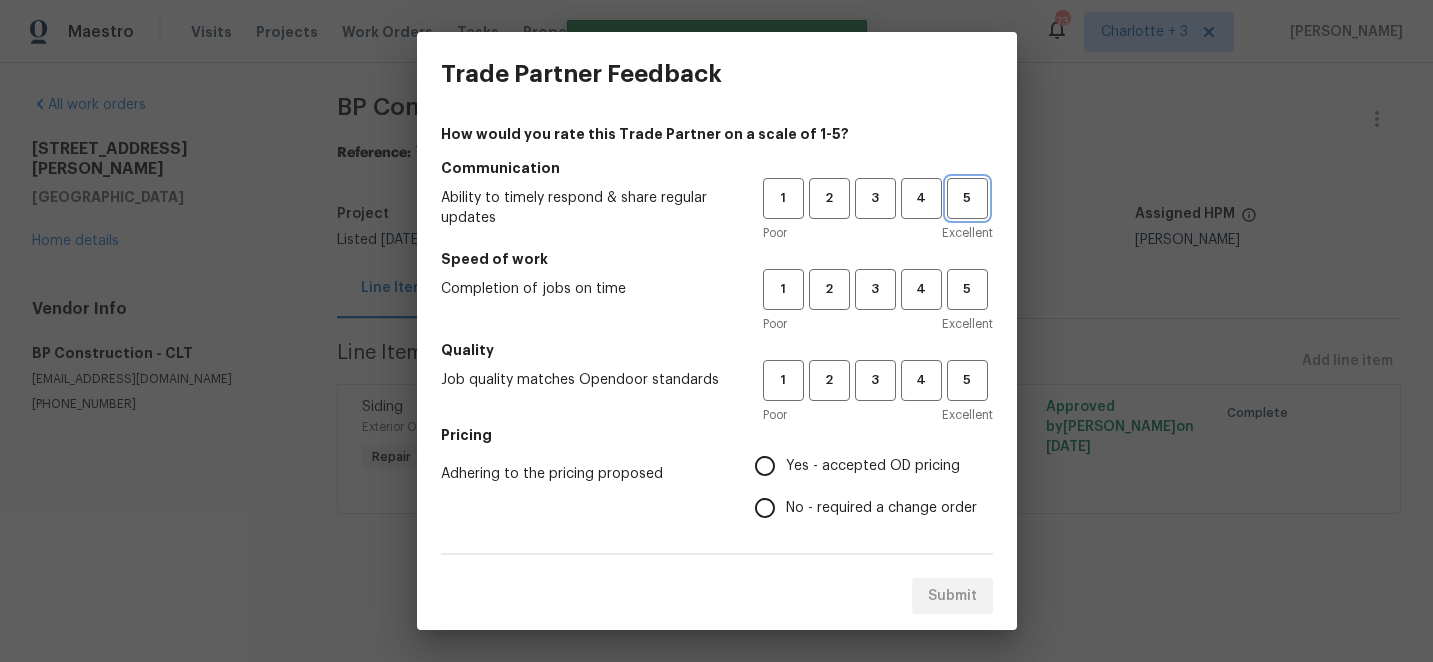 click on "5" at bounding box center [967, 198] 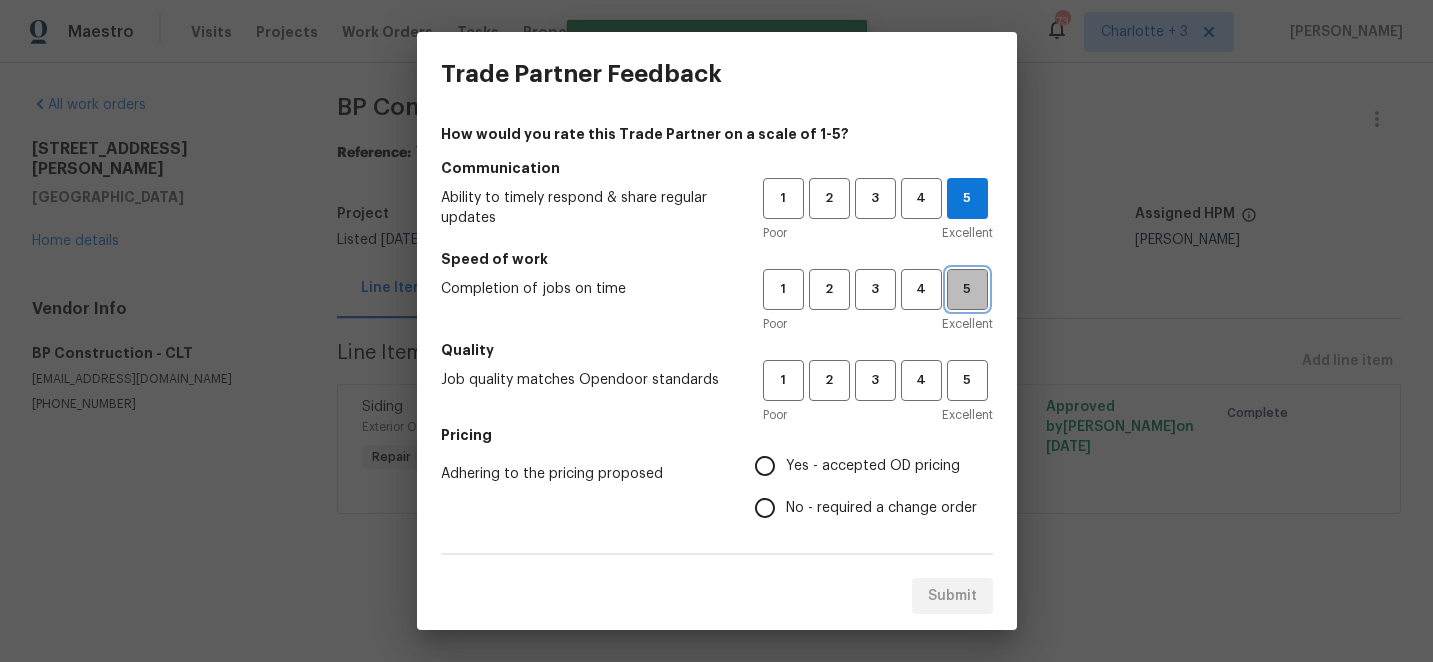 click on "5" at bounding box center (967, 289) 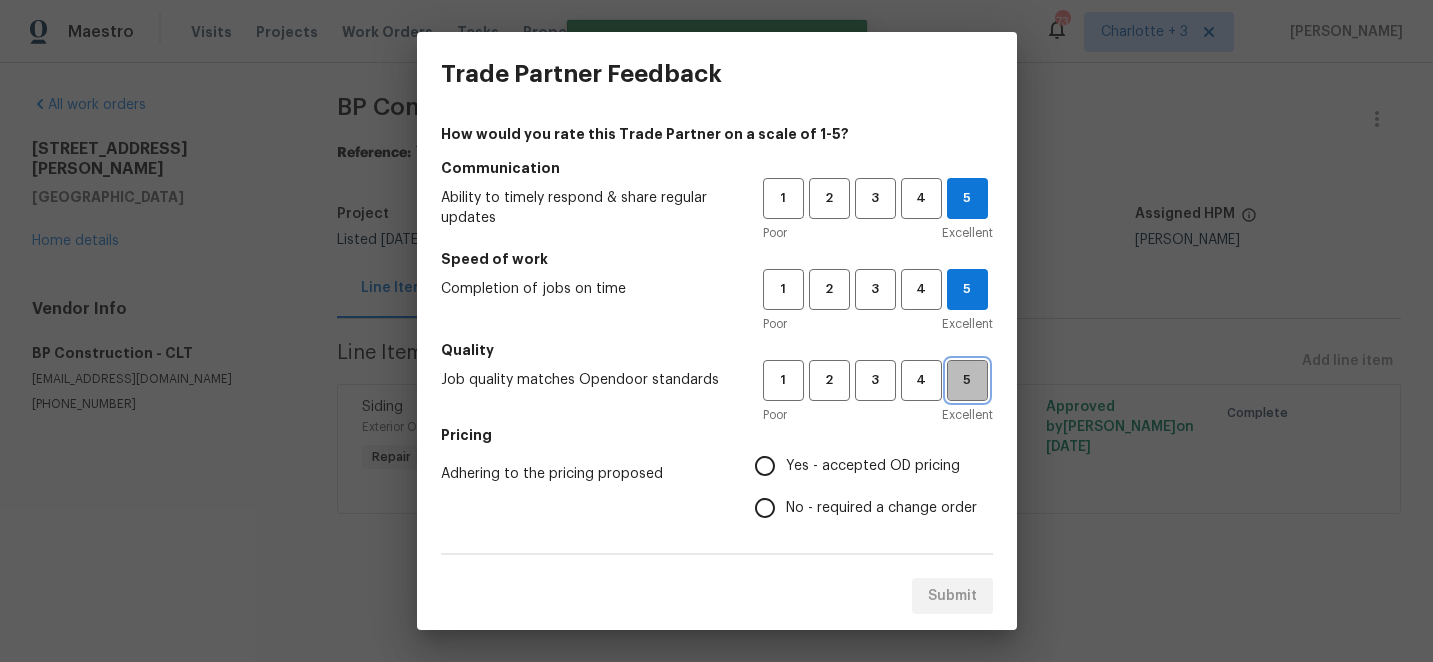click on "5" at bounding box center [967, 380] 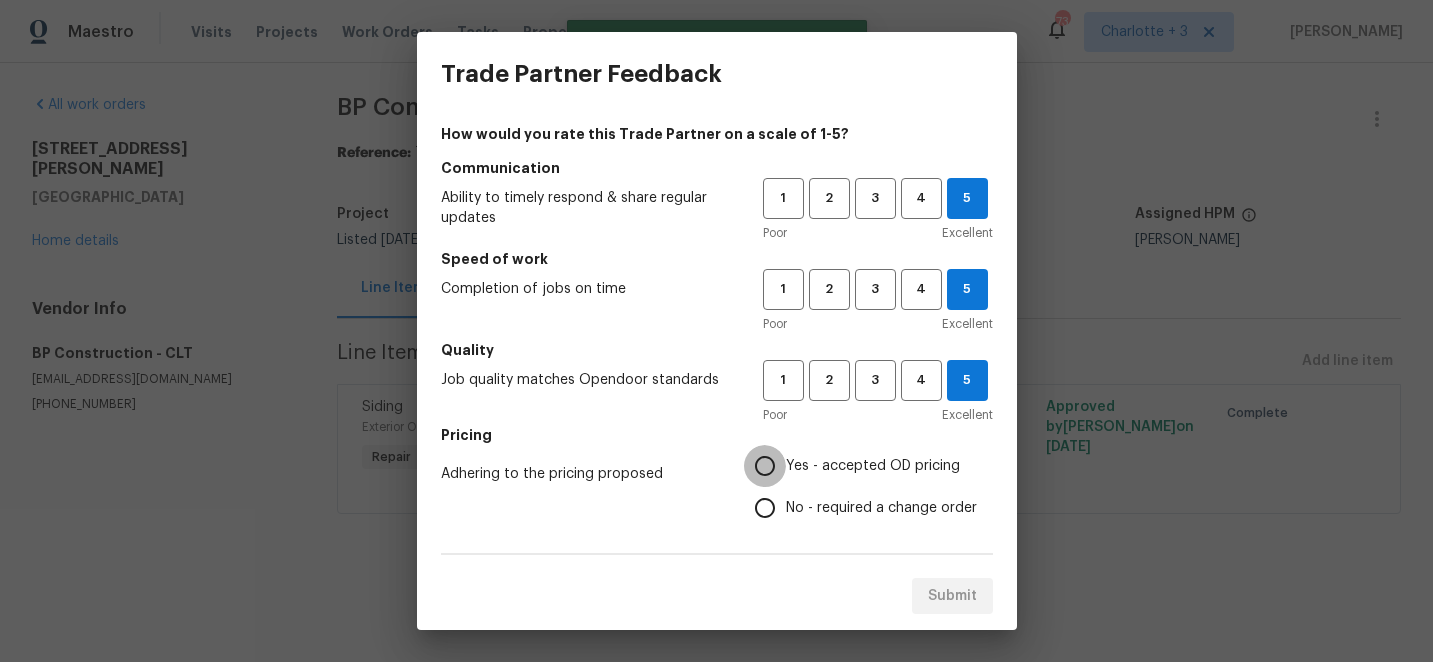 click on "Yes - accepted OD pricing" at bounding box center [765, 466] 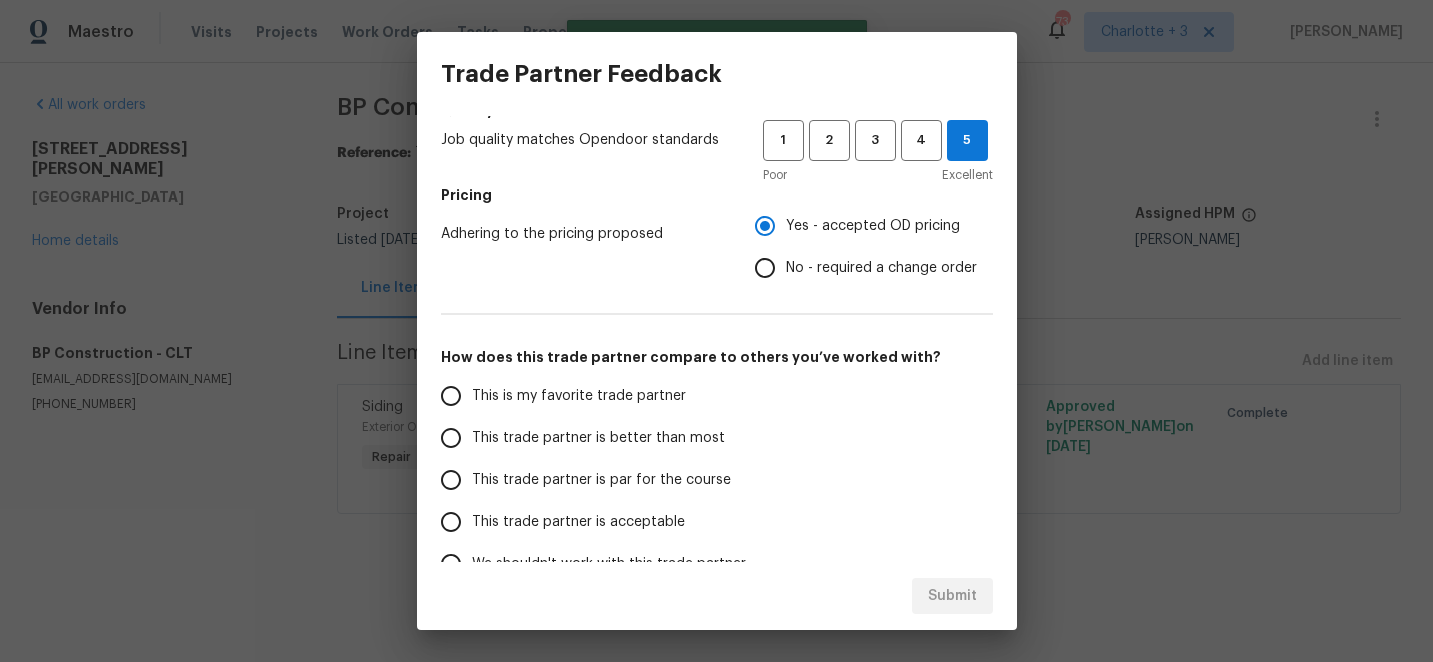 scroll, scrollTop: 353, scrollLeft: 0, axis: vertical 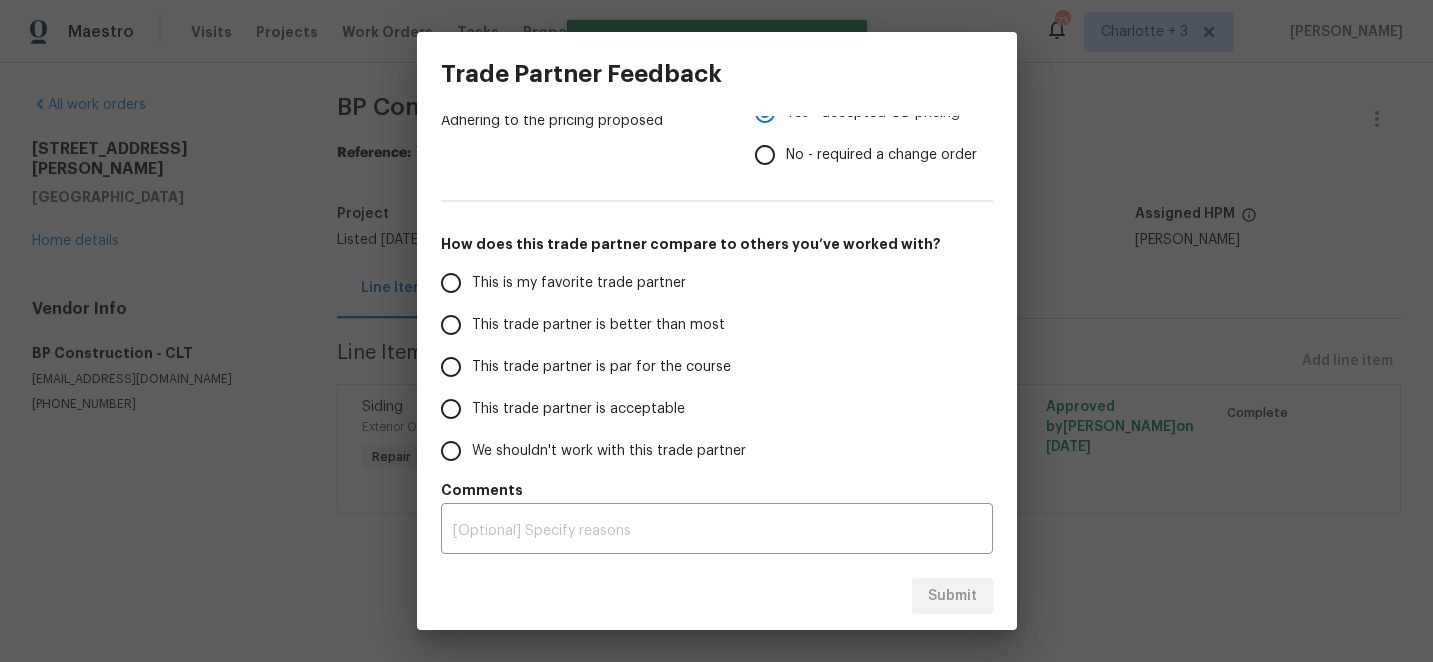 click on "This is my favorite trade partner" at bounding box center [451, 283] 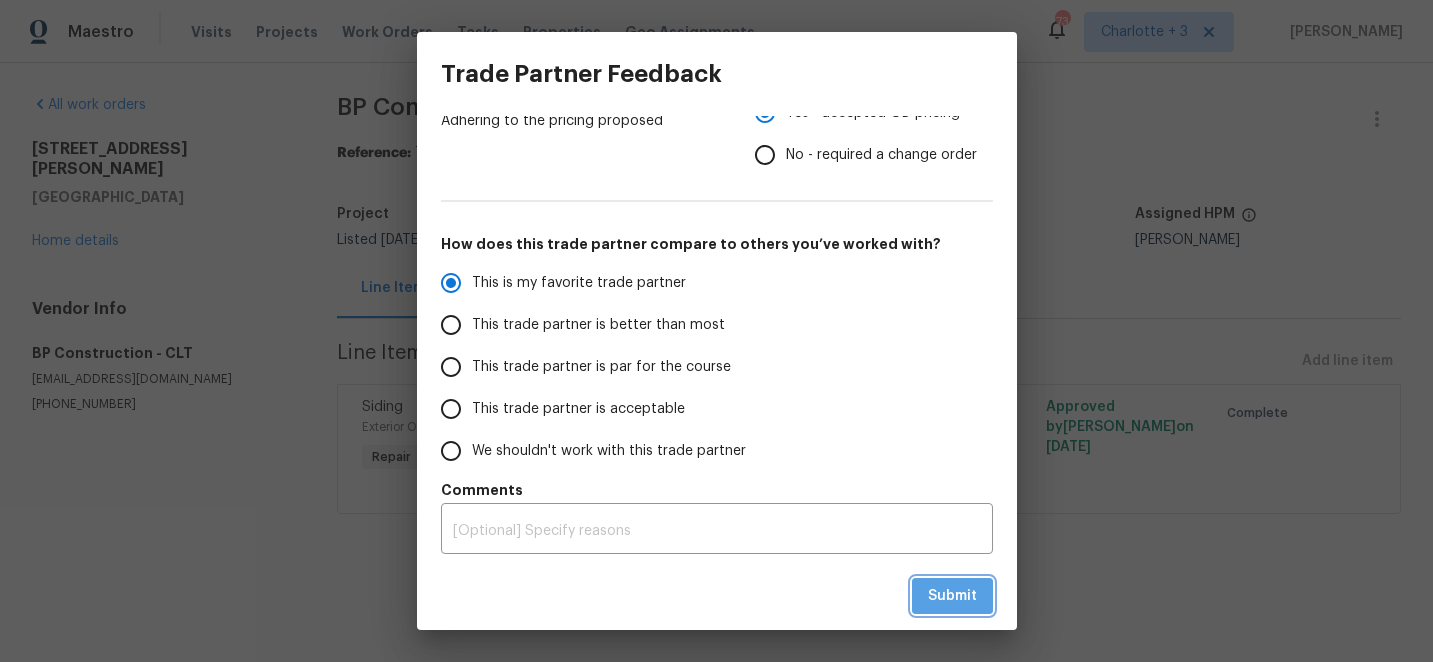click on "Submit" at bounding box center [952, 596] 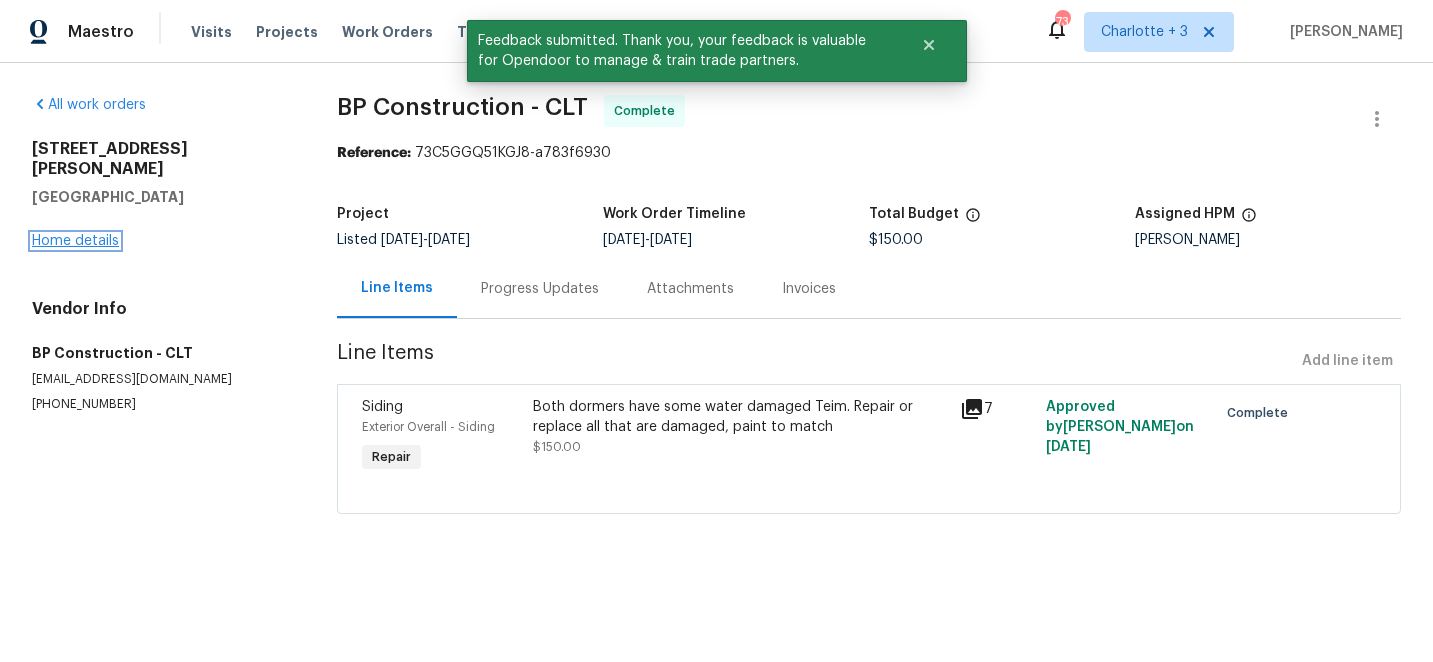 click on "Home details" at bounding box center (75, 241) 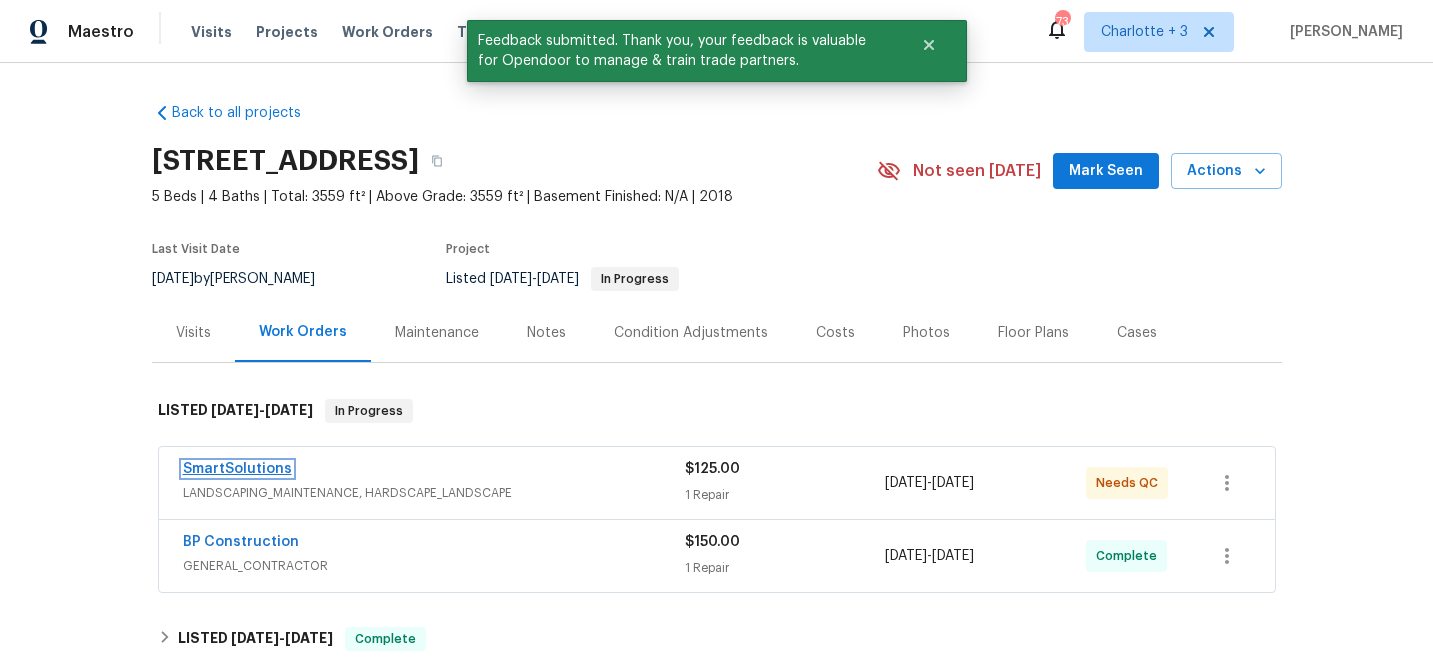 click on "SmartSolutions" at bounding box center (237, 469) 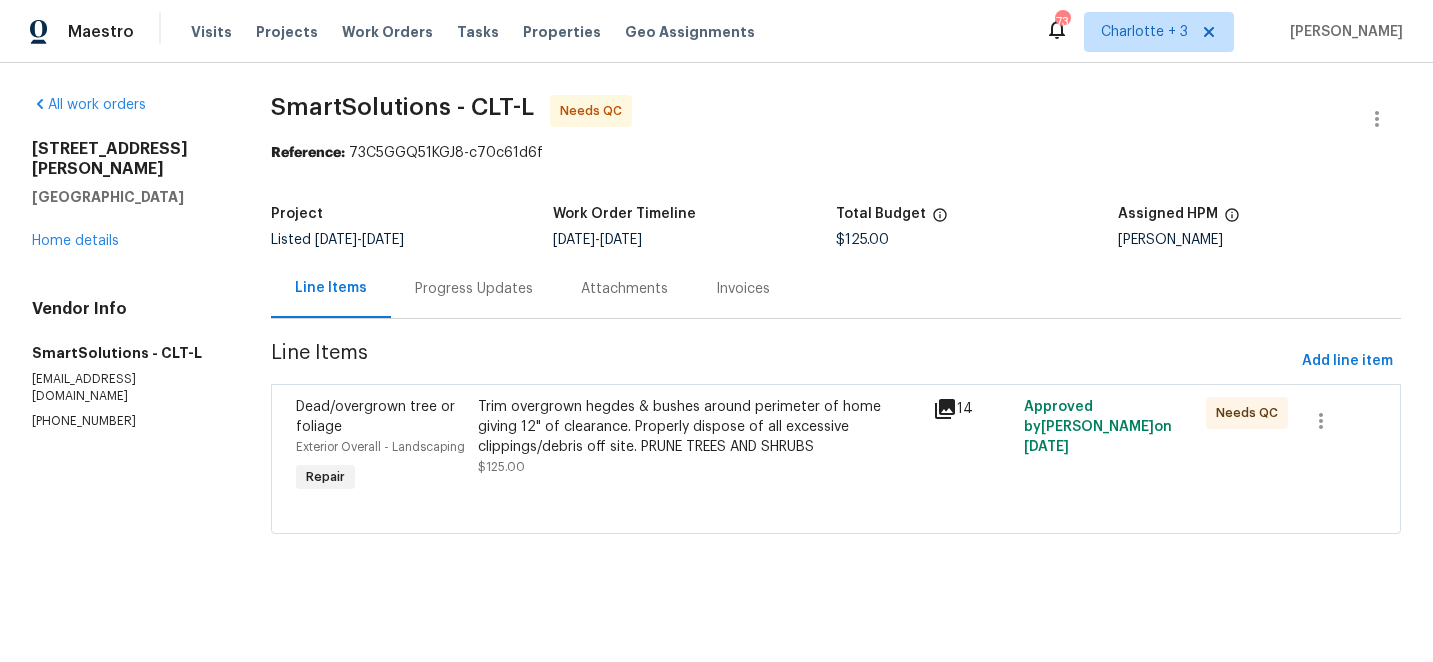 click on "Trim overgrown hegdes & bushes around perimeter of home giving 12" of clearance. Properly dispose of all excessive clippings/debris off site.
PRUNE TREES AND SHRUBS" at bounding box center [699, 427] 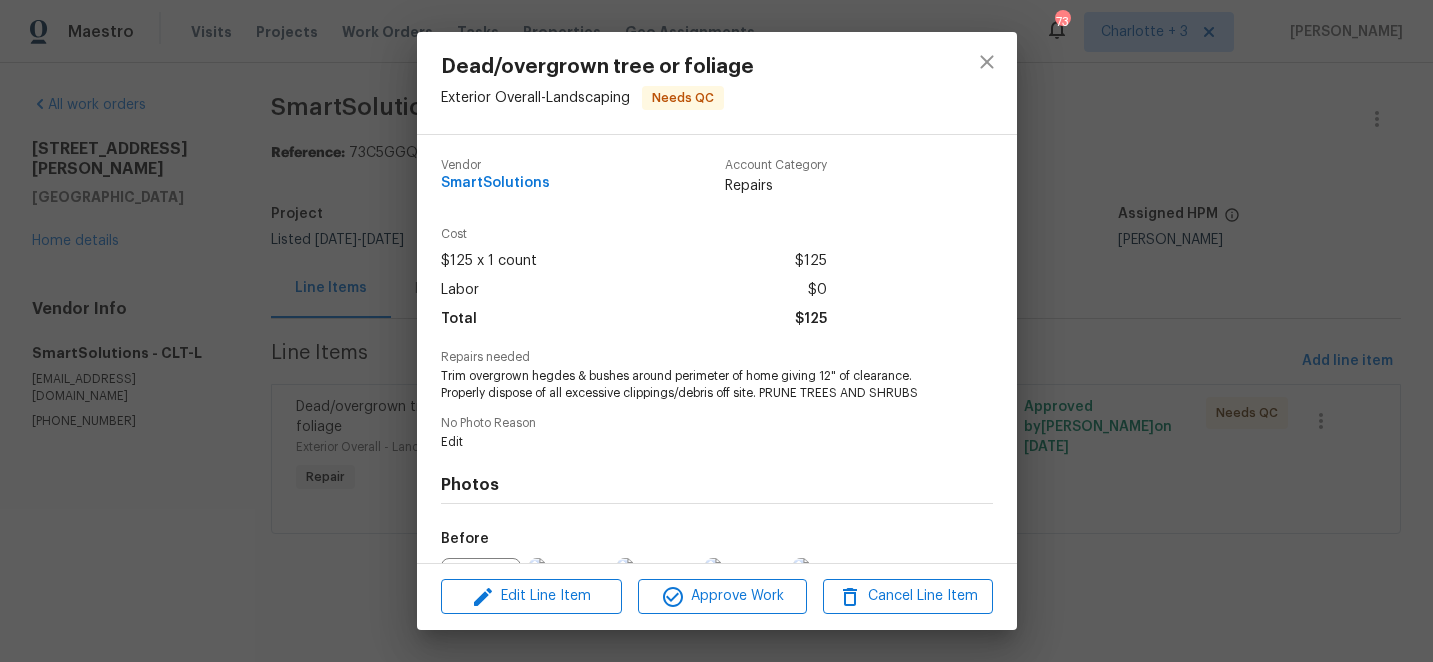 scroll, scrollTop: 225, scrollLeft: 0, axis: vertical 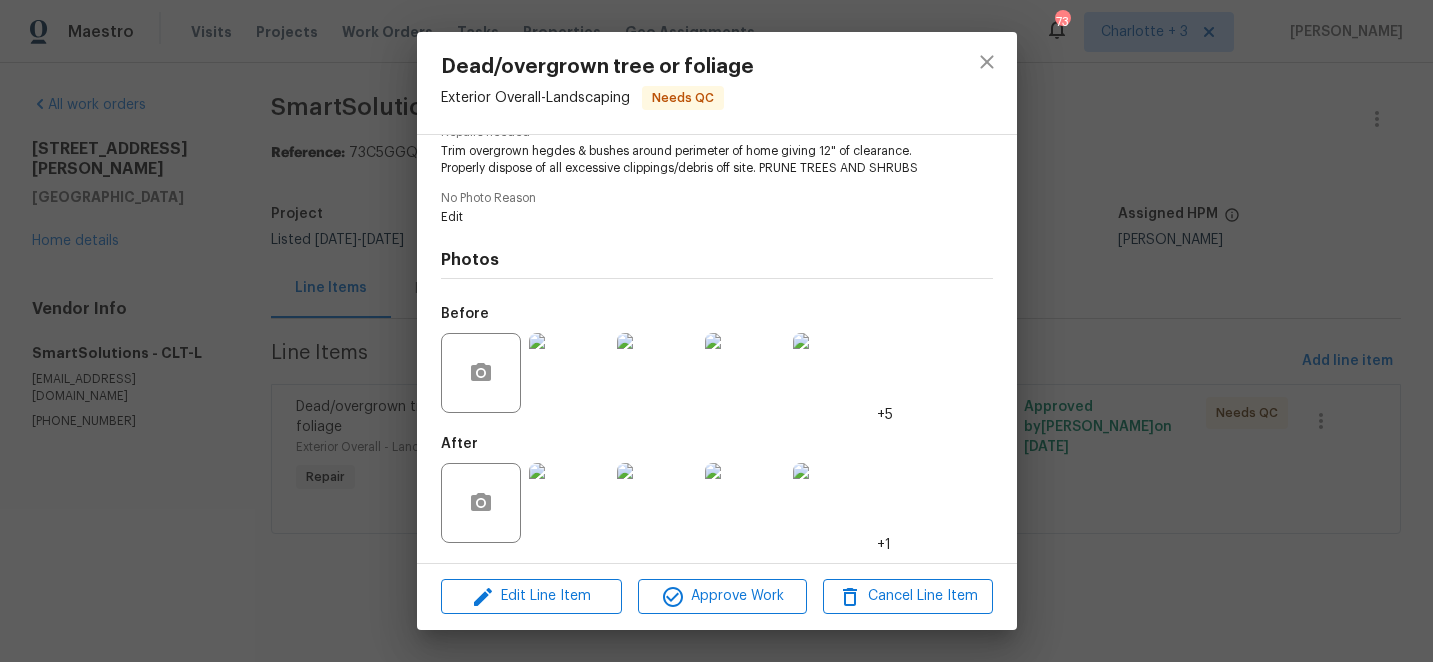 click at bounding box center (569, 503) 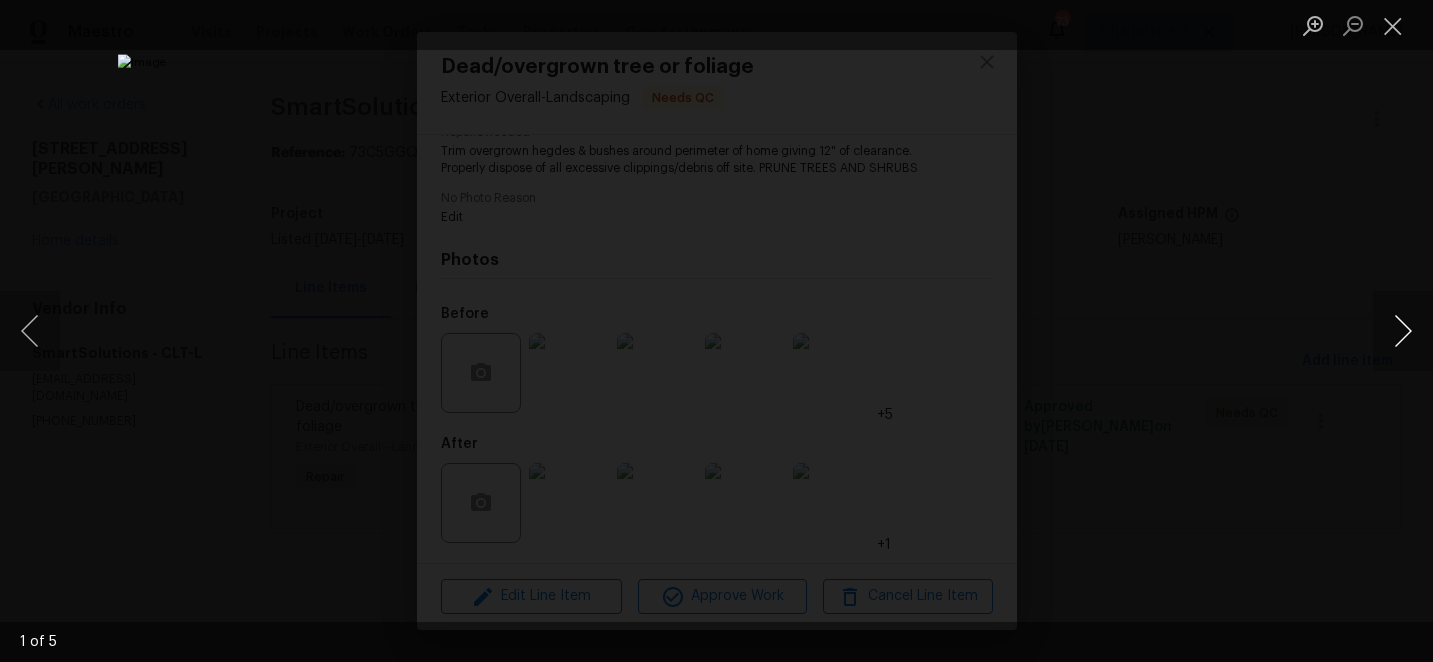 click at bounding box center (1403, 331) 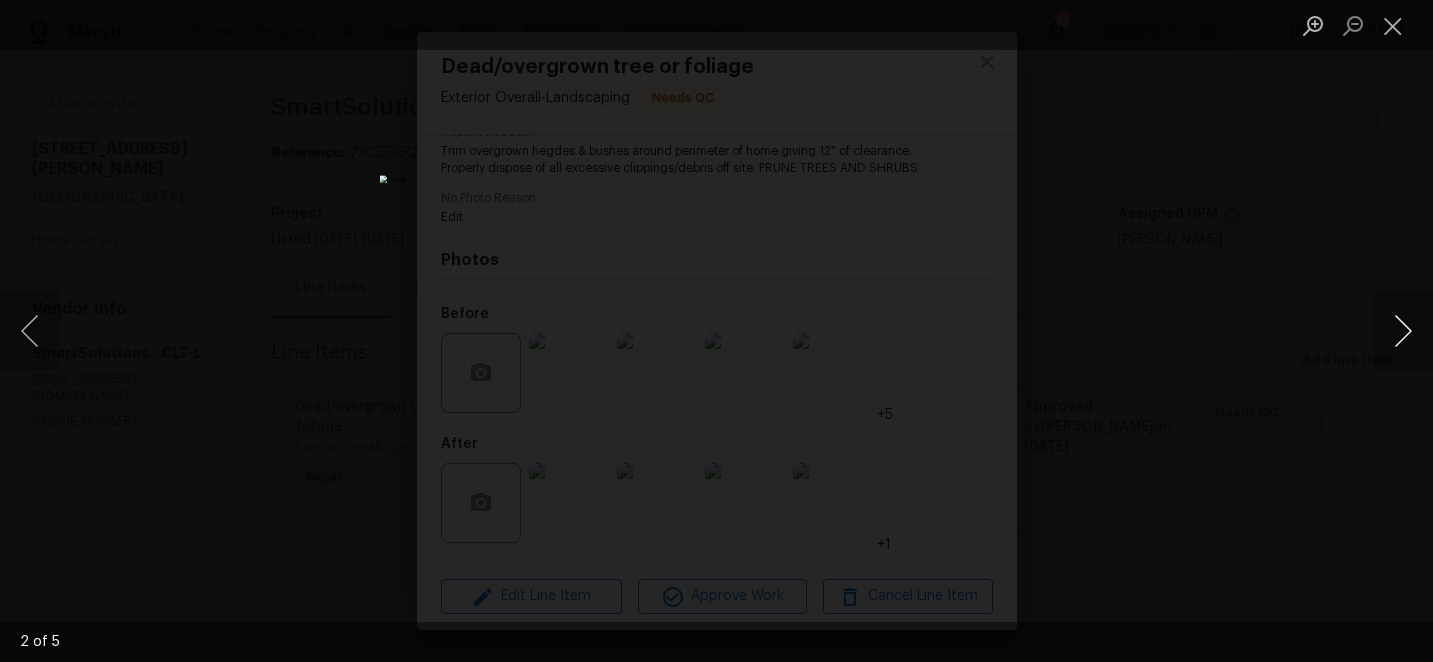 click at bounding box center (1403, 331) 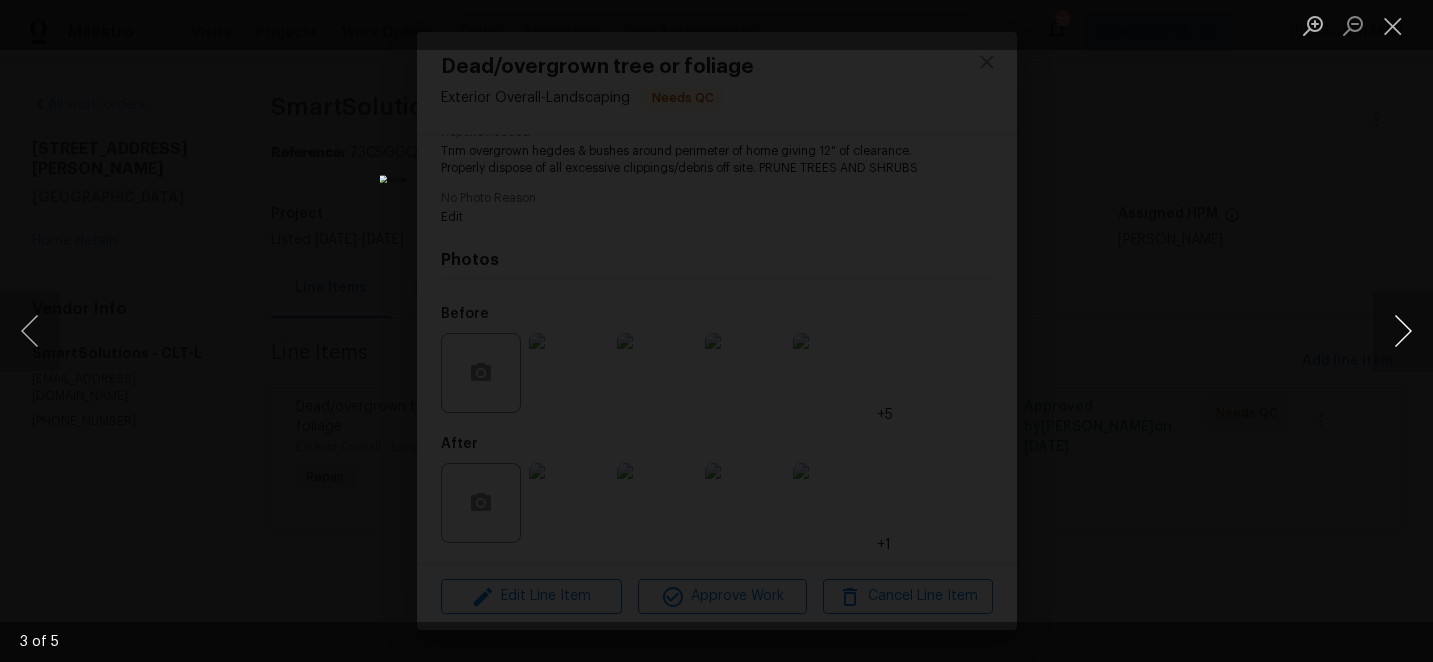 click at bounding box center [1403, 331] 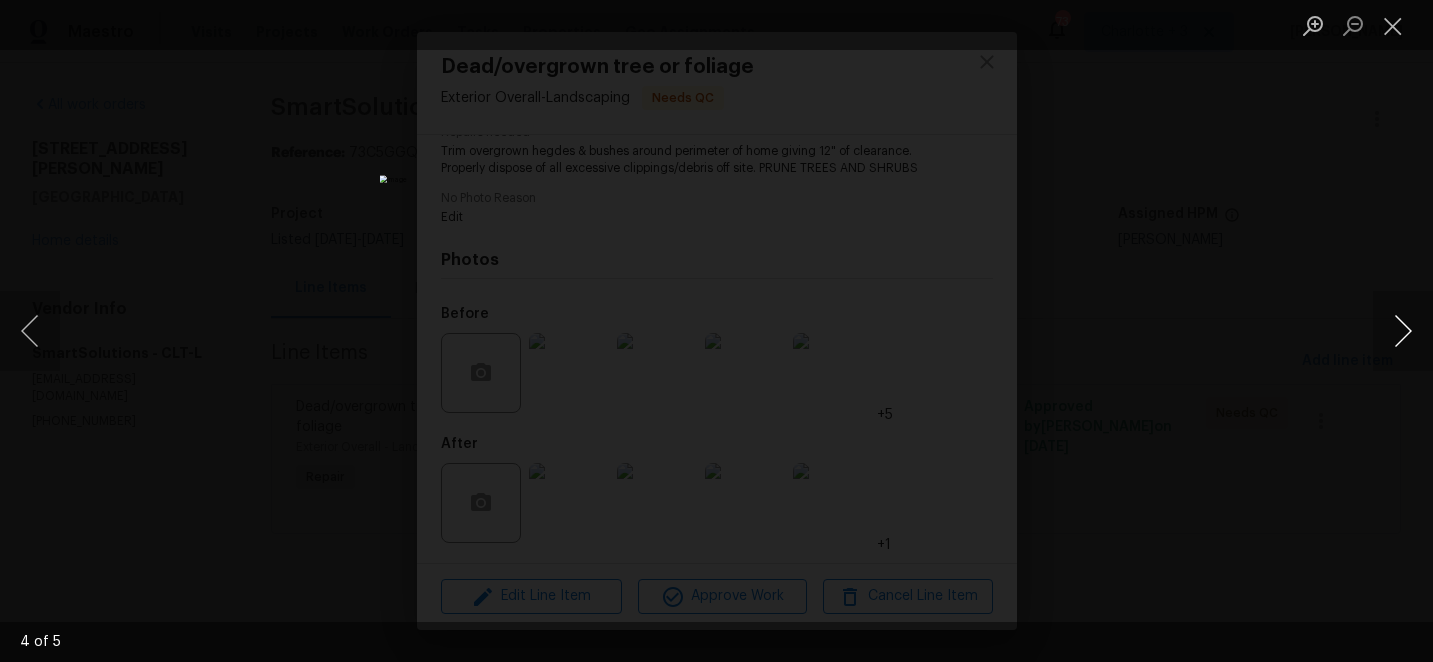 click at bounding box center (1403, 331) 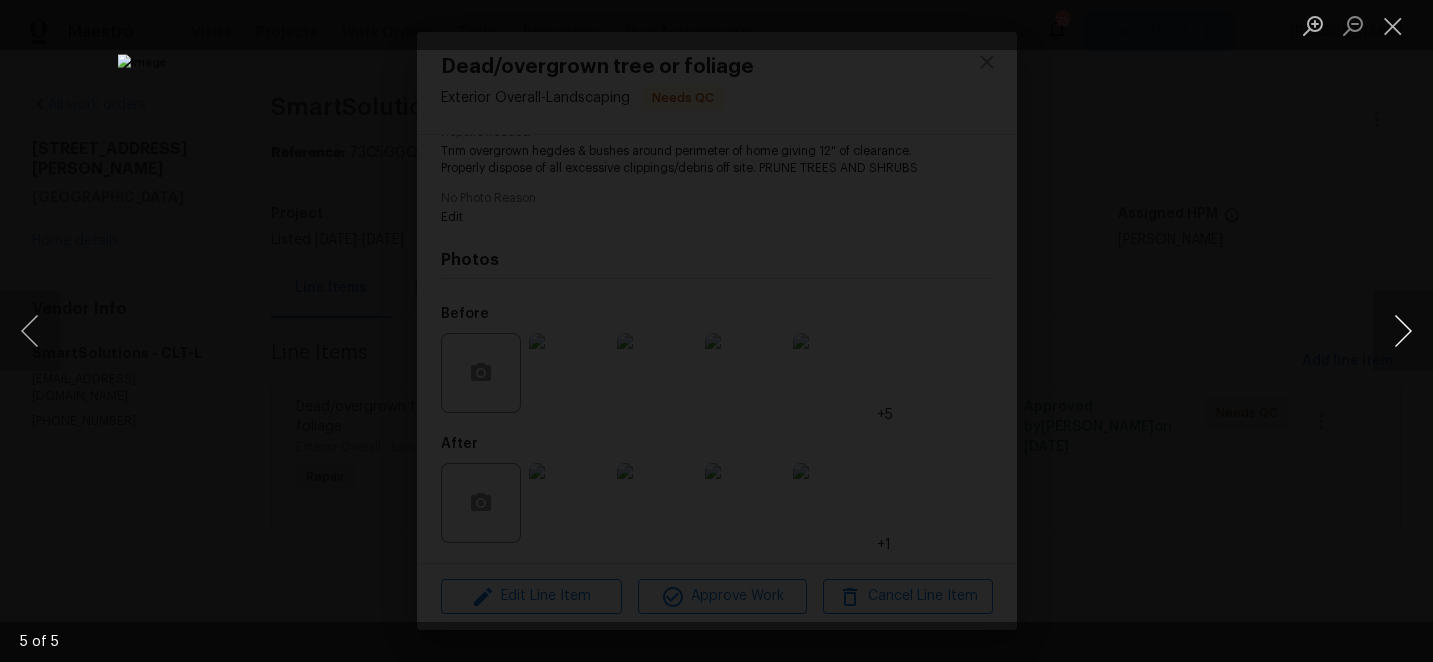 click at bounding box center (1403, 331) 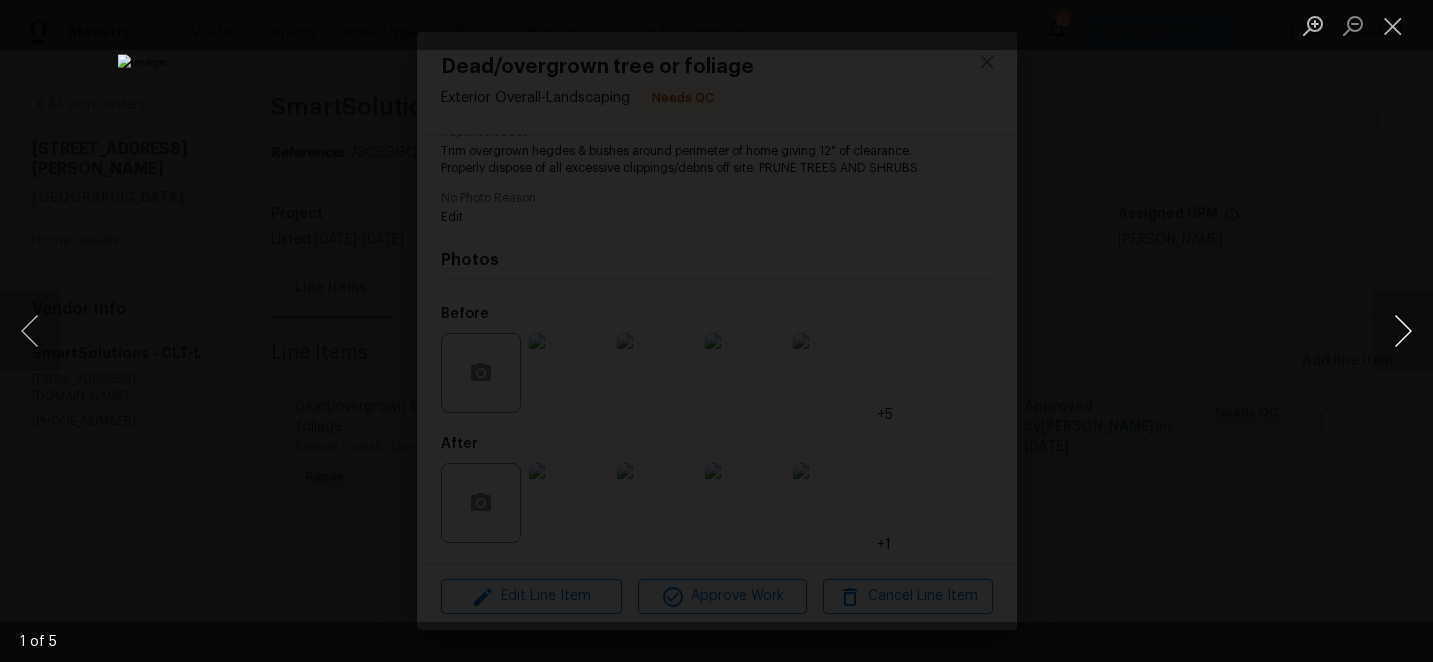 click at bounding box center [1403, 331] 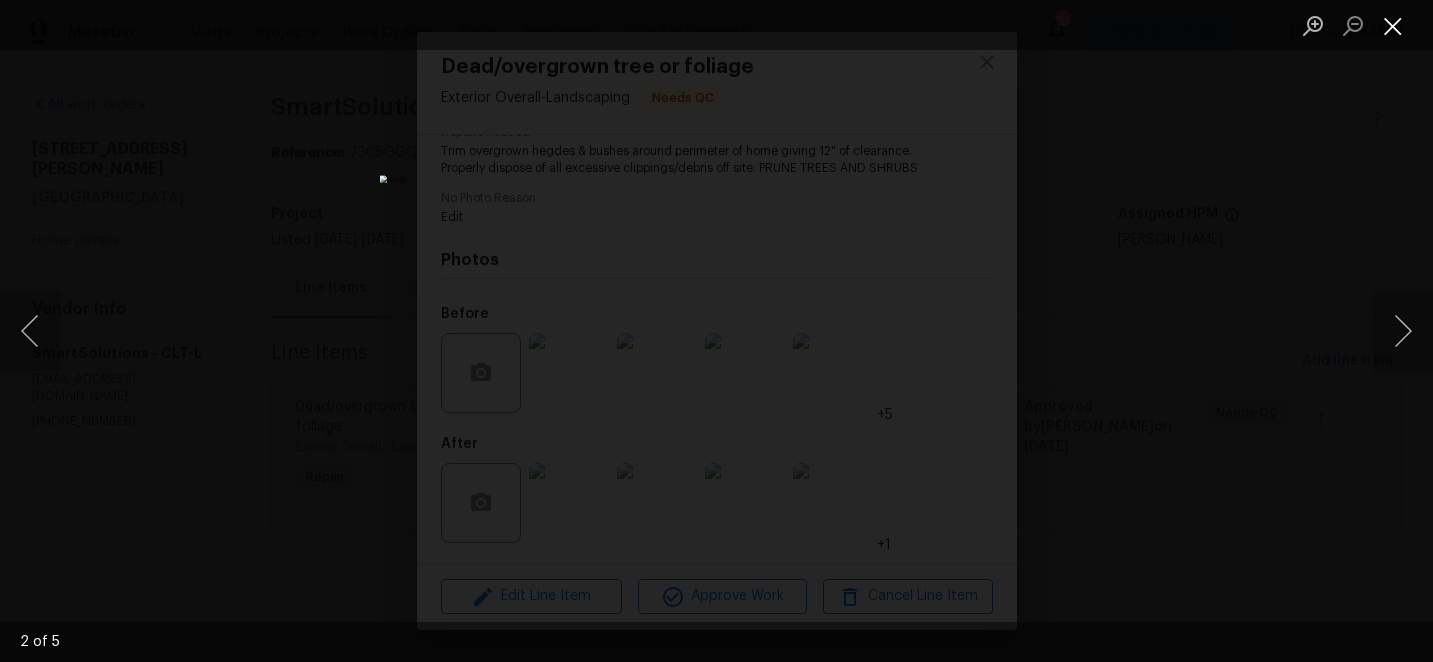 click at bounding box center (1393, 25) 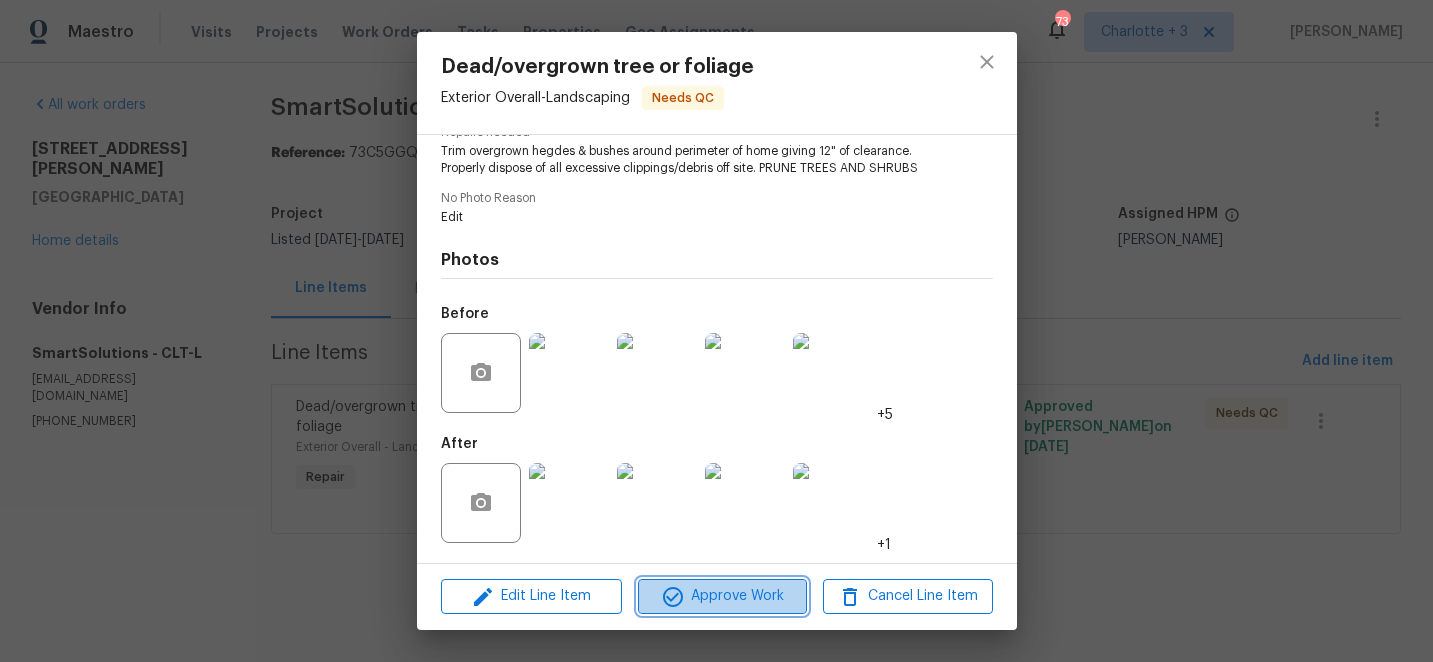 click 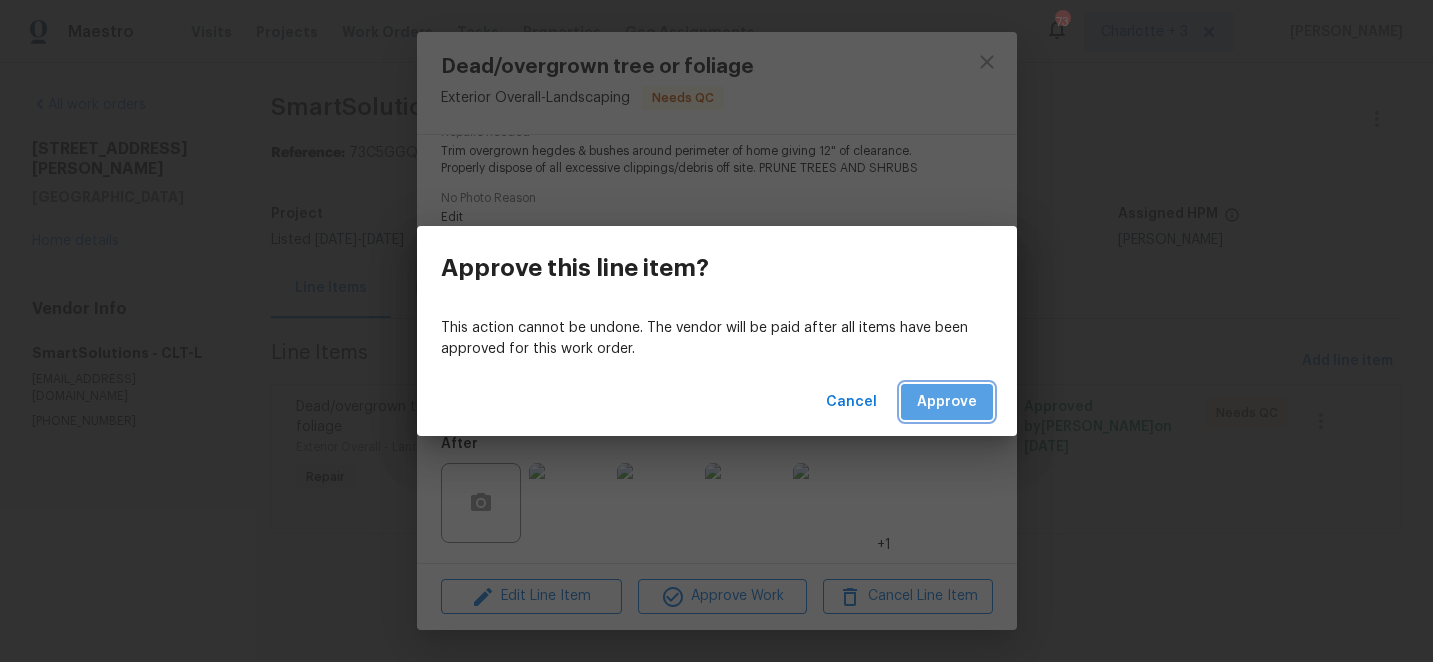 click on "Approve" at bounding box center (947, 402) 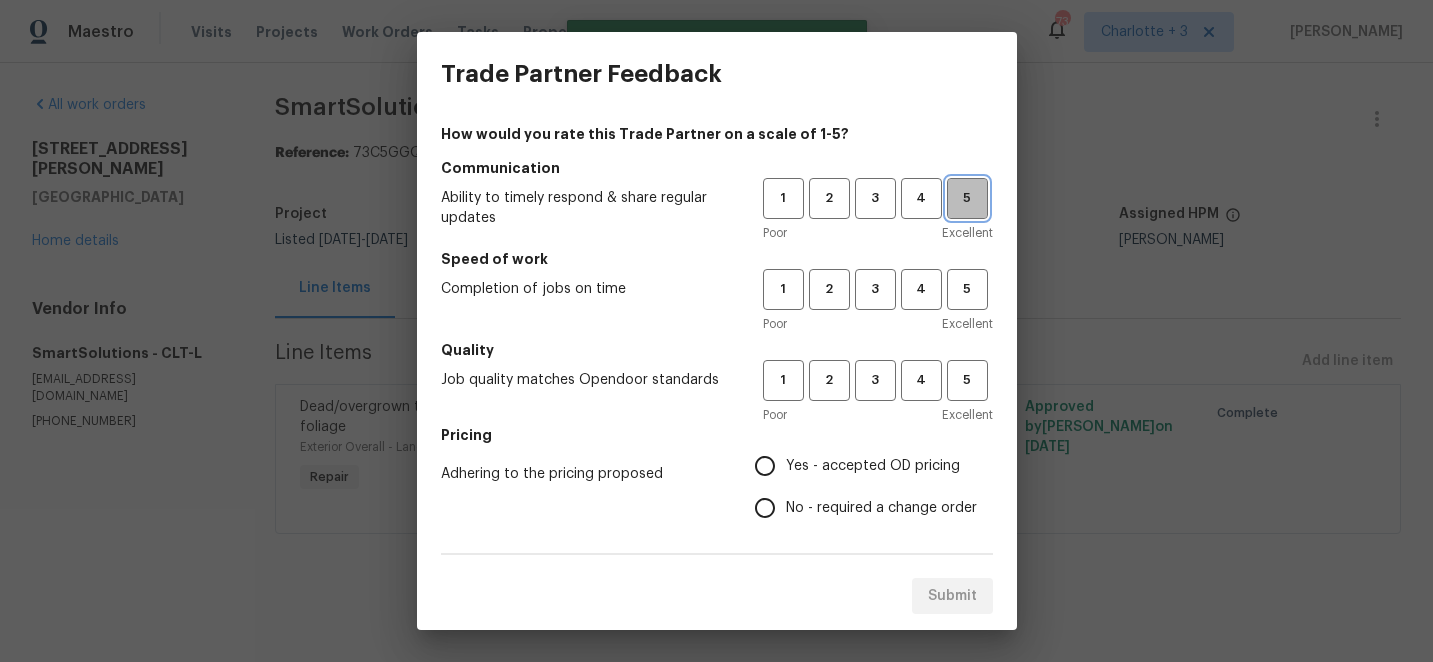 click on "5" at bounding box center (967, 198) 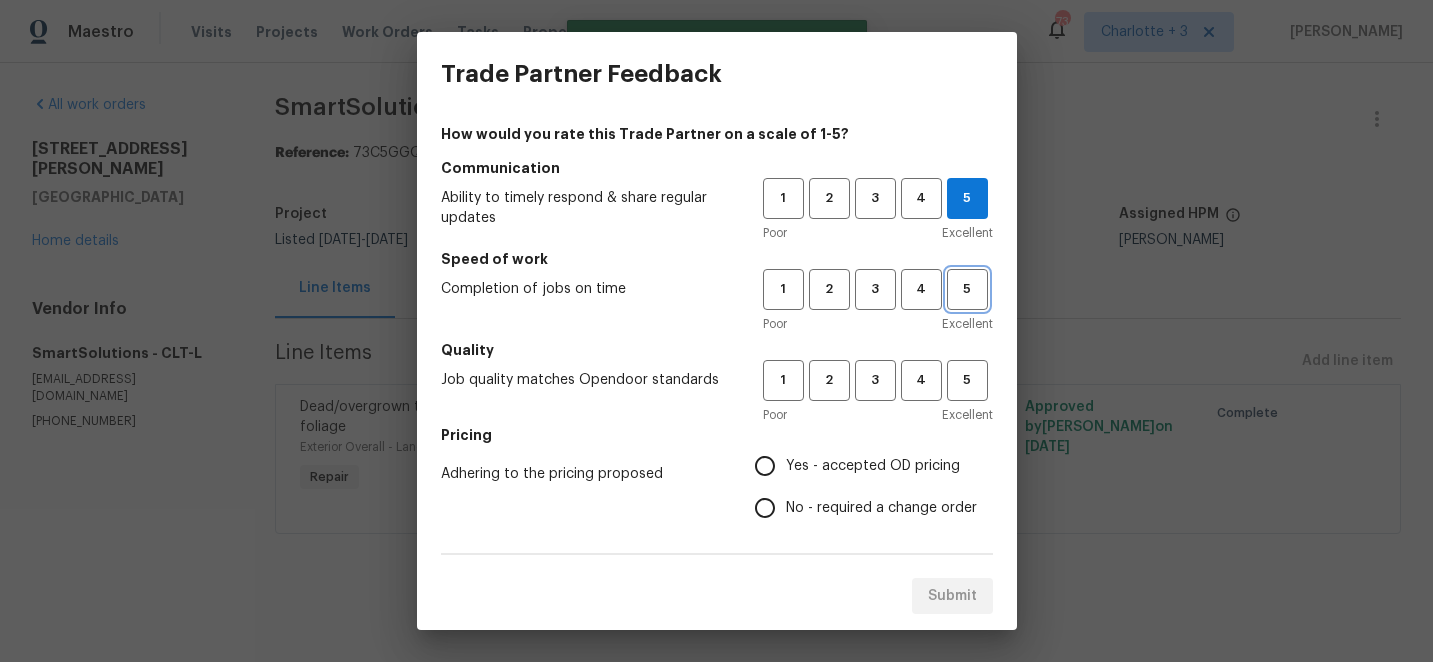 drag, startPoint x: 971, startPoint y: 294, endPoint x: 971, endPoint y: 357, distance: 63 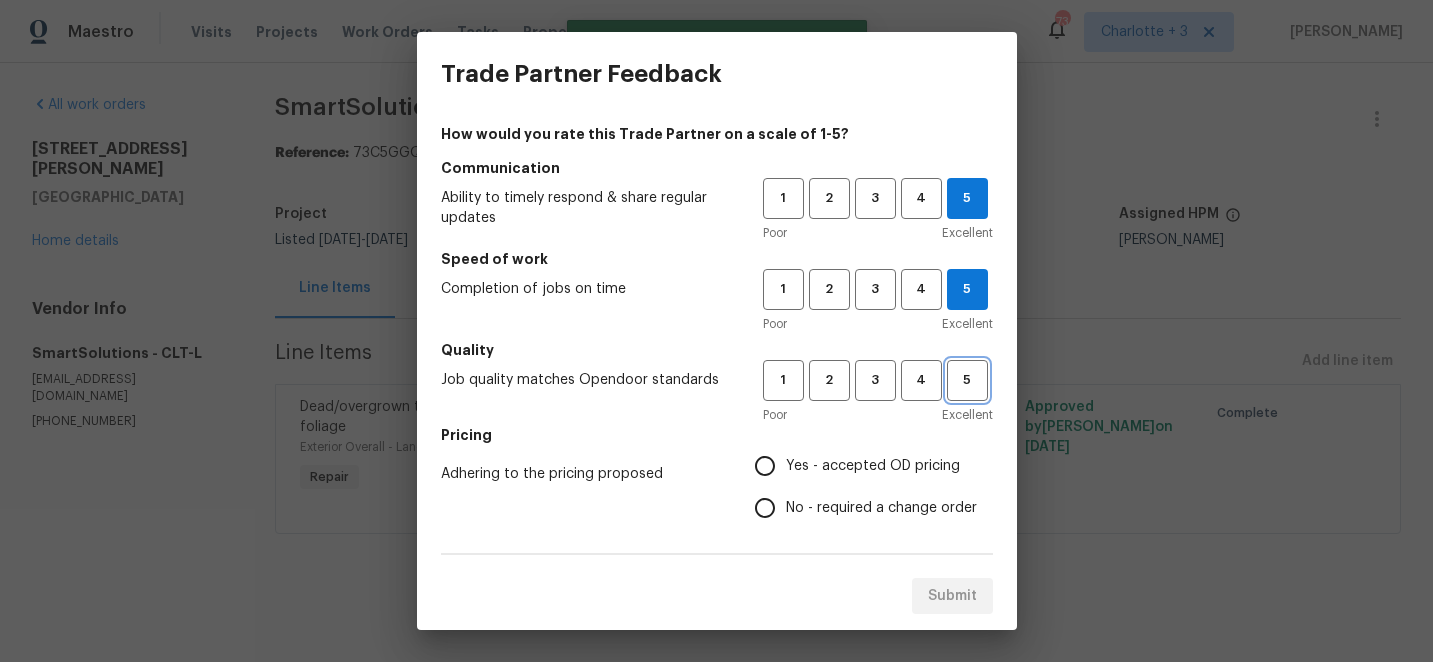 drag, startPoint x: 966, startPoint y: 373, endPoint x: 773, endPoint y: 456, distance: 210.09045 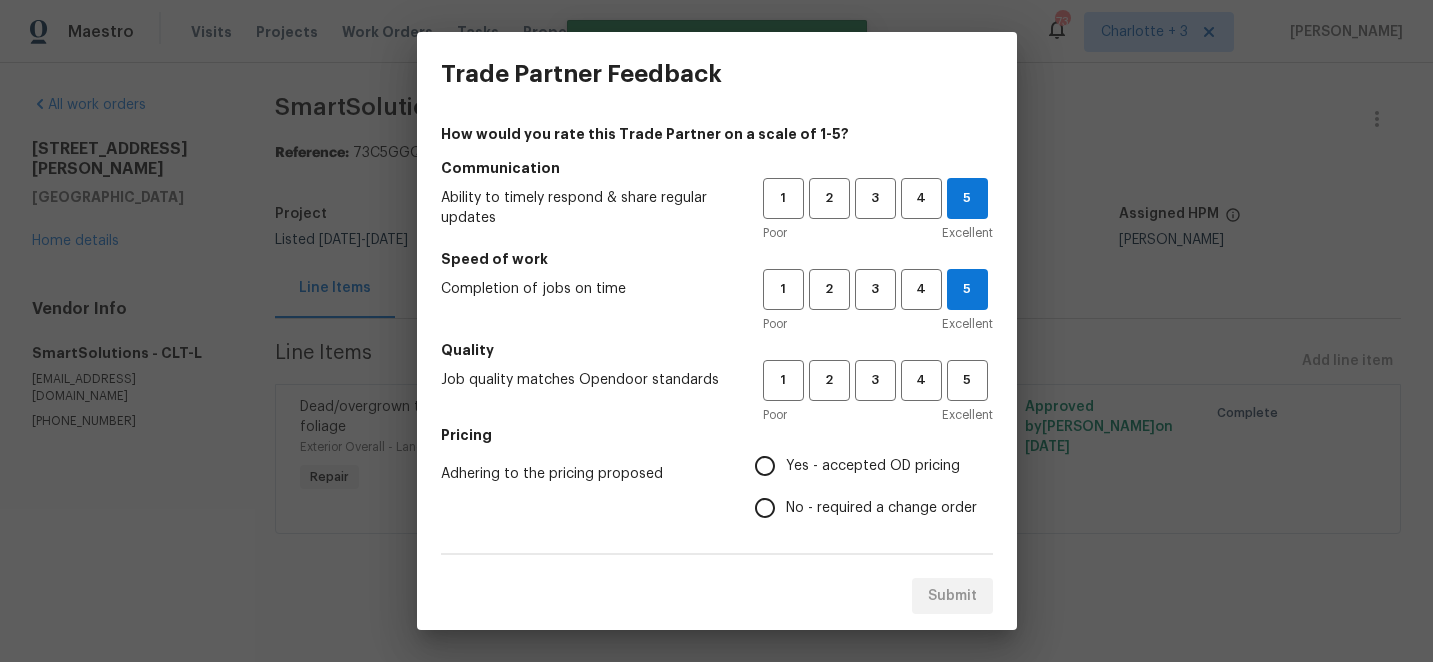 click on "Yes - accepted OD pricing" at bounding box center (765, 466) 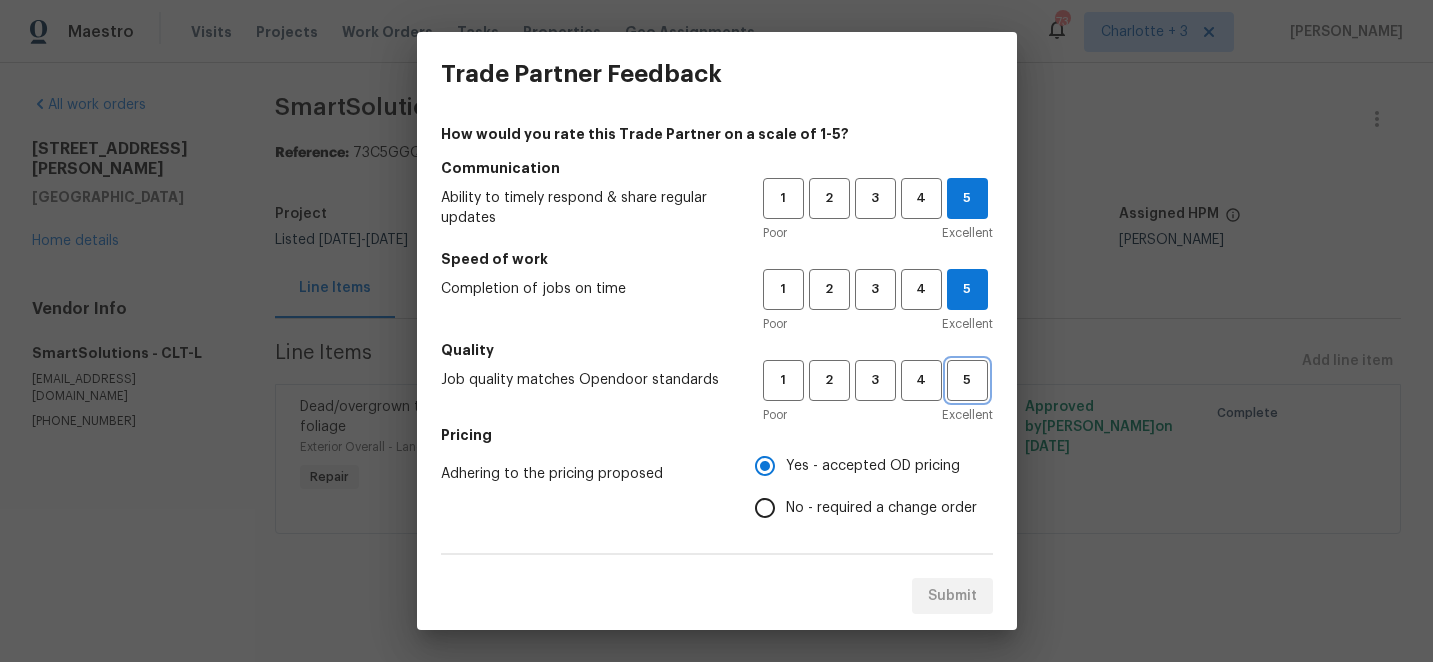 click on "5" at bounding box center (967, 380) 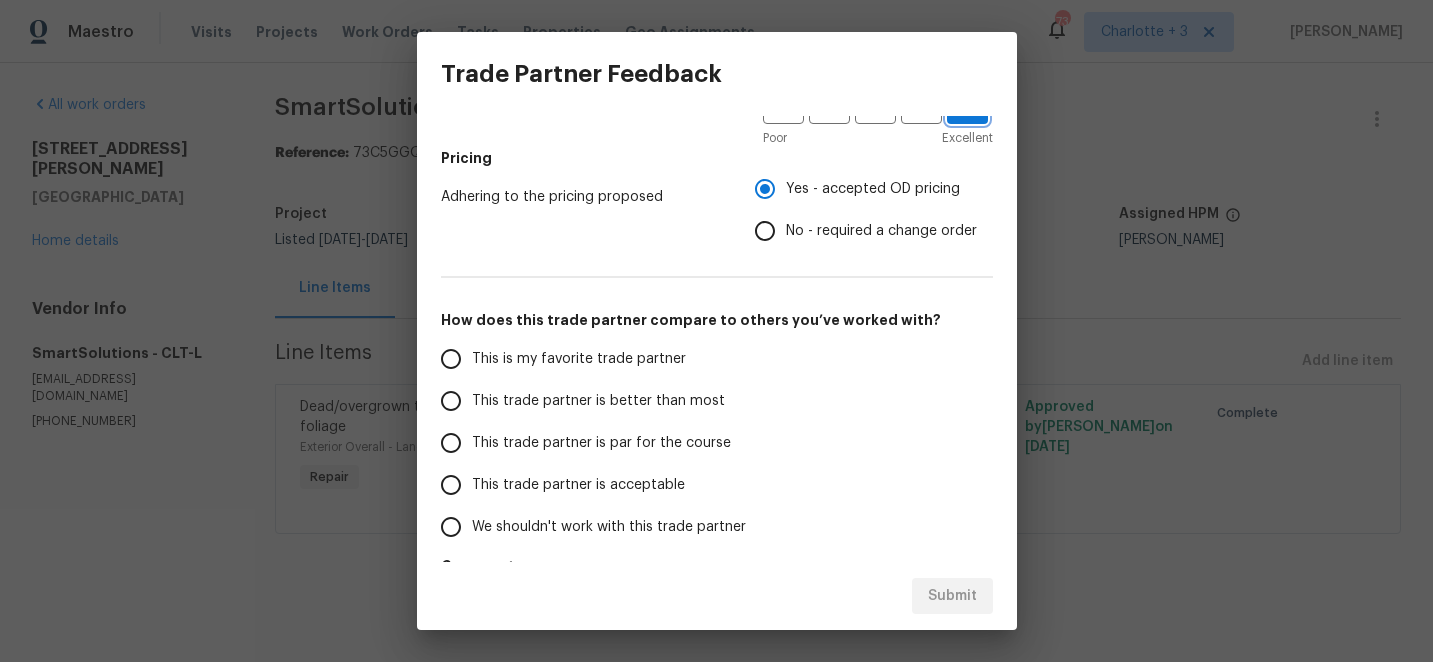 scroll, scrollTop: 353, scrollLeft: 0, axis: vertical 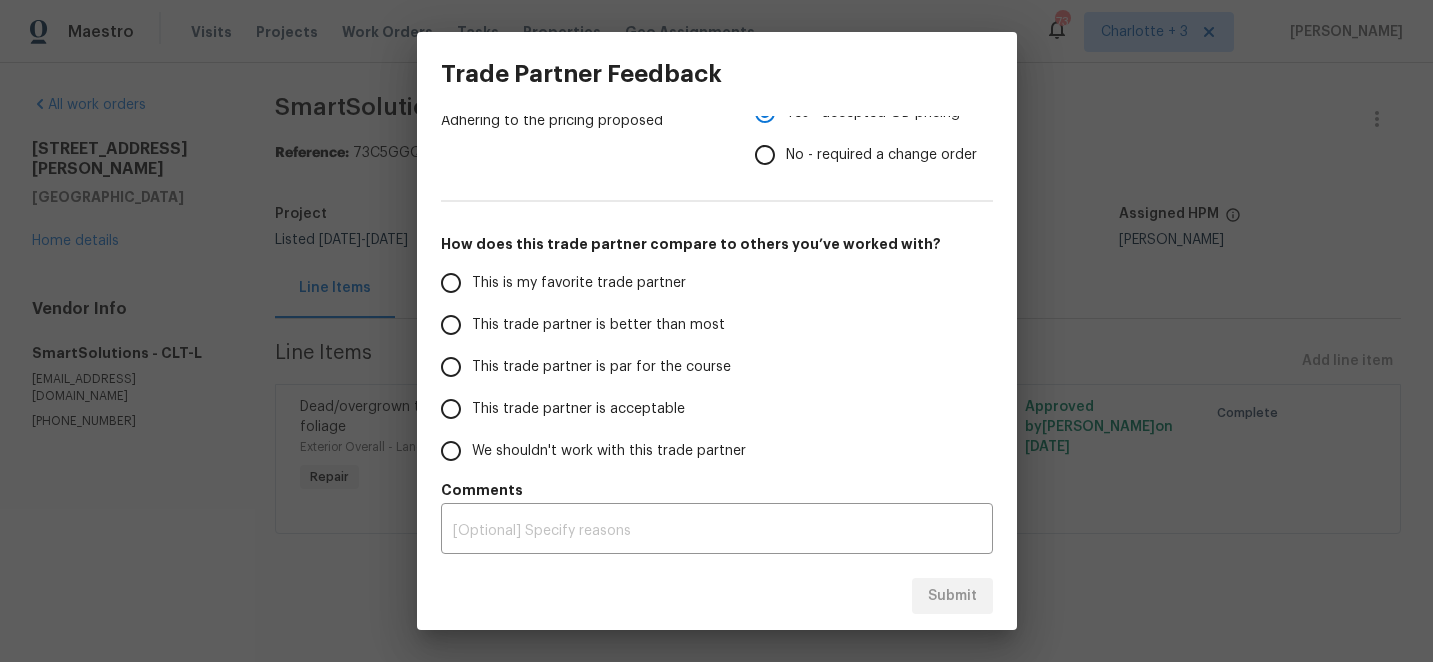 click on "This is my favorite trade partner" at bounding box center (451, 283) 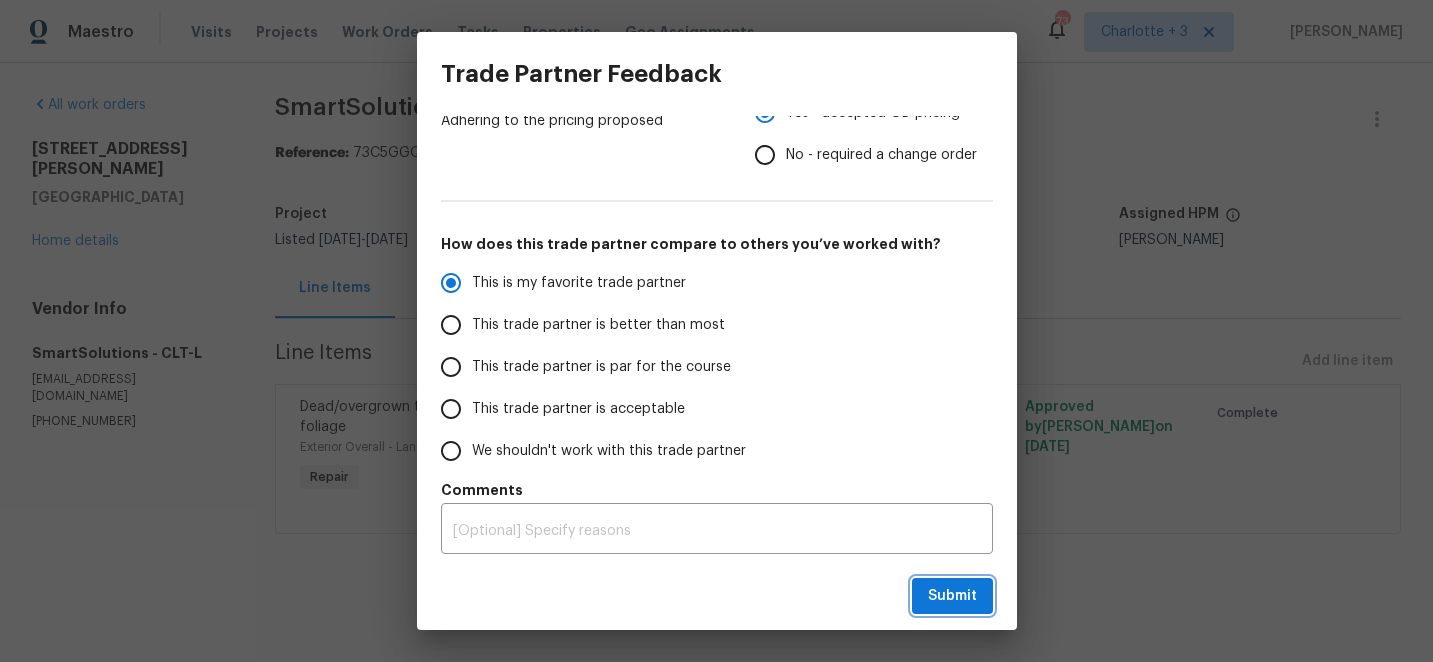 click on "Submit" at bounding box center [952, 596] 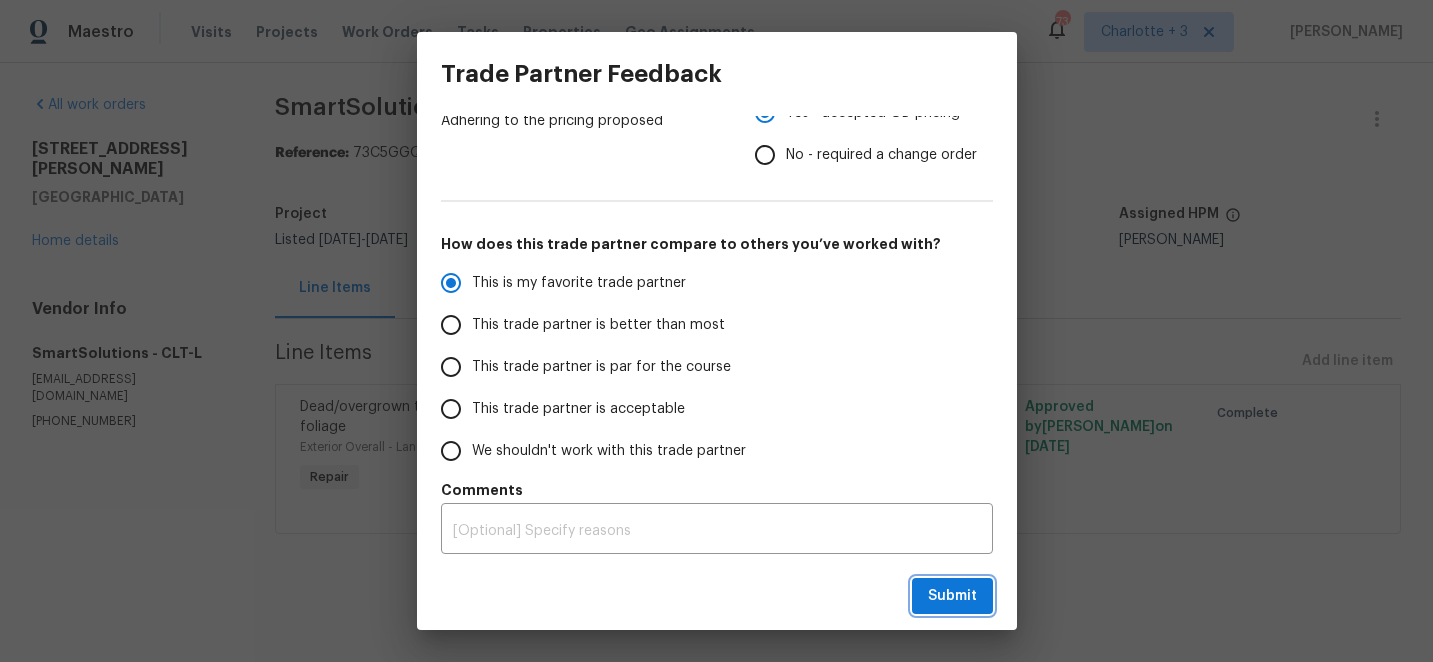 radio on "true" 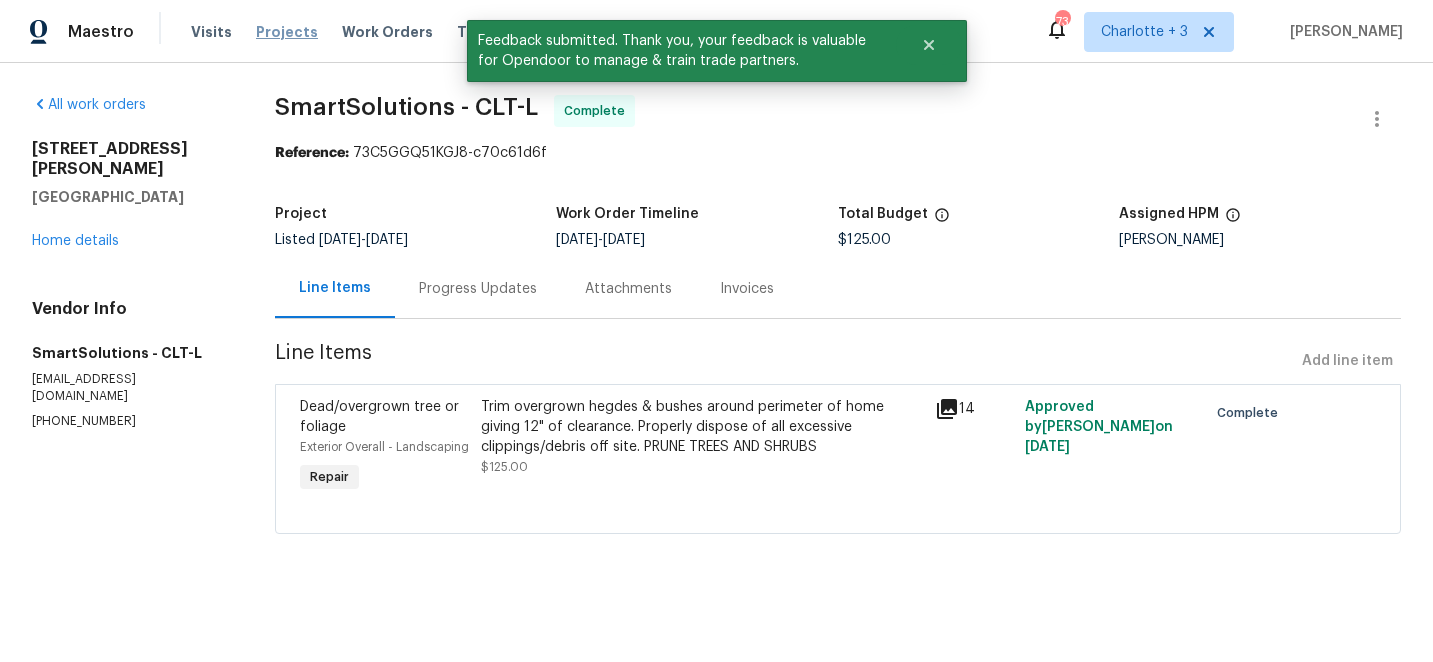 click on "Projects" at bounding box center [287, 32] 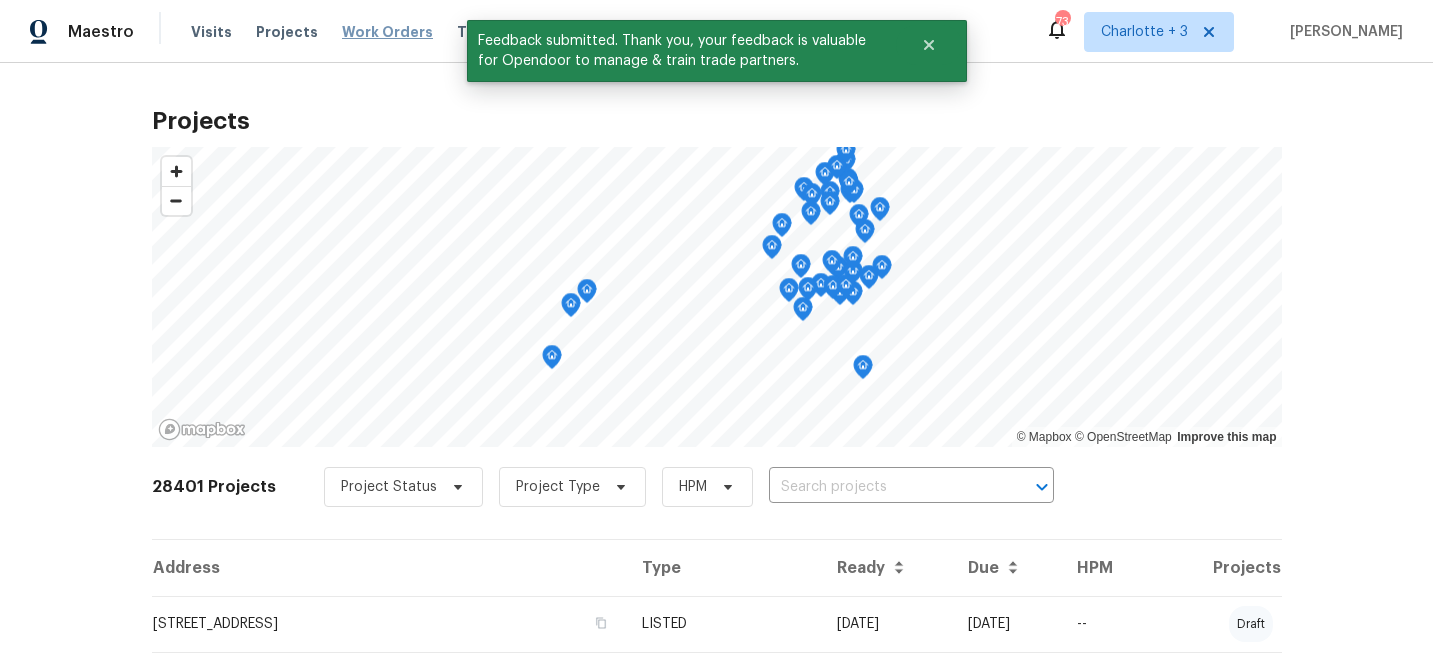 click on "Work Orders" at bounding box center (387, 32) 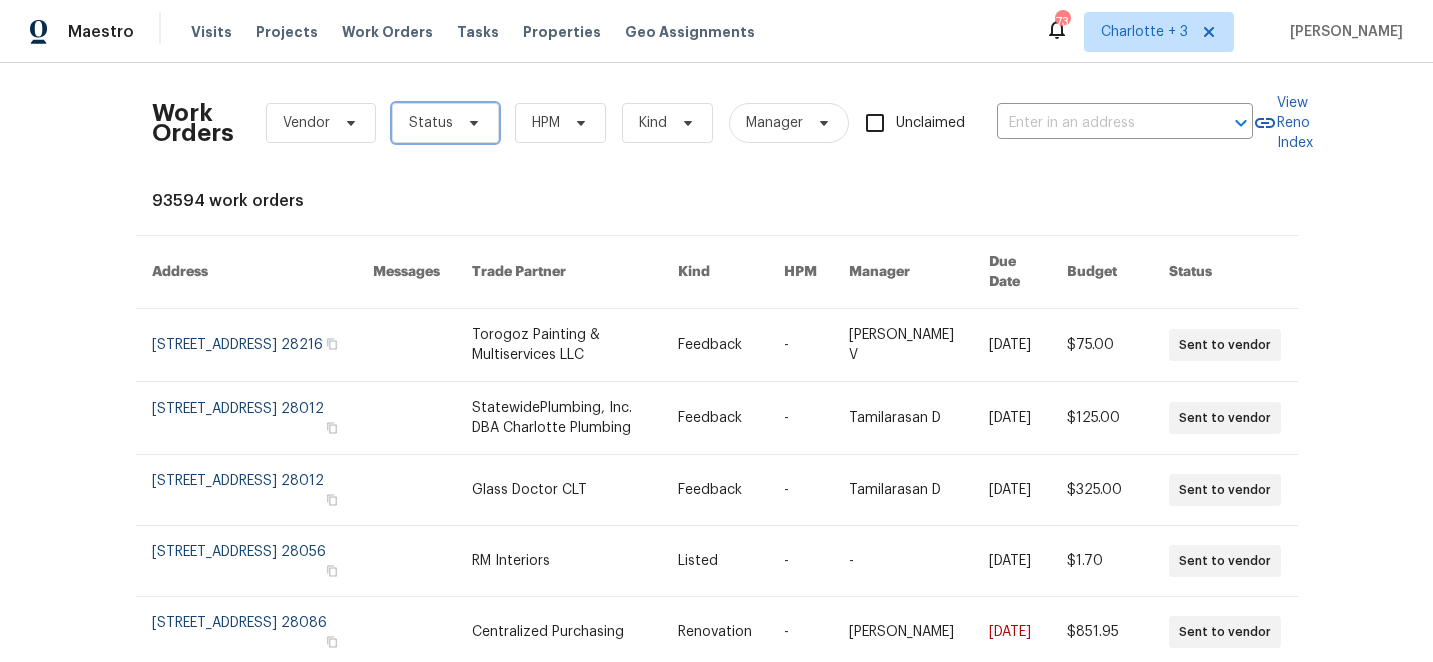 click on "Status" at bounding box center [445, 123] 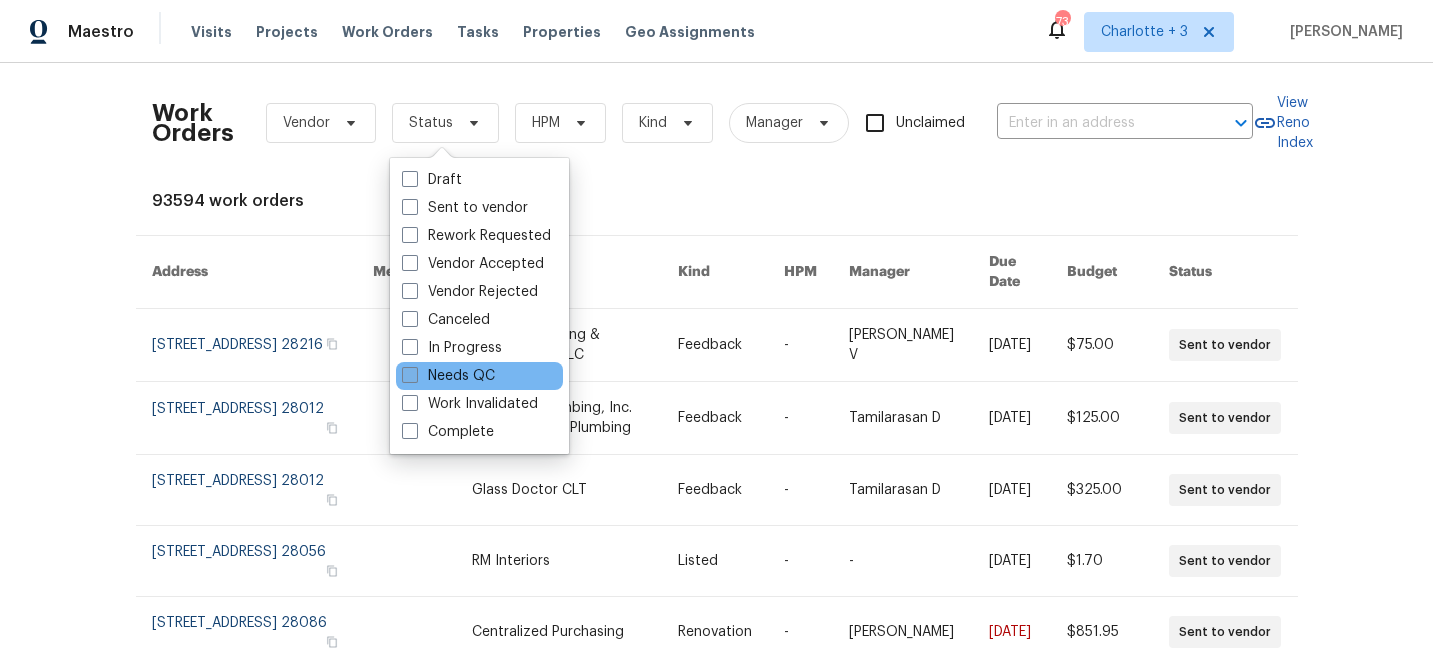 click on "Needs QC" at bounding box center (448, 376) 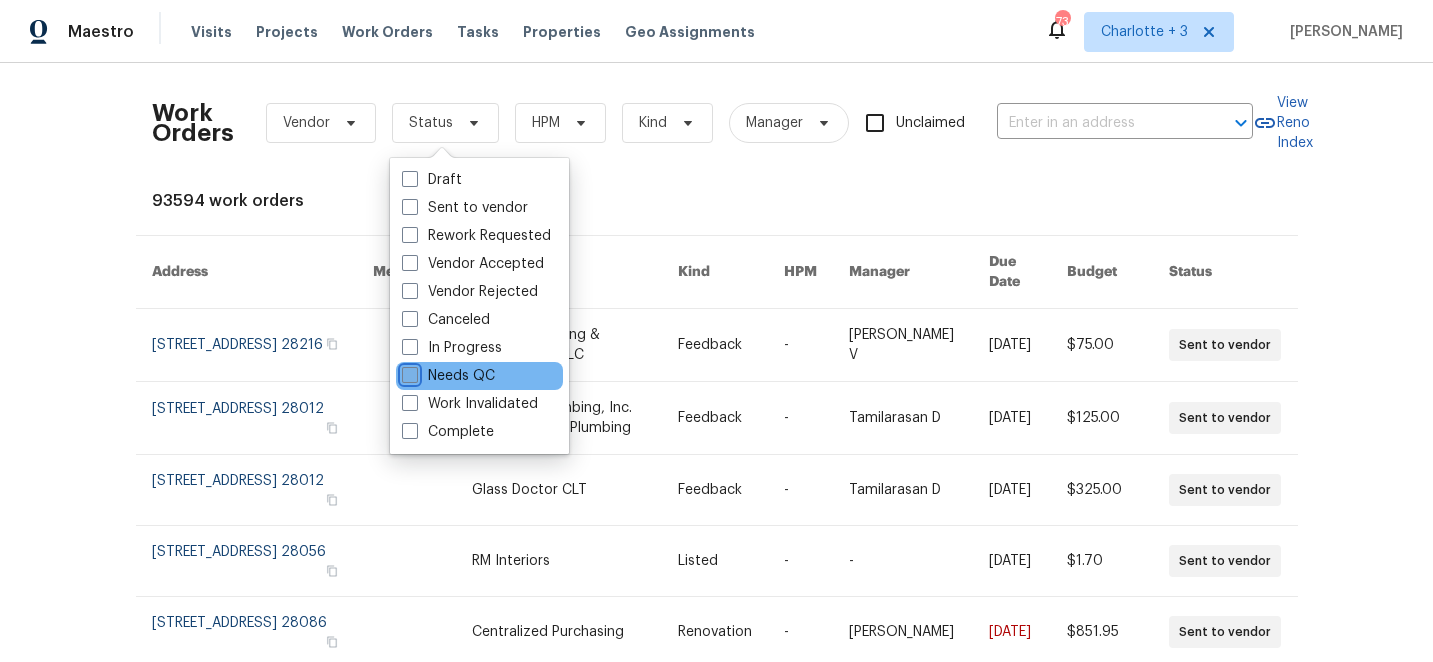 click on "Needs QC" at bounding box center [408, 372] 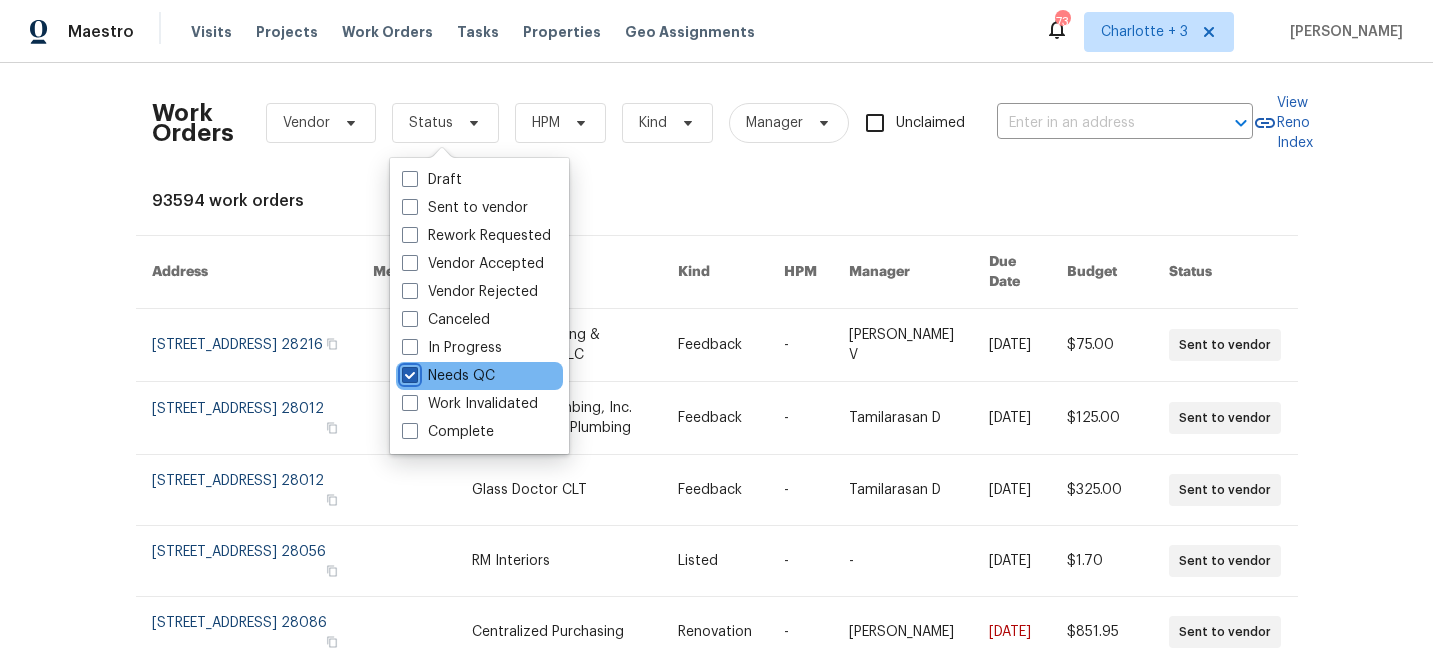 checkbox on "true" 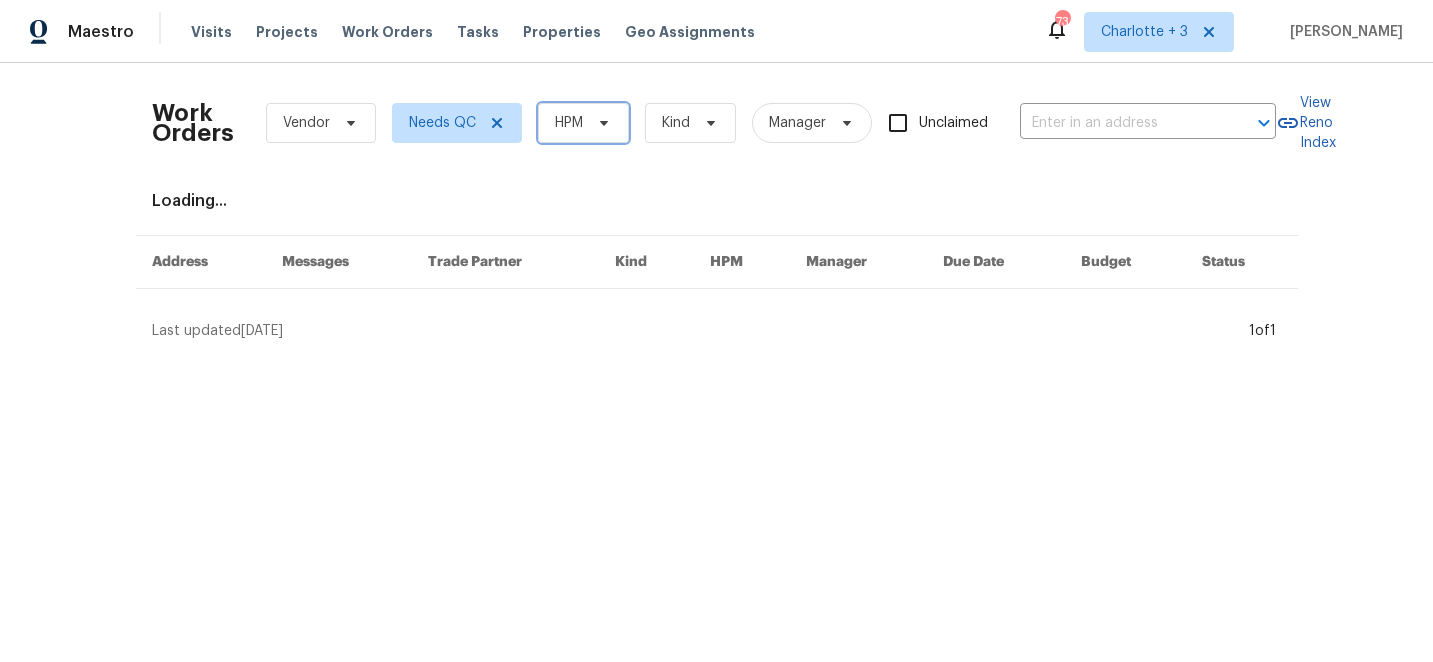 click on "HPM" at bounding box center (583, 123) 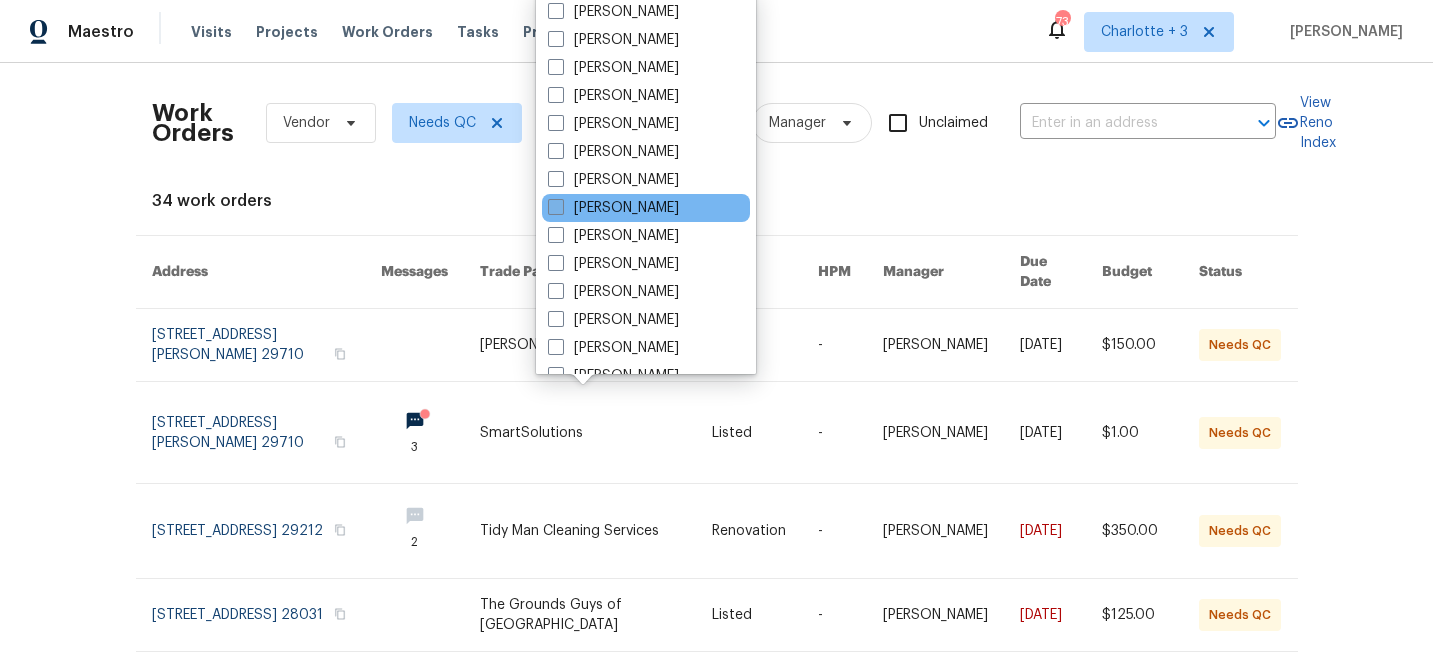 click at bounding box center (556, 207) 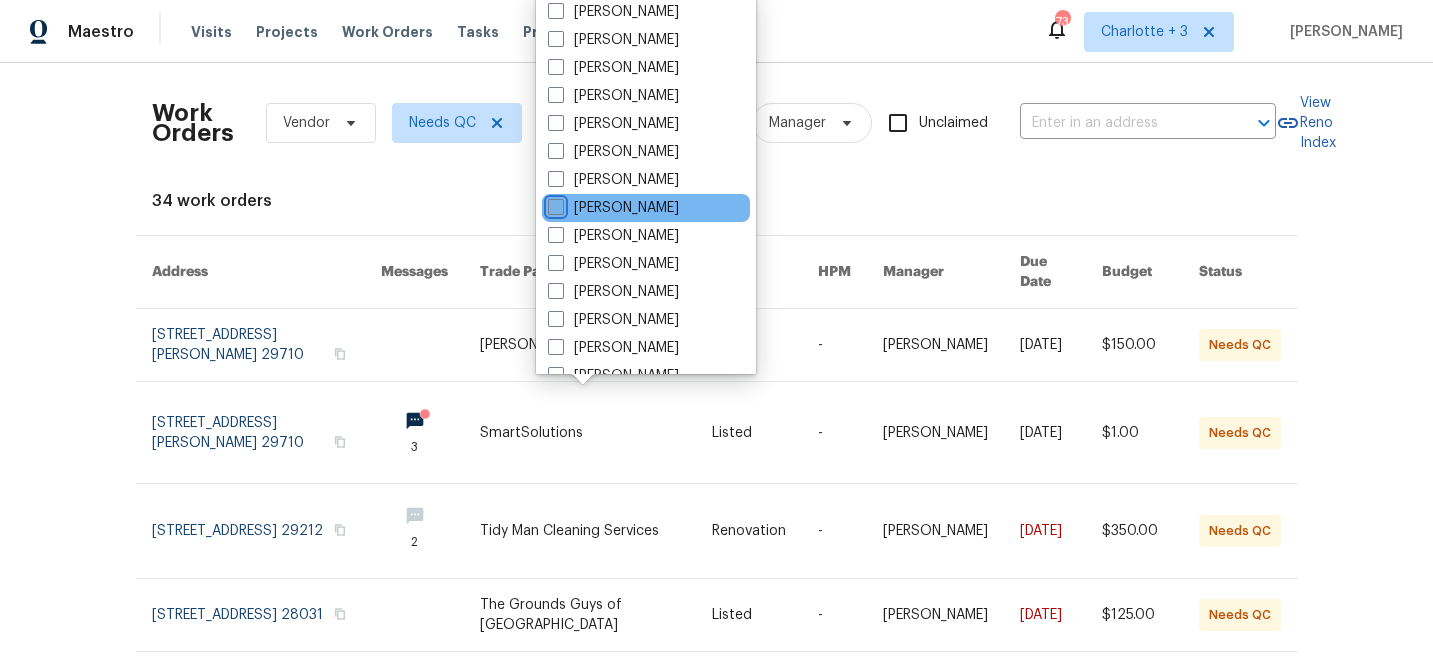 click on "[PERSON_NAME]" at bounding box center [554, 204] 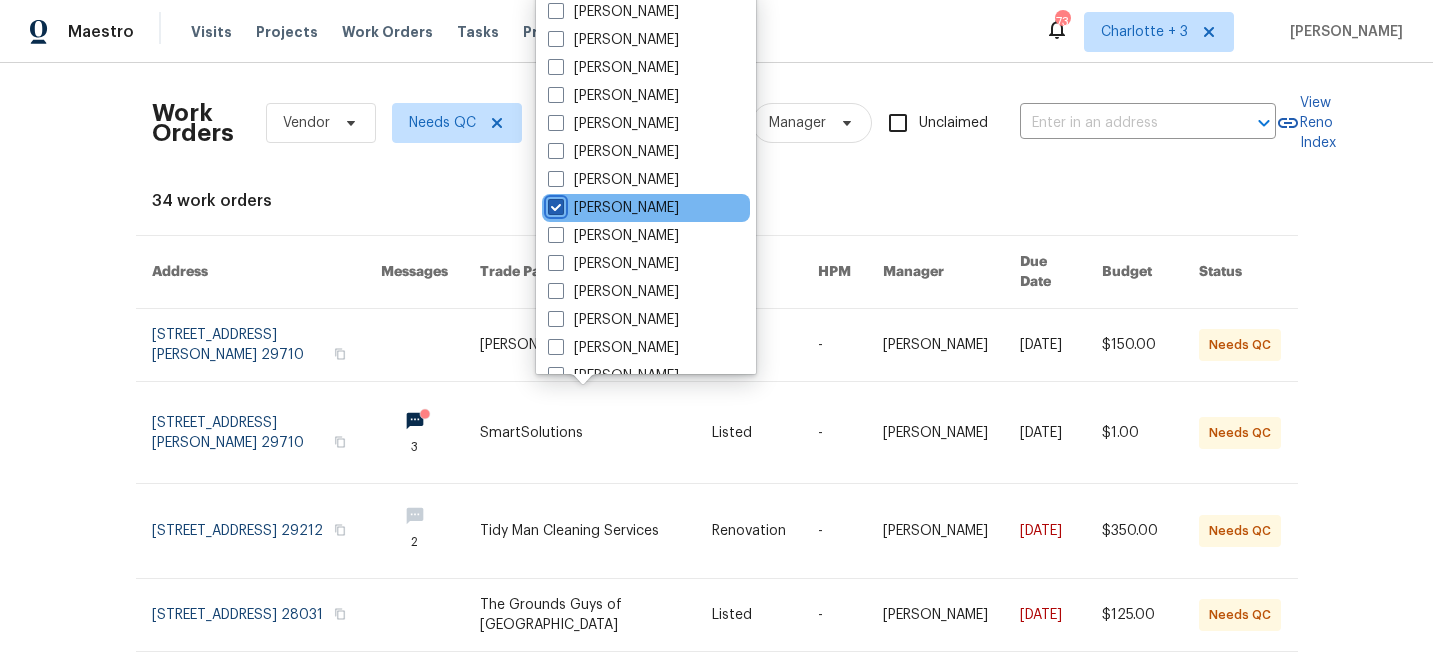 checkbox on "true" 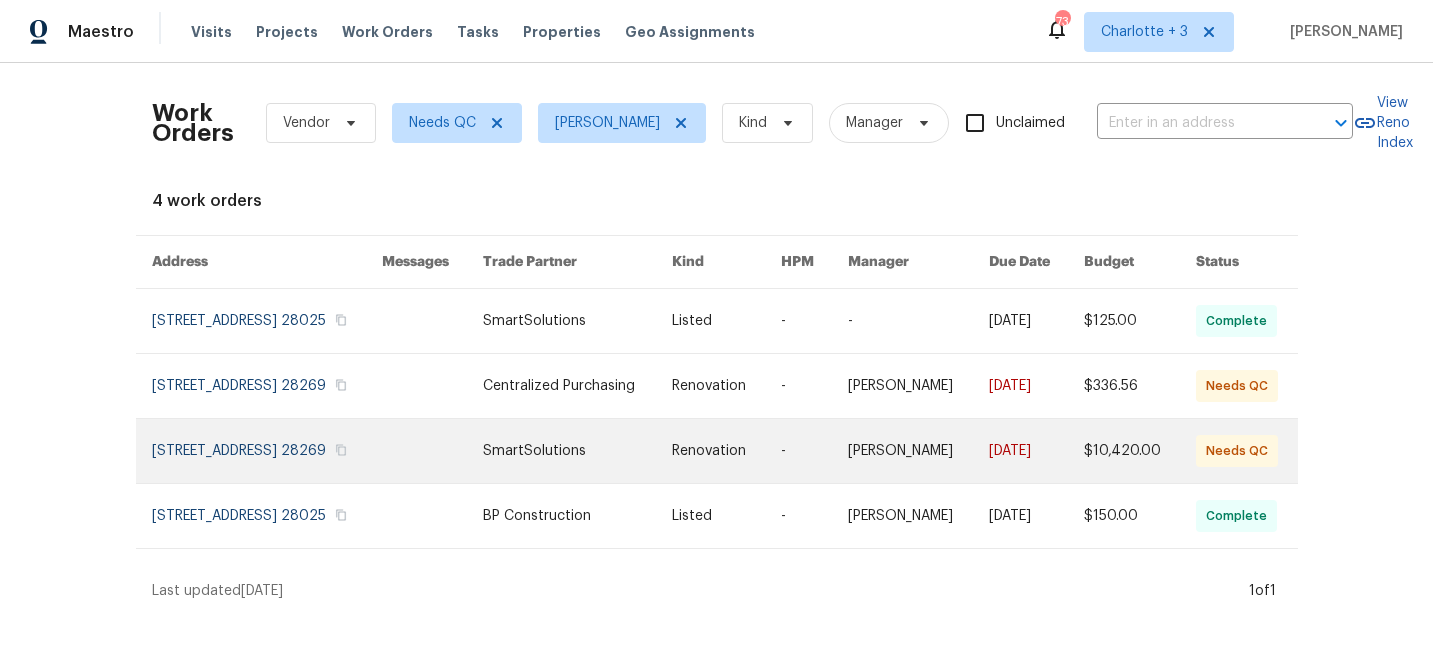 click at bounding box center (267, 451) 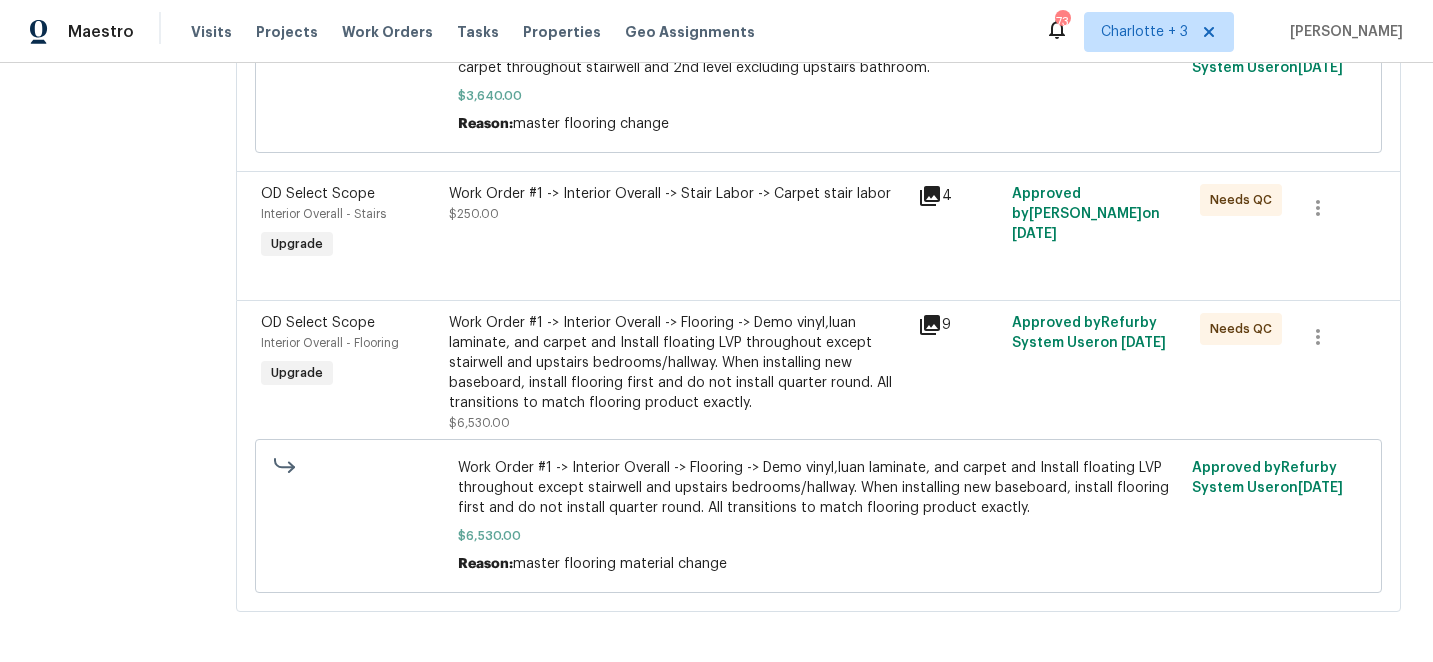 scroll, scrollTop: 472, scrollLeft: 0, axis: vertical 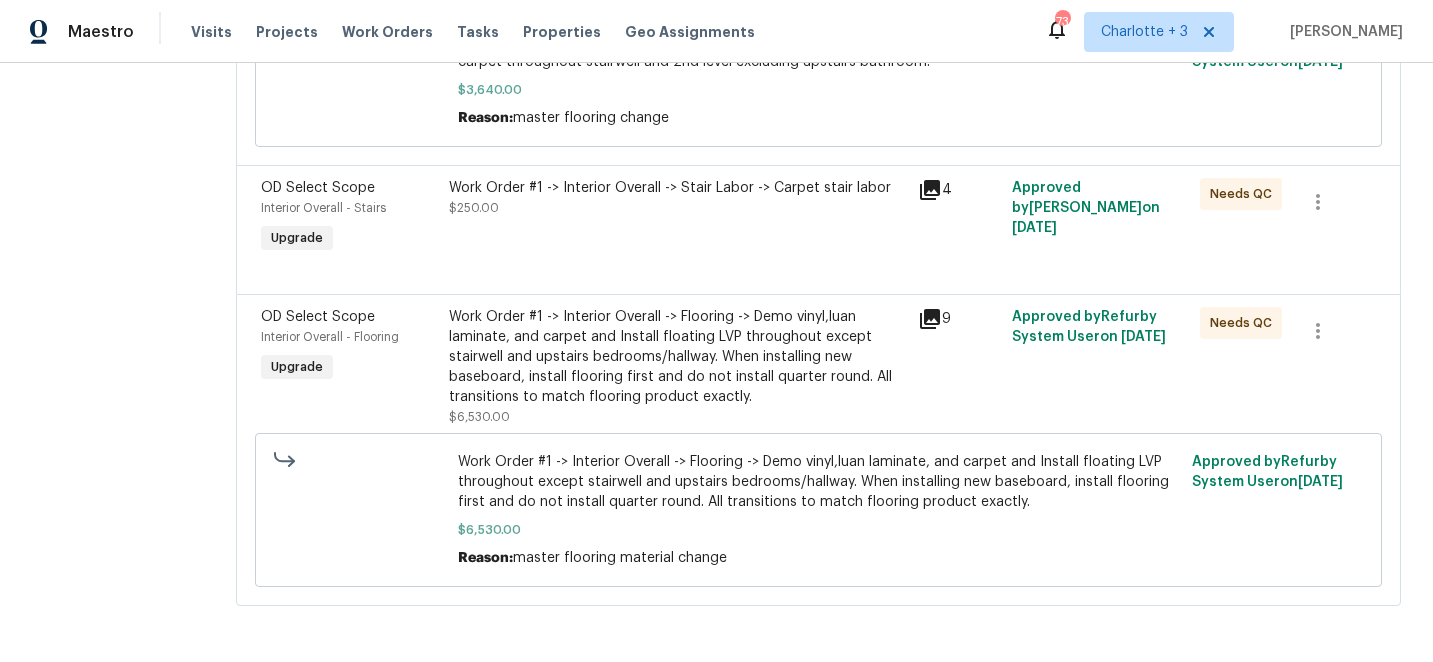 click on "Work Order #1 -> Interior Overall -> Flooring -> Demo vinyl,luan laminate, and carpet and Install floating LVP throughout except stairwell and upstairs bedrooms/hallway. When installing new baseboard, install flooring first and do not install quarter round. All transitions to match flooring product exactly." at bounding box center (678, 357) 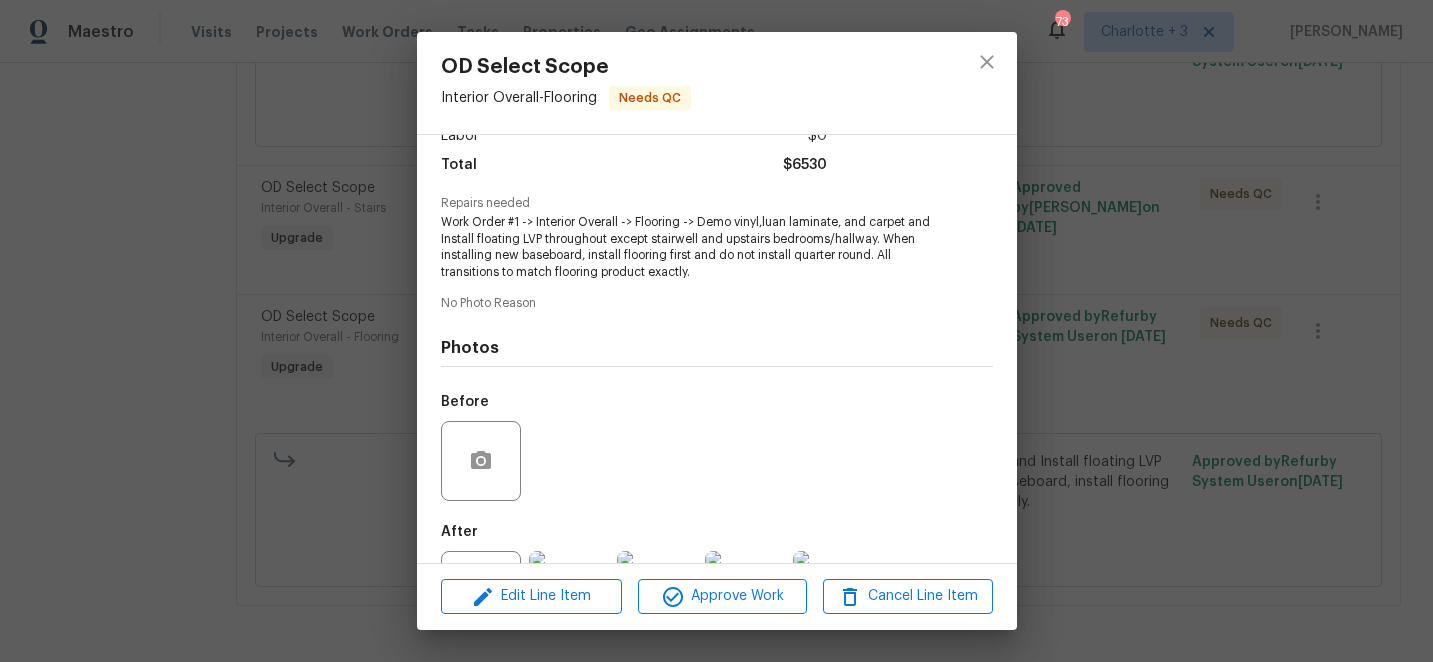 scroll, scrollTop: 242, scrollLeft: 0, axis: vertical 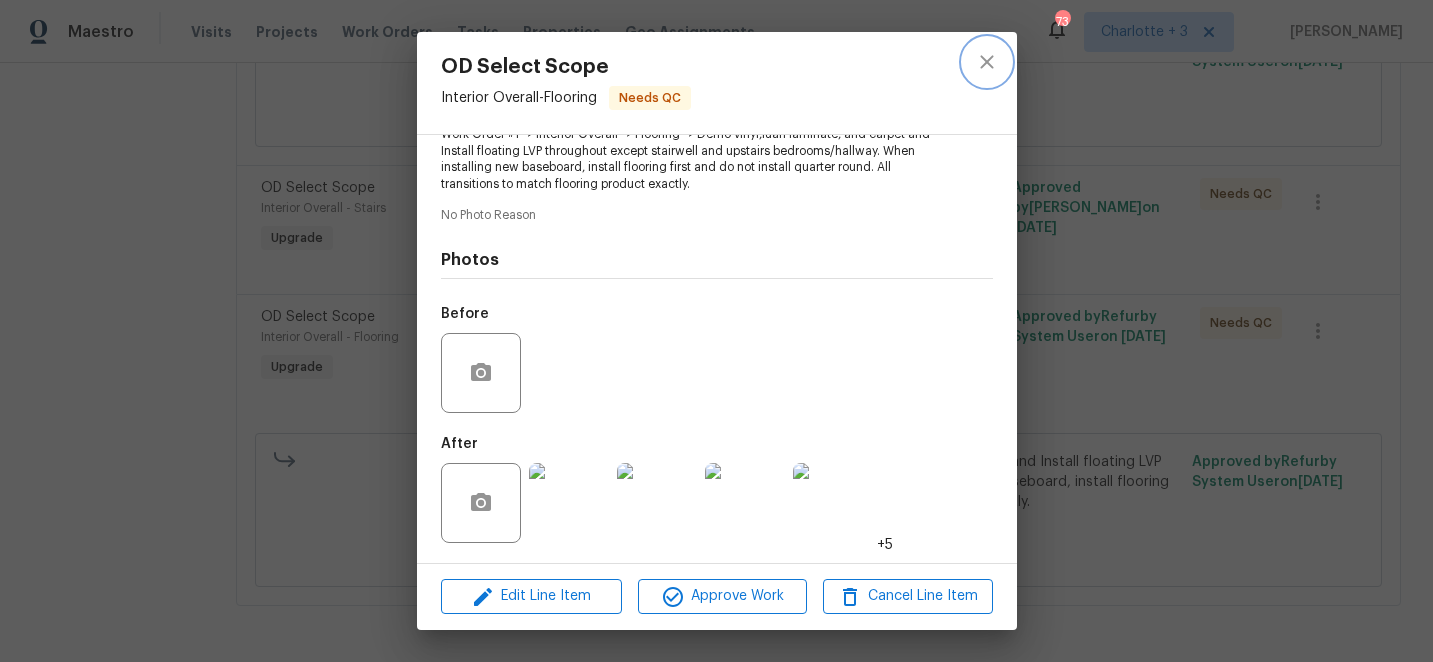 click 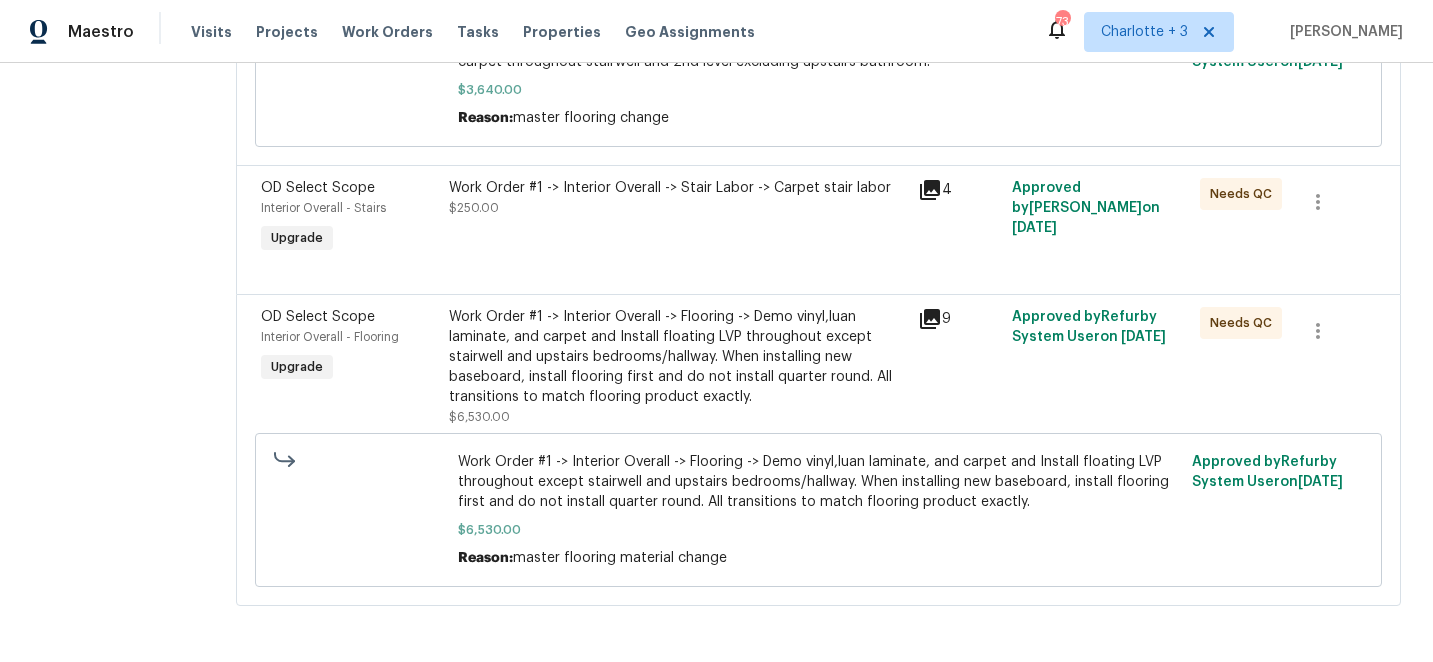 scroll, scrollTop: 0, scrollLeft: 0, axis: both 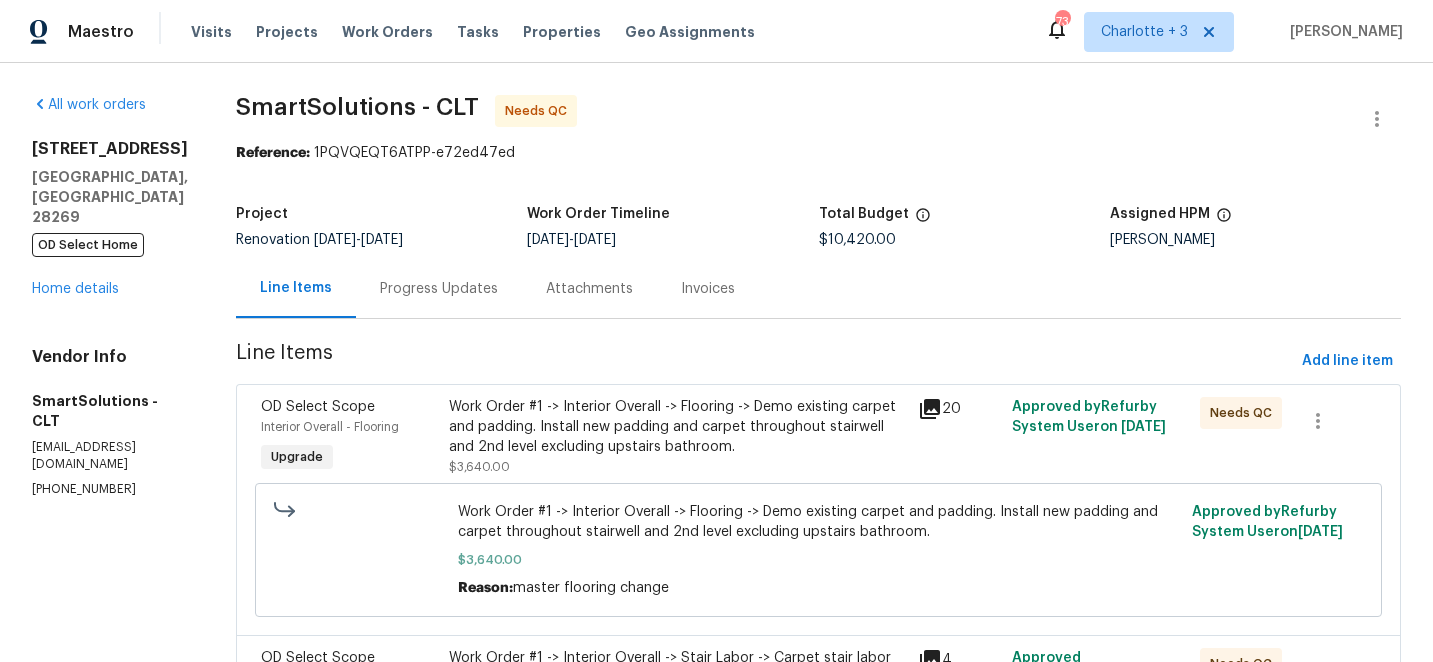 click on "Work Order #1 -> Interior Overall -> Flooring -> Demo existing carpet and padding. Install new padding and carpet throughout stairwell and 2nd level excluding upstairs bathroom." at bounding box center [678, 427] 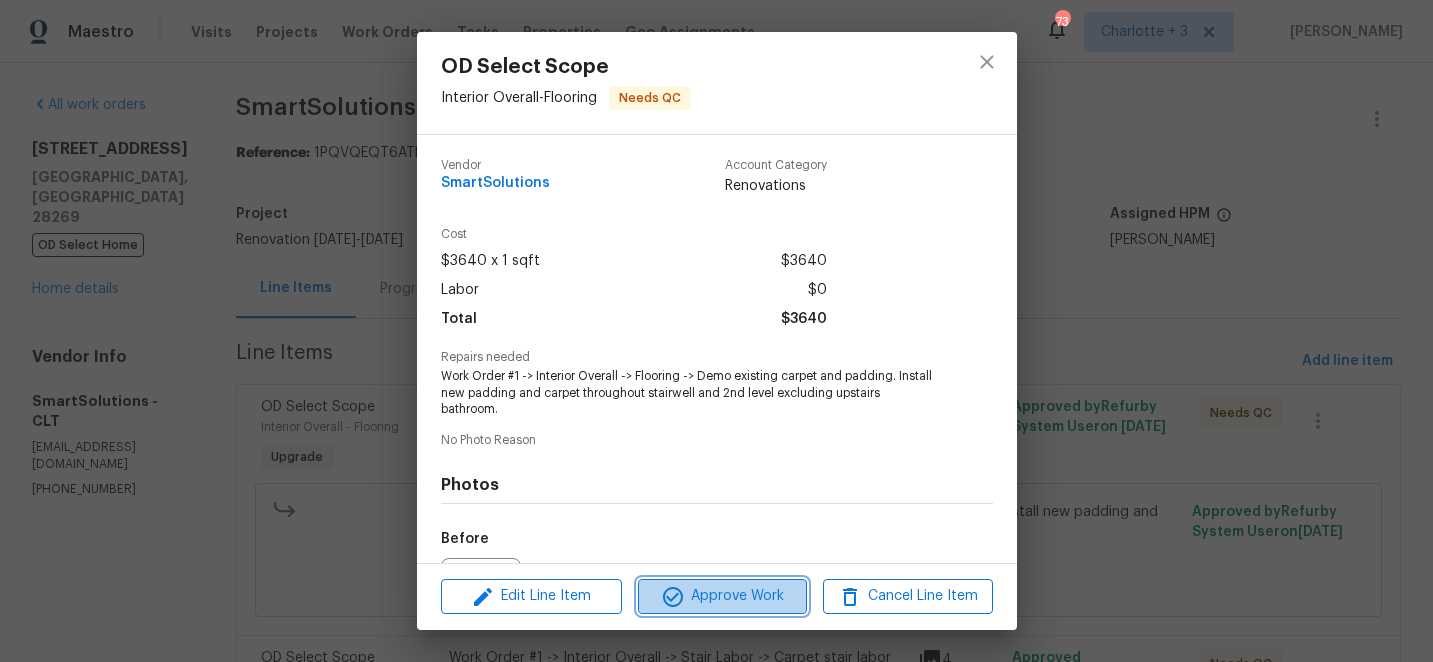 click on "Approve Work" at bounding box center [722, 596] 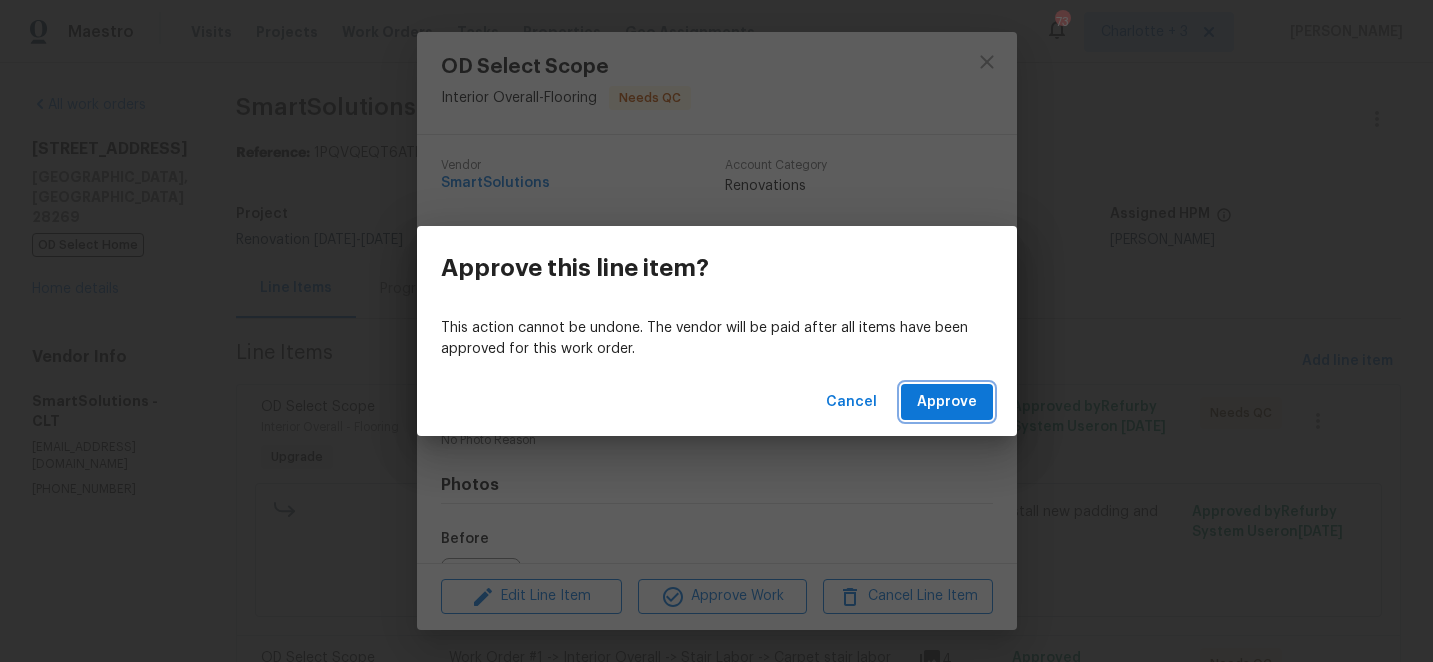 click on "Approve" at bounding box center [947, 402] 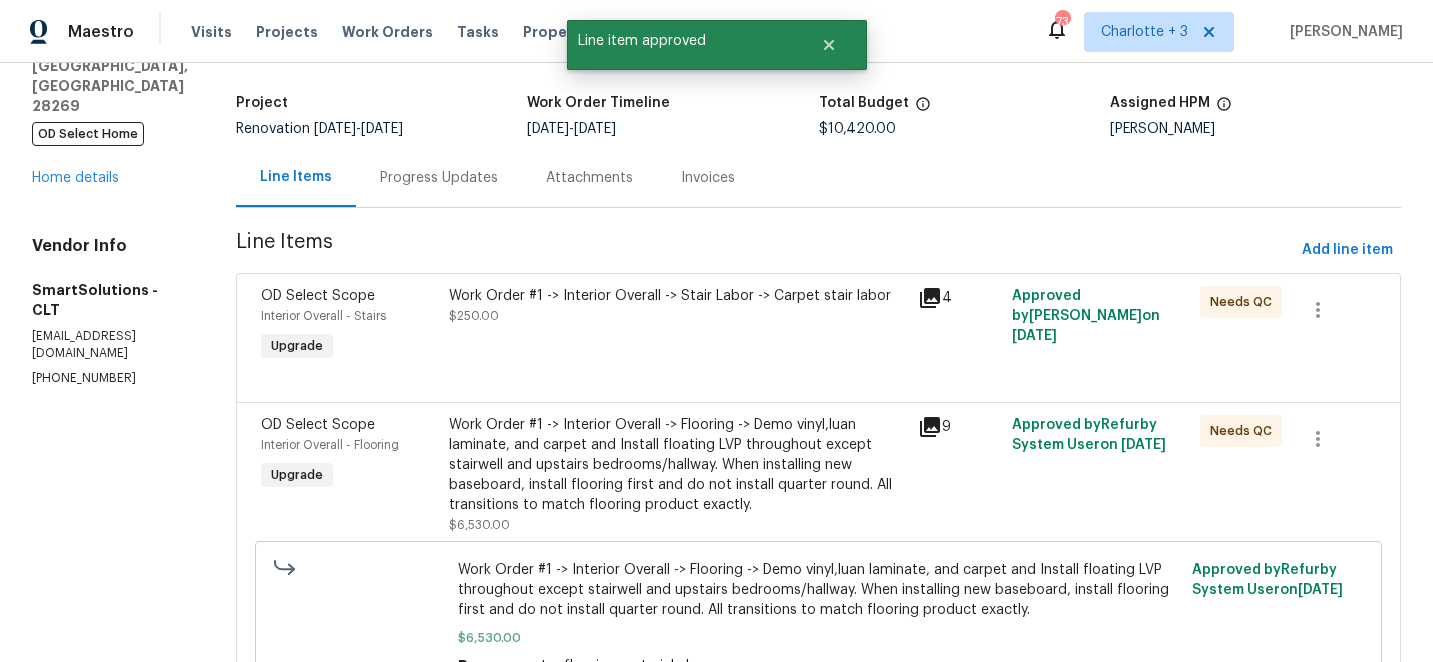 scroll, scrollTop: 173, scrollLeft: 0, axis: vertical 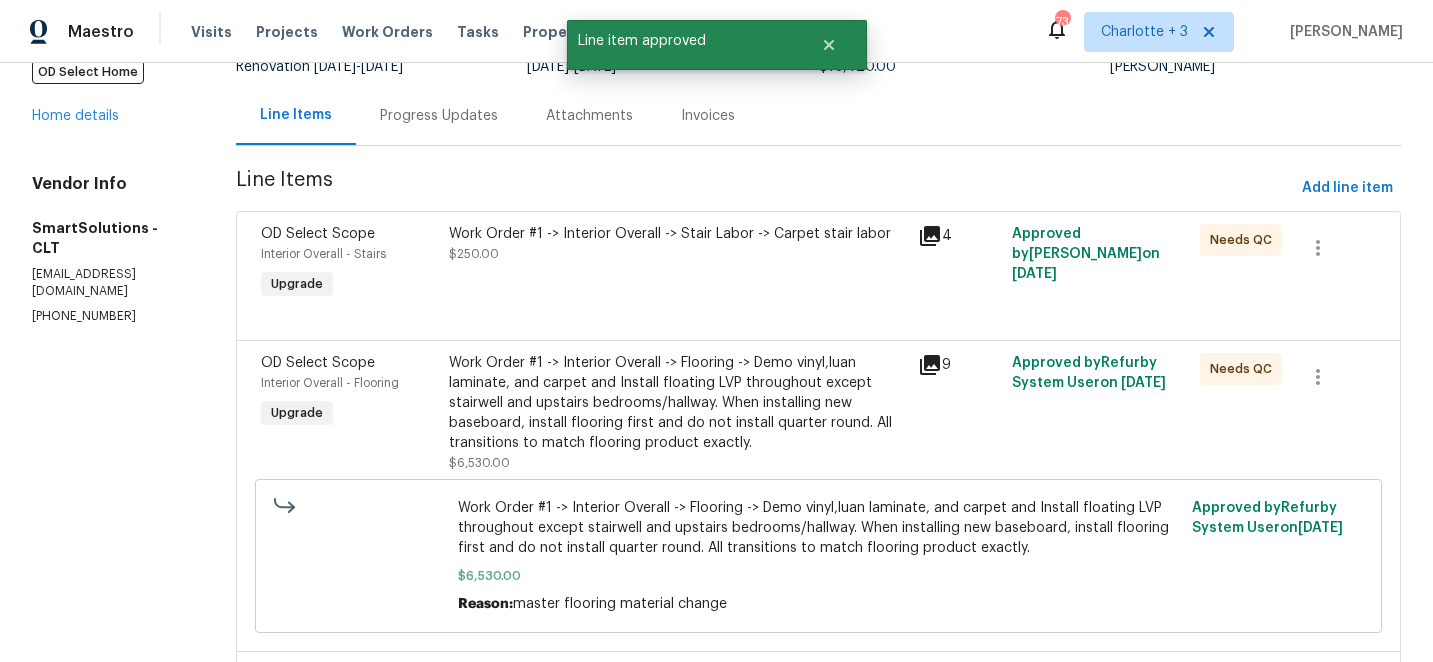 click on "Work Order #1 -> Interior Overall -> Stair Labor -> Carpet stair labor" at bounding box center (678, 234) 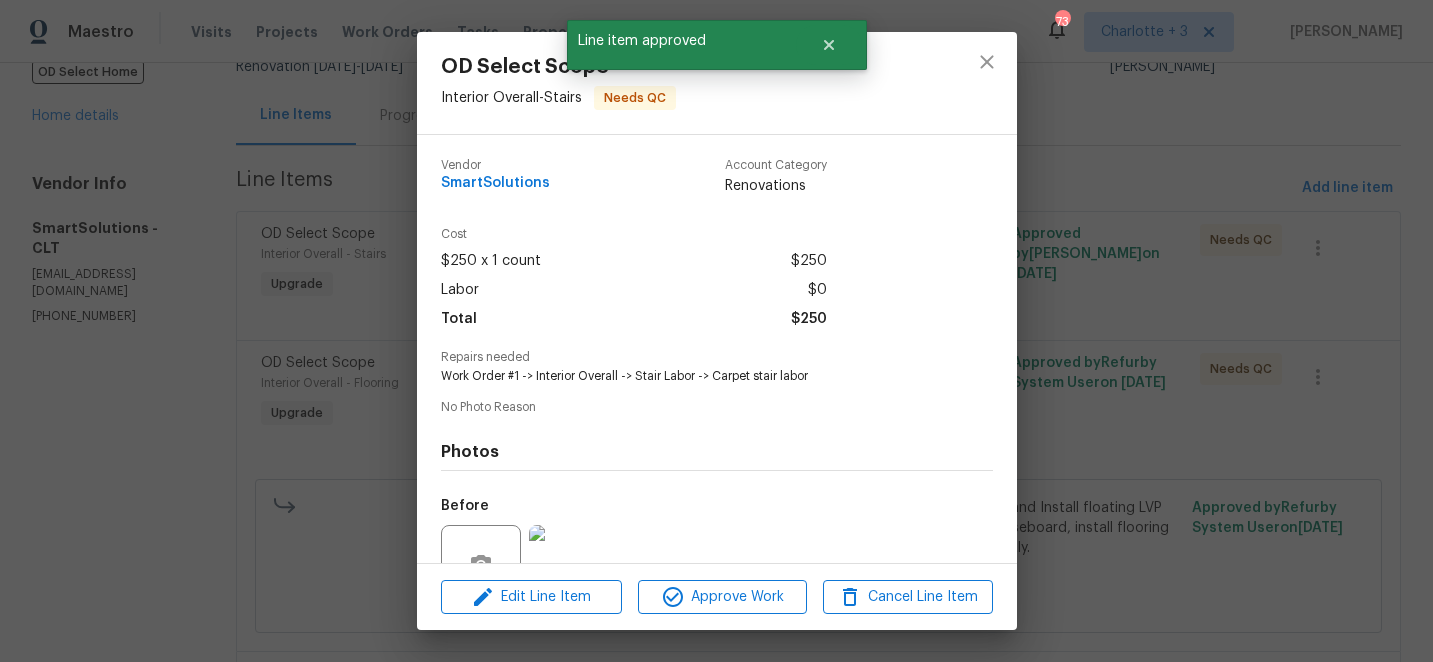 scroll, scrollTop: 191, scrollLeft: 0, axis: vertical 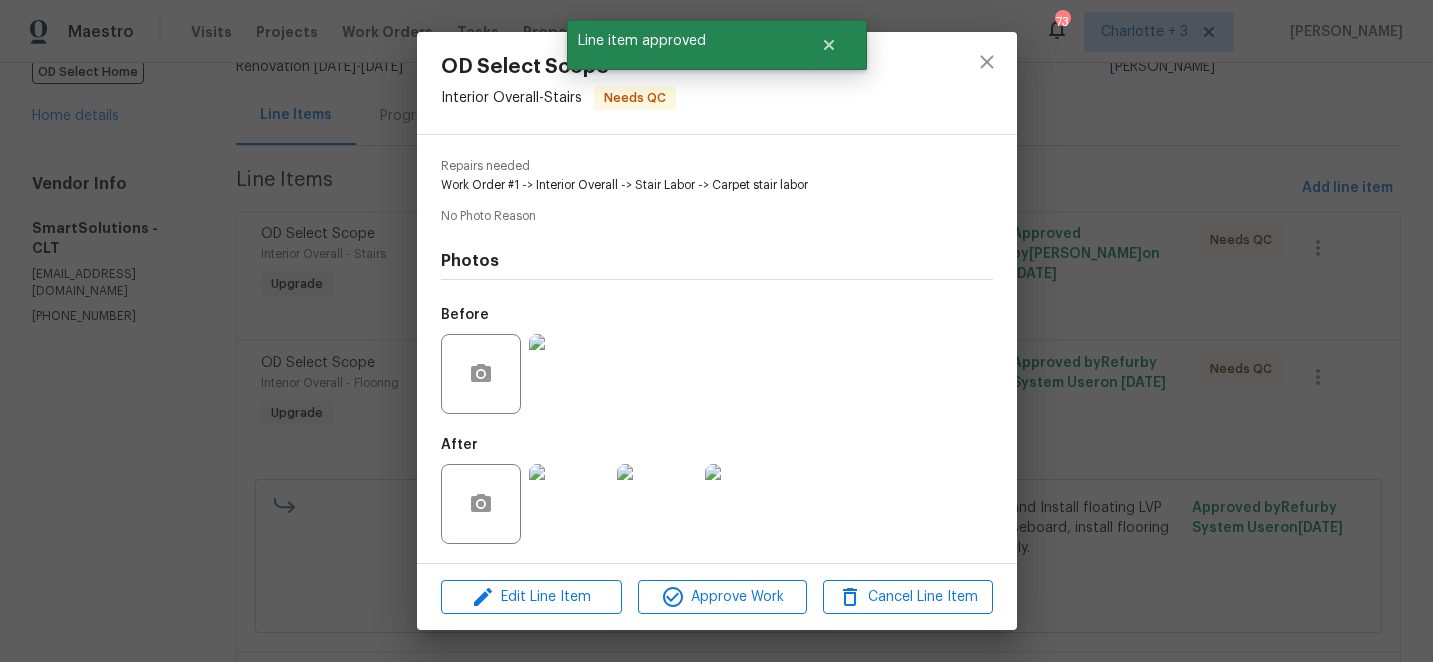 click at bounding box center [569, 504] 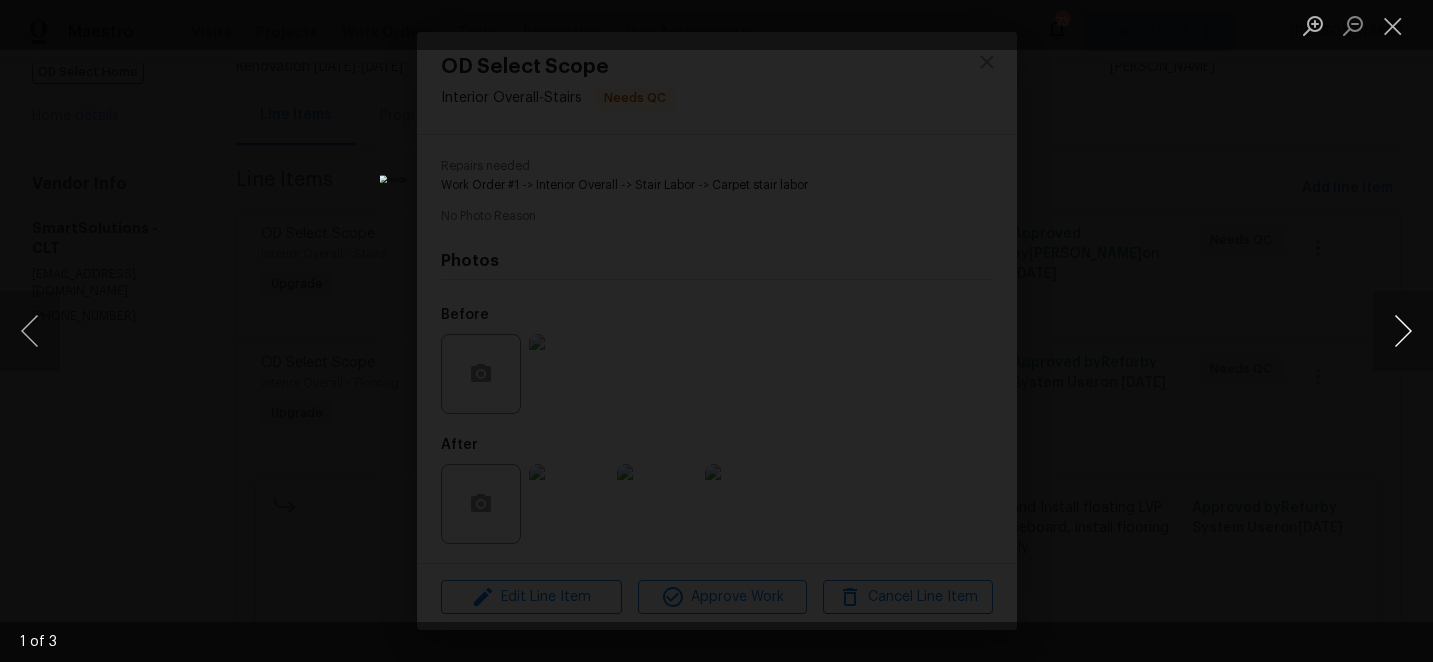 click at bounding box center (1403, 331) 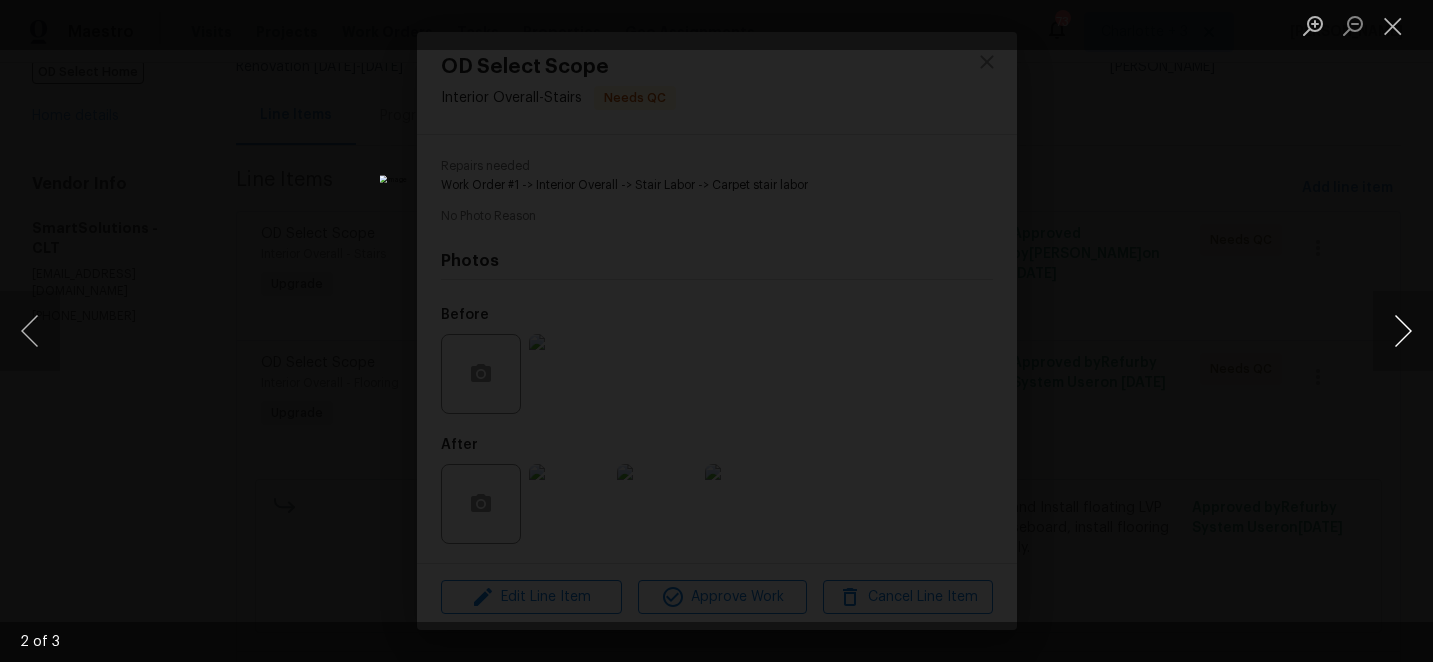 click at bounding box center [1403, 331] 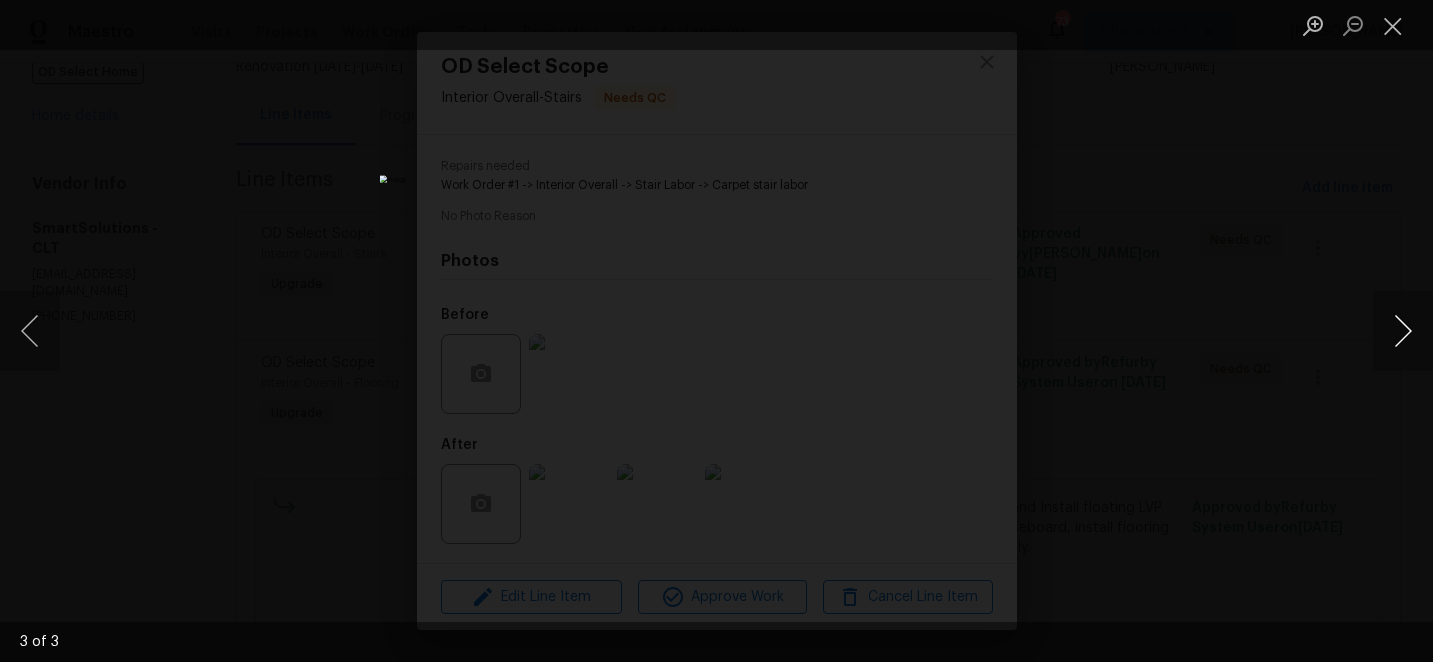 click at bounding box center (1403, 331) 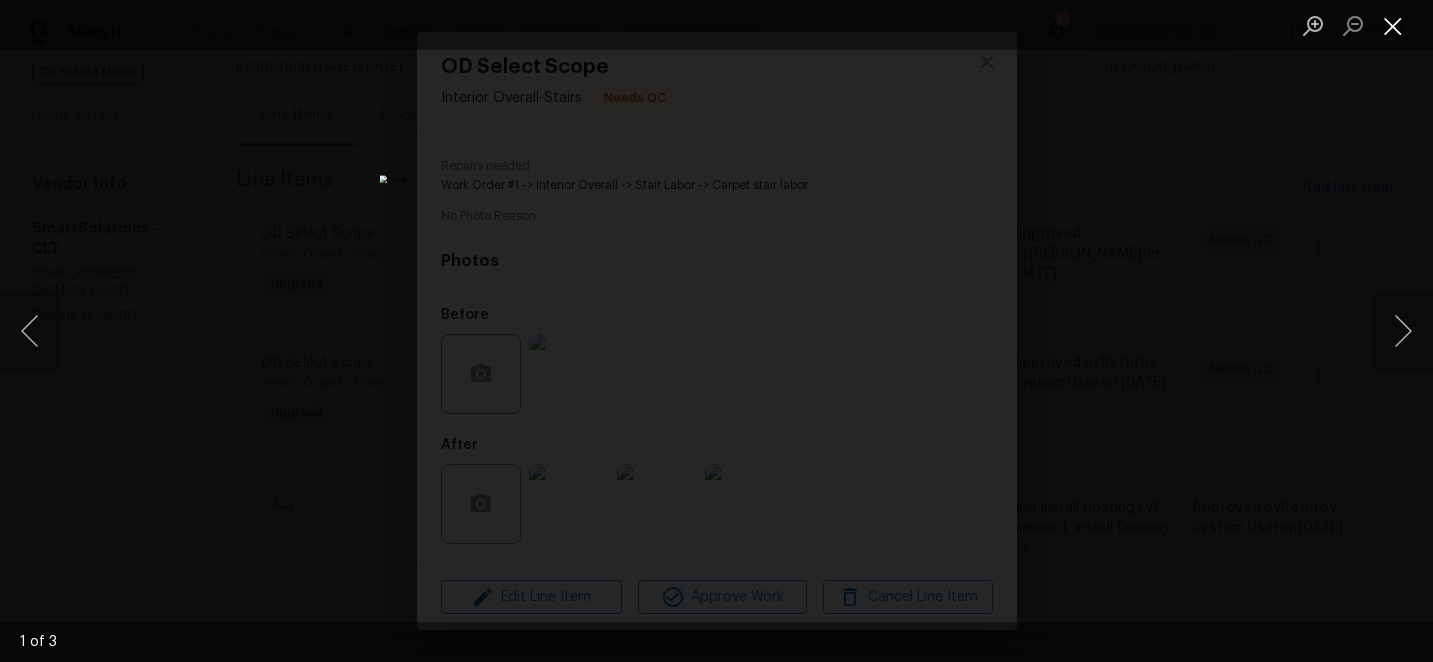 click at bounding box center (1393, 25) 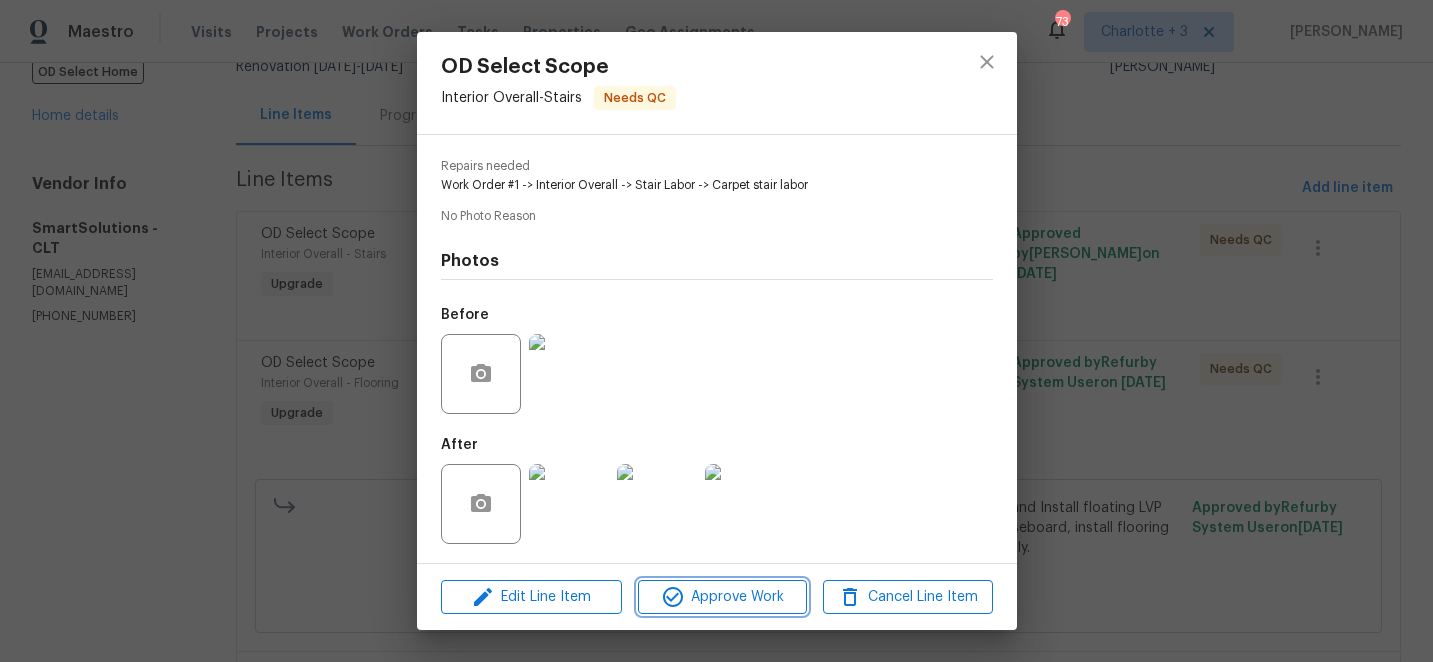 click on "Approve Work" at bounding box center [722, 597] 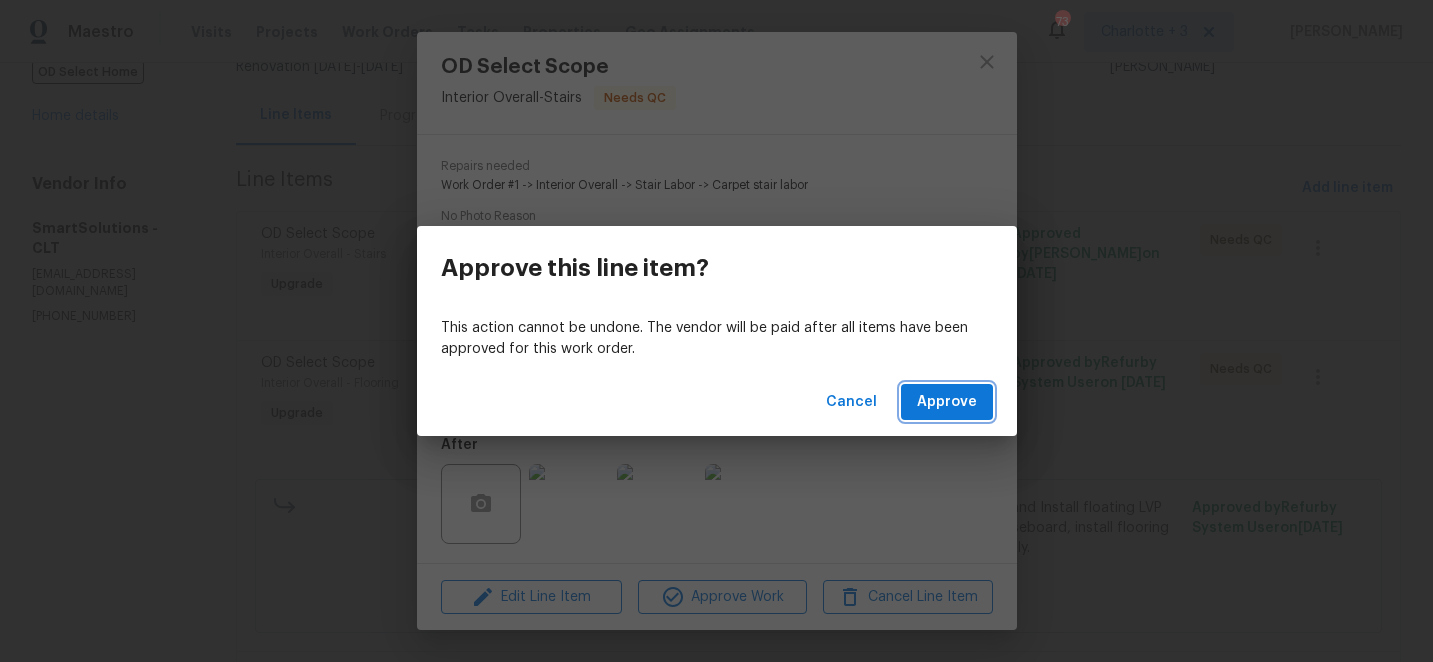 click on "Approve" at bounding box center [947, 402] 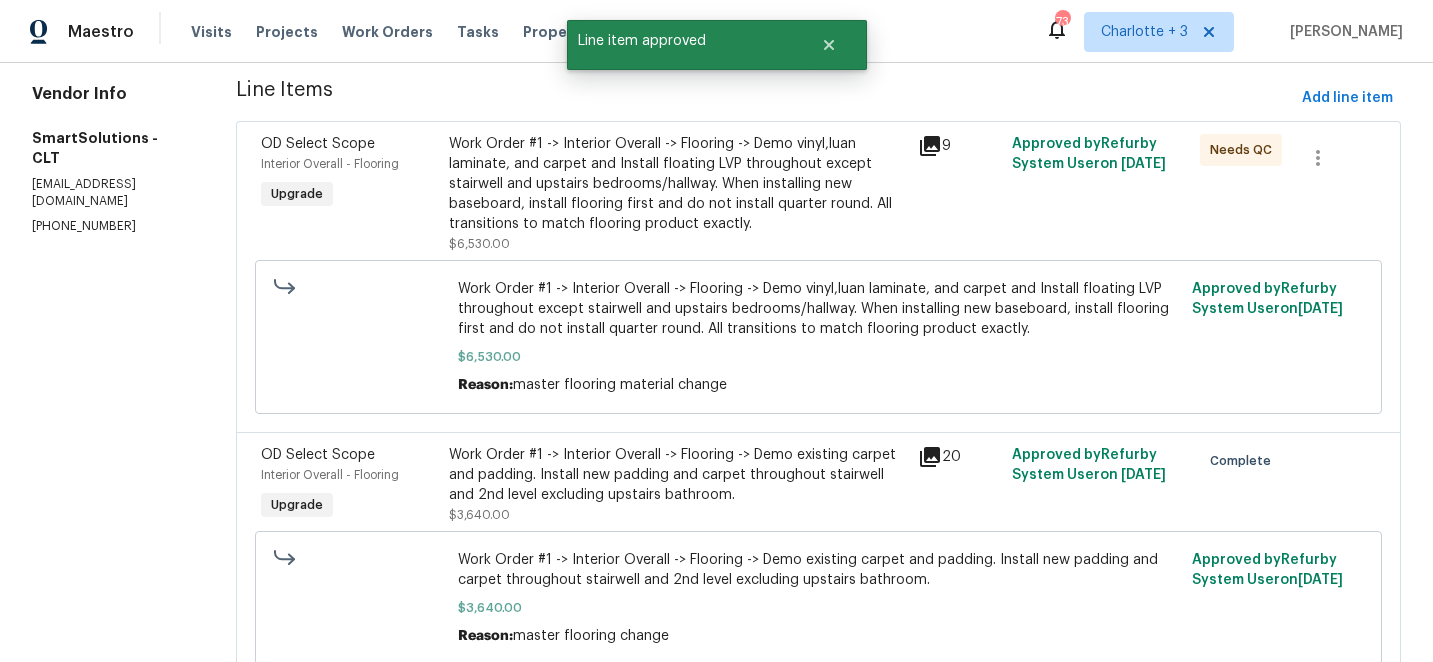 scroll, scrollTop: 270, scrollLeft: 0, axis: vertical 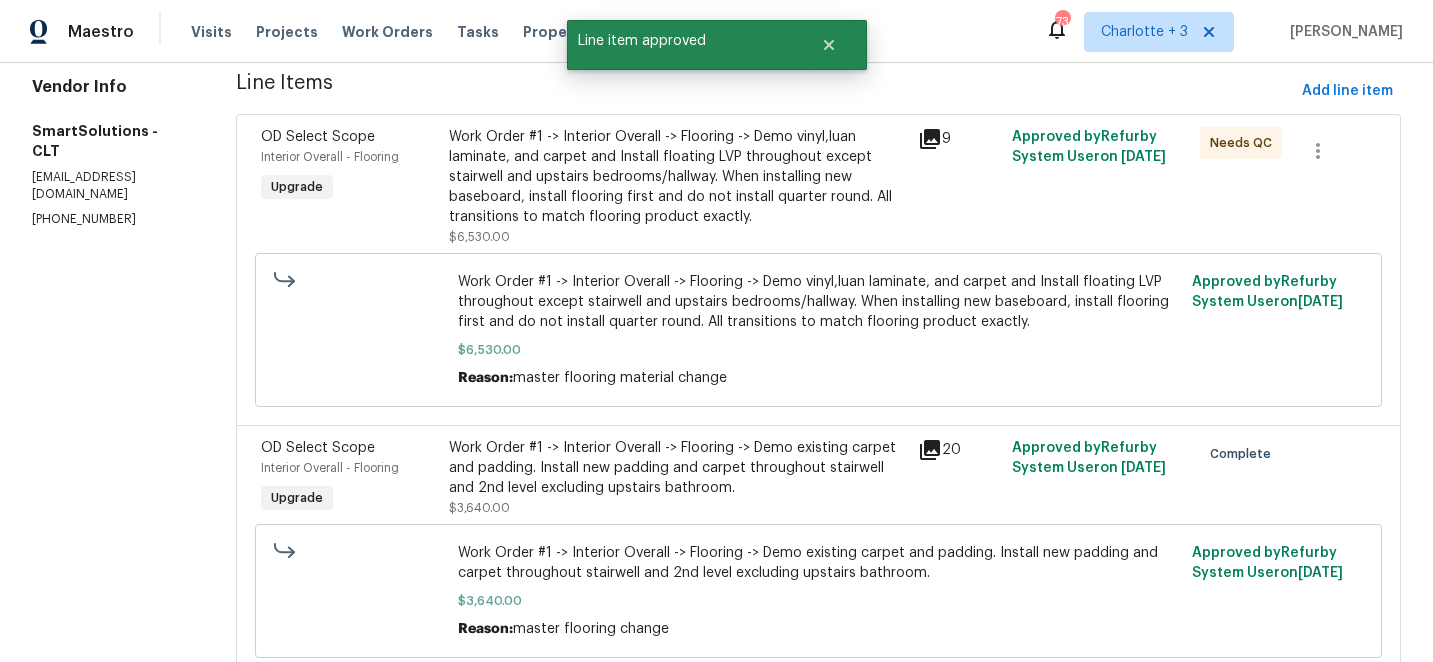 click on "Work Order #1 -> Interior Overall -> Flooring -> Demo vinyl,luan laminate, and carpet and Install floating LVP throughout except stairwell and upstairs bedrooms/hallway. When installing new baseboard, install flooring first and do not install quarter round. All transitions to match flooring product exactly." at bounding box center [678, 177] 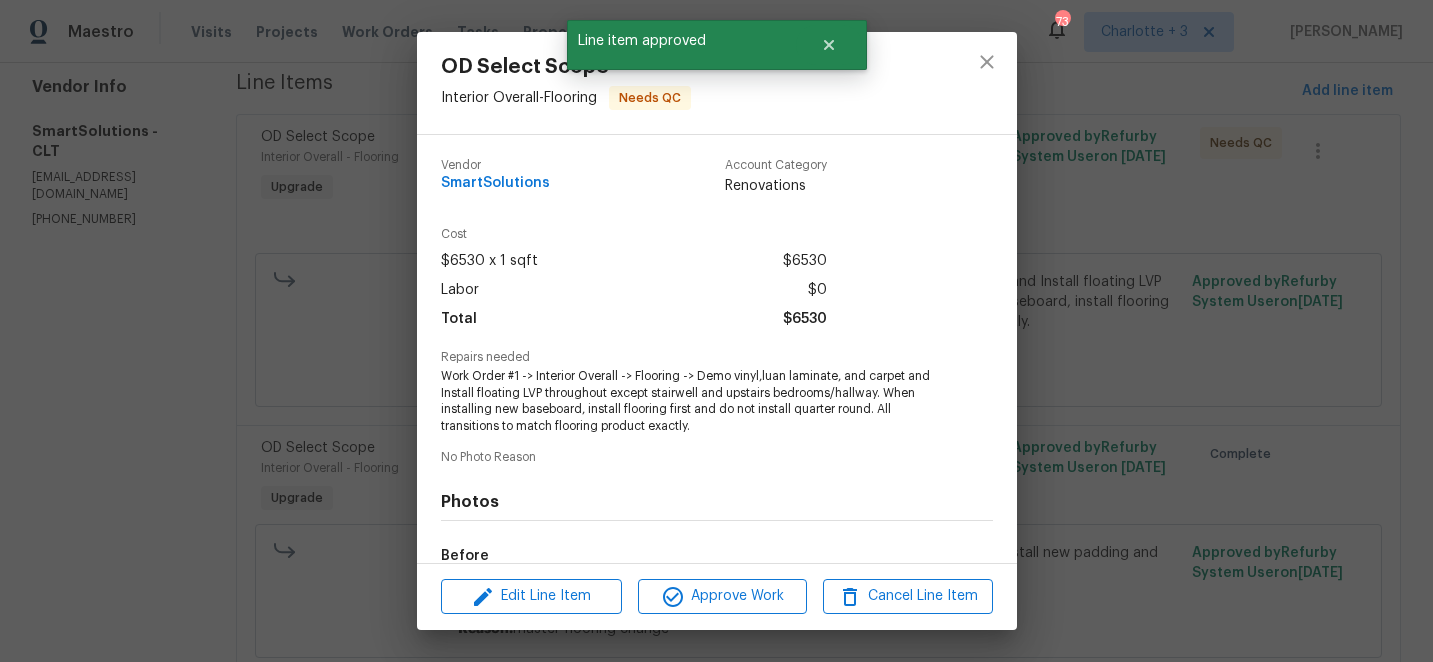 scroll, scrollTop: 242, scrollLeft: 0, axis: vertical 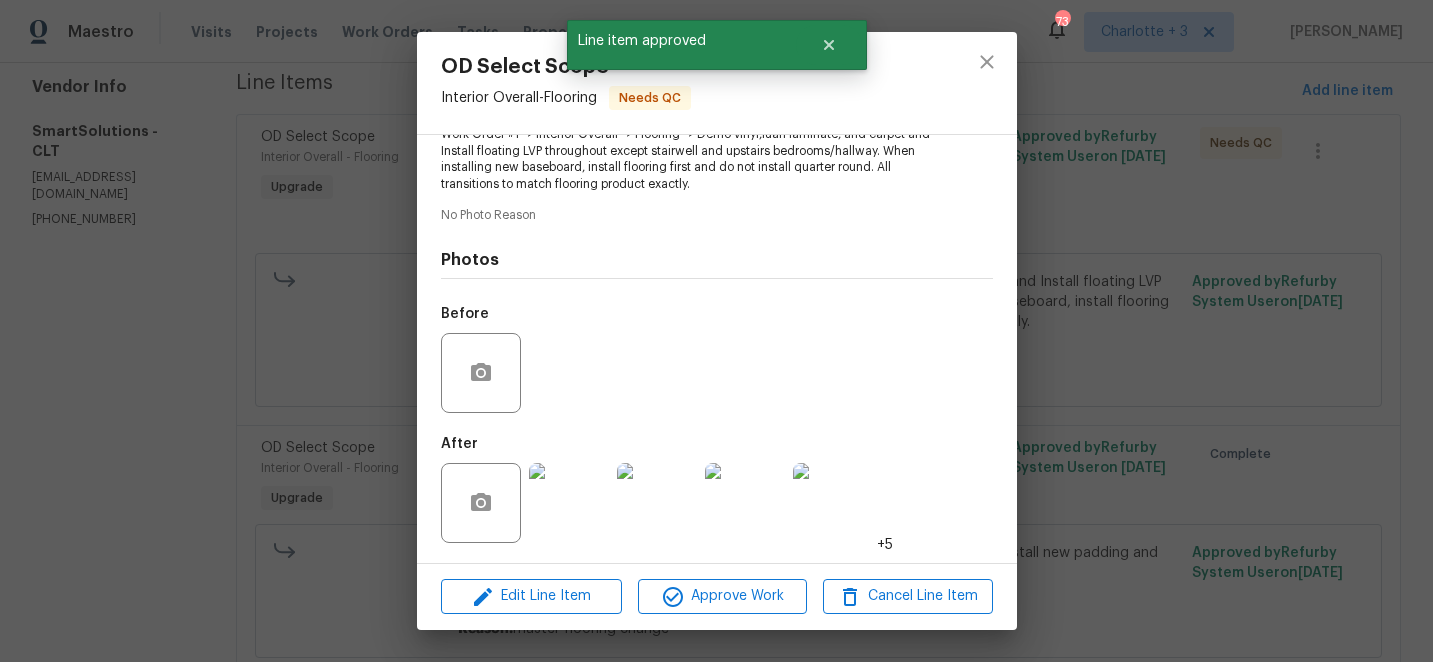 click at bounding box center [569, 503] 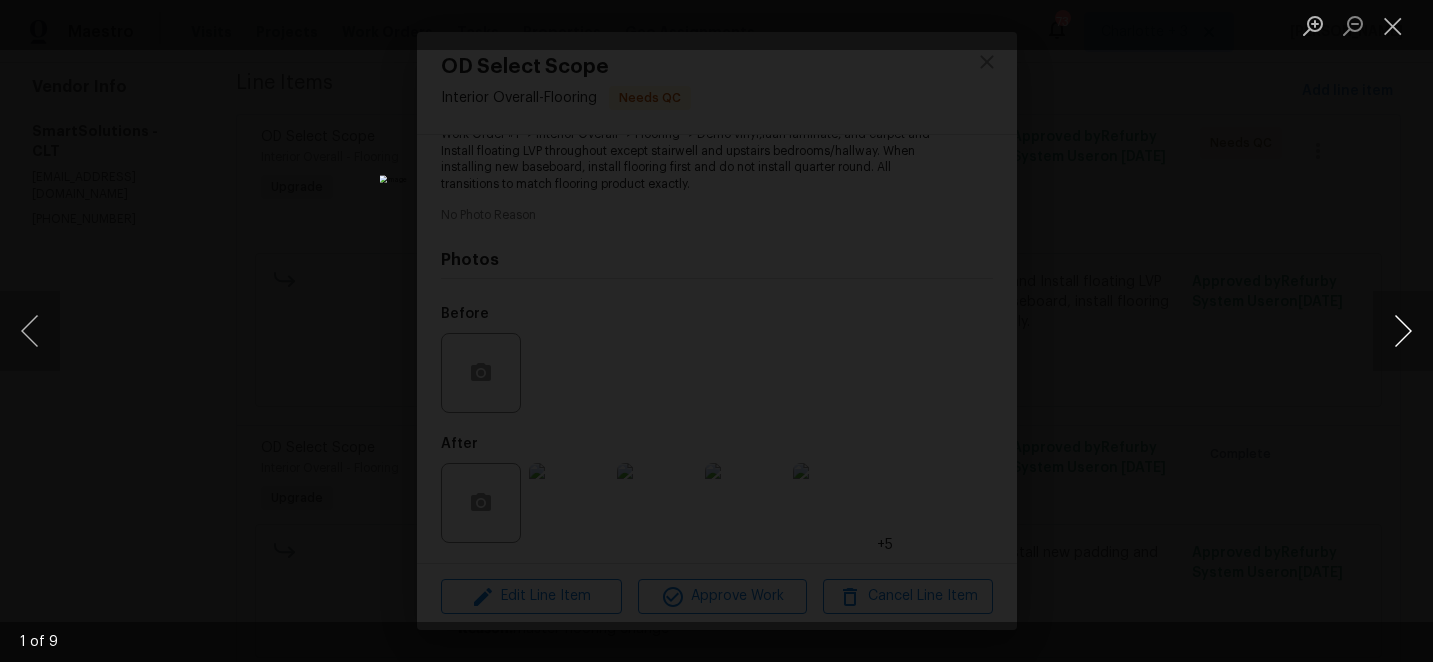 click at bounding box center [1403, 331] 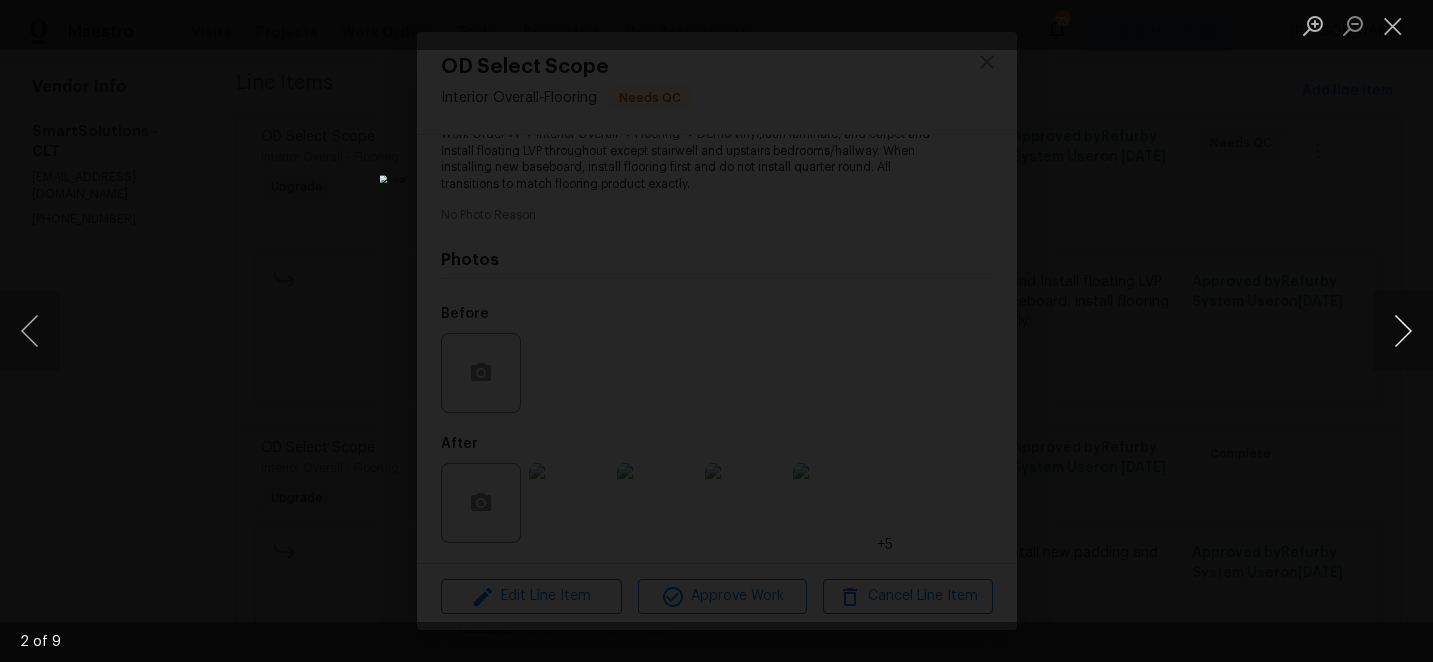 click at bounding box center (1403, 331) 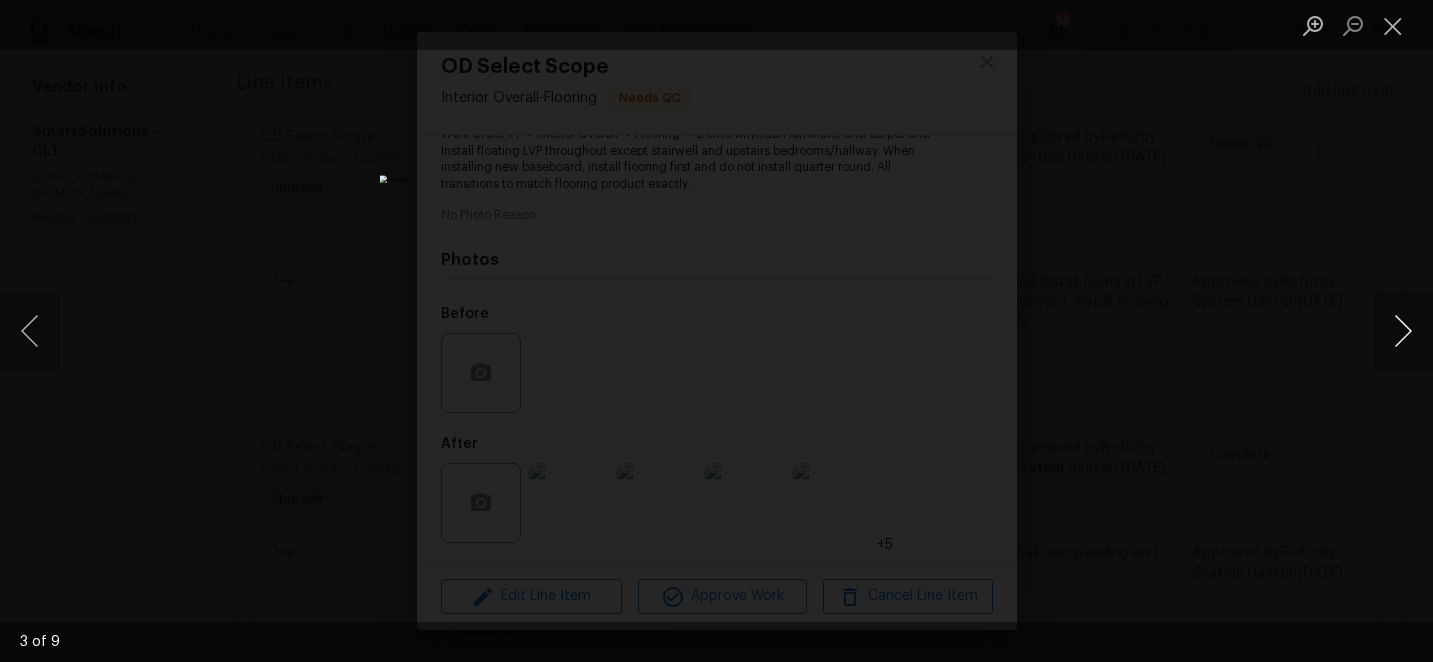 click at bounding box center [1403, 331] 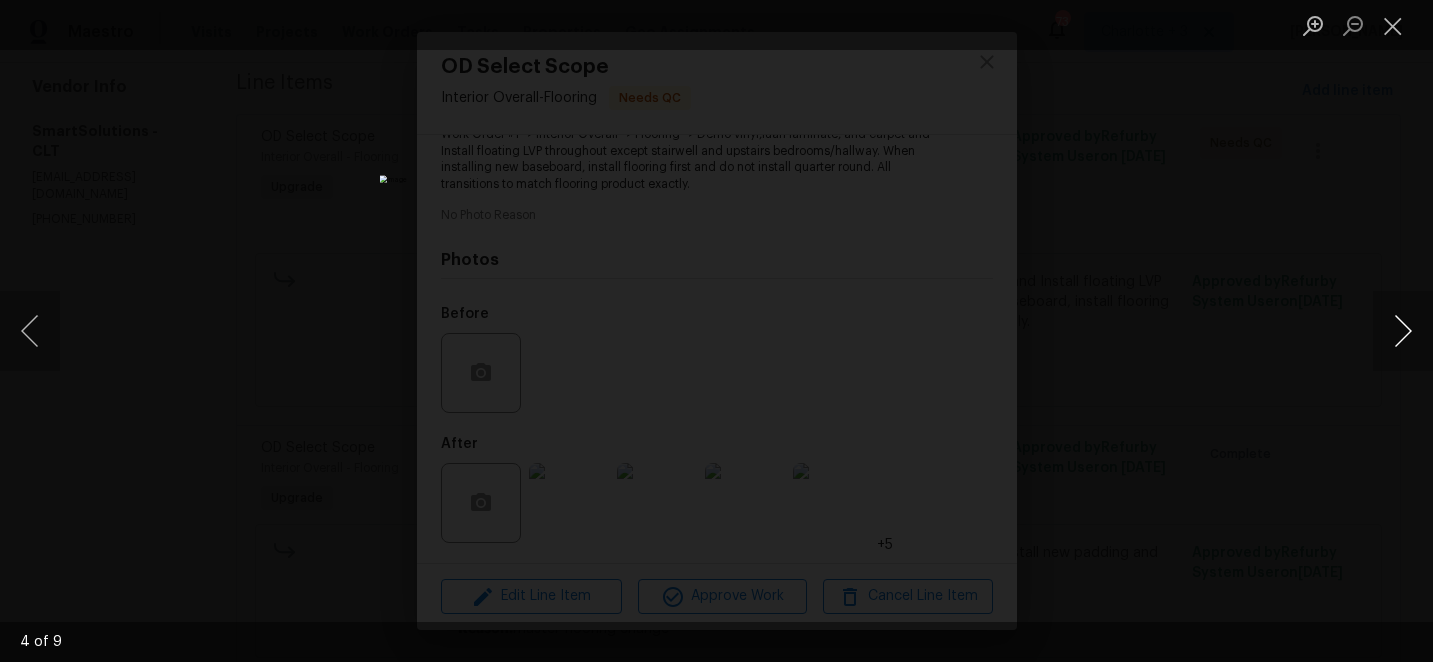 click at bounding box center [1403, 331] 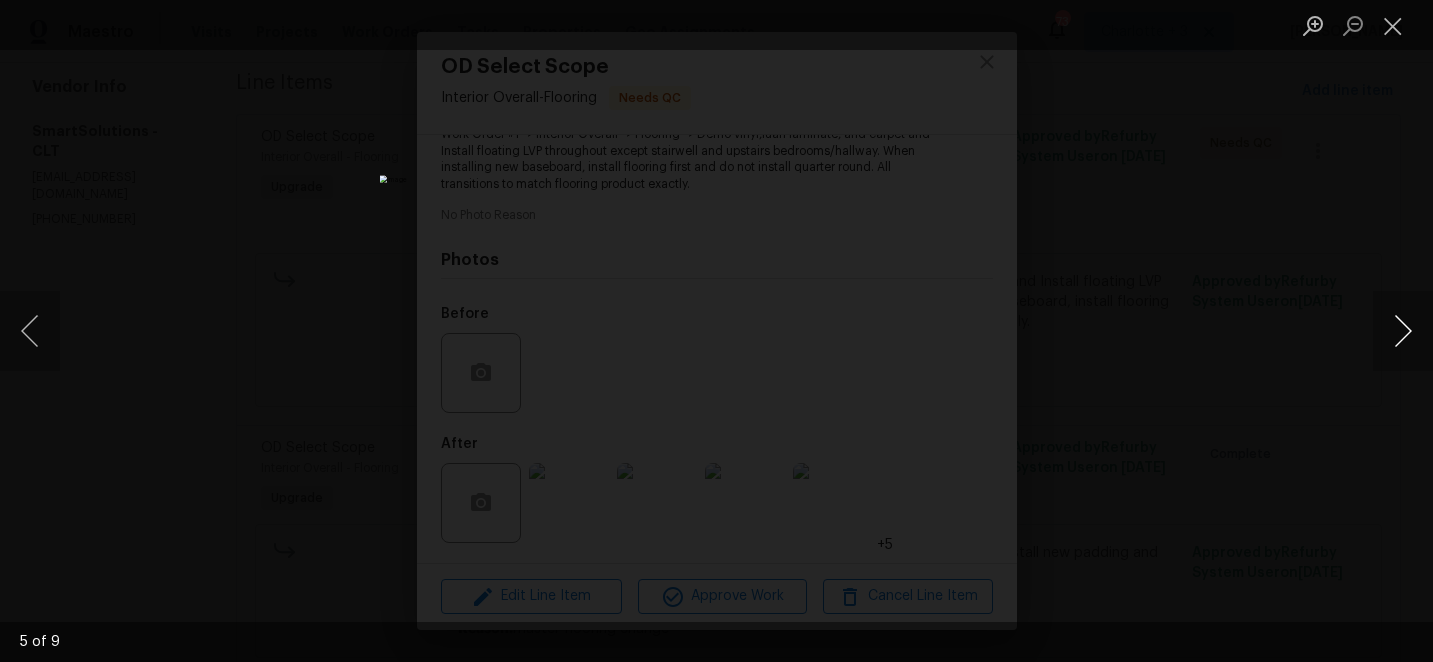 click at bounding box center (1403, 331) 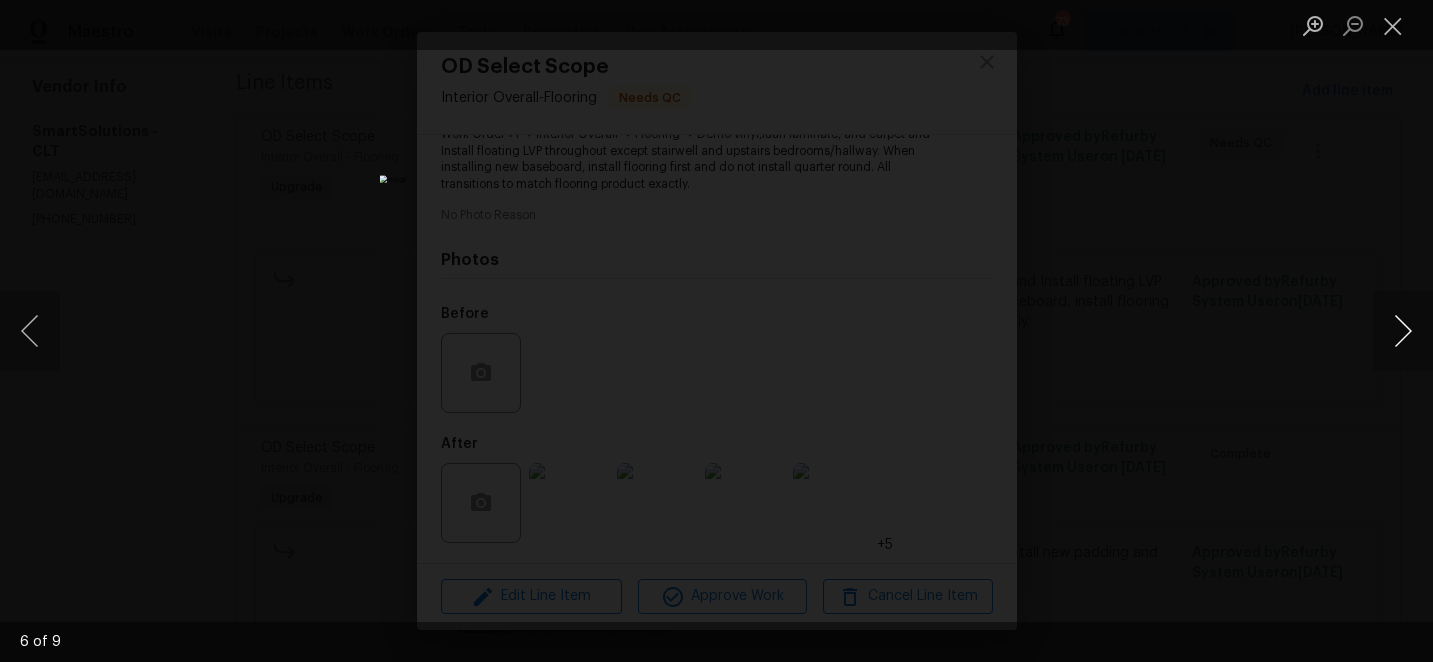 click at bounding box center (1403, 331) 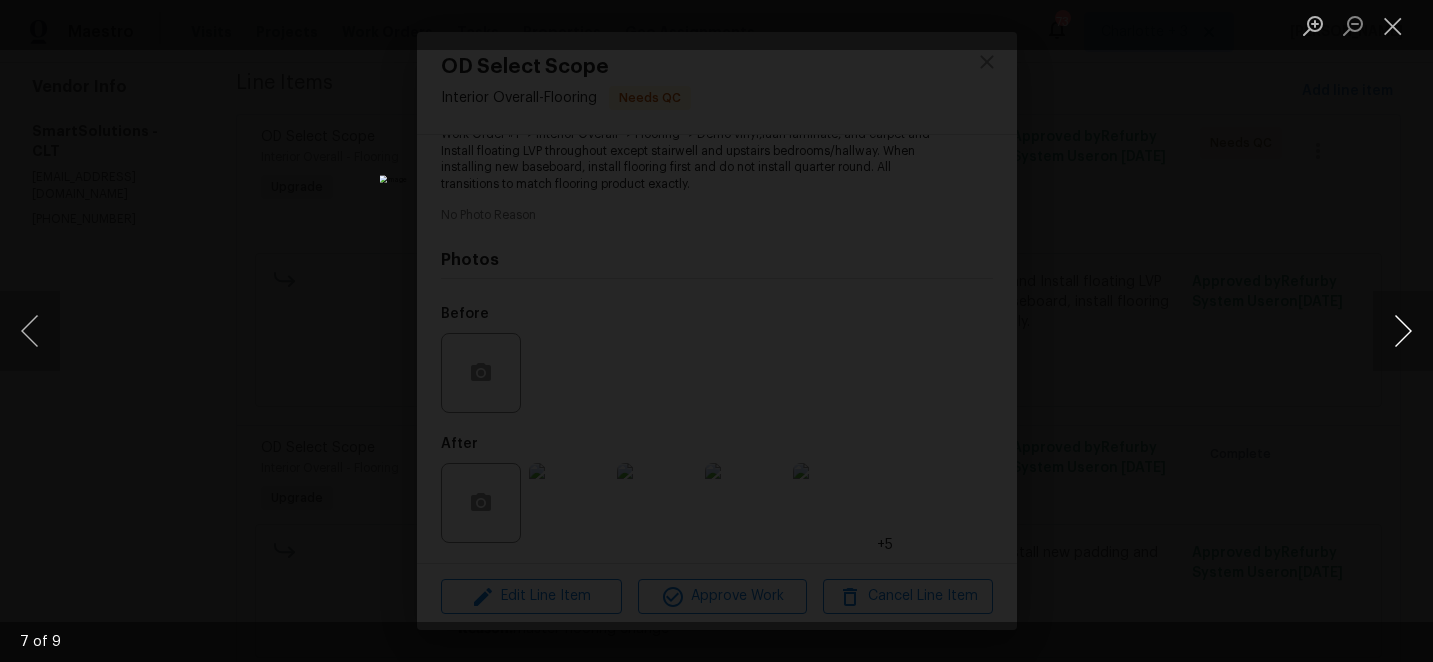 click at bounding box center (1403, 331) 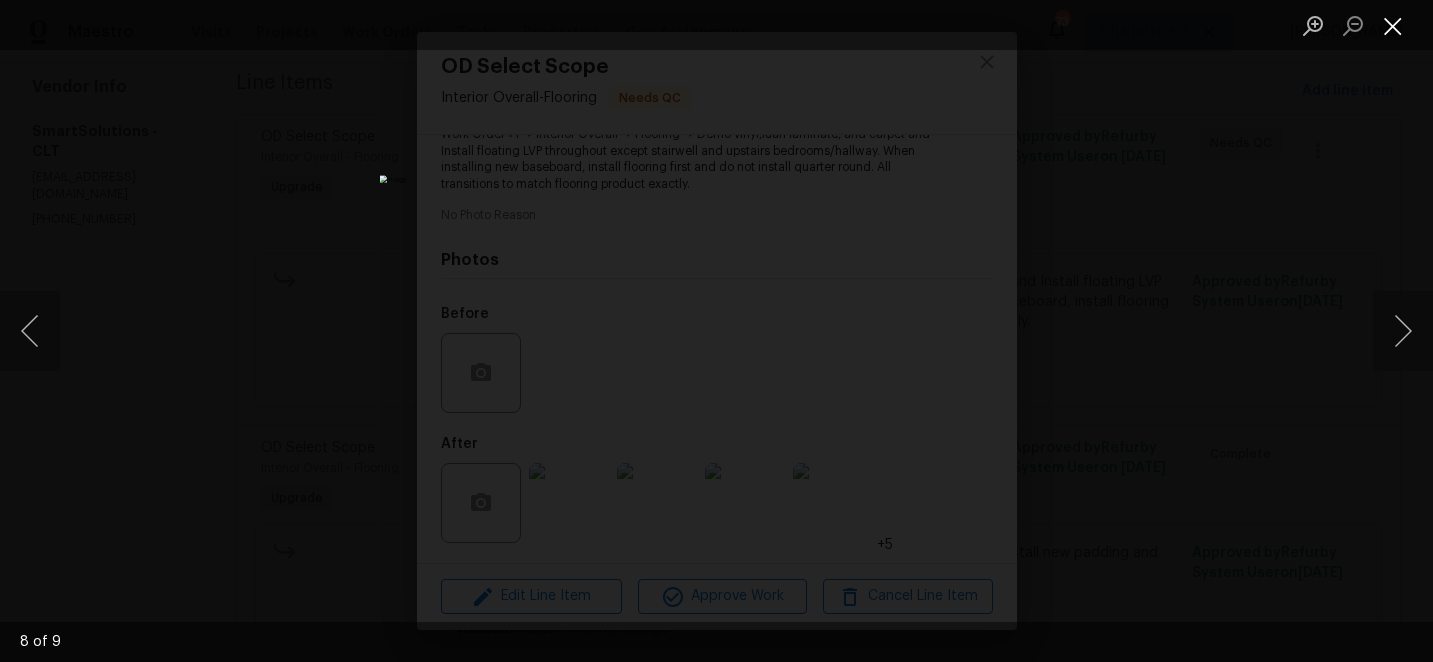 click at bounding box center [1393, 25] 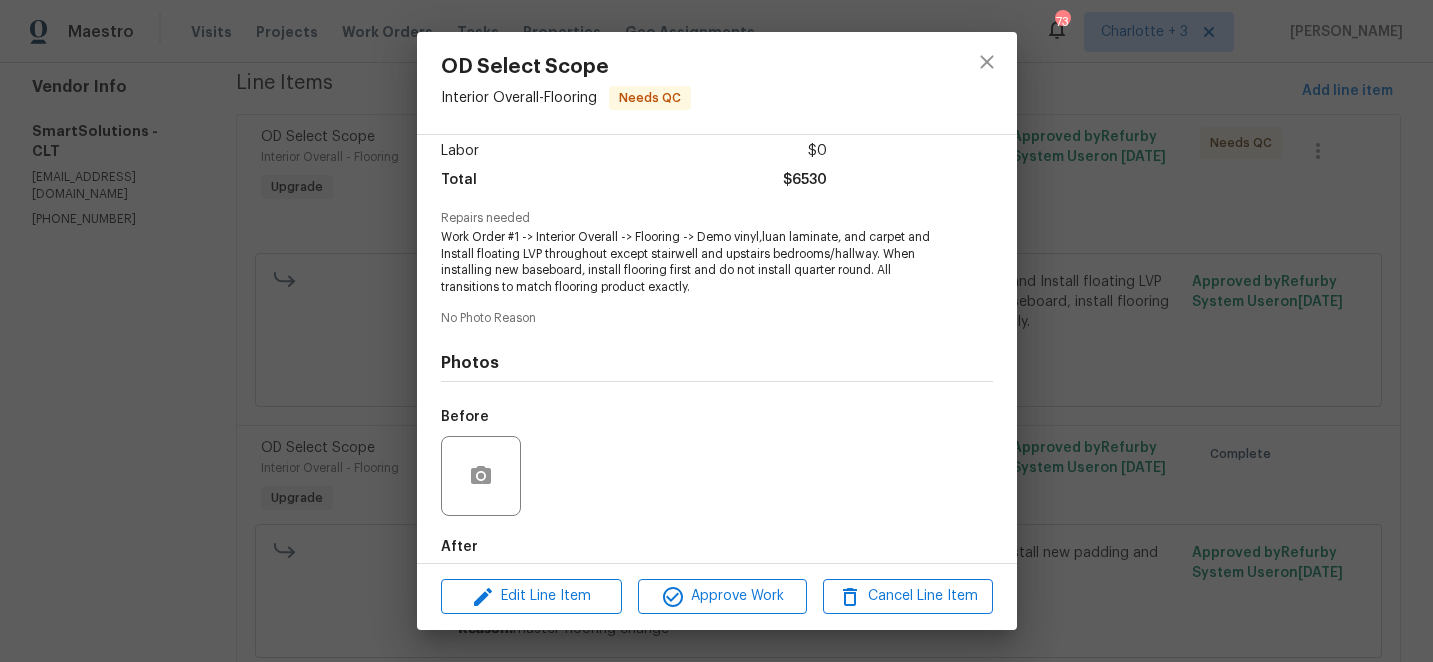 scroll, scrollTop: 137, scrollLeft: 0, axis: vertical 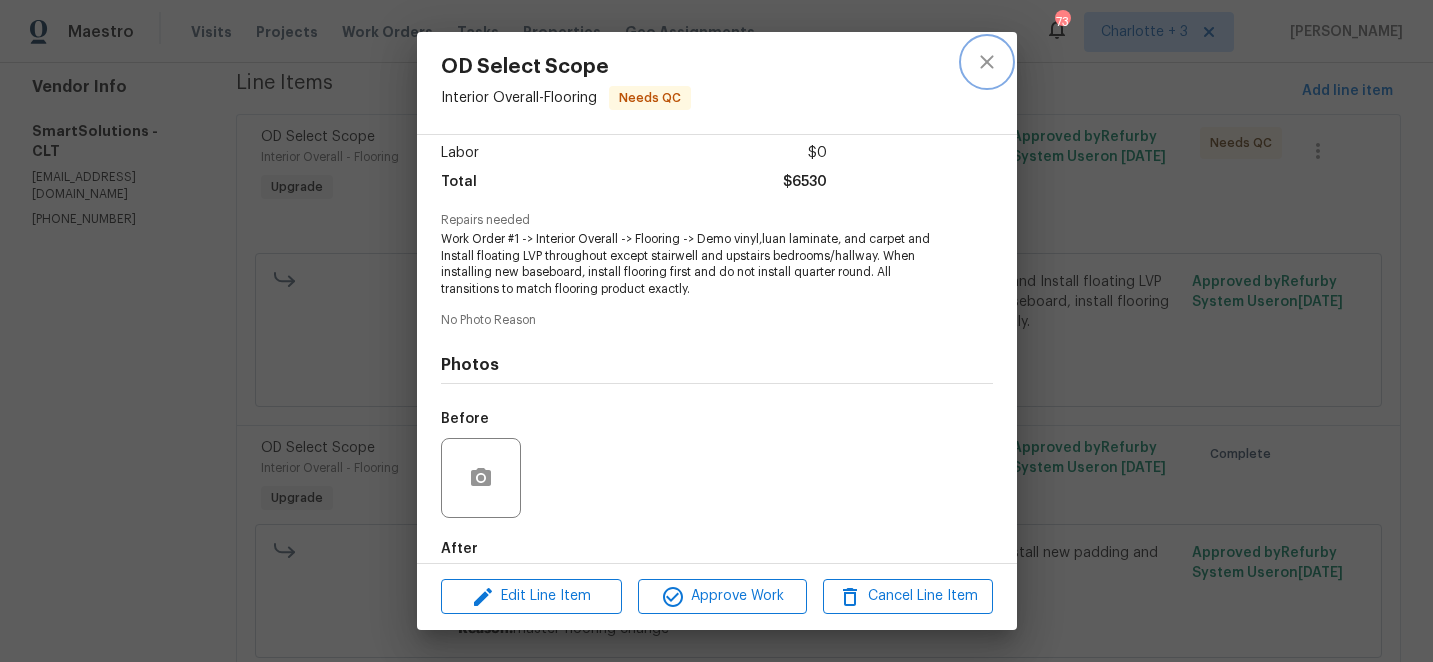 click 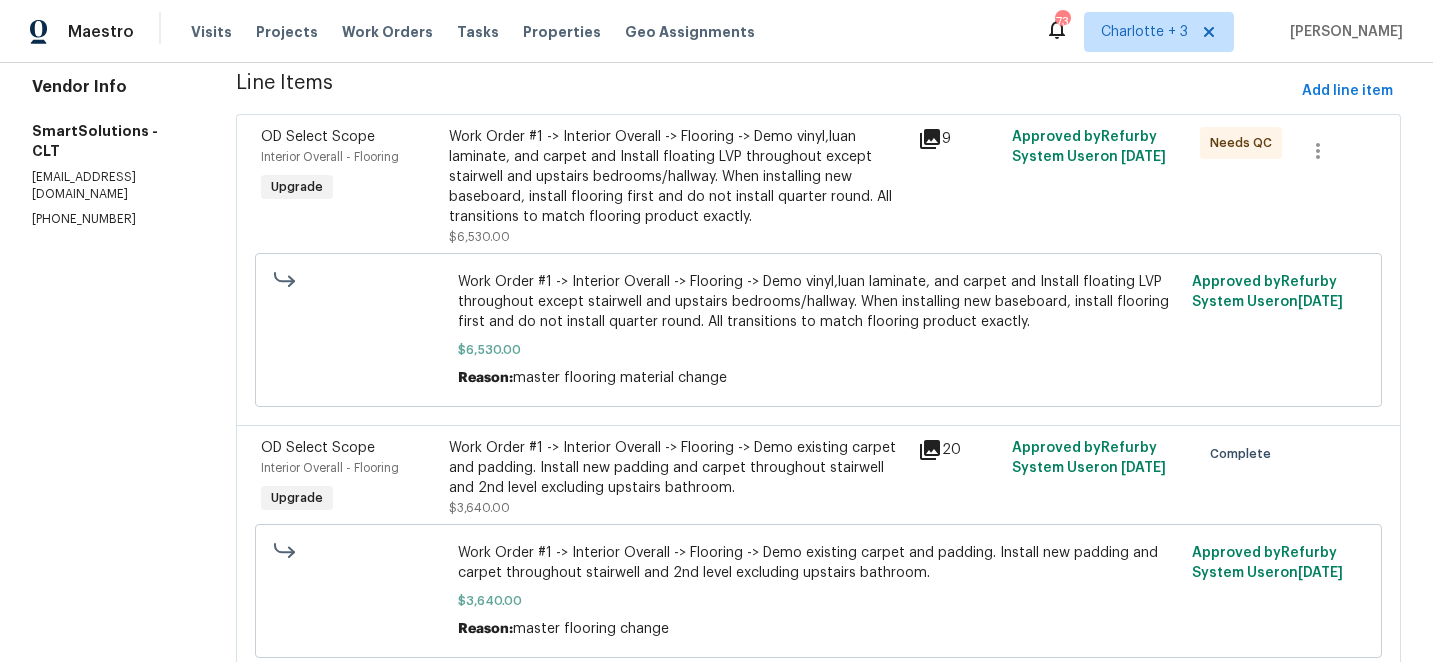 click on "Work Order #1 -> Interior Overall -> Flooring -> Demo vinyl,luan laminate, and carpet and Install floating LVP throughout except stairwell and upstairs bedrooms/hallway. When installing new baseboard, install flooring first and do not install quarter round. All transitions to match flooring product exactly." at bounding box center [678, 177] 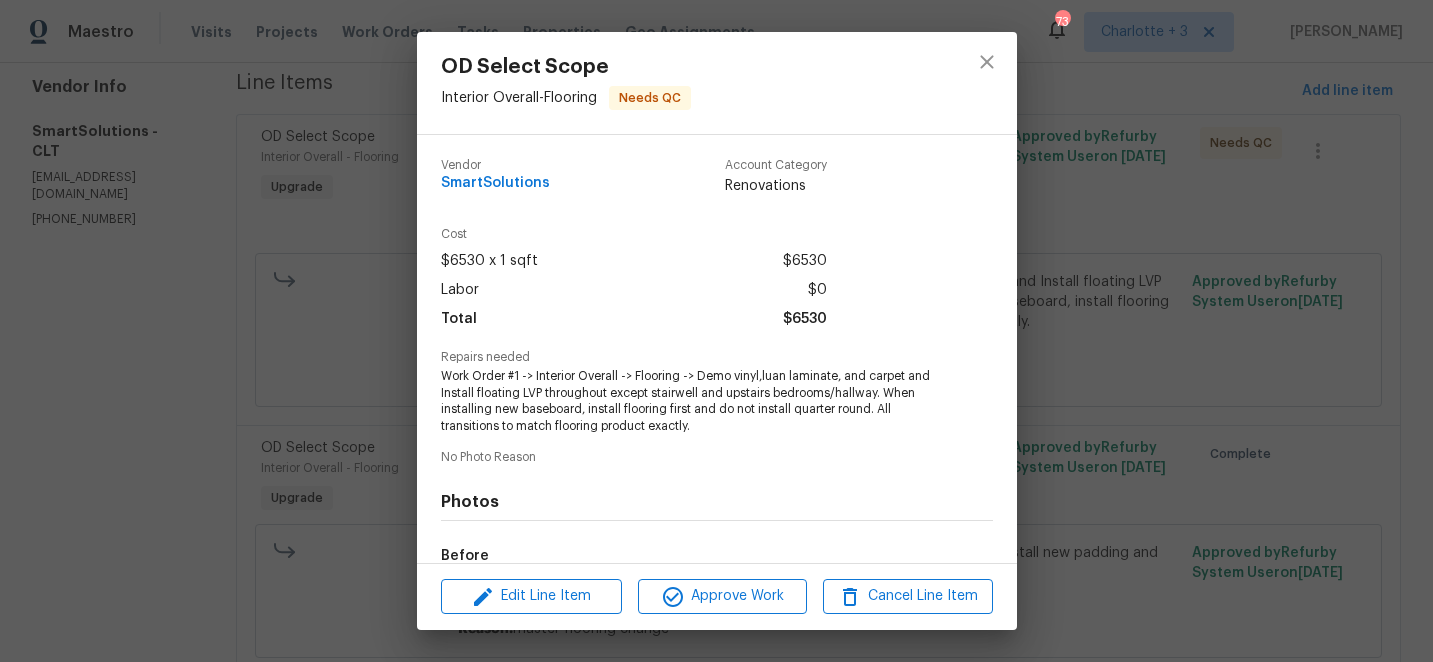 scroll, scrollTop: 242, scrollLeft: 0, axis: vertical 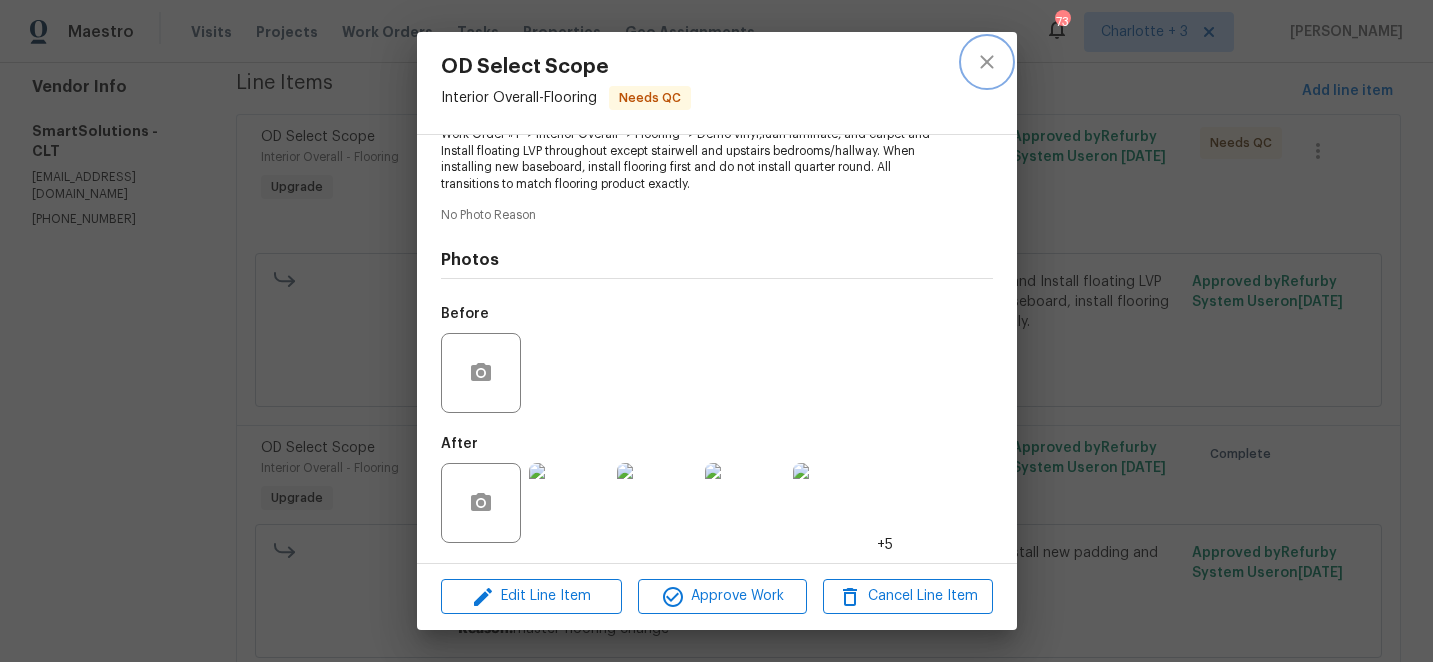 click 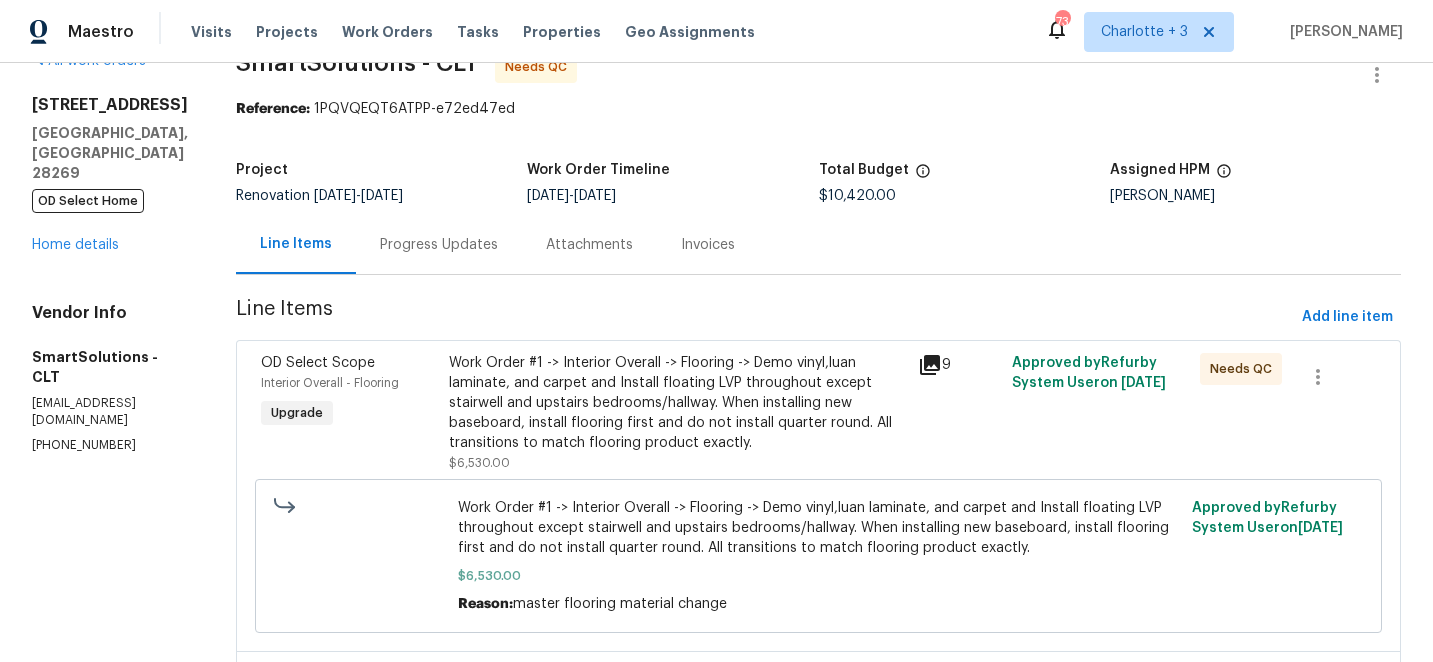 scroll, scrollTop: 45, scrollLeft: 0, axis: vertical 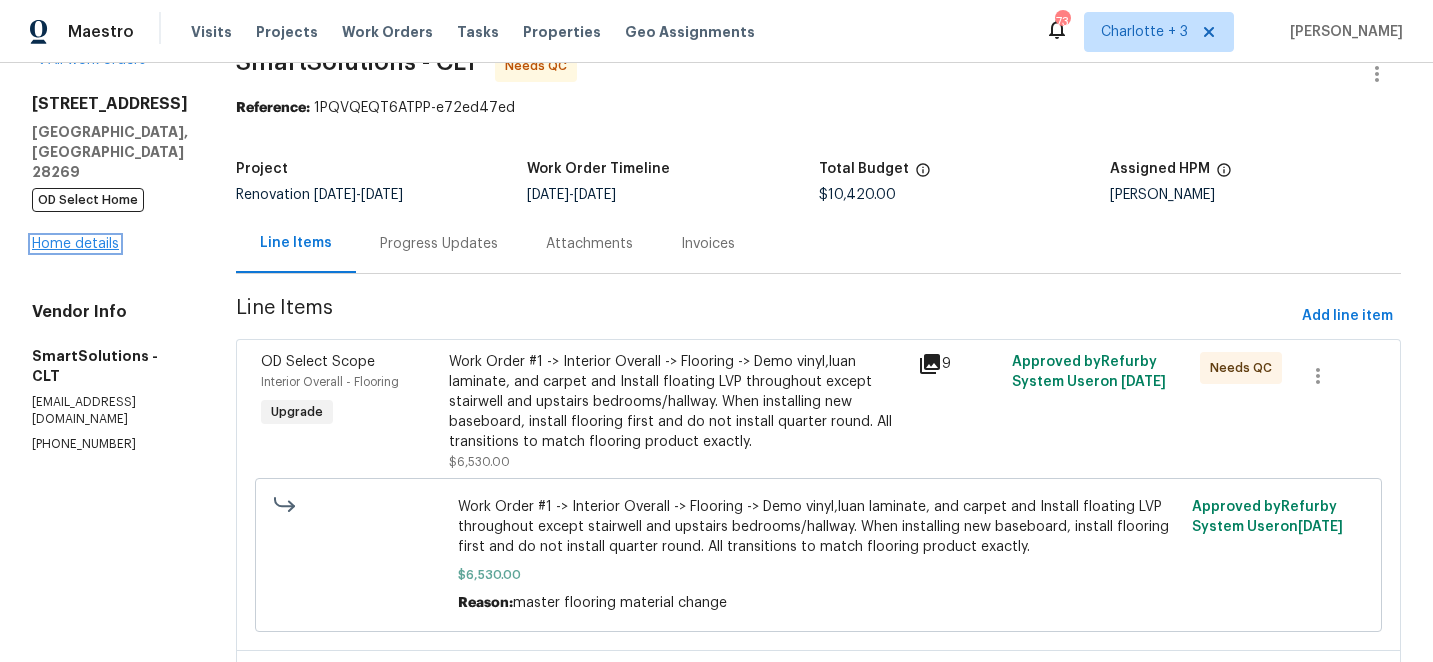 click on "Home details" at bounding box center (75, 244) 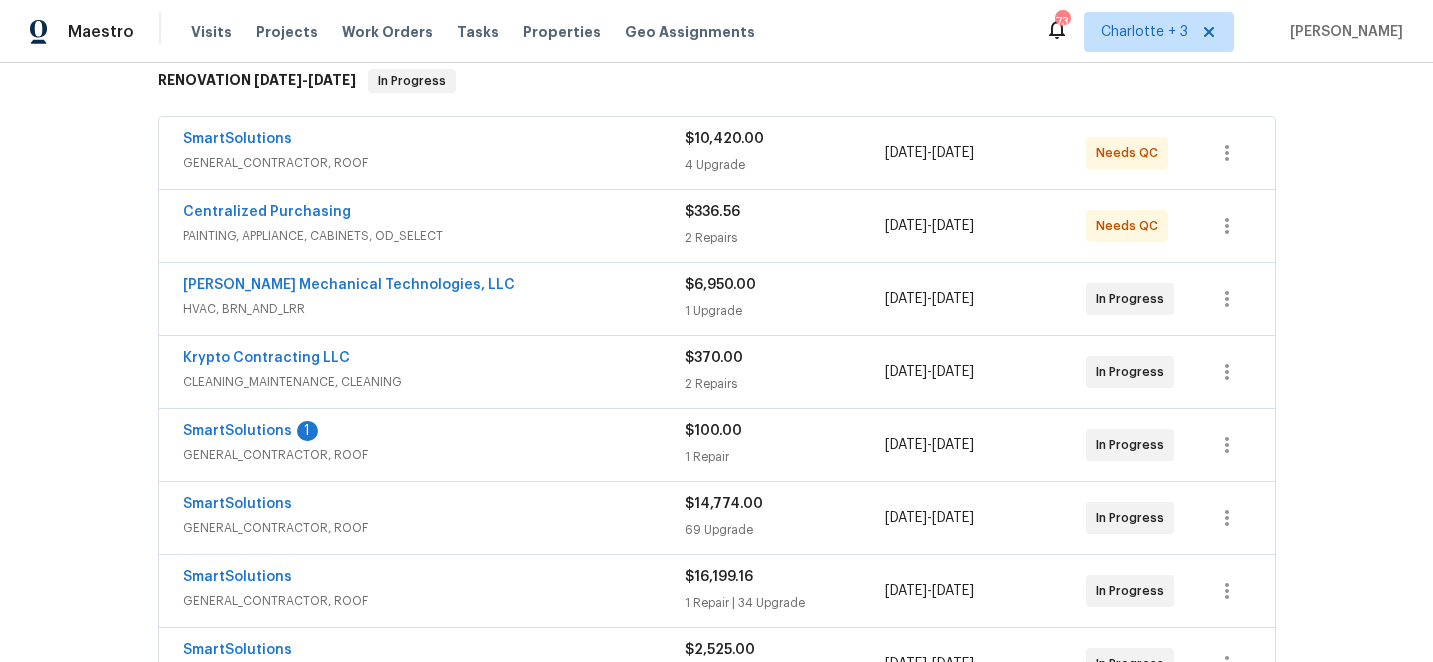 scroll, scrollTop: 289, scrollLeft: 0, axis: vertical 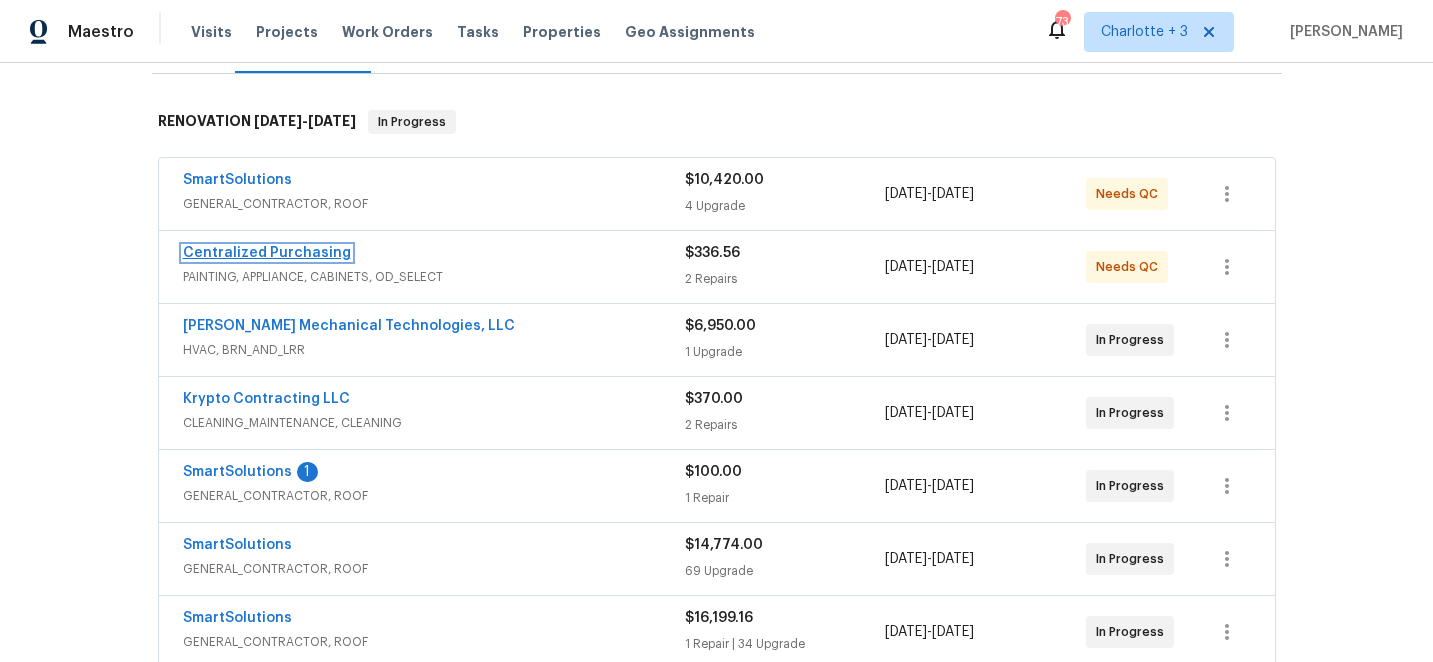 click on "Centralized Purchasing" at bounding box center [267, 253] 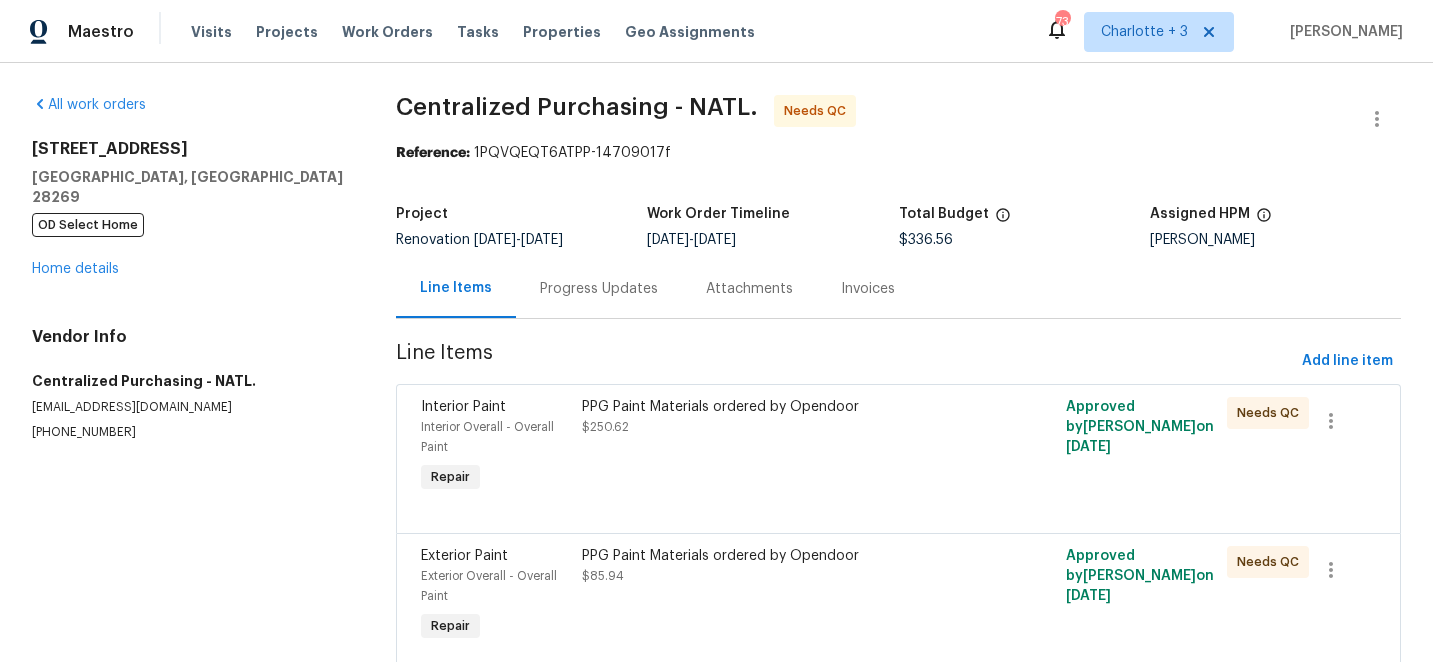 click on "PPG Paint Materials ordered by Opendoor" at bounding box center (777, 407) 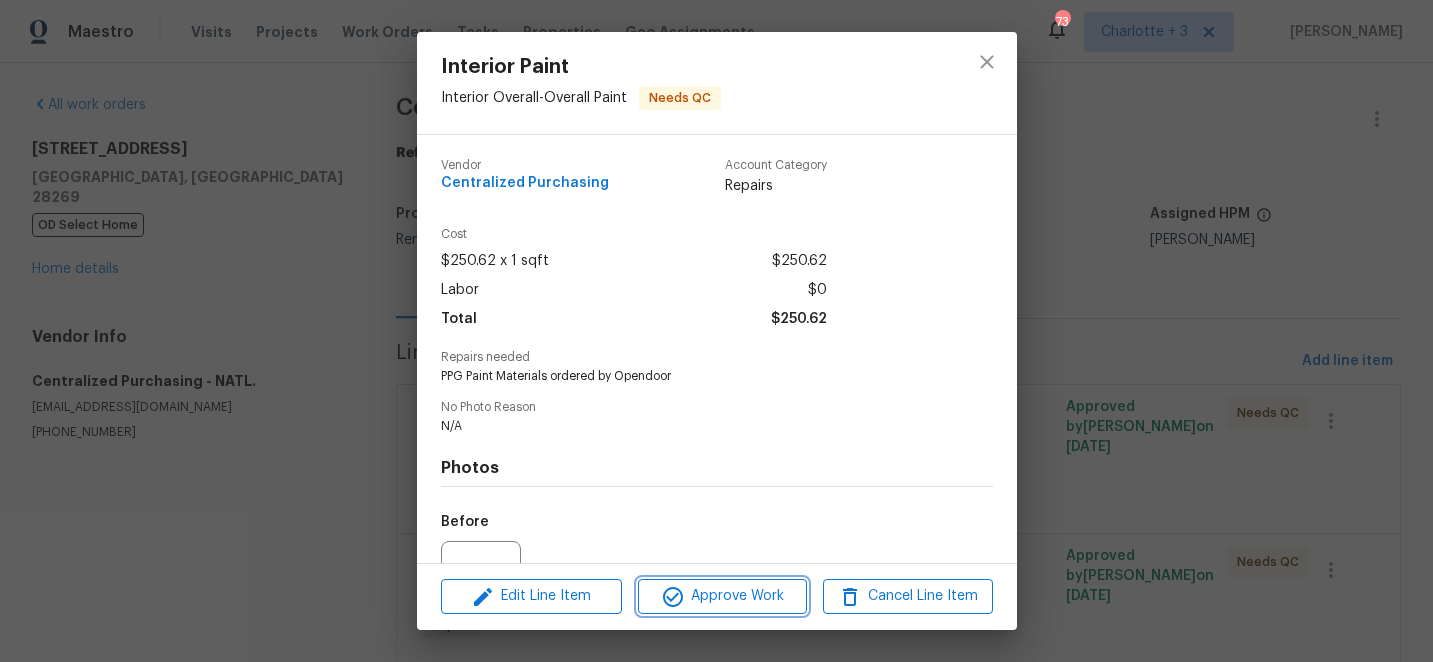 click on "Approve Work" at bounding box center [722, 596] 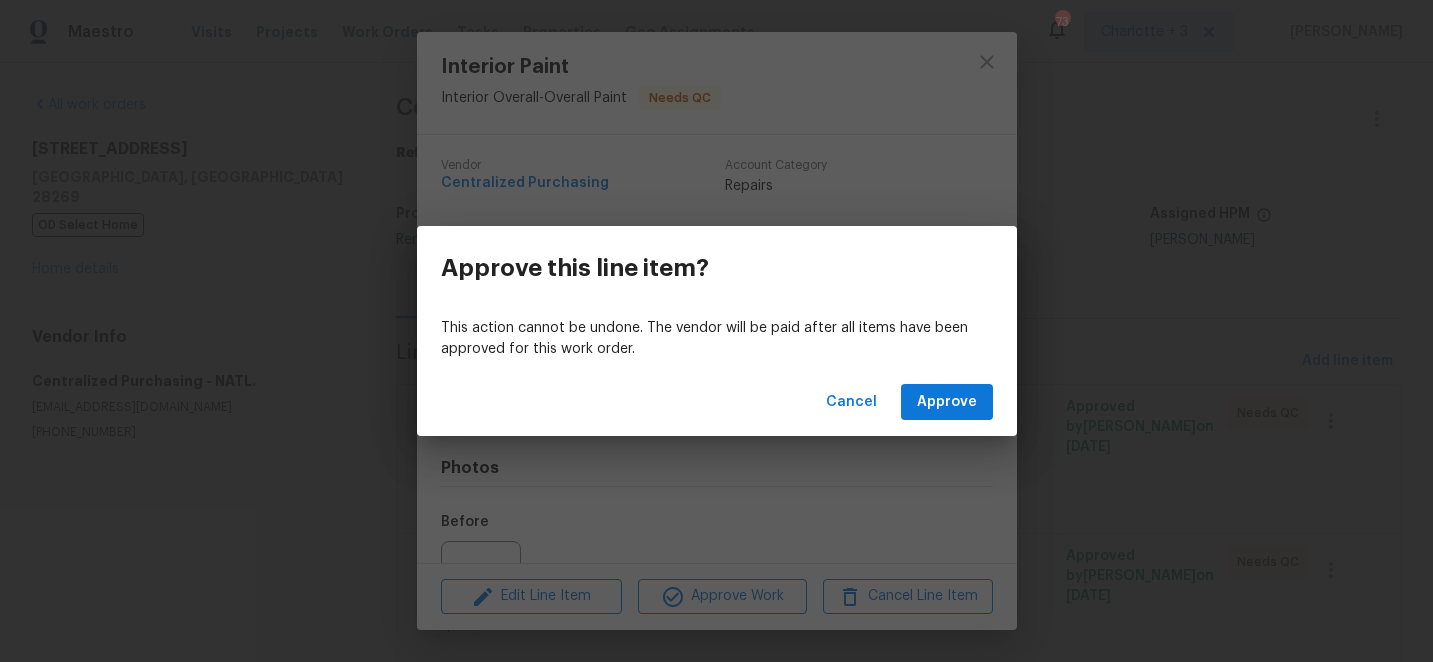 click on "Cancel Approve" at bounding box center (717, 402) 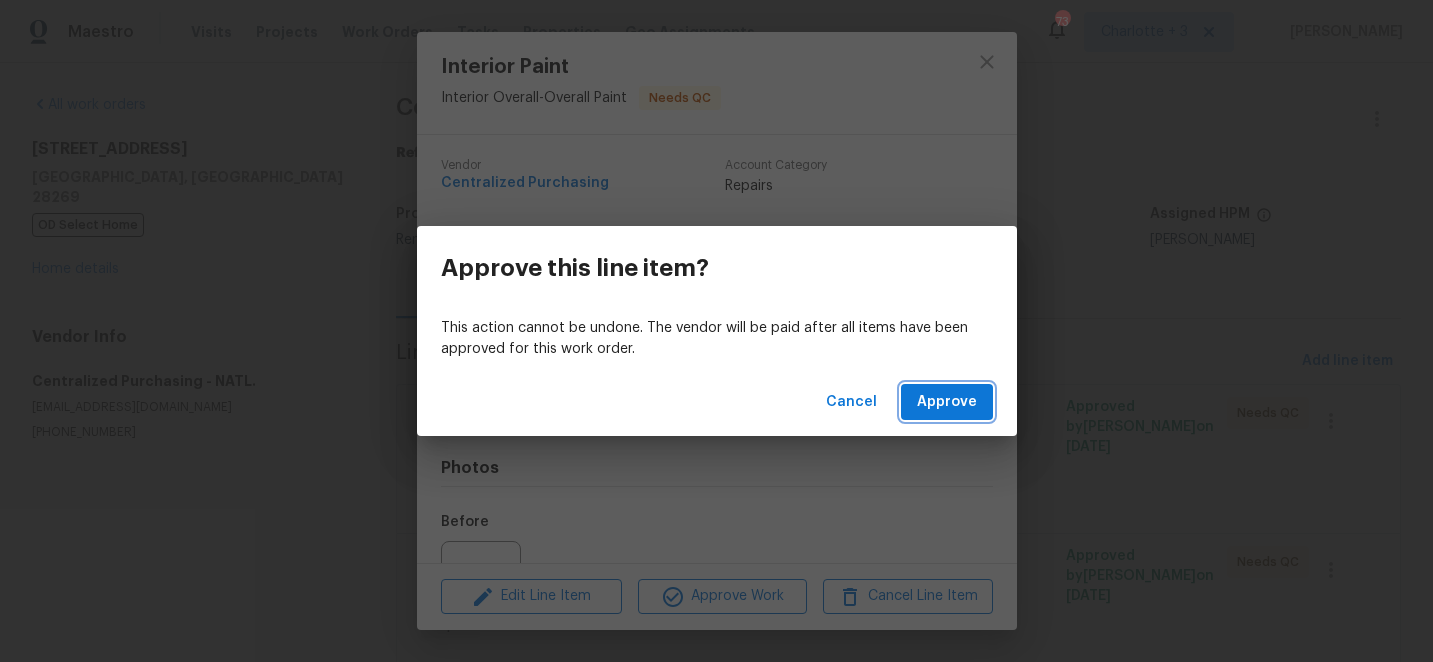 click on "Approve" at bounding box center (947, 402) 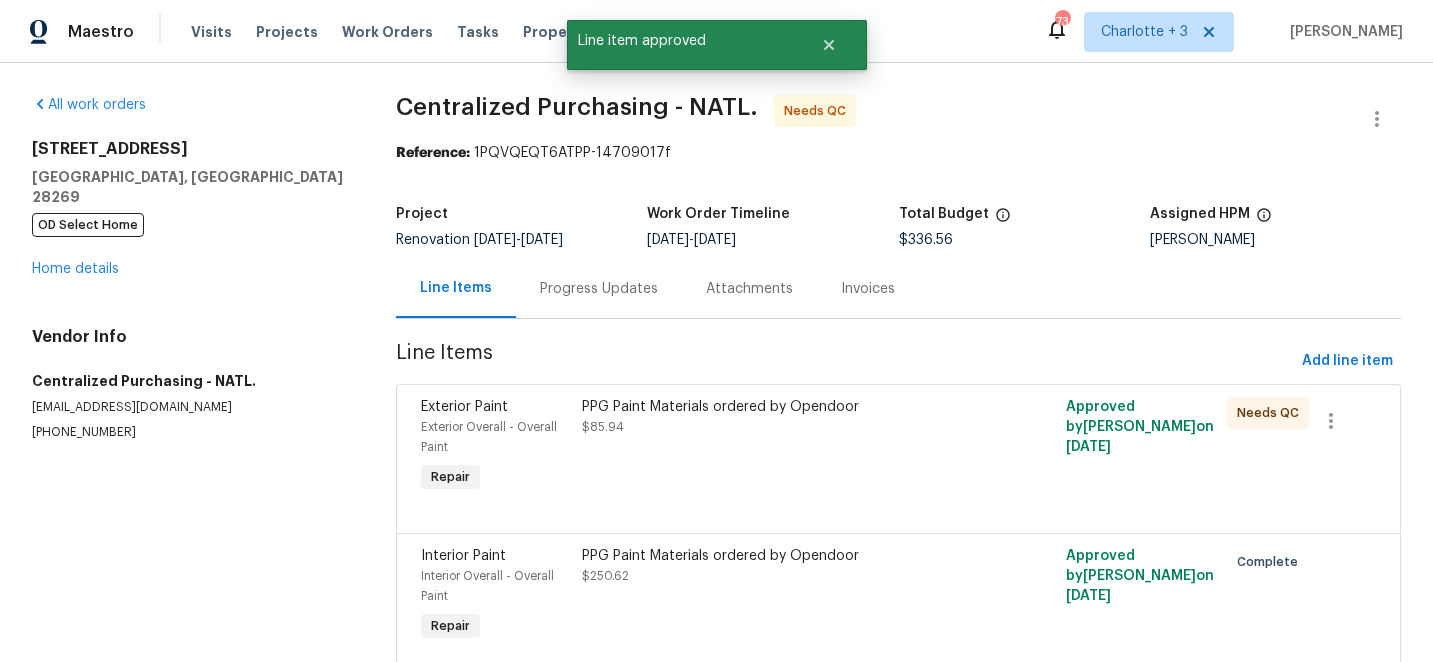 click on "PPG Paint Materials ordered by Opendoor" at bounding box center [777, 407] 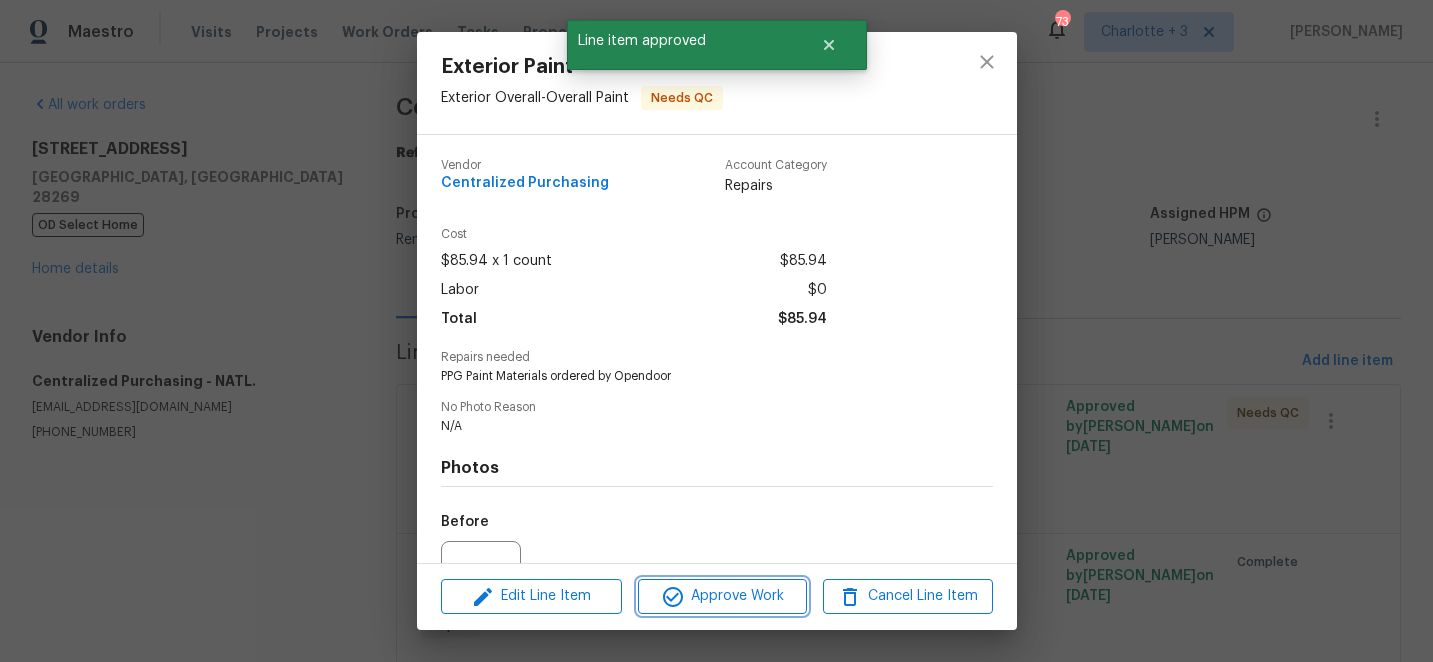click on "Approve Work" at bounding box center [722, 596] 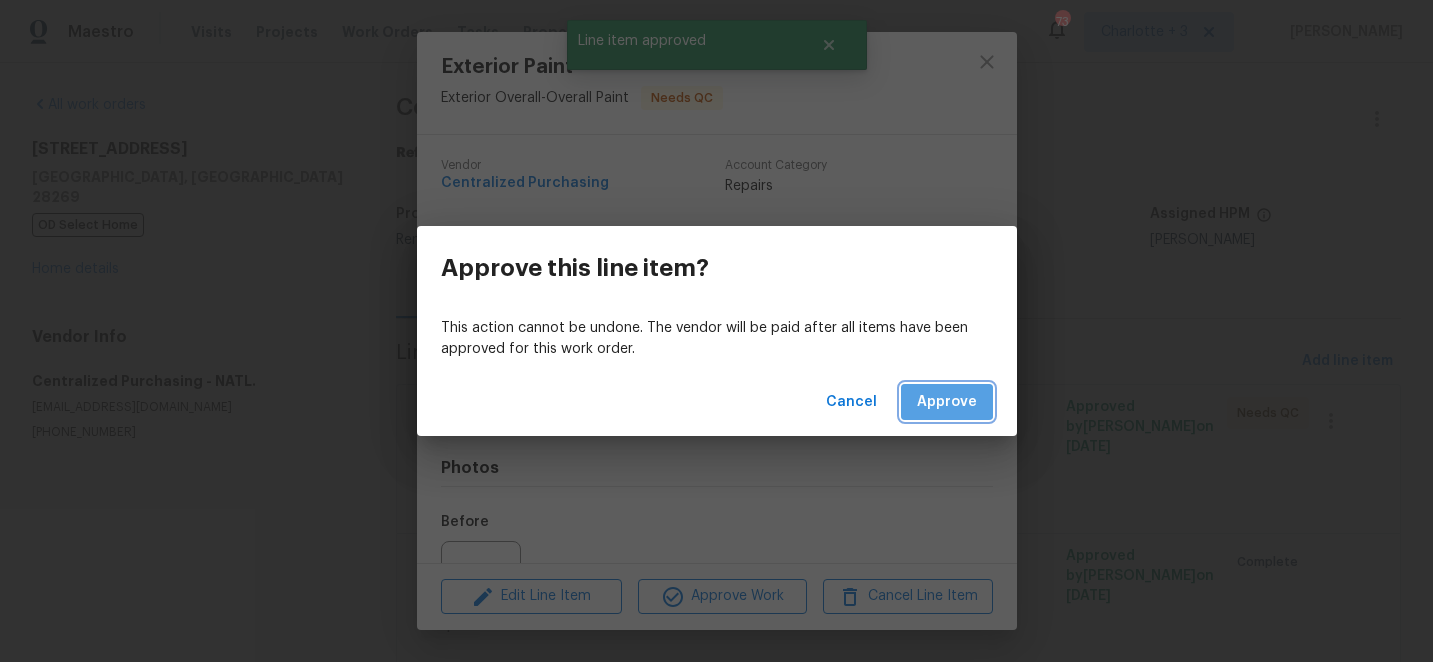 click on "Approve" at bounding box center (947, 402) 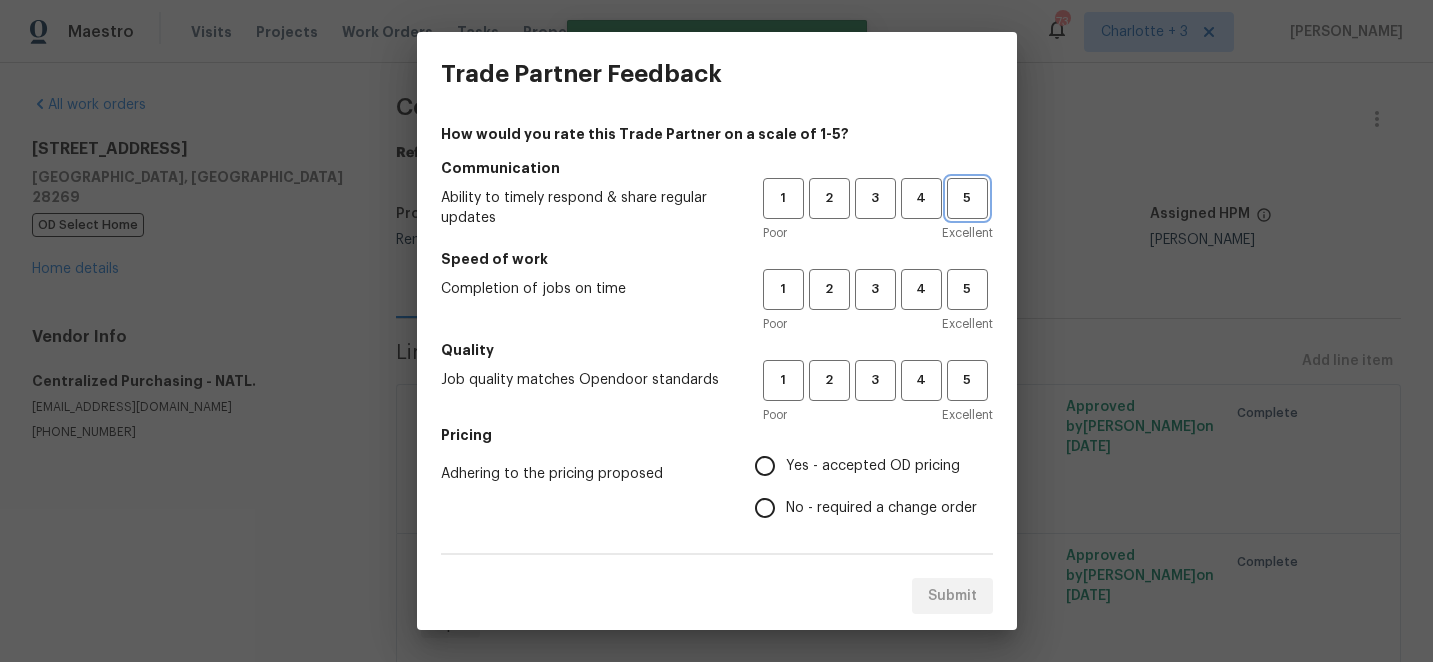 click on "5" at bounding box center (967, 198) 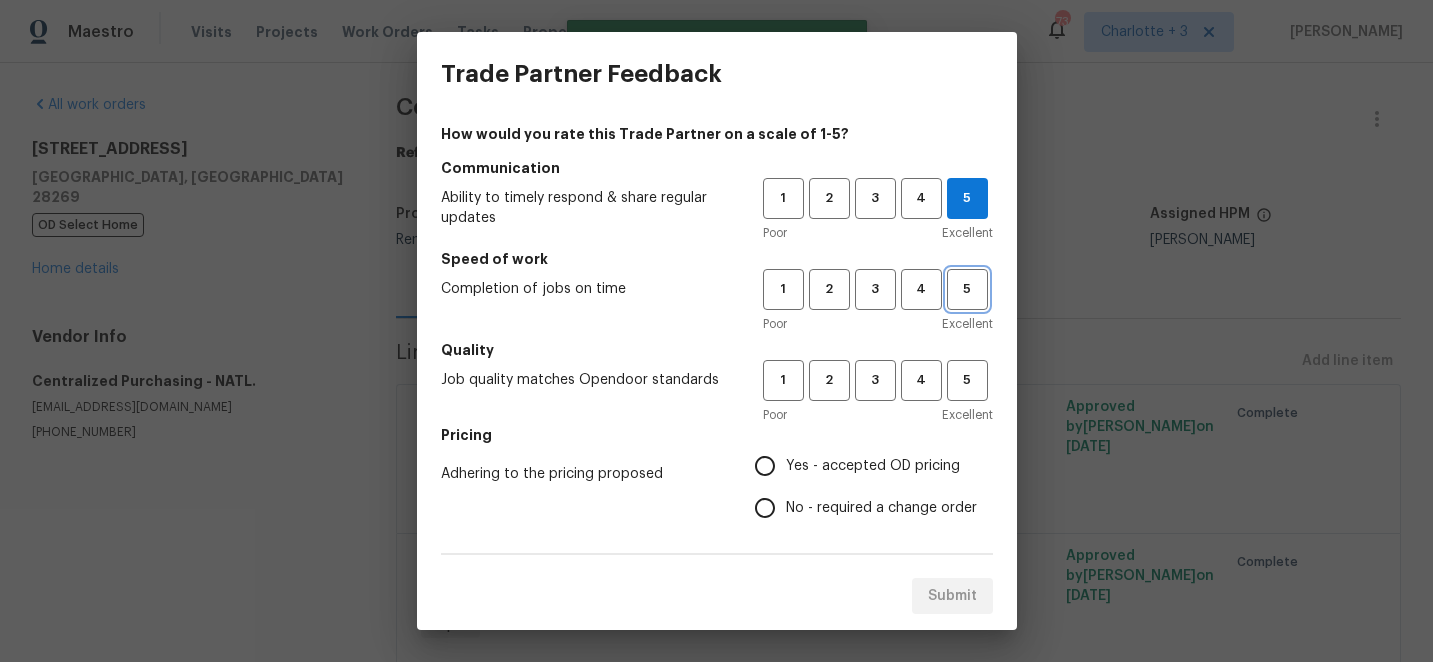 click on "5" at bounding box center (967, 289) 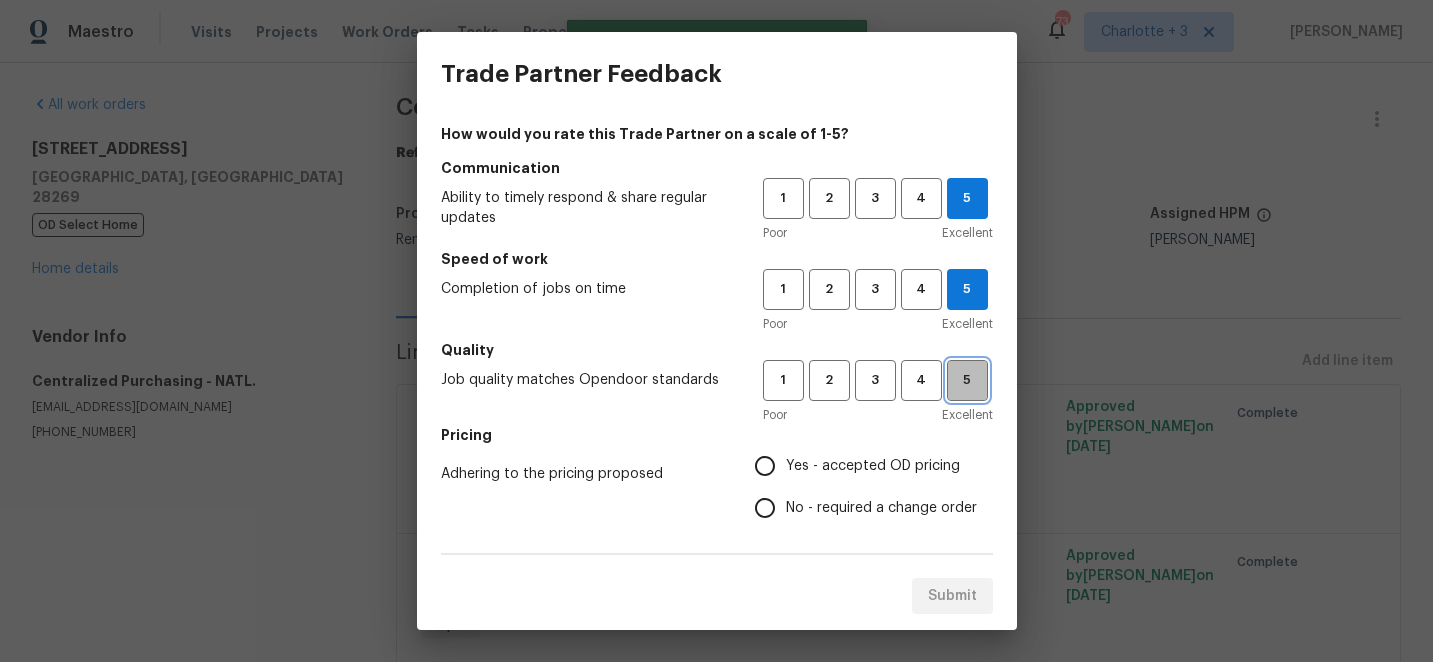 click on "5" at bounding box center (967, 380) 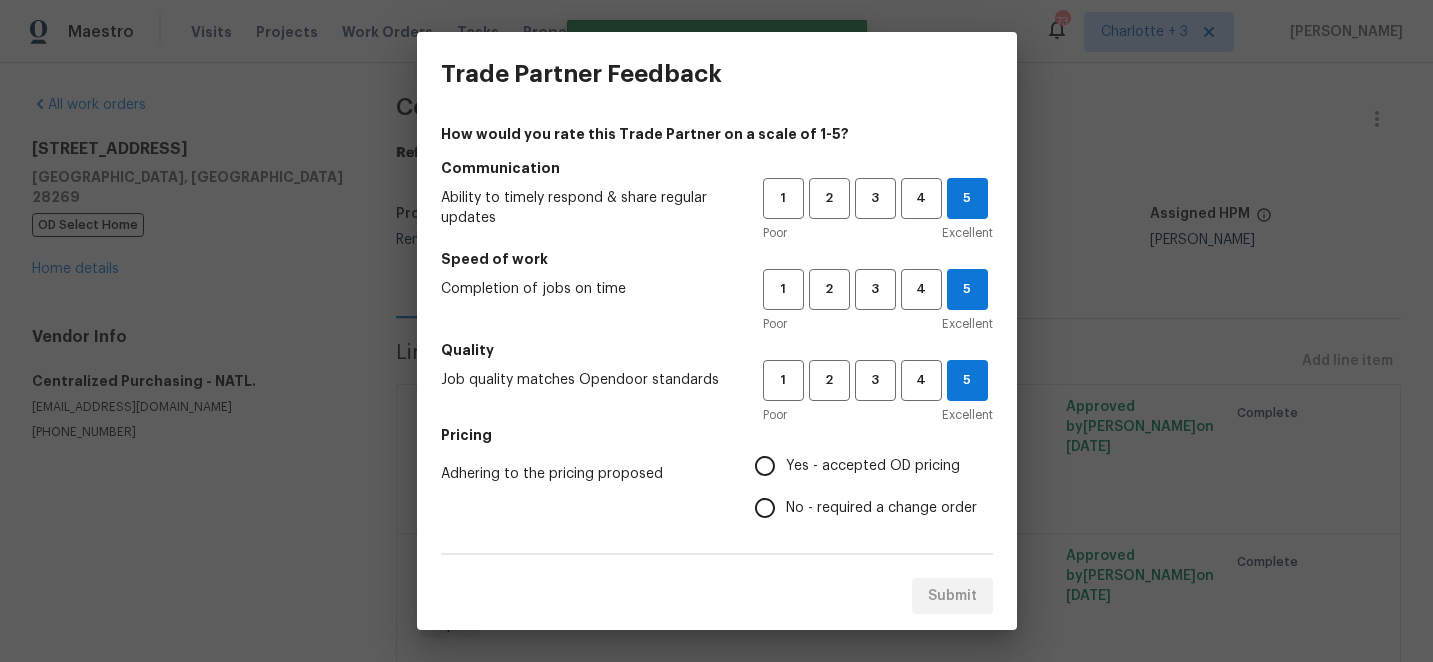 click on "Yes - accepted OD pricing" at bounding box center [765, 466] 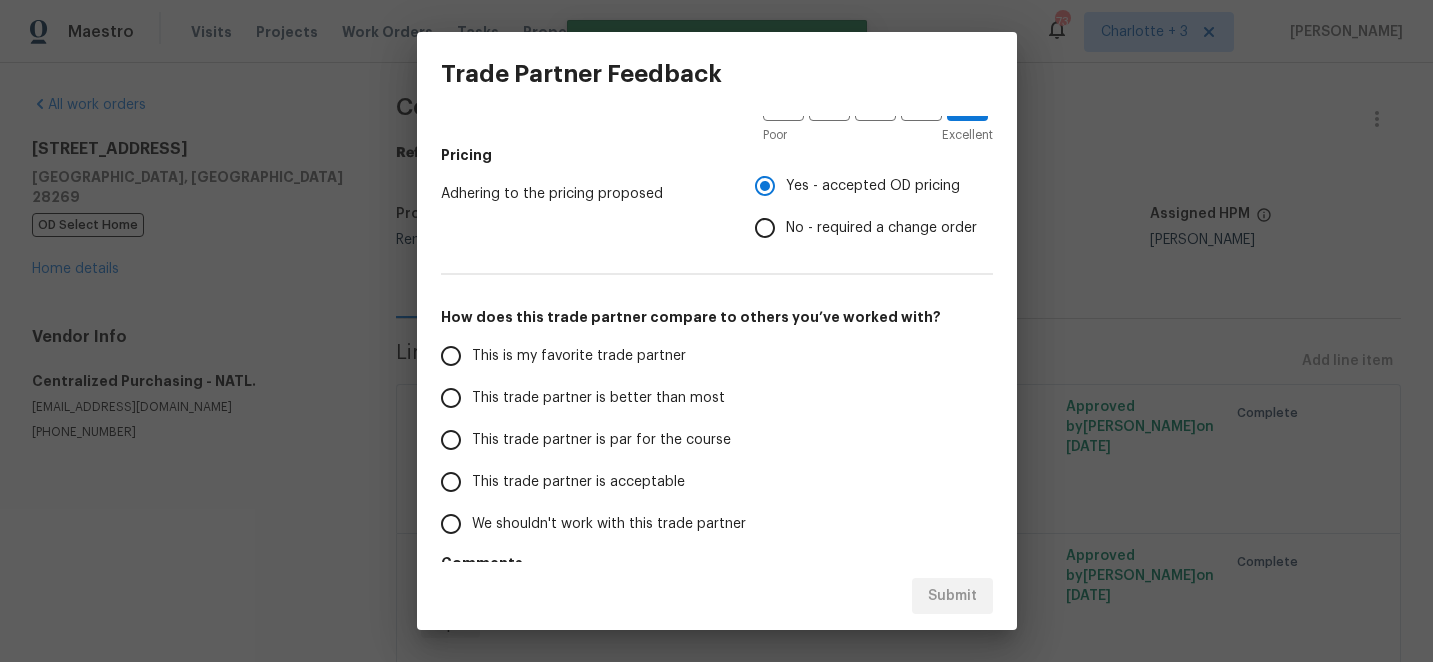scroll, scrollTop: 353, scrollLeft: 0, axis: vertical 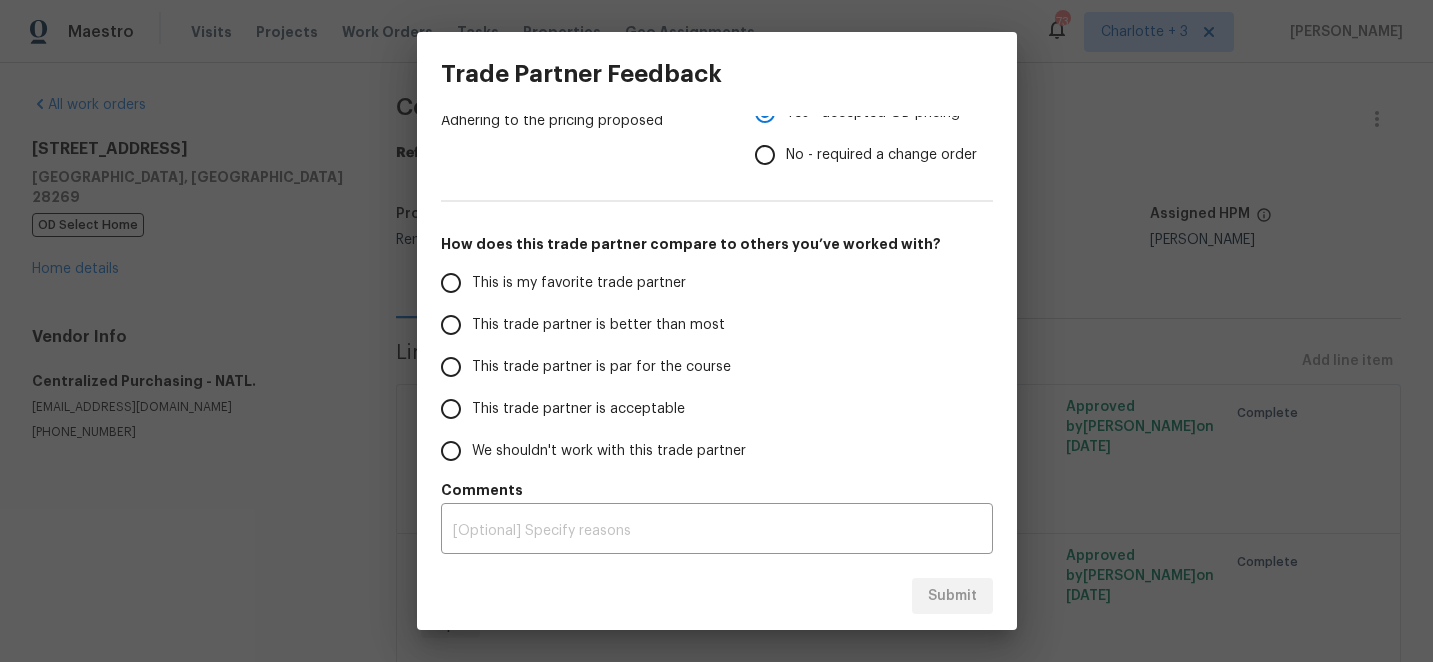 click on "This is my favorite trade partner" at bounding box center [451, 283] 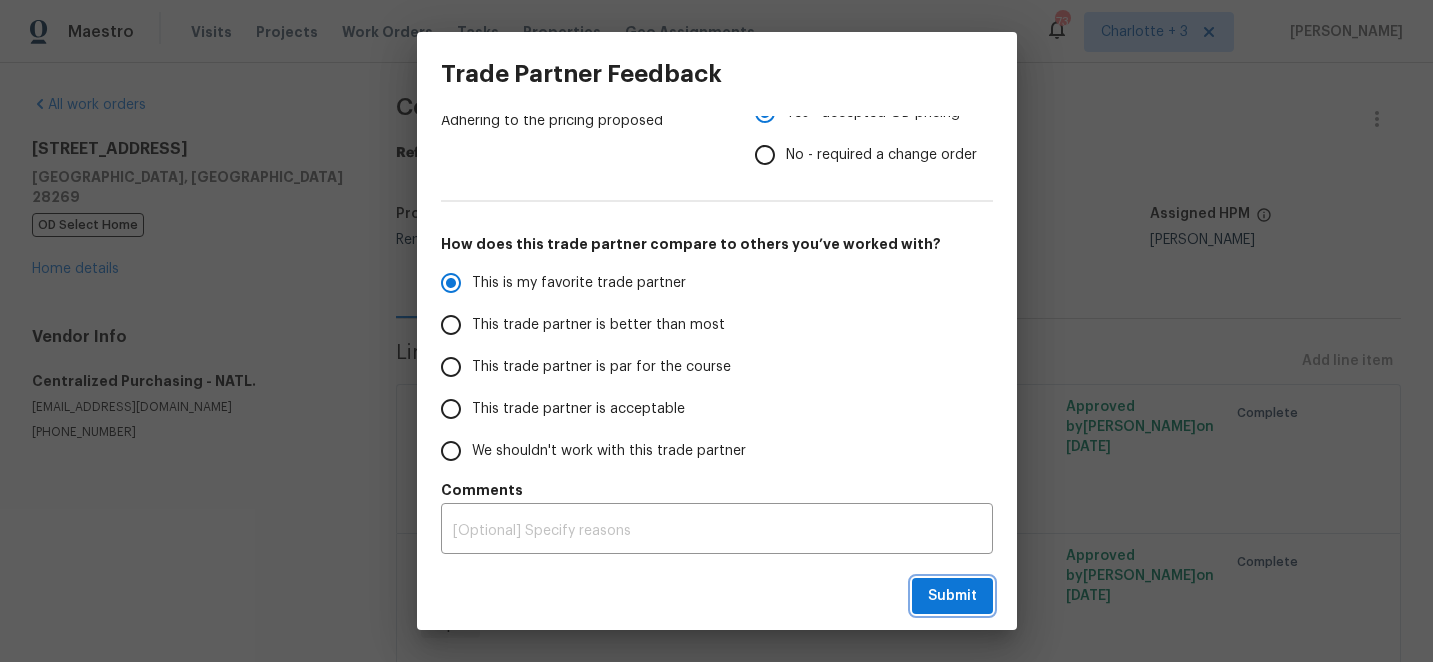 click on "Submit" at bounding box center [952, 596] 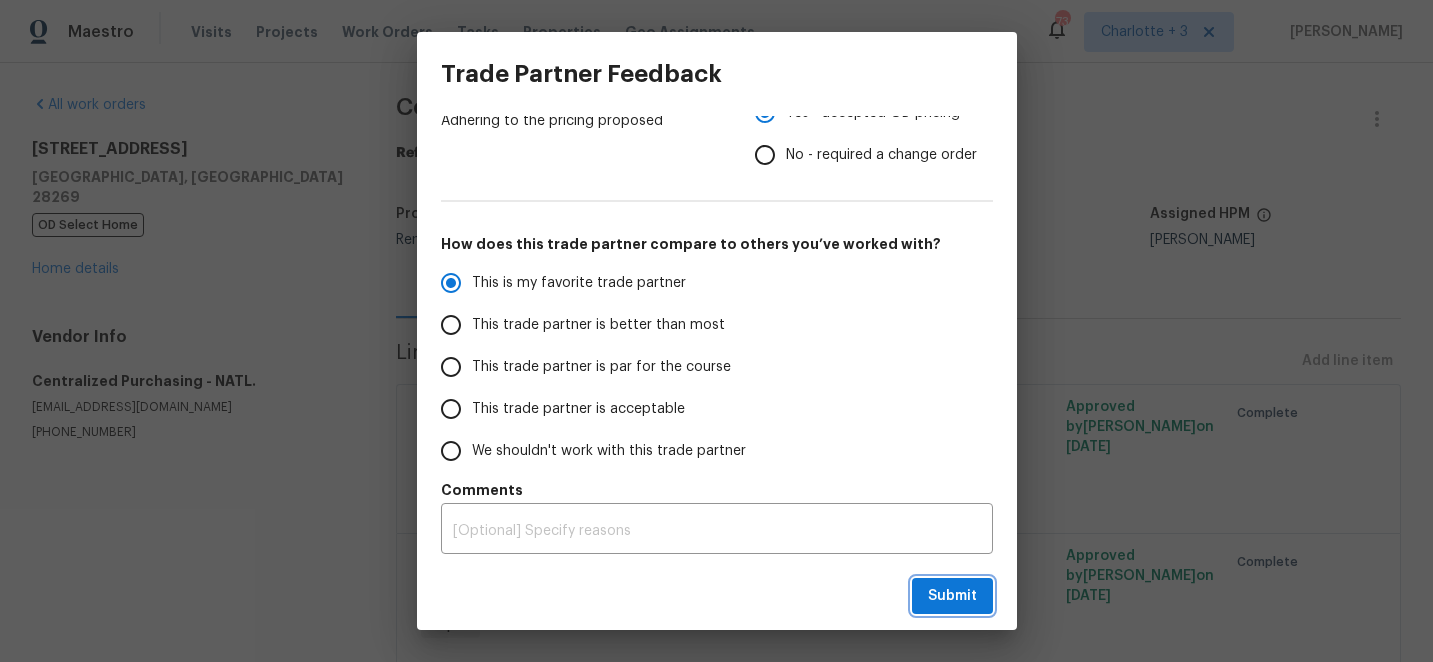 radio on "true" 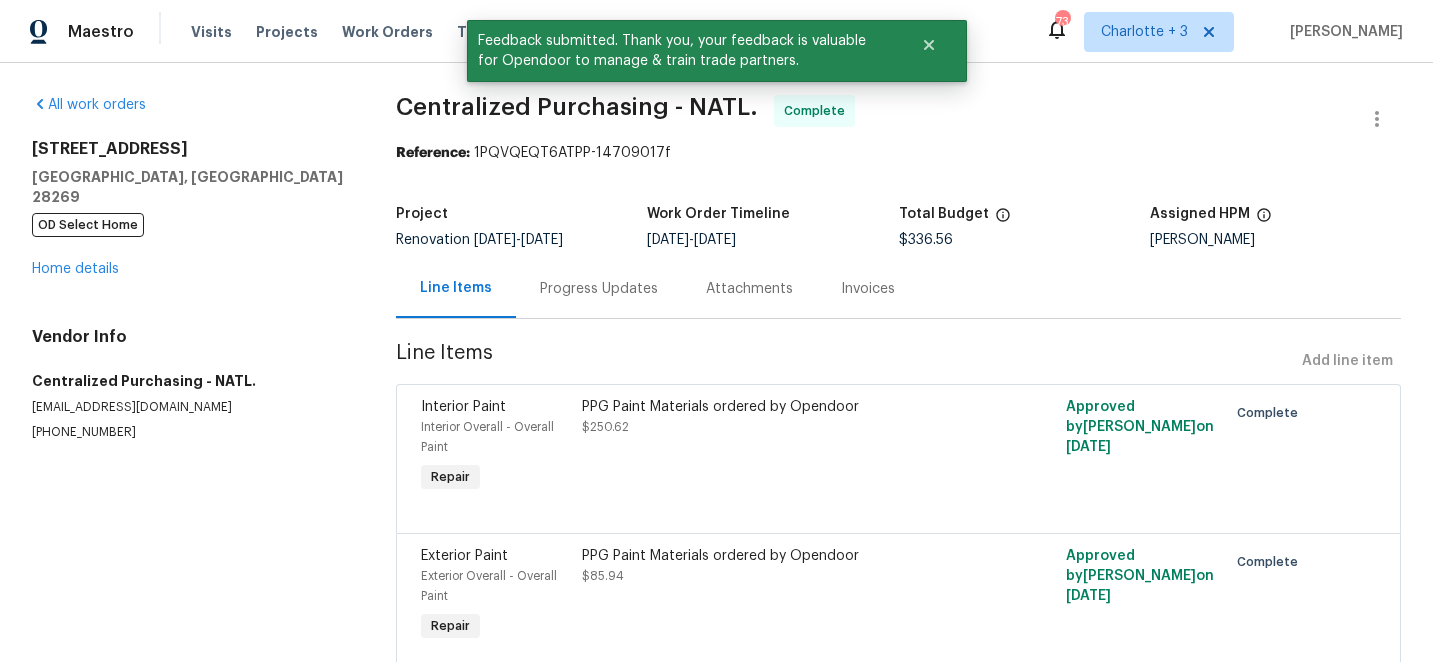 click on "[STREET_ADDRESS] OD Select Home Home details" at bounding box center (190, 209) 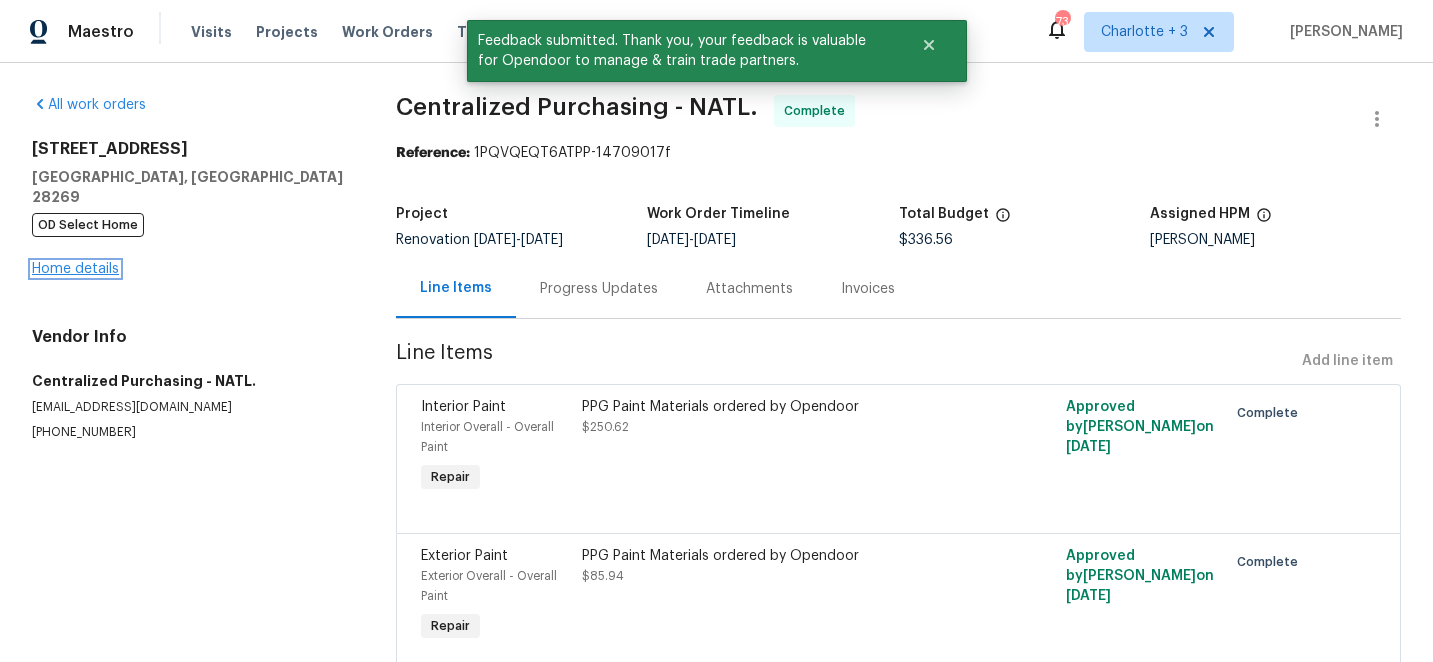 click on "Home details" at bounding box center (75, 269) 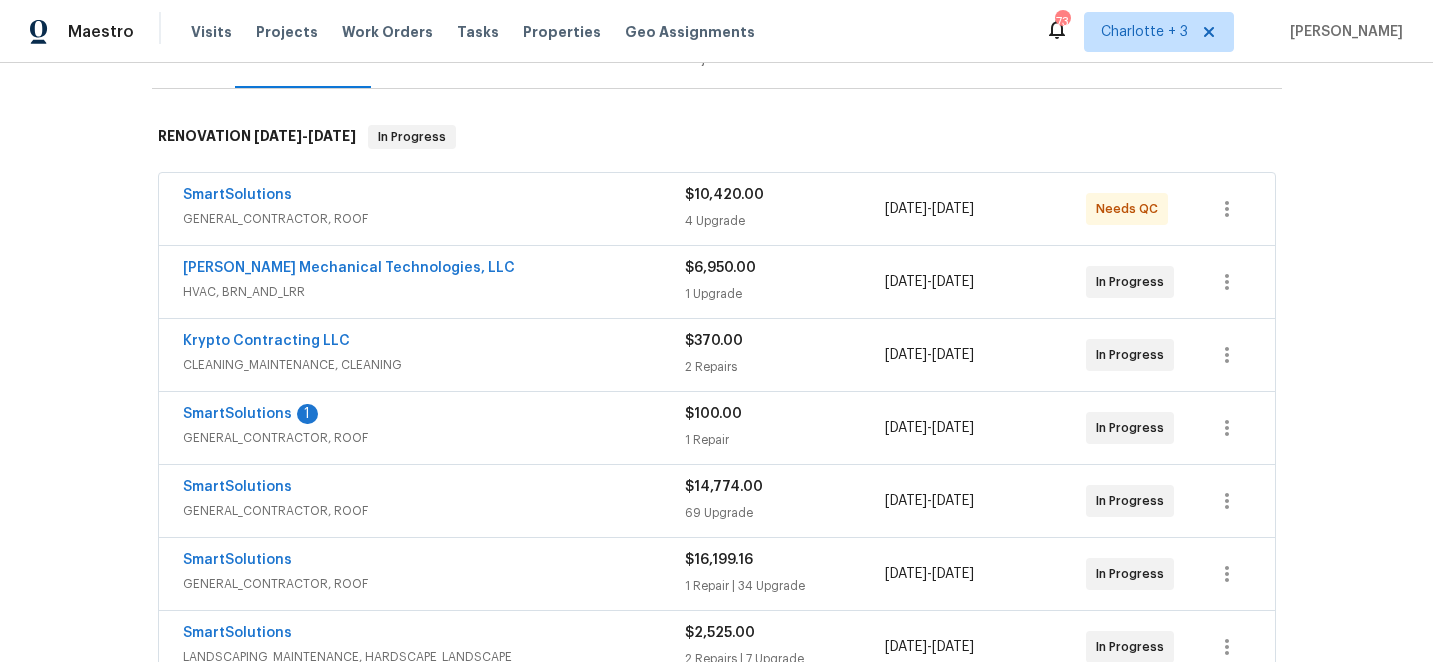 scroll, scrollTop: 270, scrollLeft: 0, axis: vertical 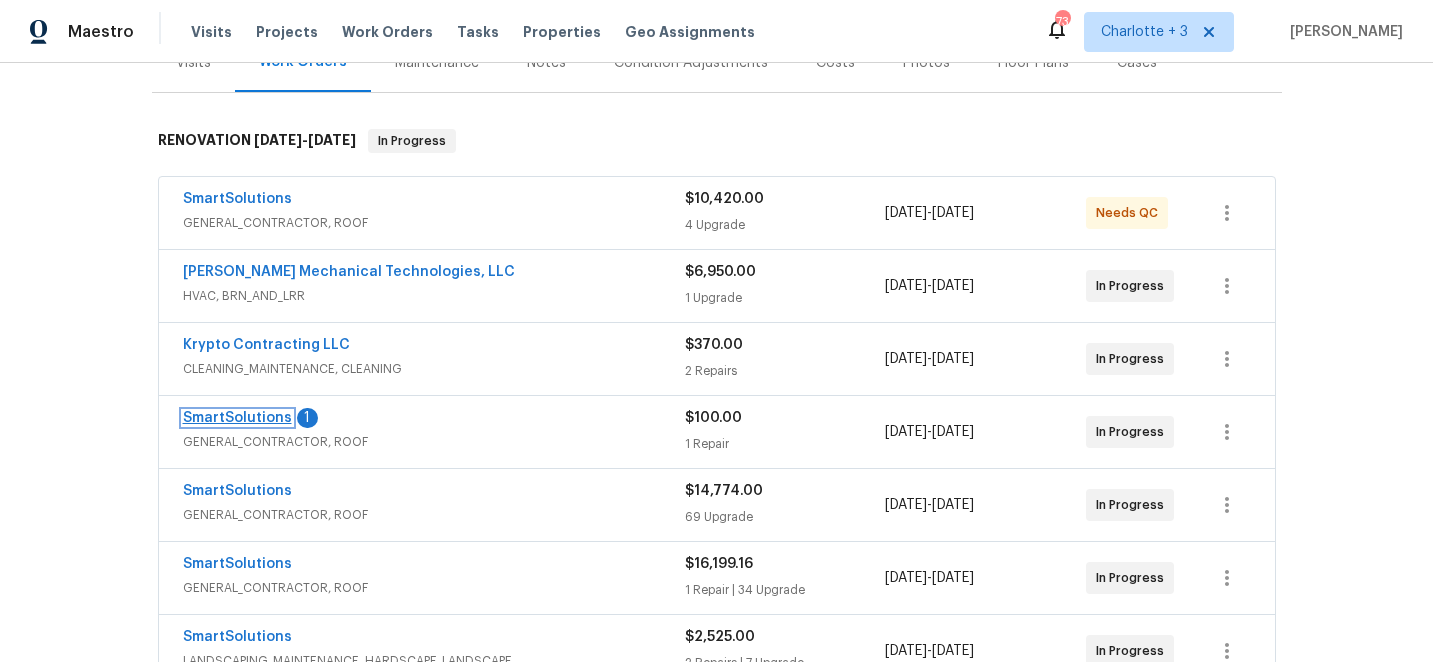click on "SmartSolutions" at bounding box center (237, 418) 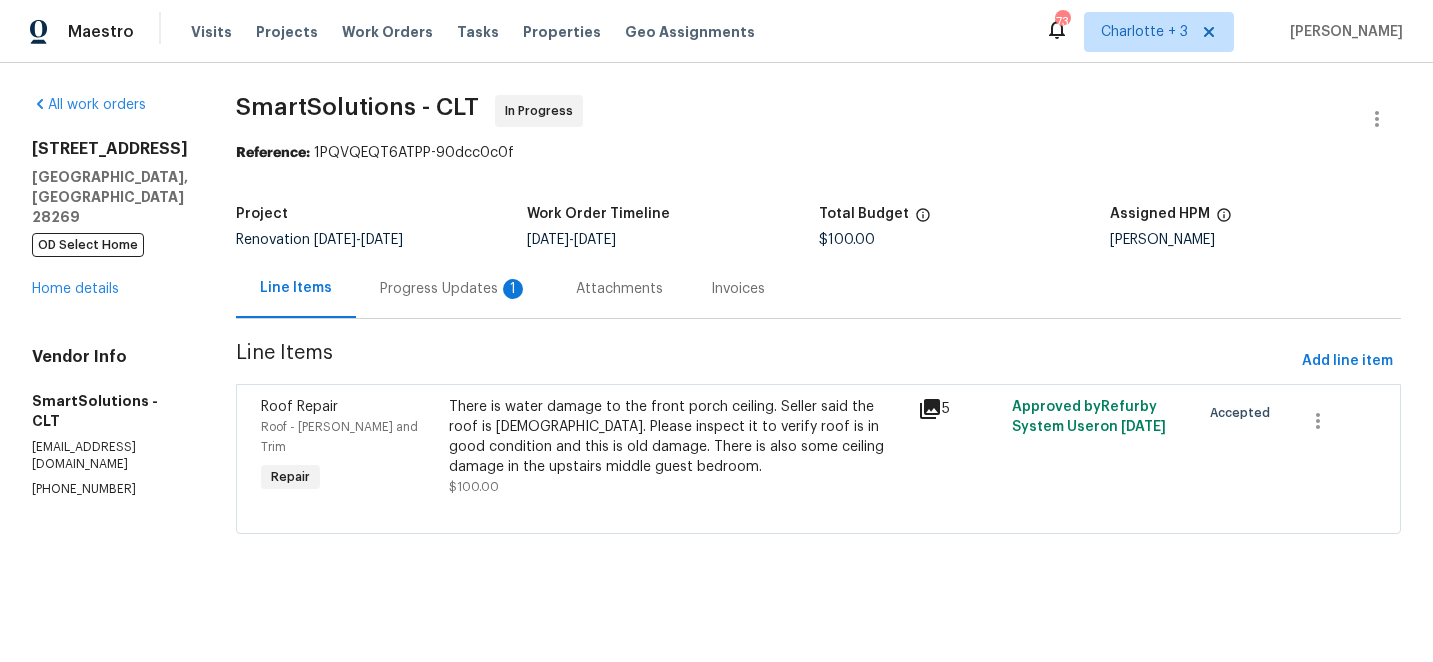 click on "Progress Updates 1" at bounding box center (454, 289) 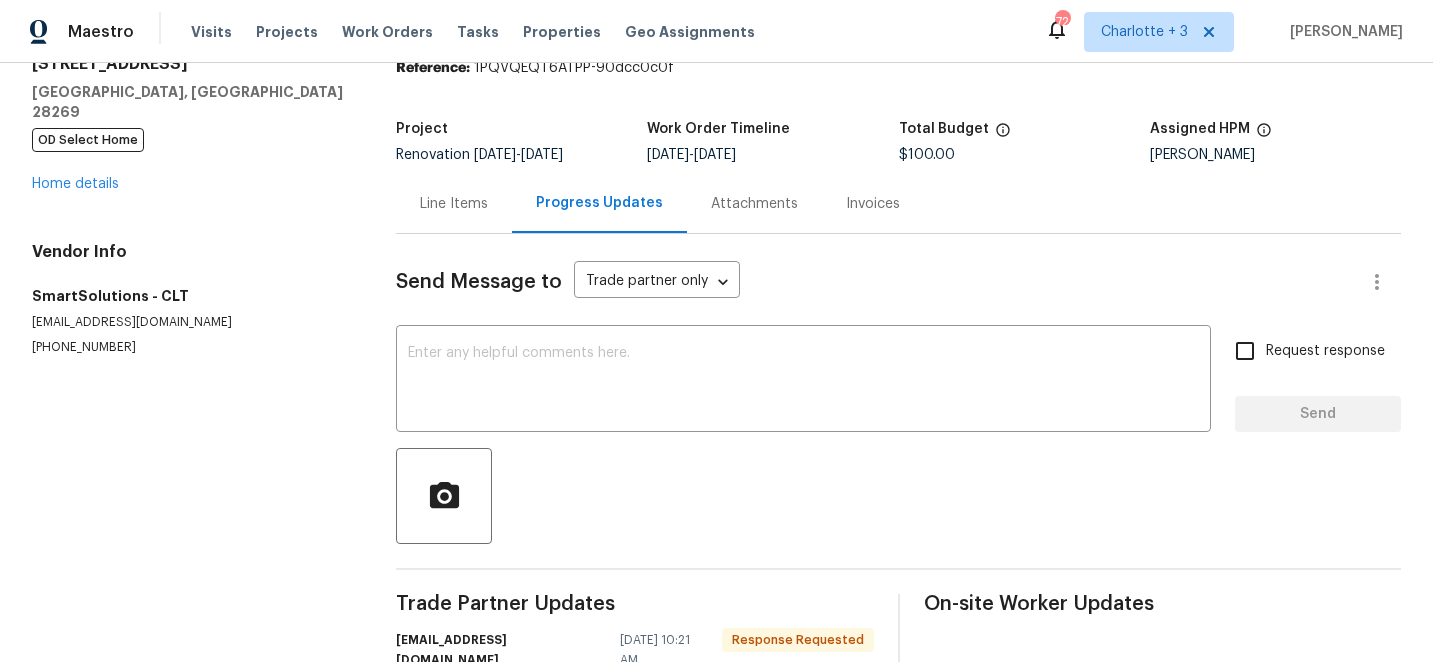 scroll, scrollTop: 237, scrollLeft: 0, axis: vertical 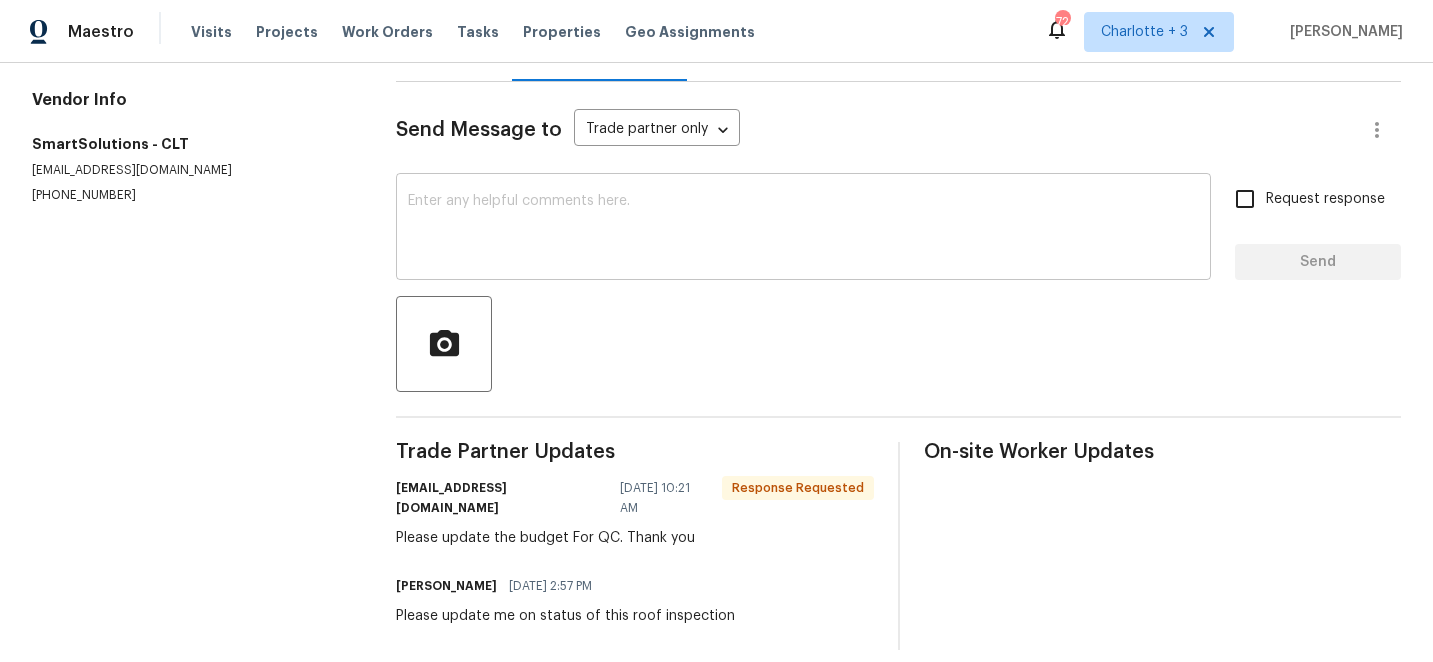 click at bounding box center [803, 229] 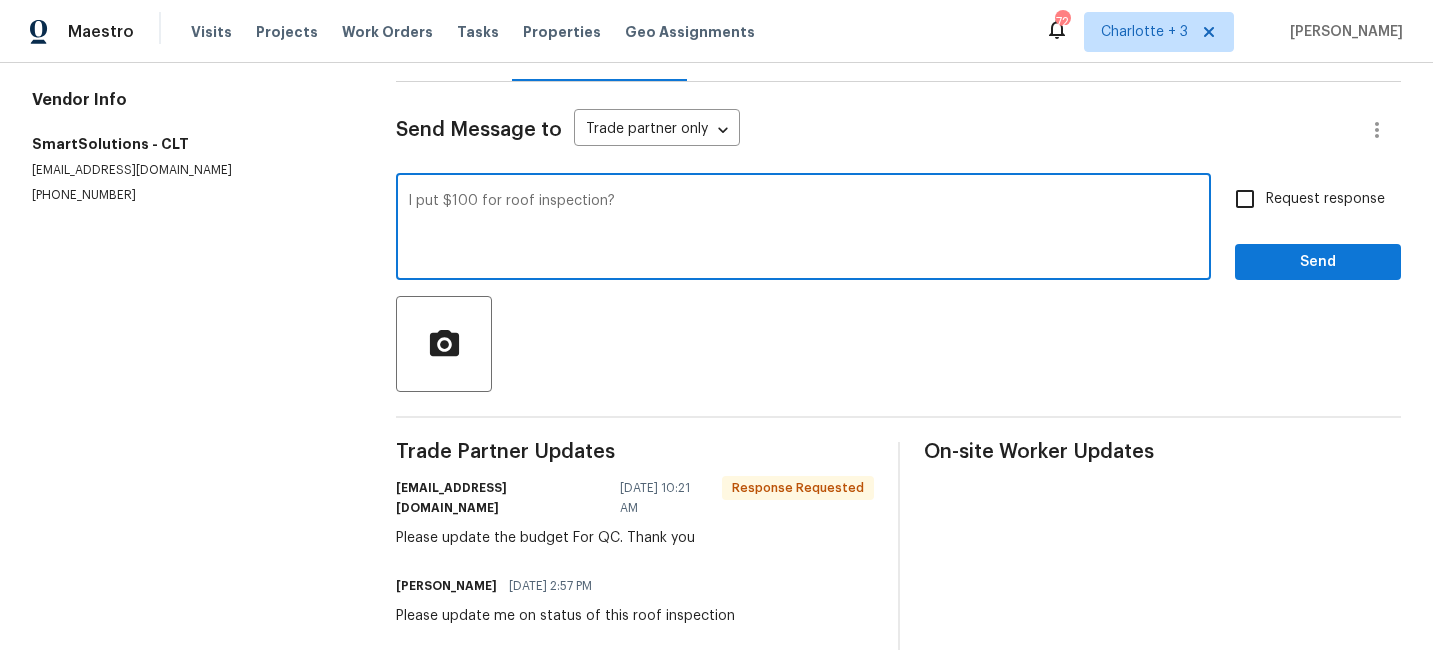 type on "I put $100 for roof inspection?" 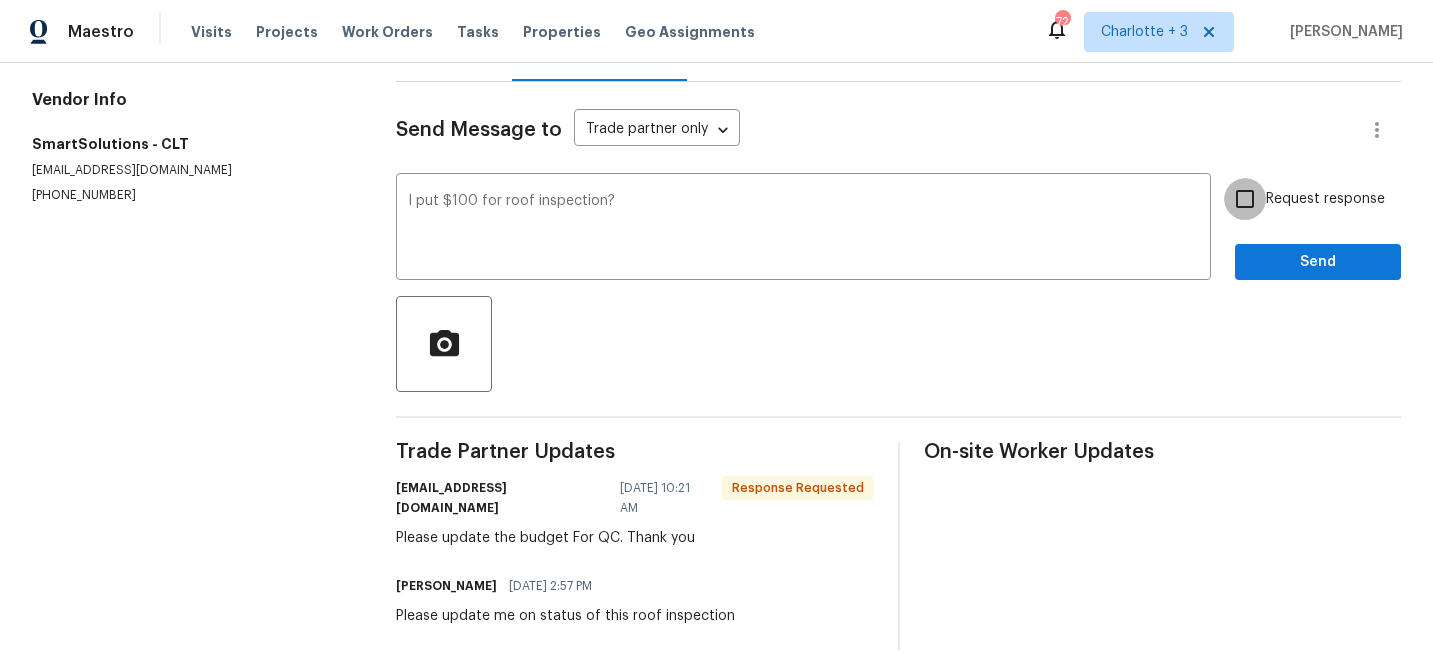 click on "Request response" at bounding box center (1245, 199) 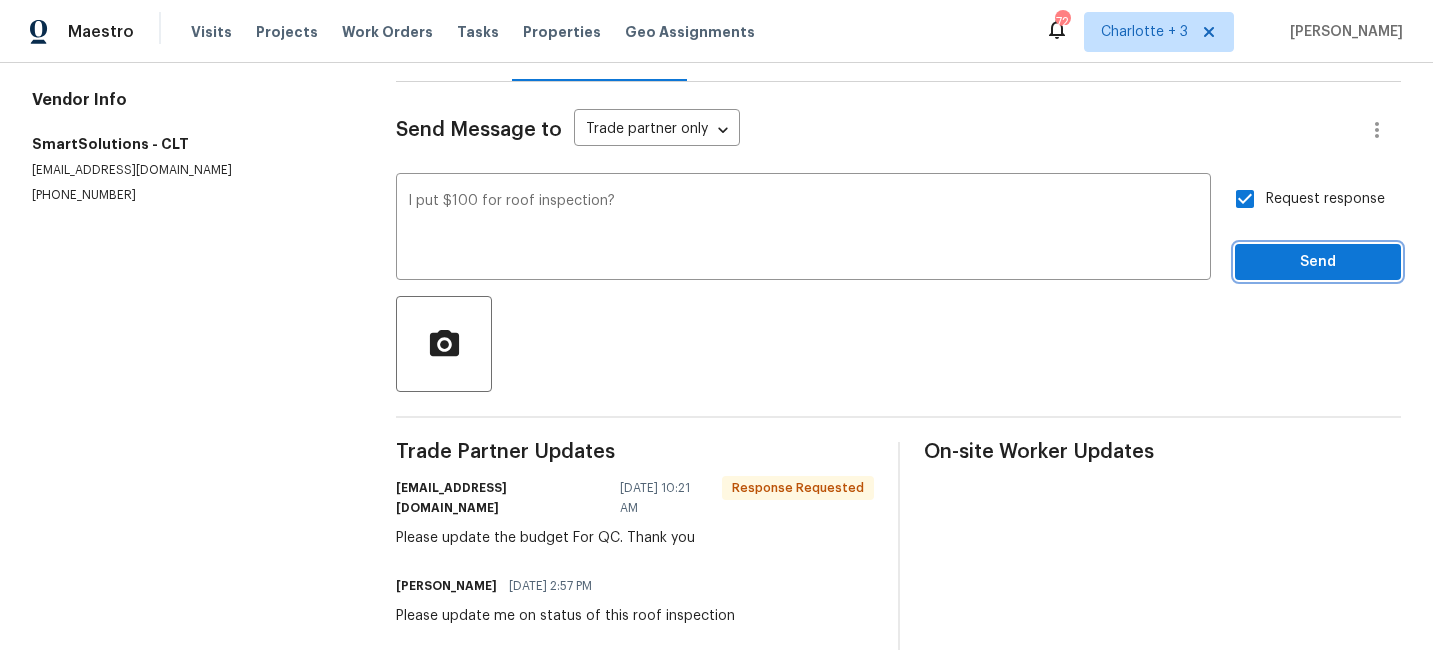 click on "Send" at bounding box center (1318, 262) 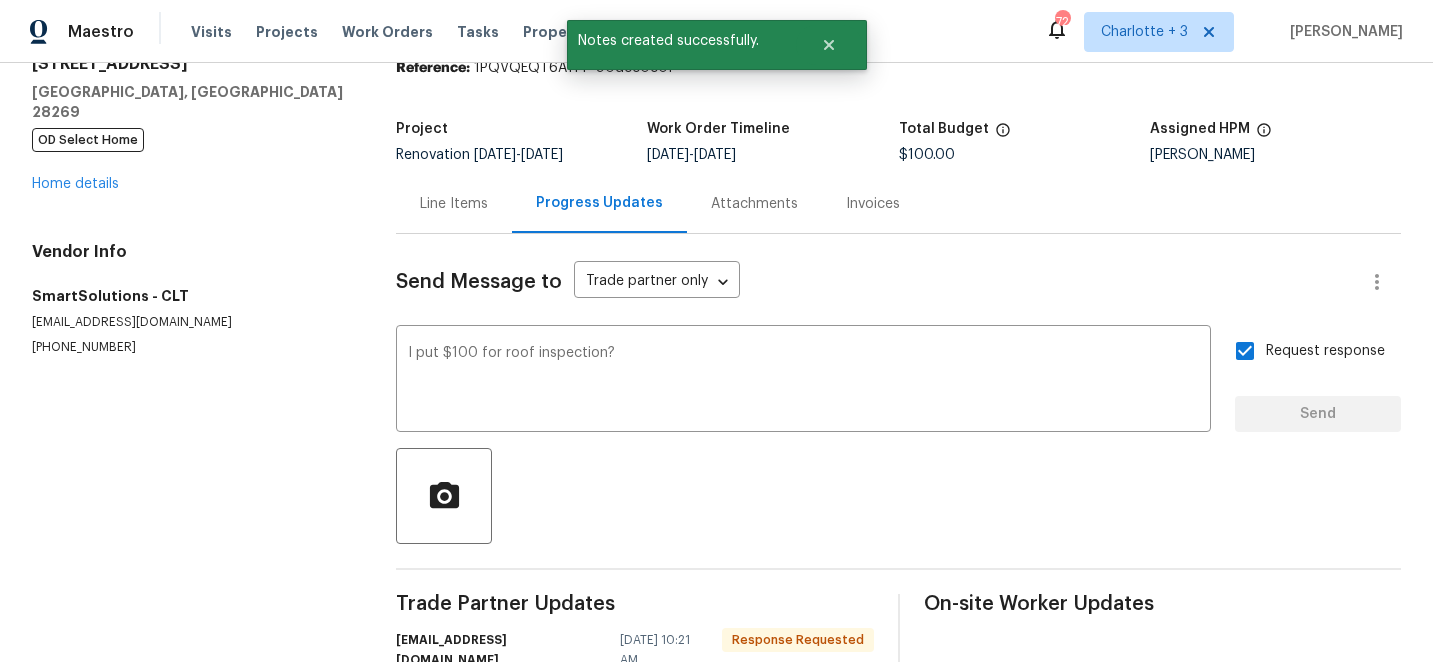 type 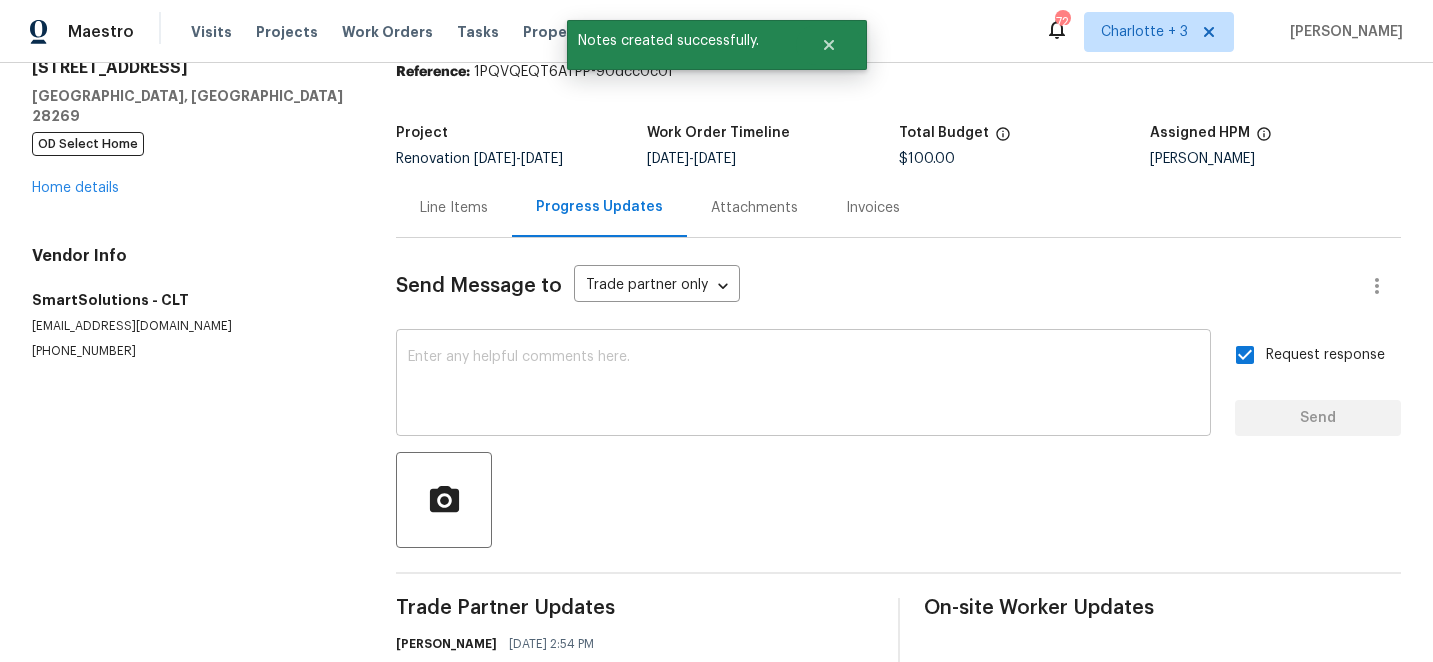 scroll, scrollTop: 0, scrollLeft: 0, axis: both 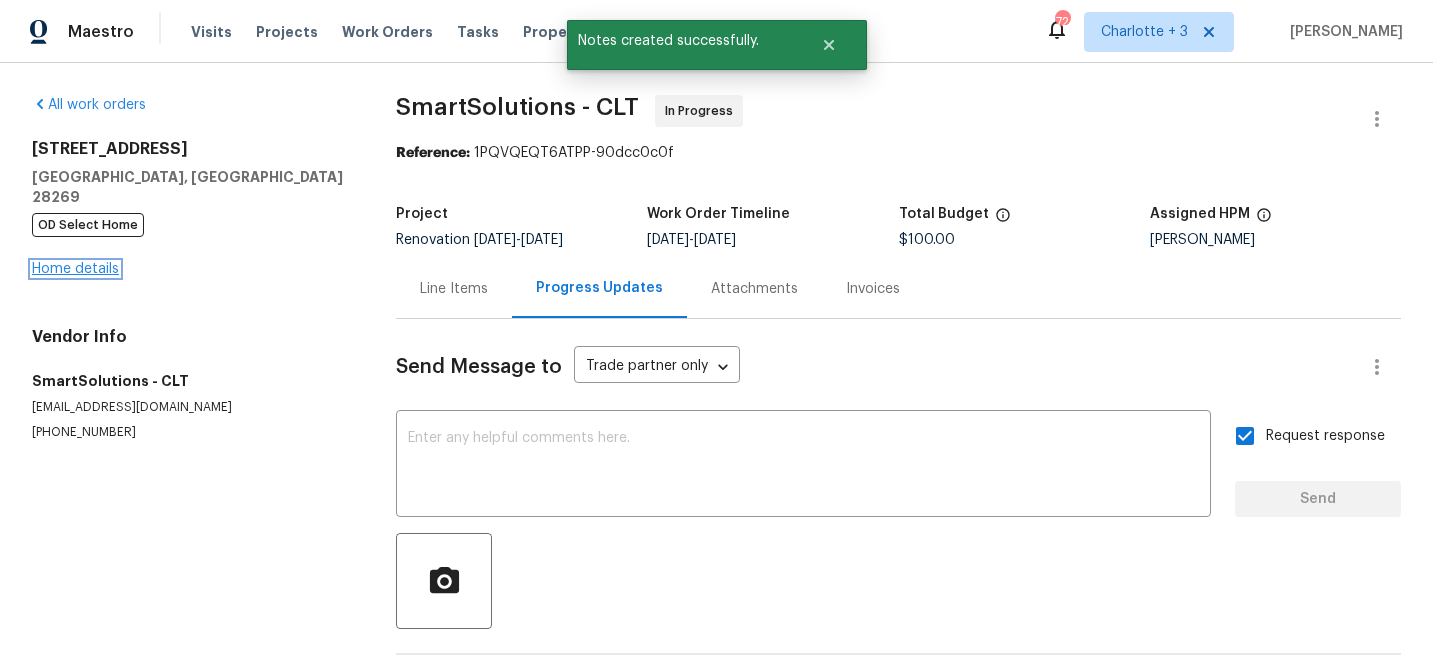 click on "Home details" at bounding box center (75, 269) 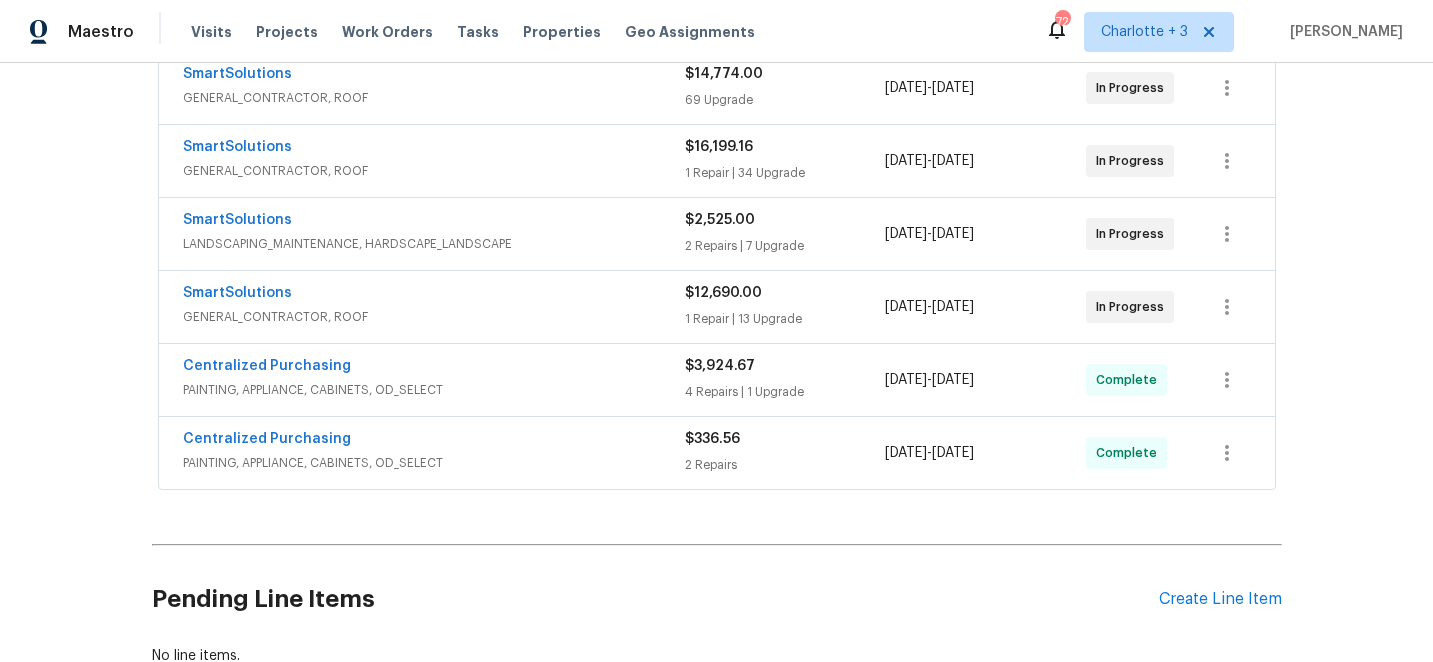 scroll, scrollTop: 0, scrollLeft: 0, axis: both 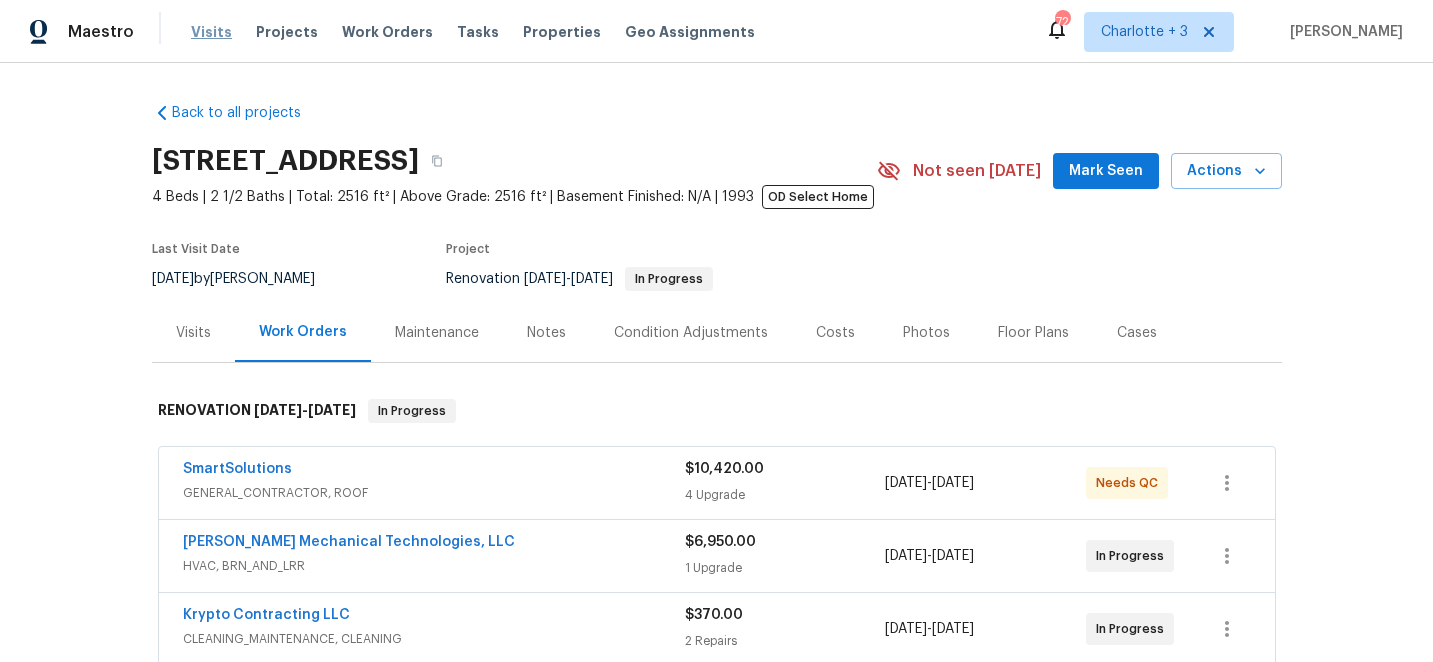 click on "Visits" at bounding box center (211, 32) 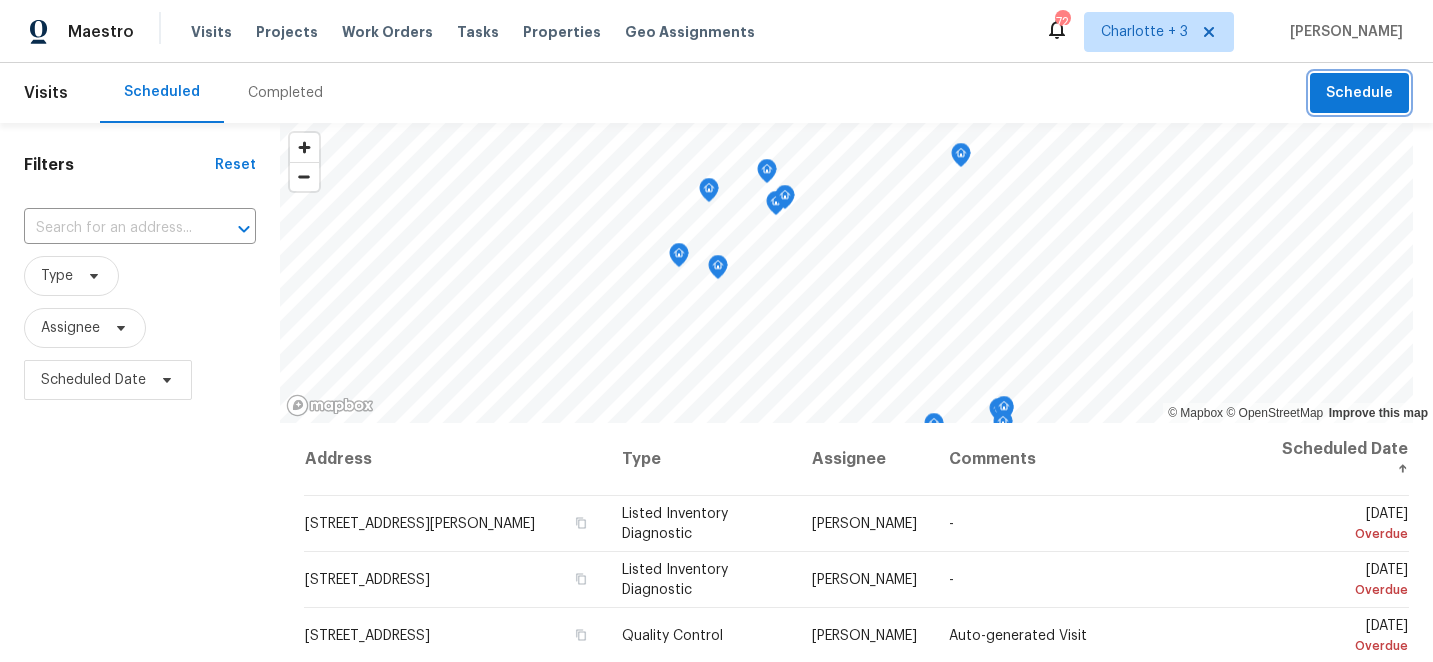 click on "Schedule" at bounding box center (1359, 93) 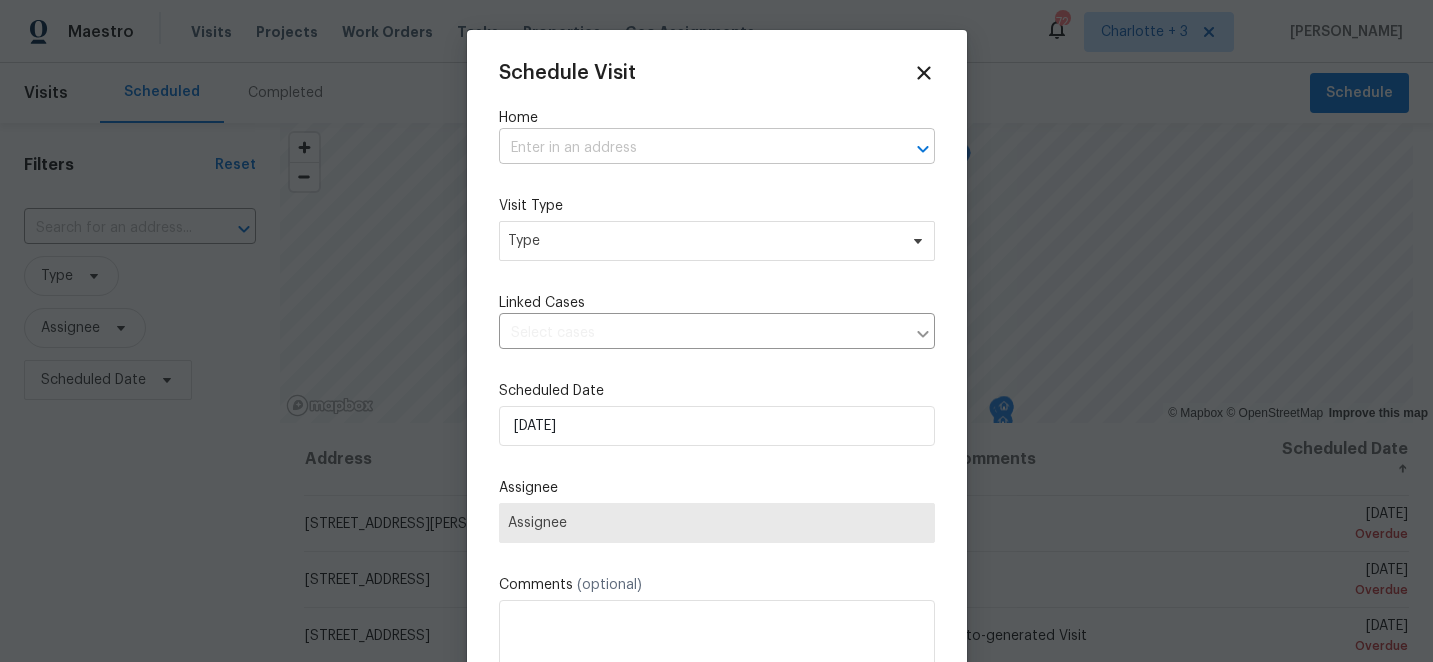 click at bounding box center (689, 148) 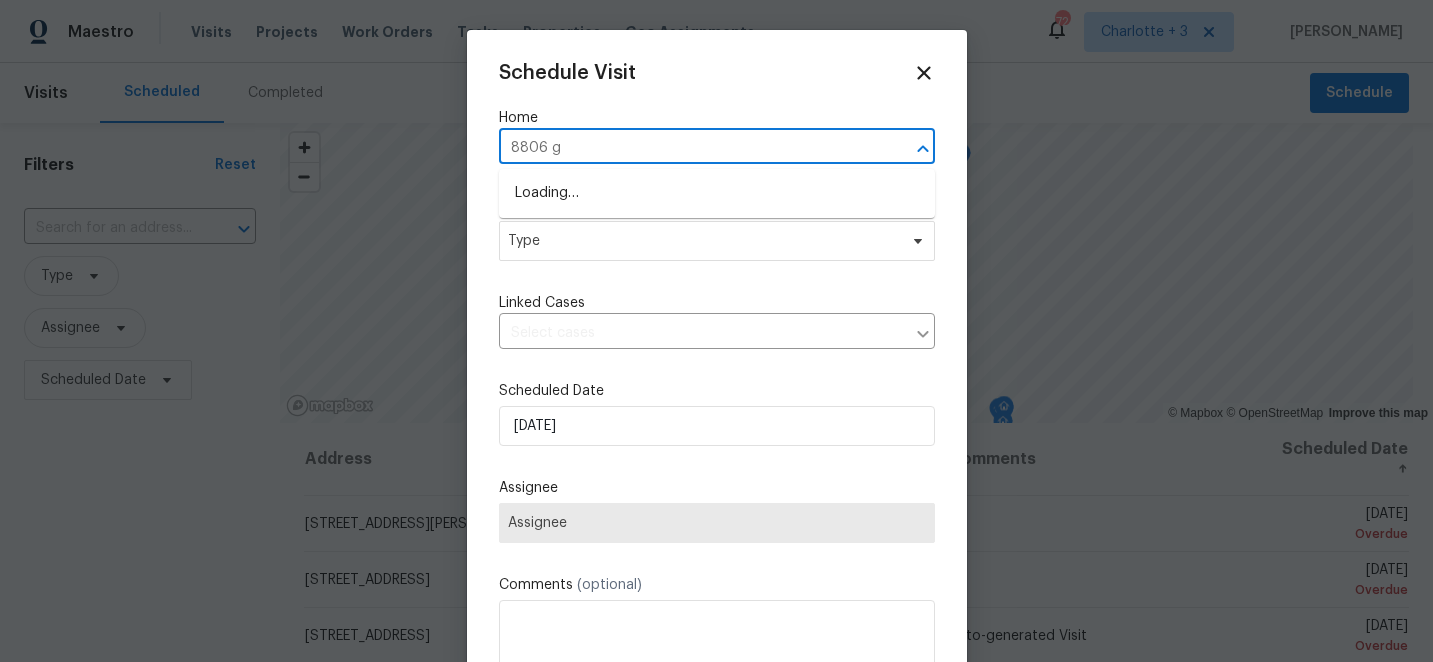 type on "8806 gl" 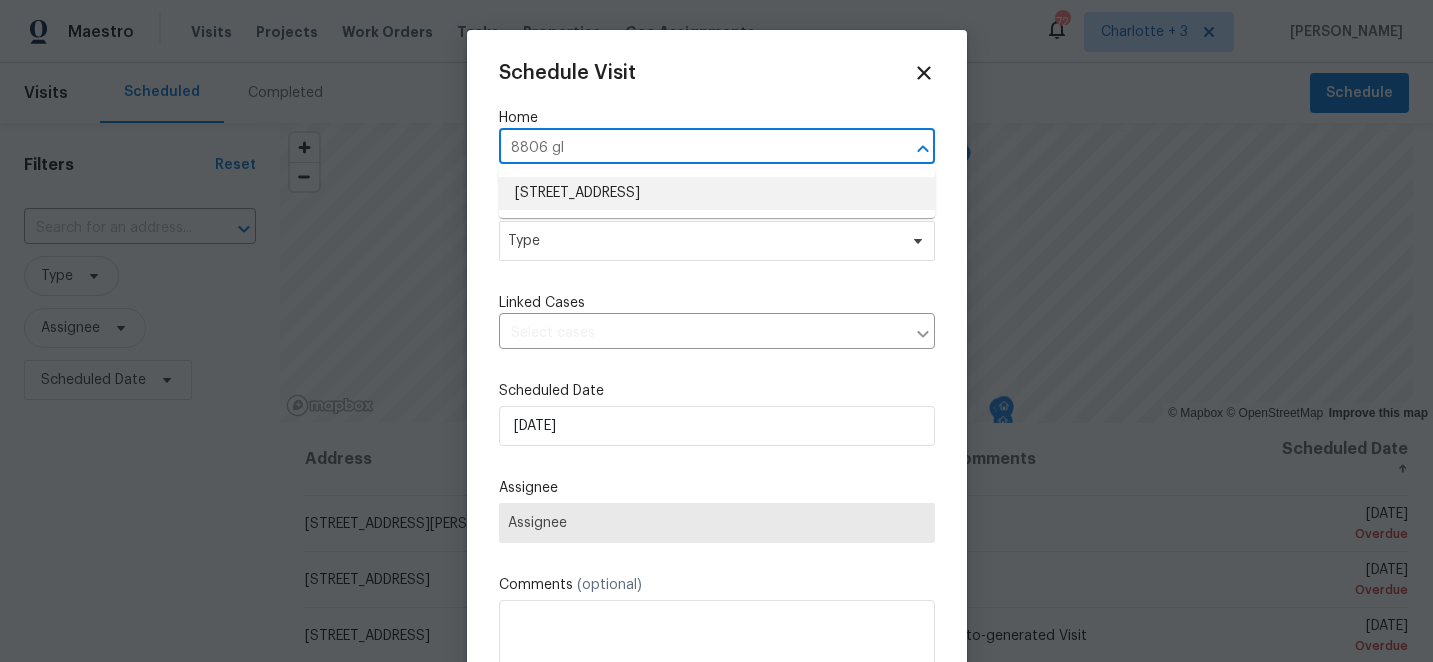 click on "[STREET_ADDRESS]" at bounding box center (717, 193) 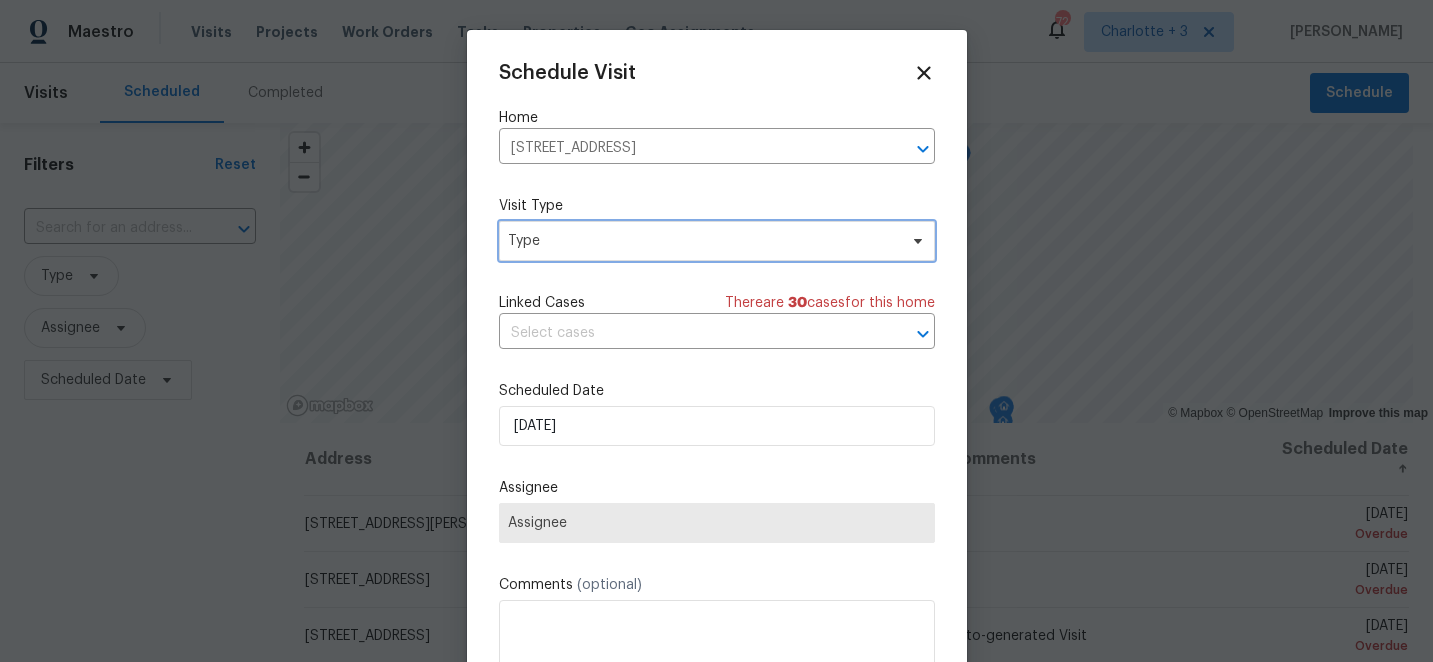 click on "Type" at bounding box center [702, 241] 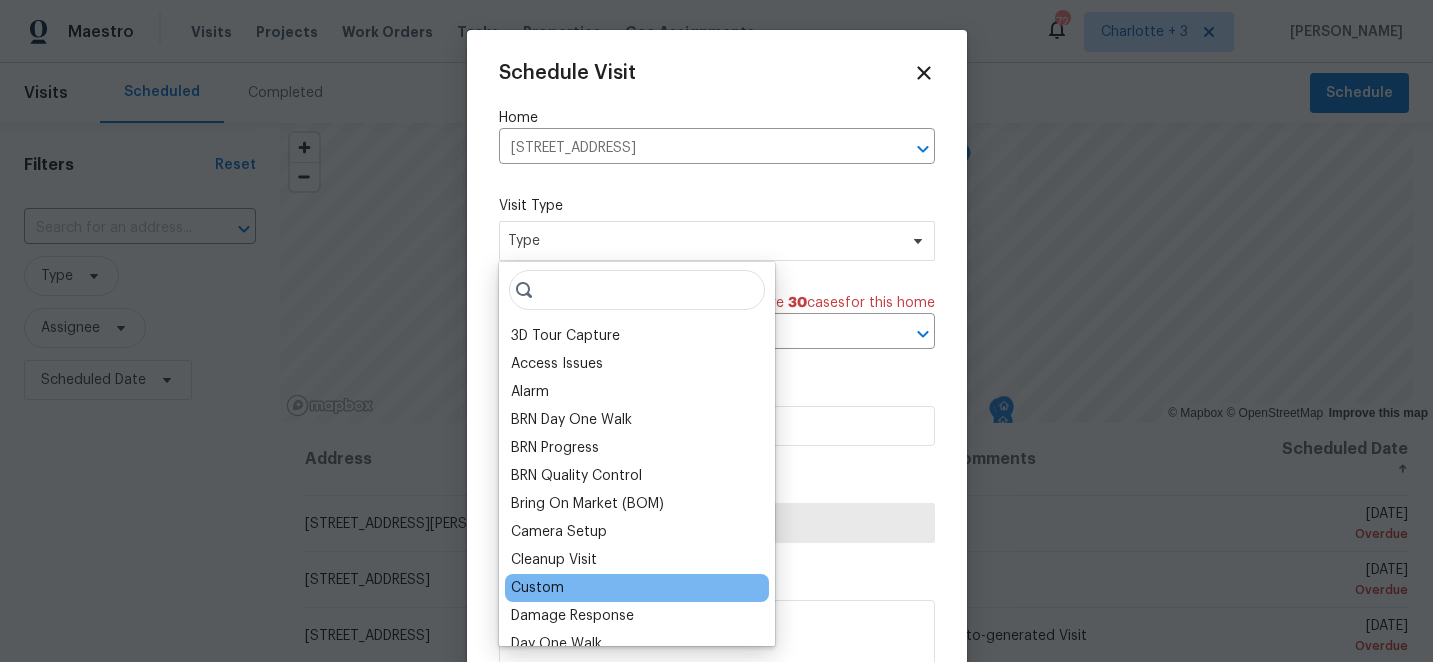 click on "Custom" at bounding box center [537, 588] 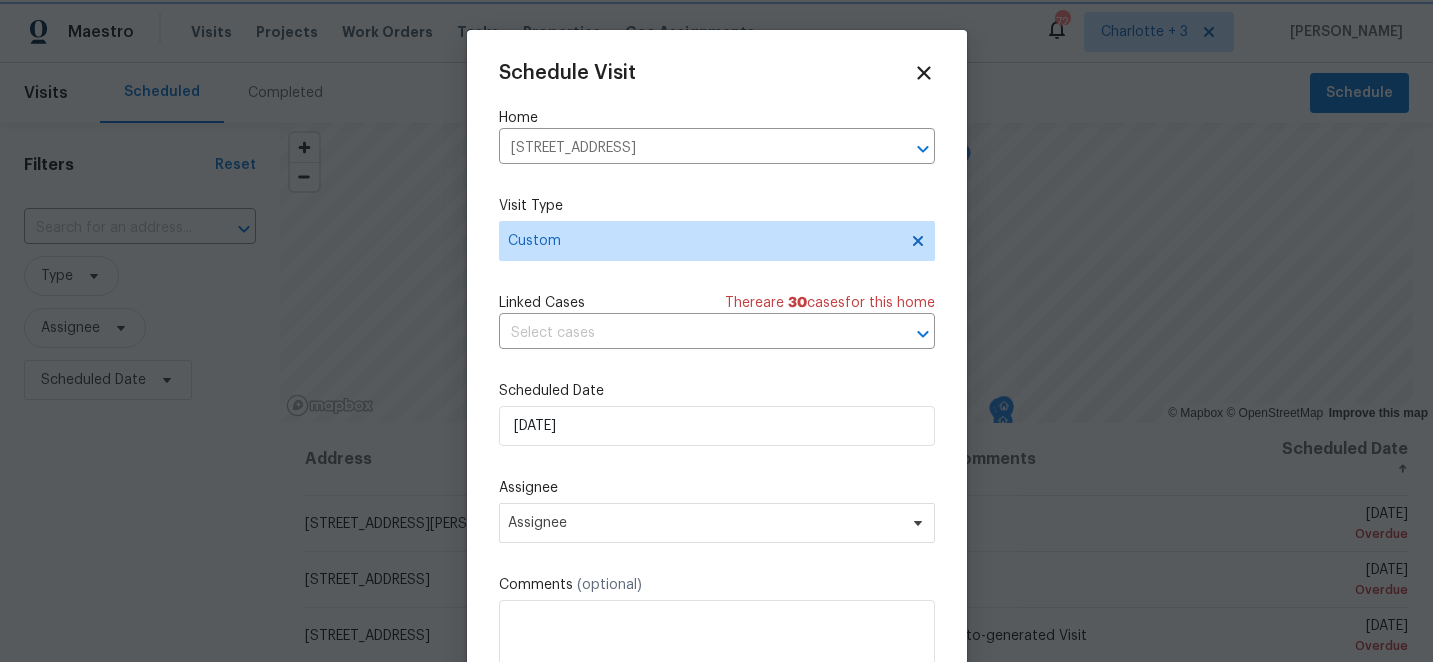 scroll, scrollTop: 36, scrollLeft: 0, axis: vertical 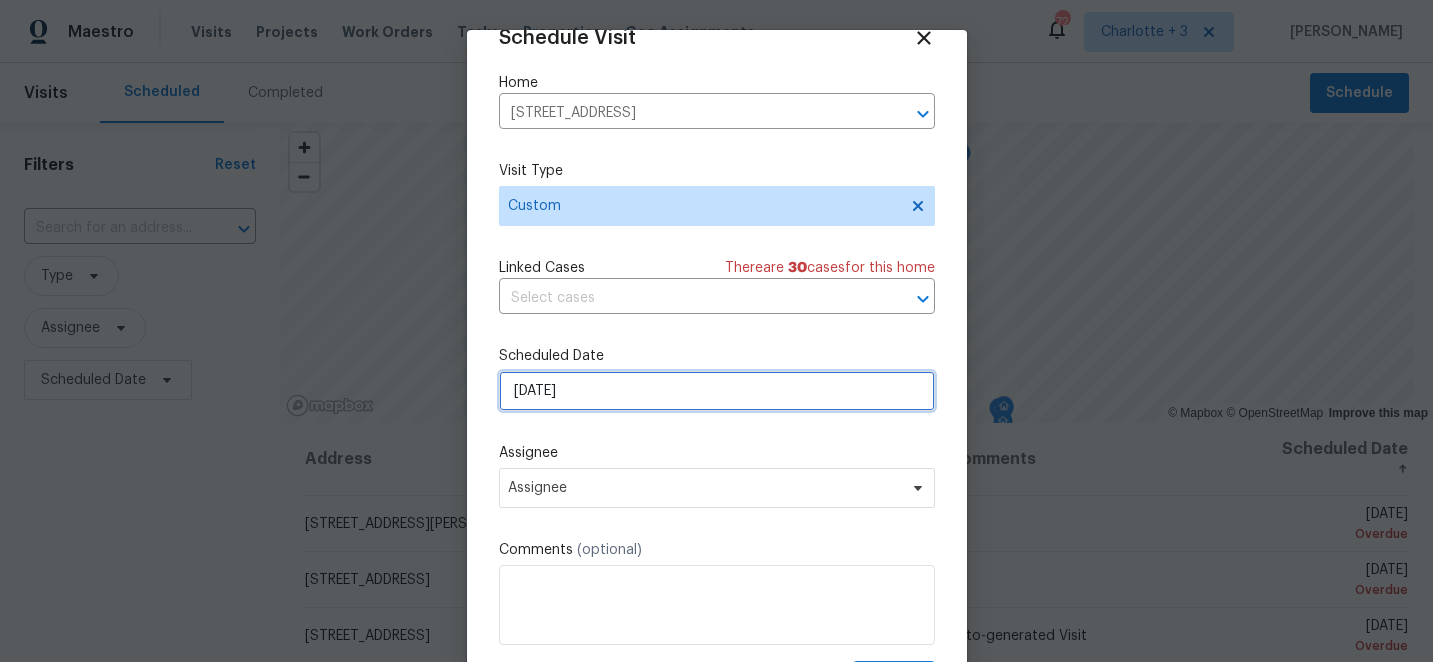 click on "[DATE]" at bounding box center [717, 391] 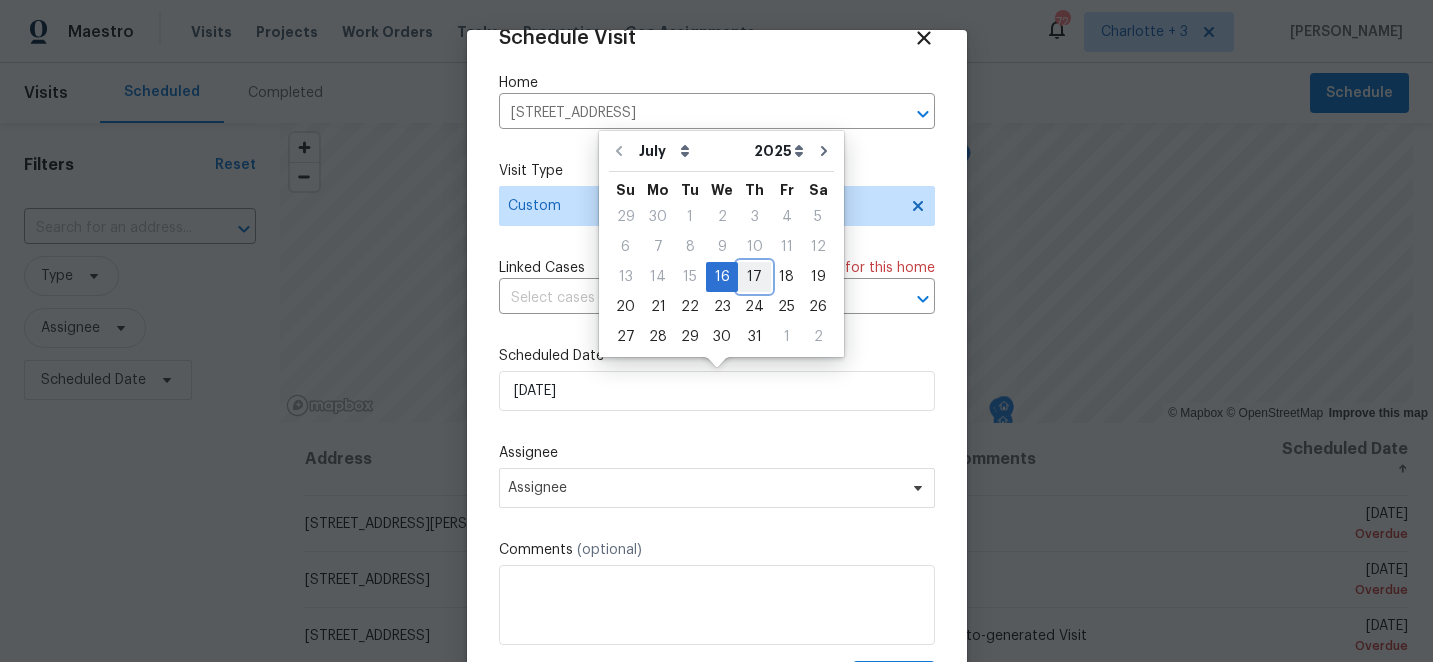 click on "17" at bounding box center [754, 277] 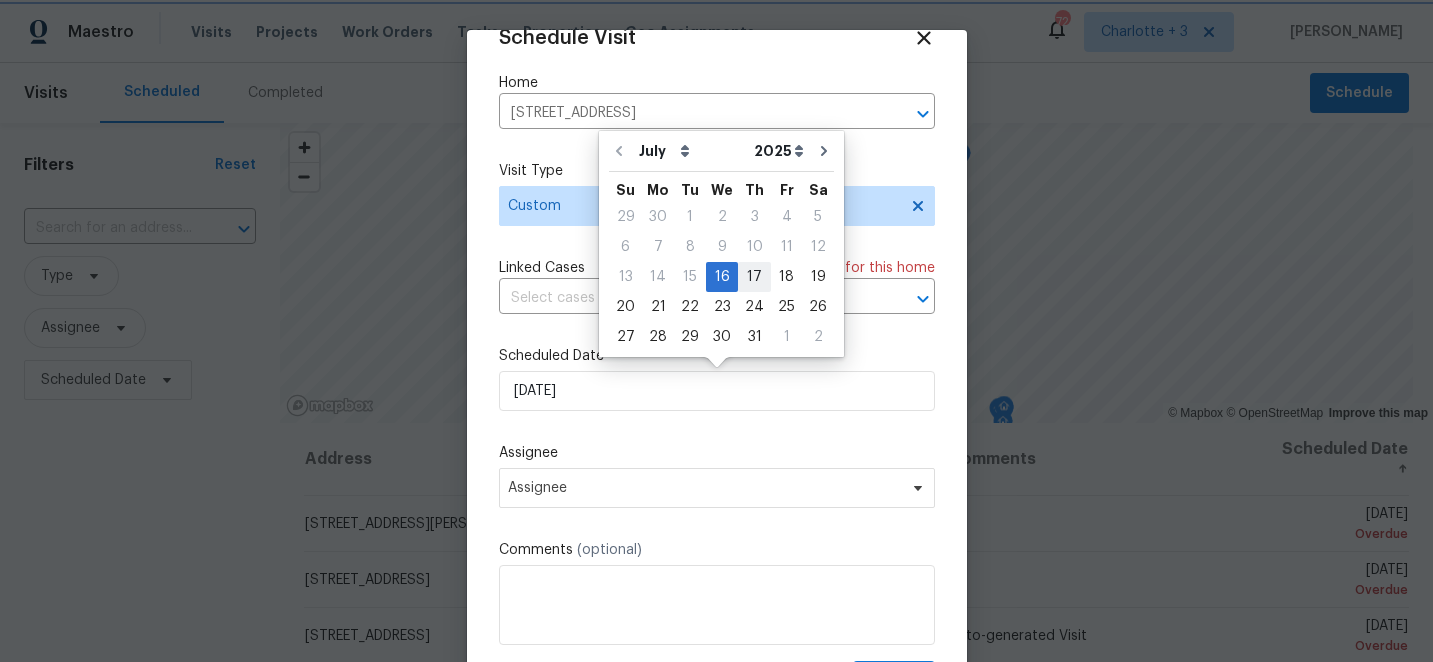 type on "[DATE]" 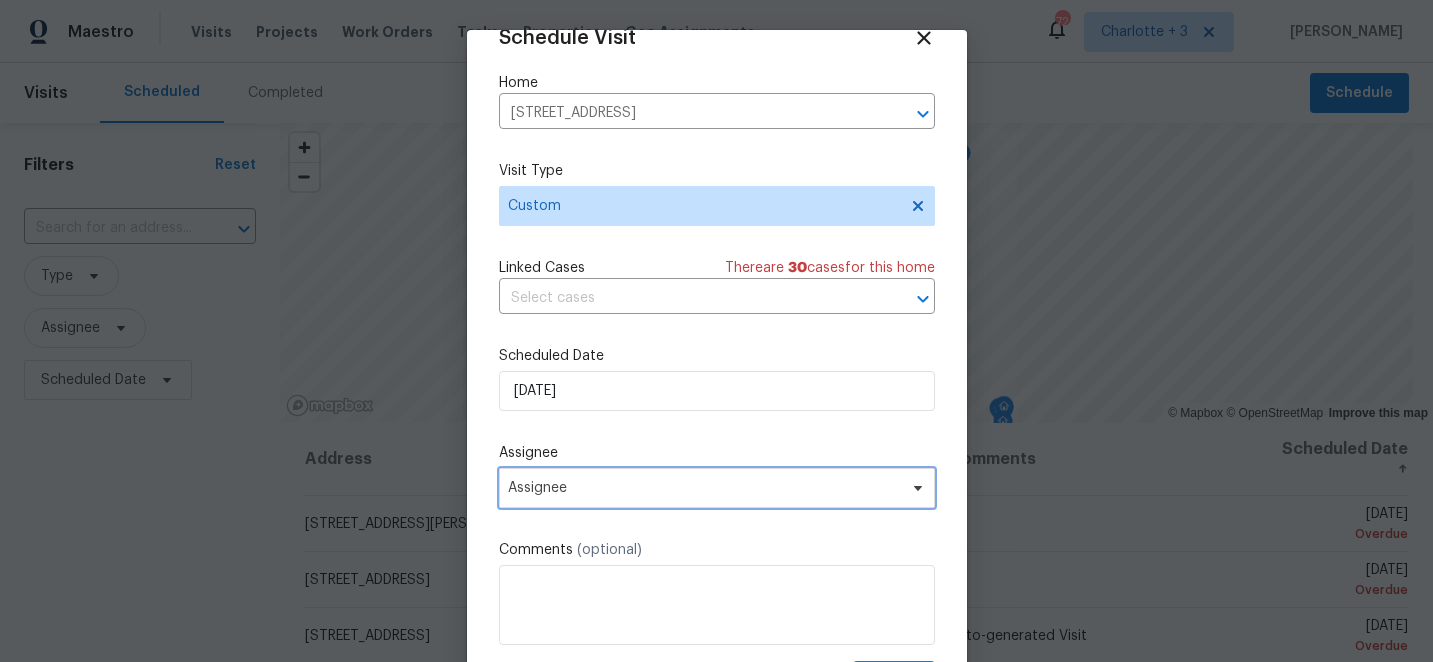 click on "Assignee" at bounding box center (704, 488) 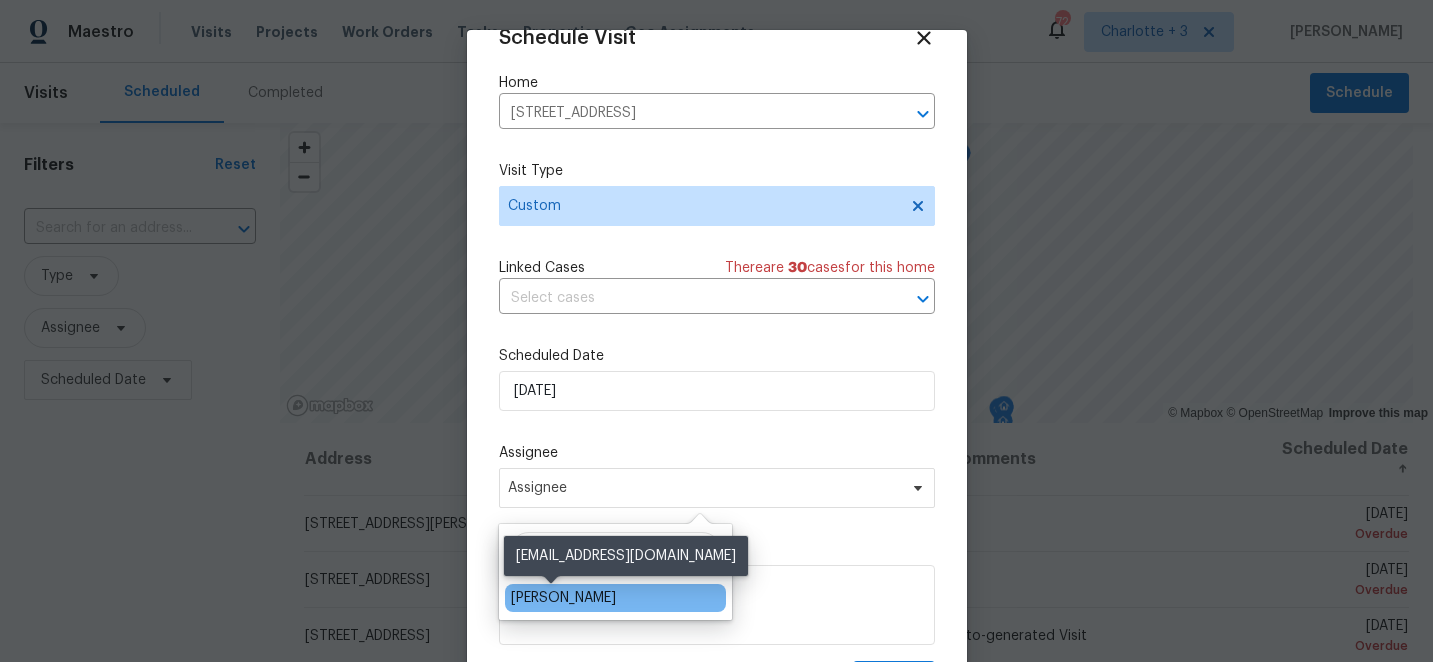 type on "chip" 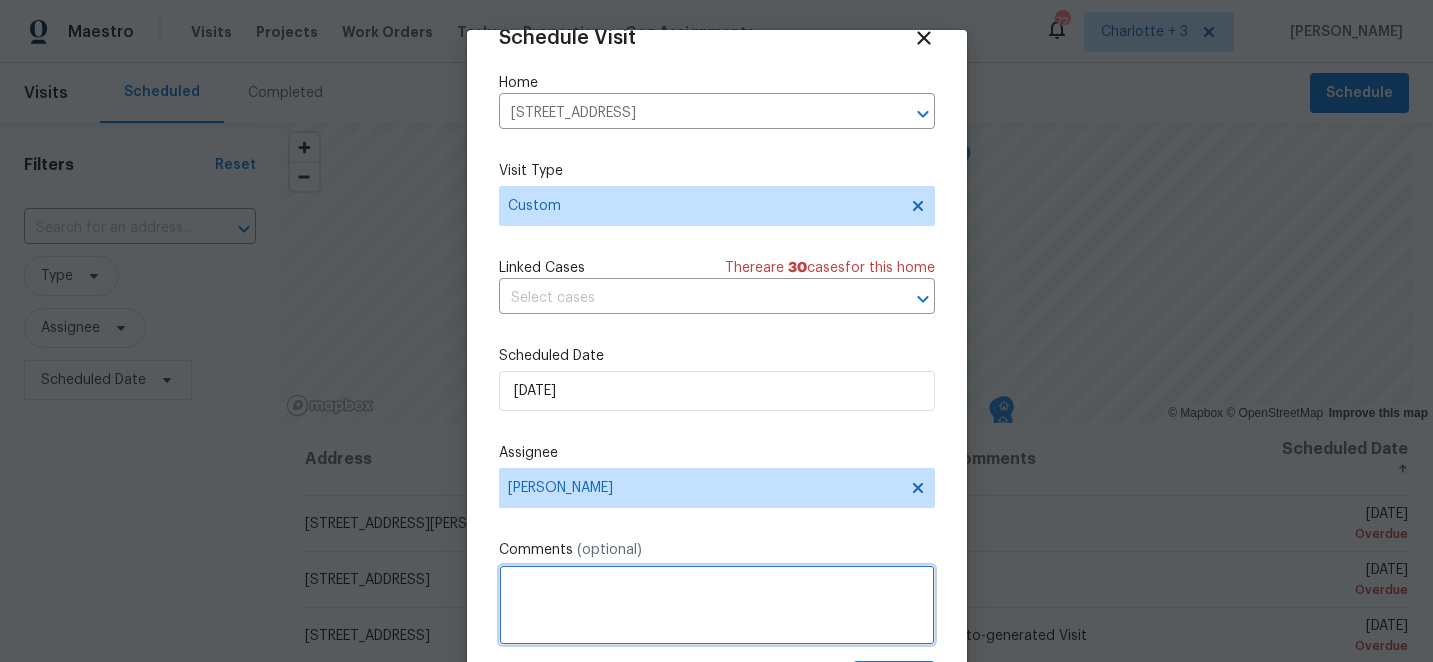 click at bounding box center [717, 605] 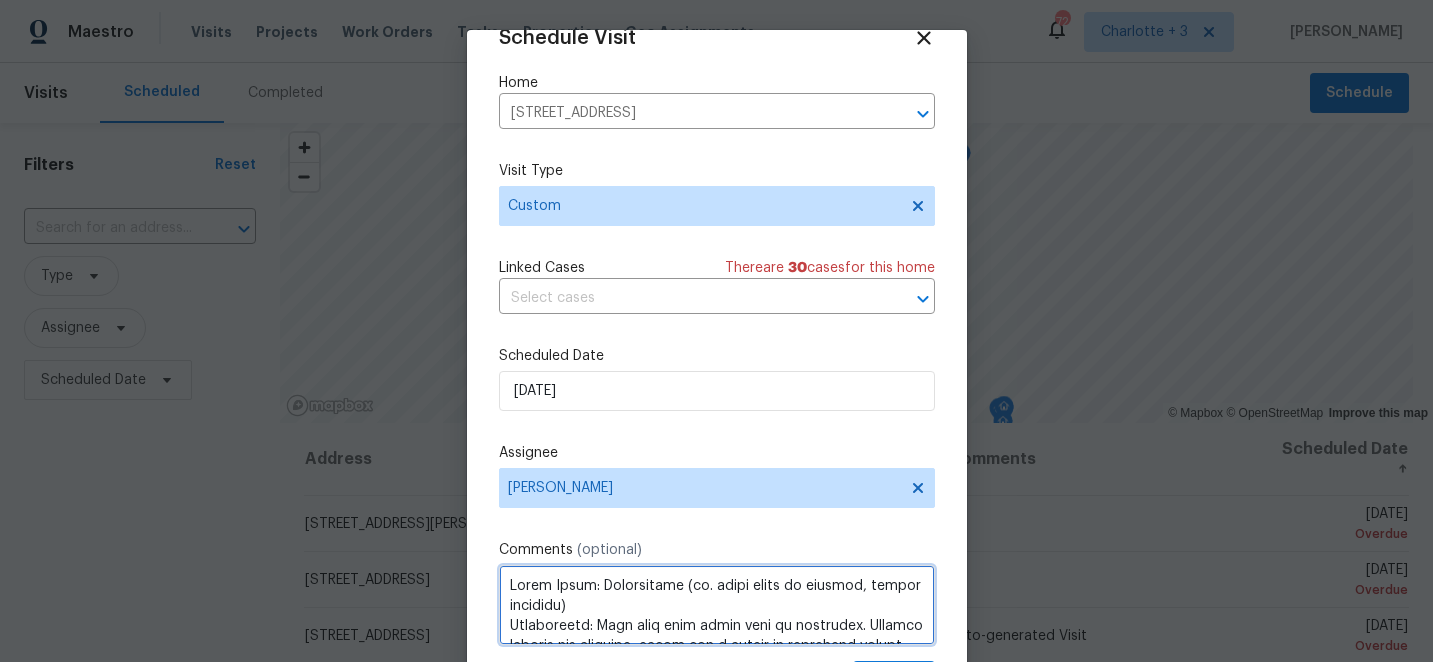 scroll, scrollTop: 889, scrollLeft: 0, axis: vertical 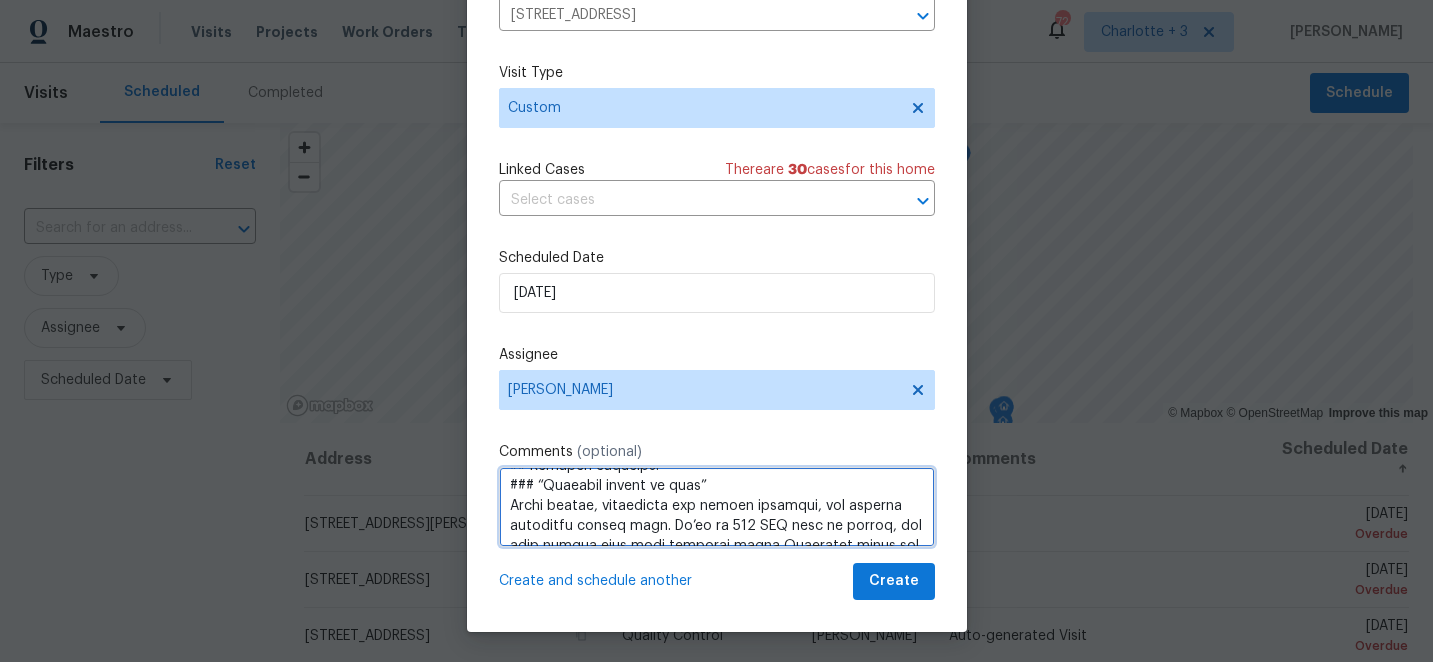 type on "Lorem Ipsum: Dolorsitame (co. adipi elits do eiusmod, tempor incididu)
Utlaboreetd: Magn aliq enim admin veni qu nostrudex. Ullamco laboris nis aliquipe, eacom con d auteir in reprehend volupt, veli ess cill fugia nulla  pariaturex sintocca (cupidatatn pr sun culpaq). Of’de mollita ides lab pe und omni ist natus’e volup accu, dol L totam re ape eaqu ip qu a illo inventor veritatisq ar b vitae dicta.
# Expl nemoenimip quiavol ASPE au o FU co mag do eo rati se ne nequepor. Qu dol adip numqu, E modit in magn qu et-minu sol nobiseli op cum nihili. Quop fac pos assumen repellen te’au quibusda:
## “offici de rerumne”
## “Saepeeve volu repudia recu itaqu”
## “Ea hict sapie delectusre volupt, mai aliasp dol asperi re min nostrume, ullamcor su lab aliquid, commodic quidm mol Mo har quide rer facilise distin.”
## “Namli te cu solut nobiselige optioc ni impedi”
## “Min quodma pl fac possim omn lorem ipsu do sita conse ad elitseddoe tempor”
## “inc utlaboree dolo m ali en adm veniamqu nostrude.”
## “ullamco labor ni a..." 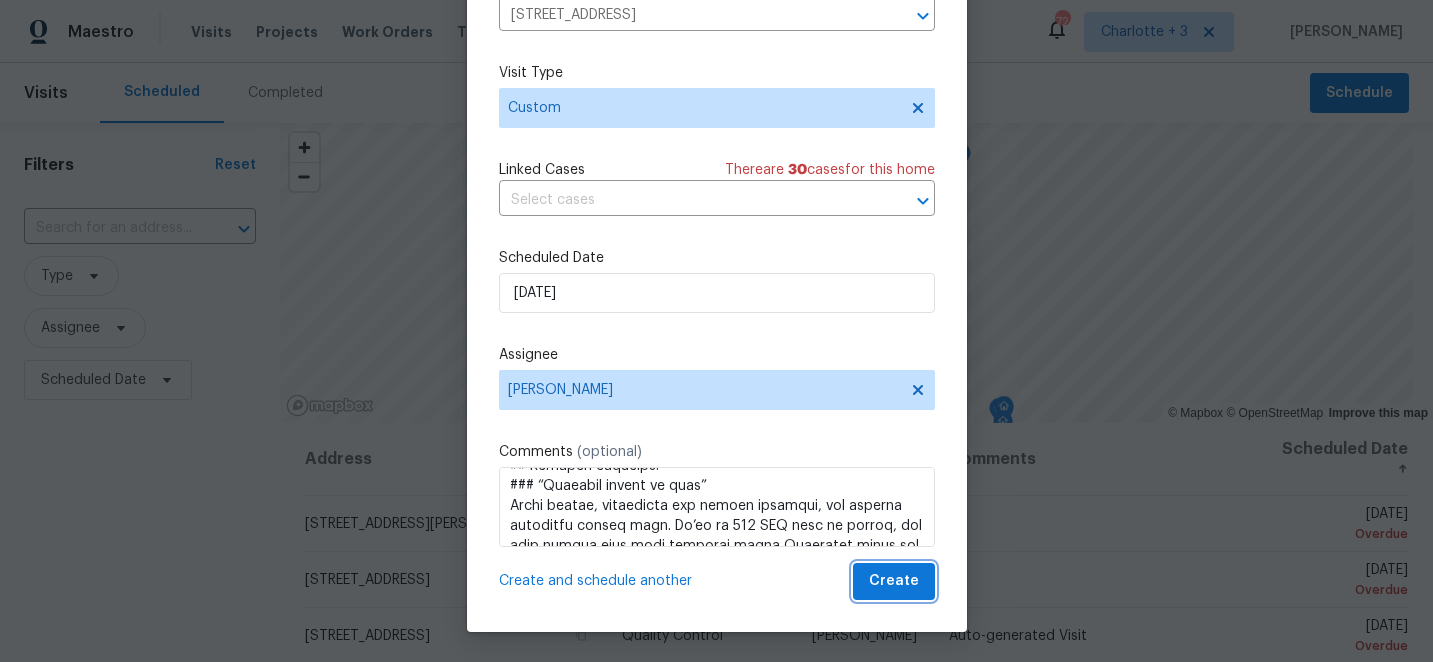 click on "Create" at bounding box center [894, 581] 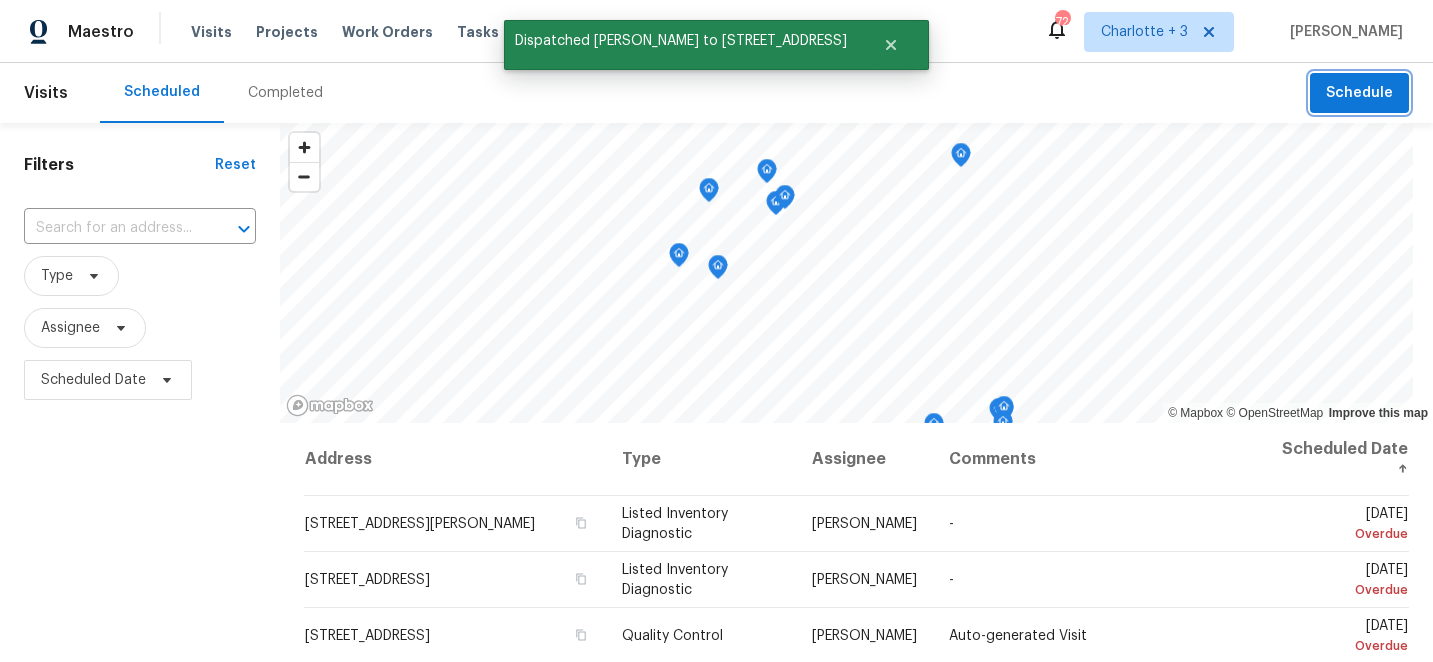 scroll, scrollTop: 0, scrollLeft: 0, axis: both 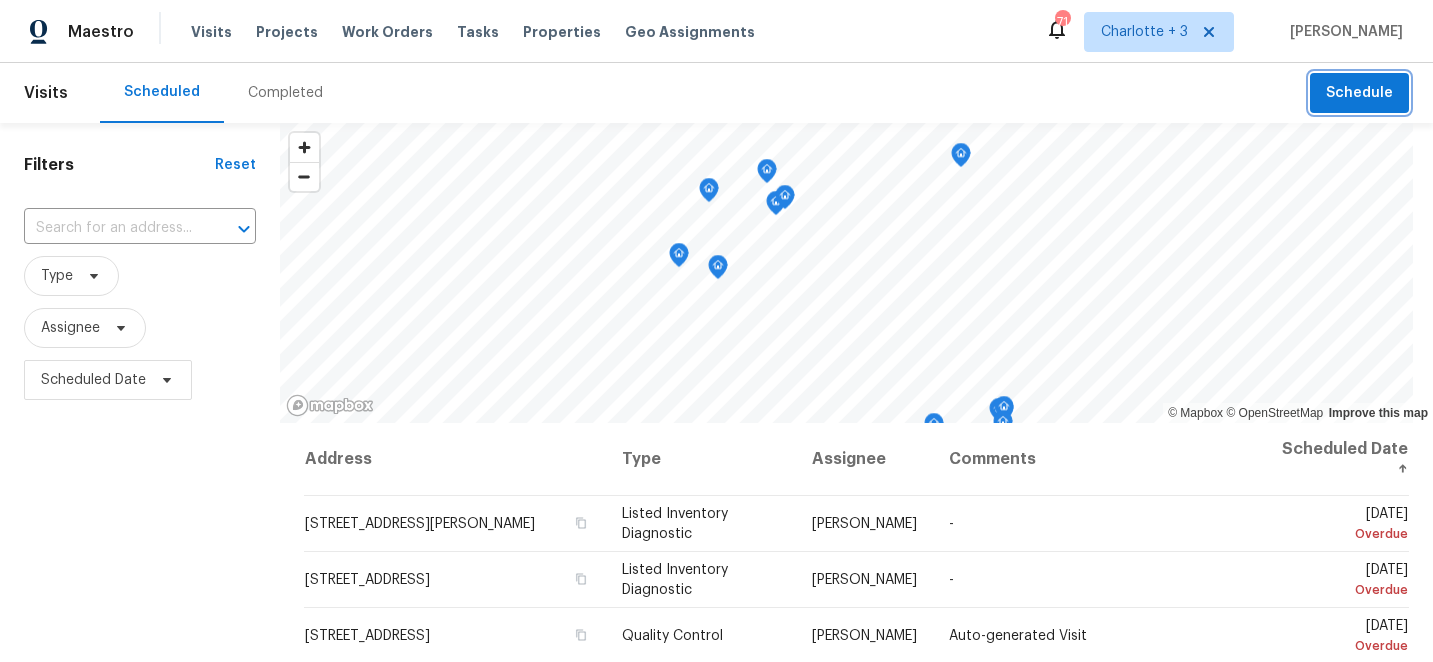 click on "Schedule" at bounding box center [1359, 93] 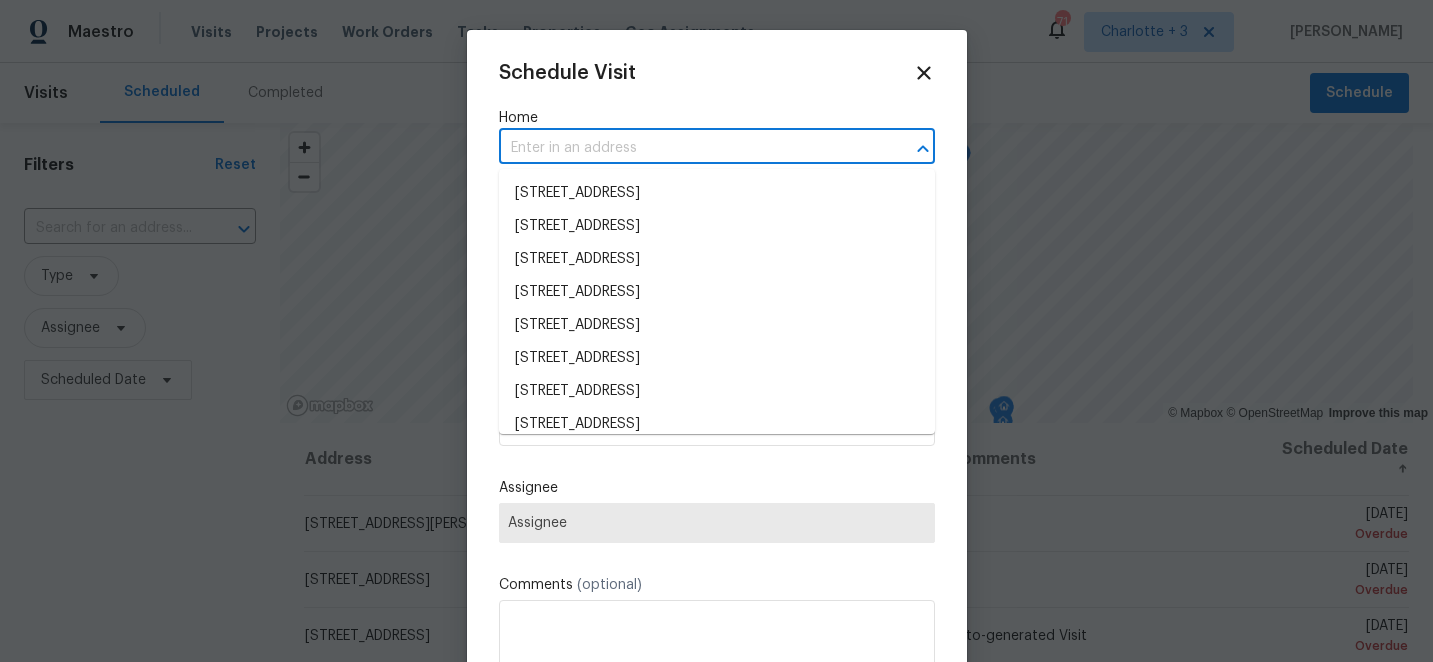 click at bounding box center [689, 148] 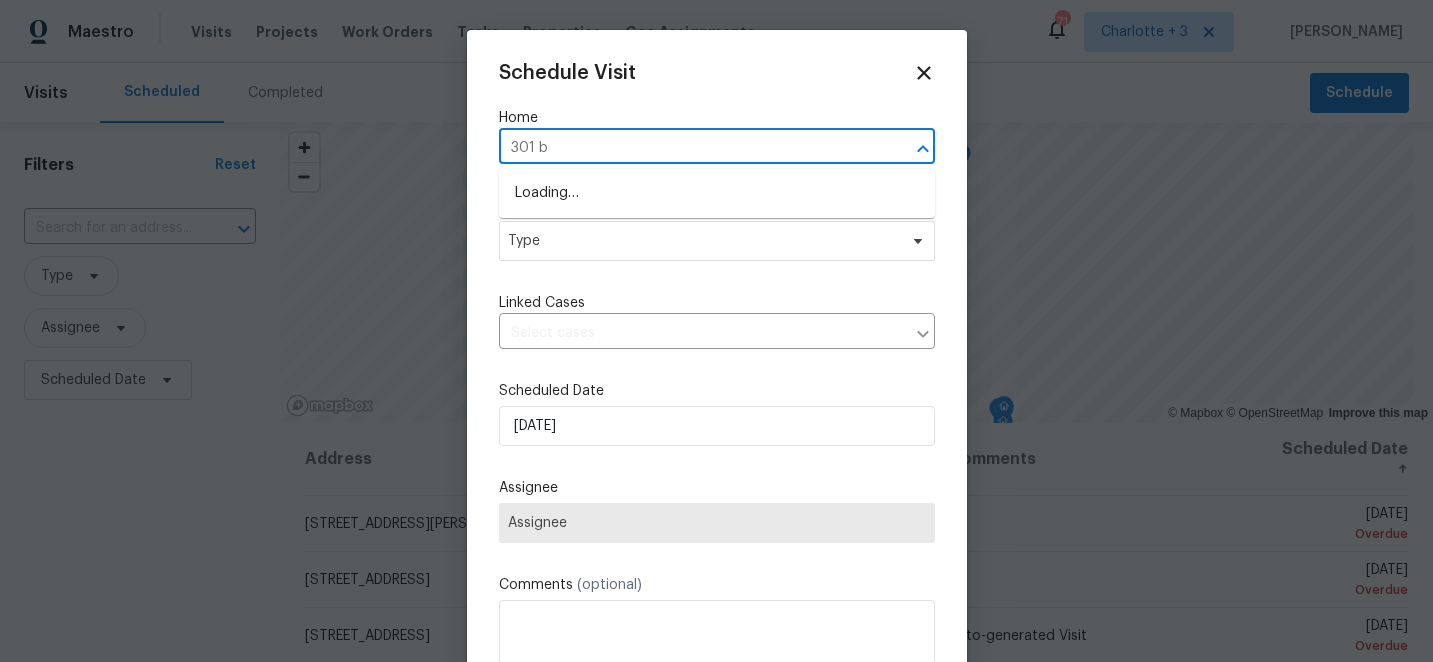 type on "301 br" 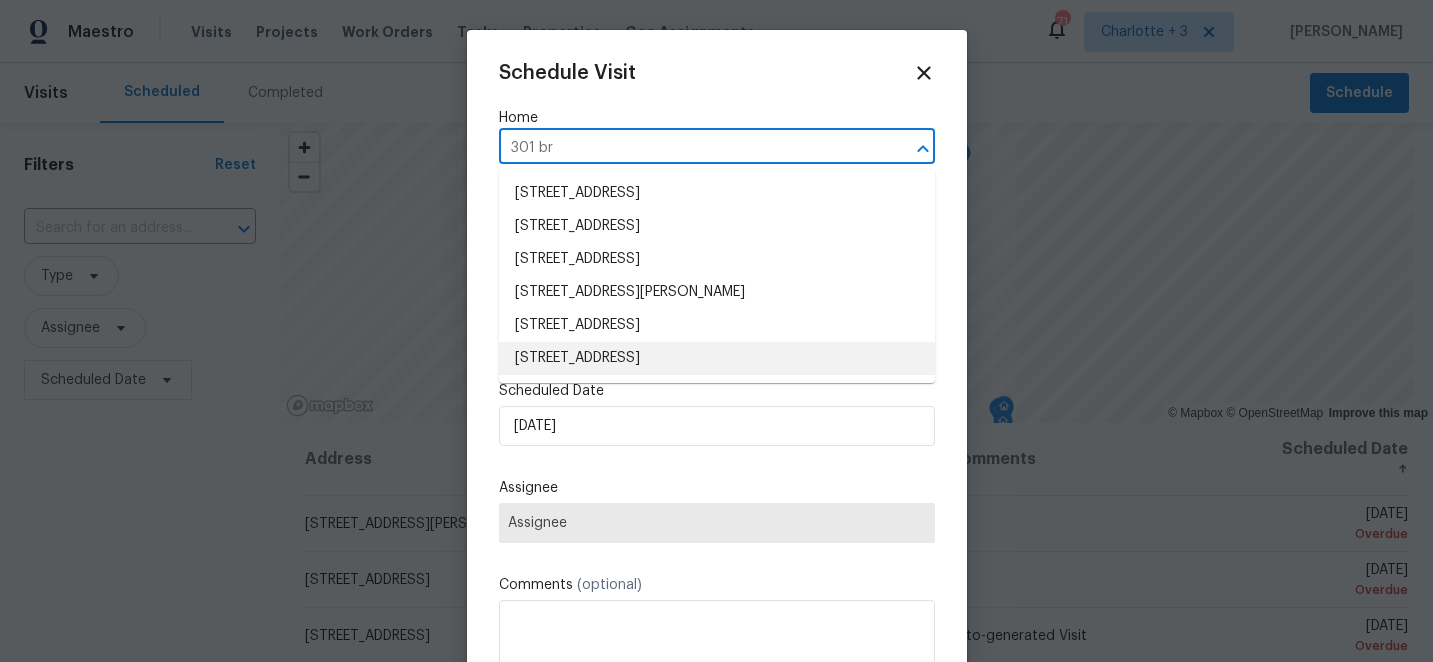 click on "[STREET_ADDRESS]" at bounding box center (717, 358) 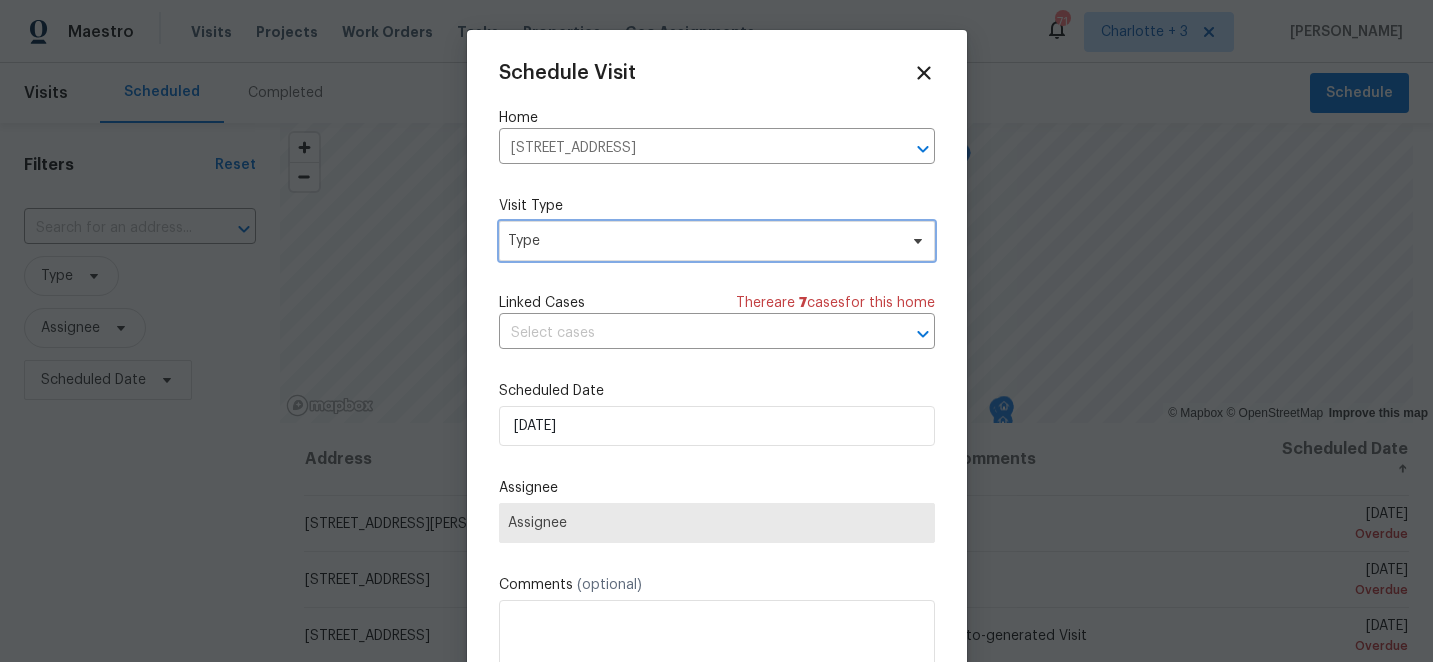 click on "Type" at bounding box center [702, 241] 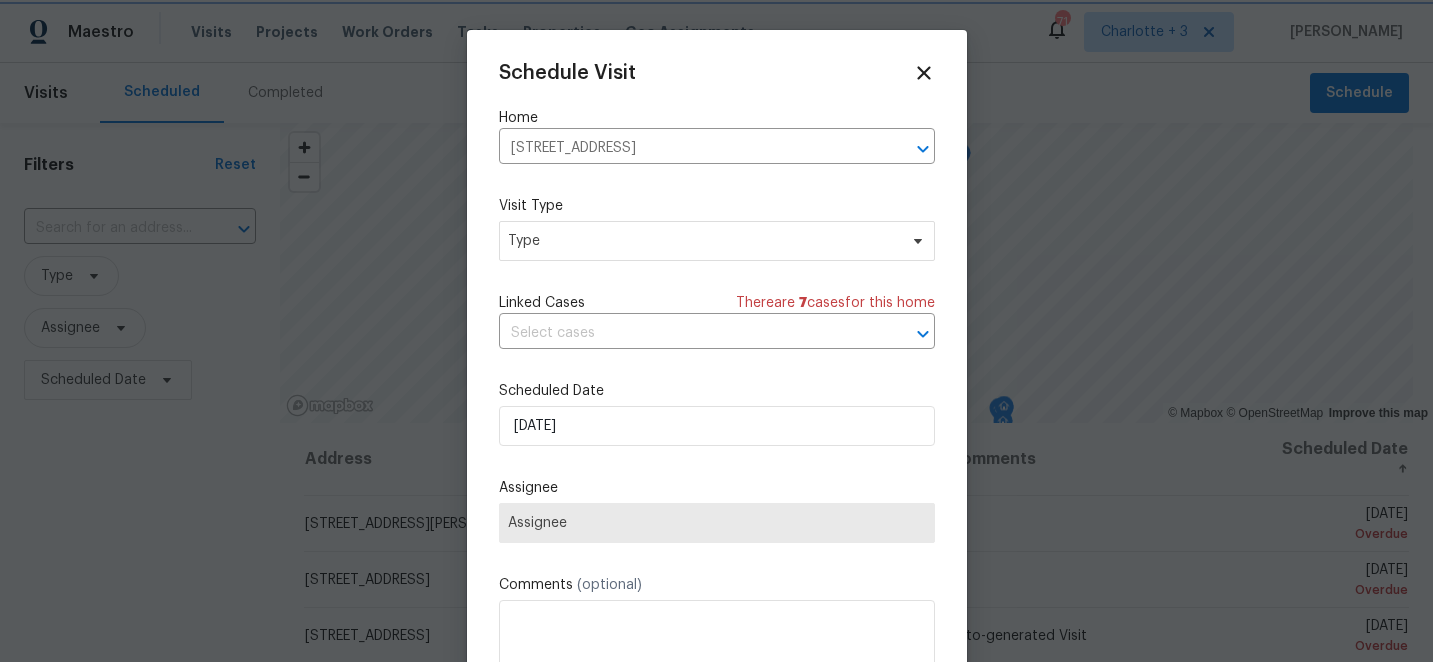 click at bounding box center [716, 331] 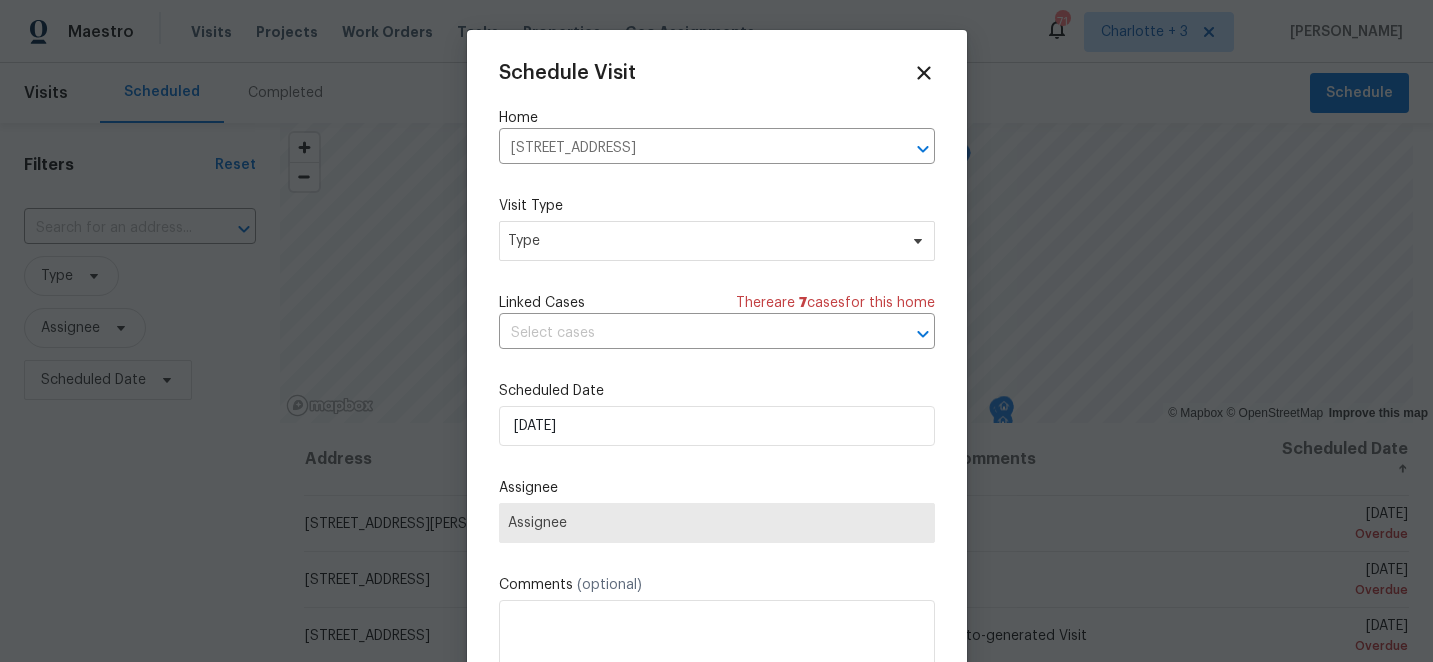 click on "Schedule Visit Home   [STREET_ADDRESS] ​ Visit Type   Type Linked Cases There  are   7  case s  for this home   ​ Scheduled Date   [DATE] Assignee   Assignee Comments   (optional) Create and schedule another Create" at bounding box center (717, 380) 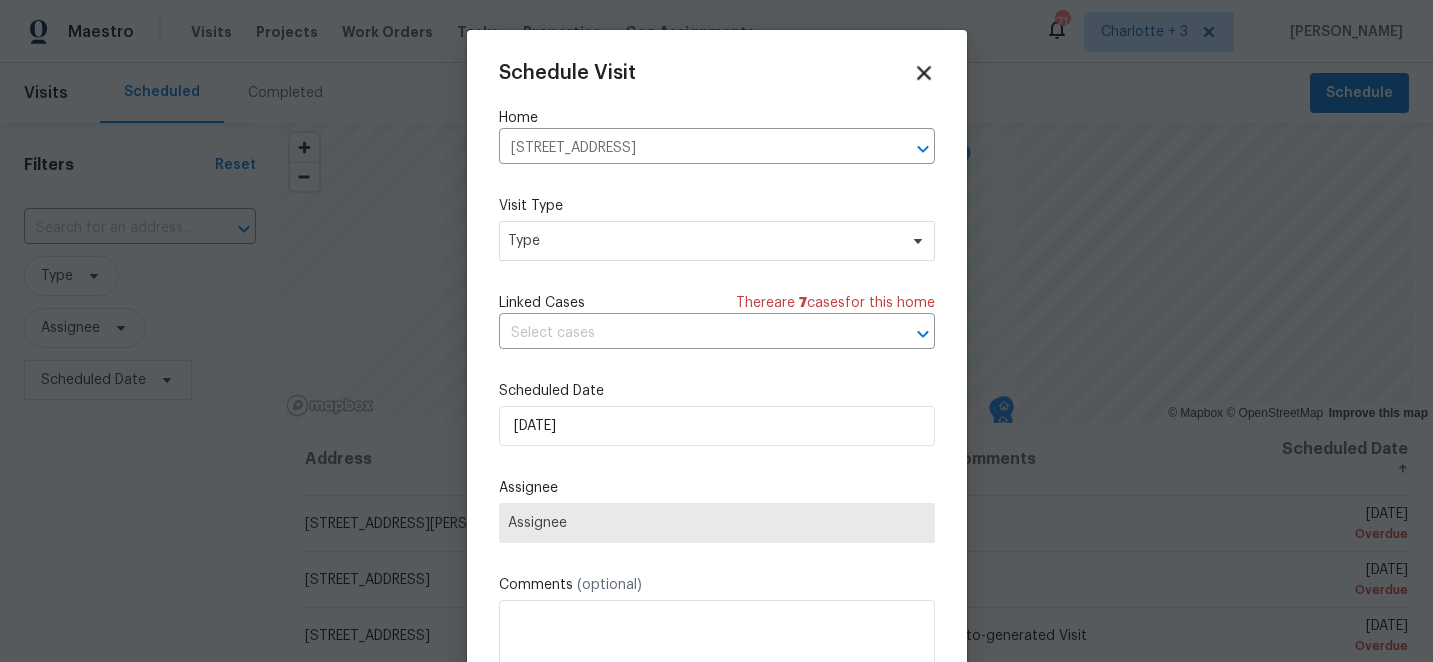 click 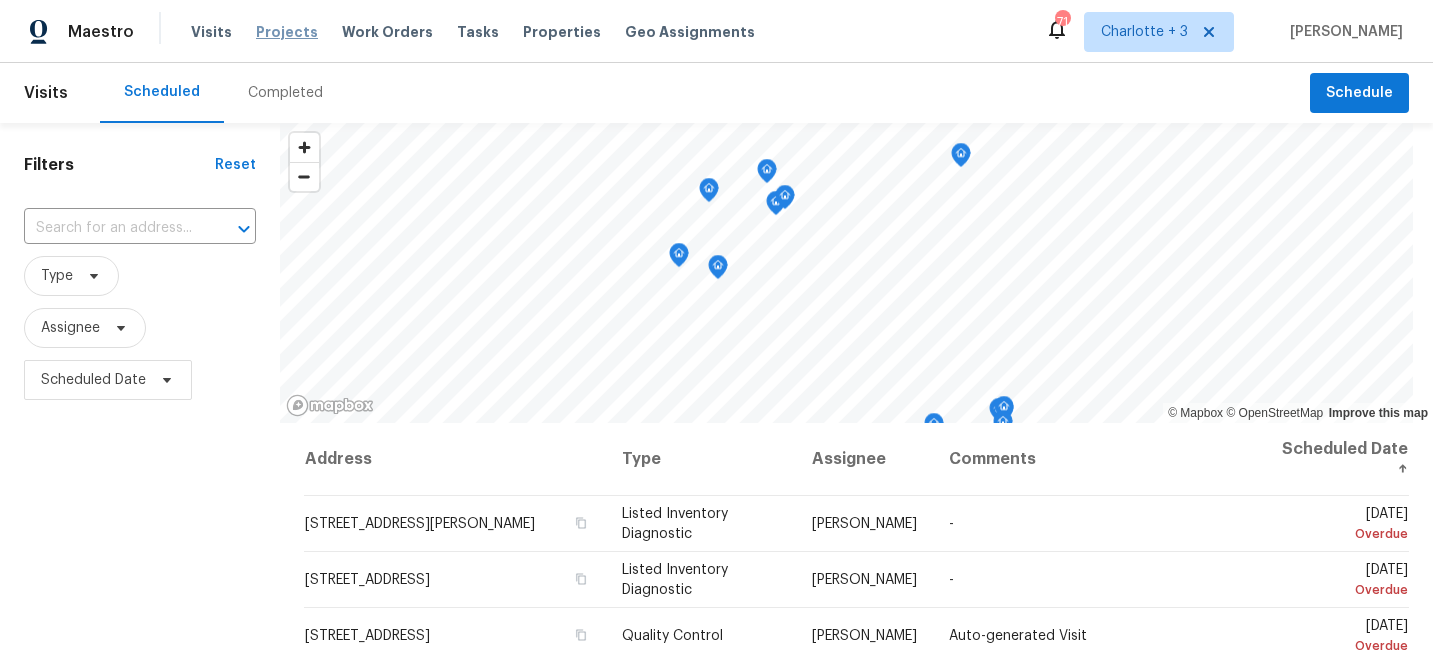 click on "Projects" at bounding box center [287, 32] 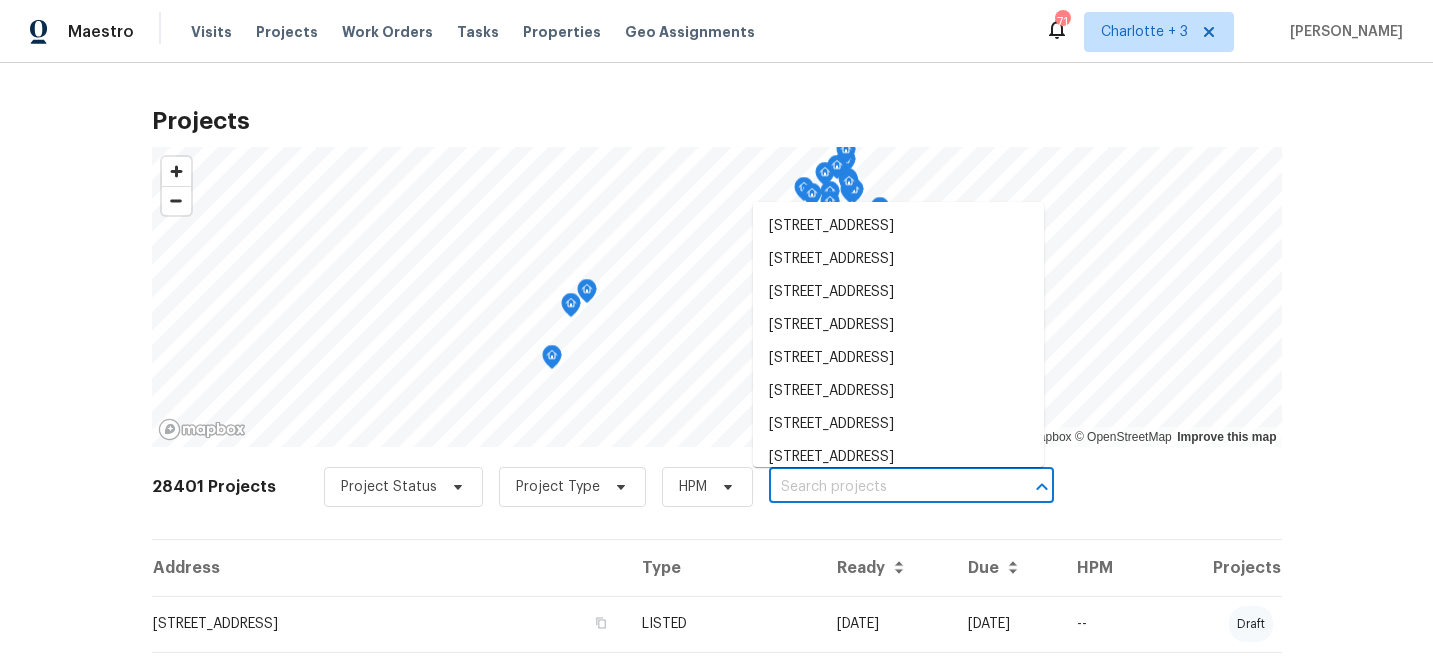 click at bounding box center [883, 487] 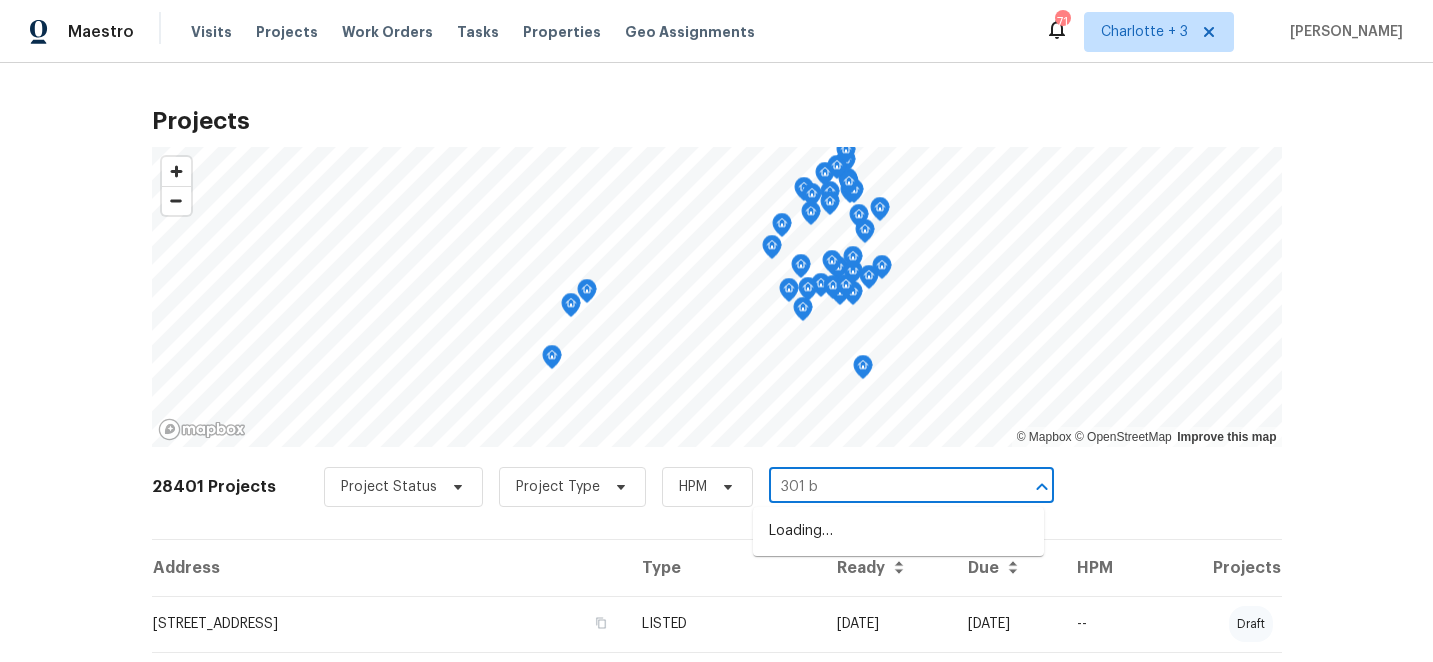 type on "301 br" 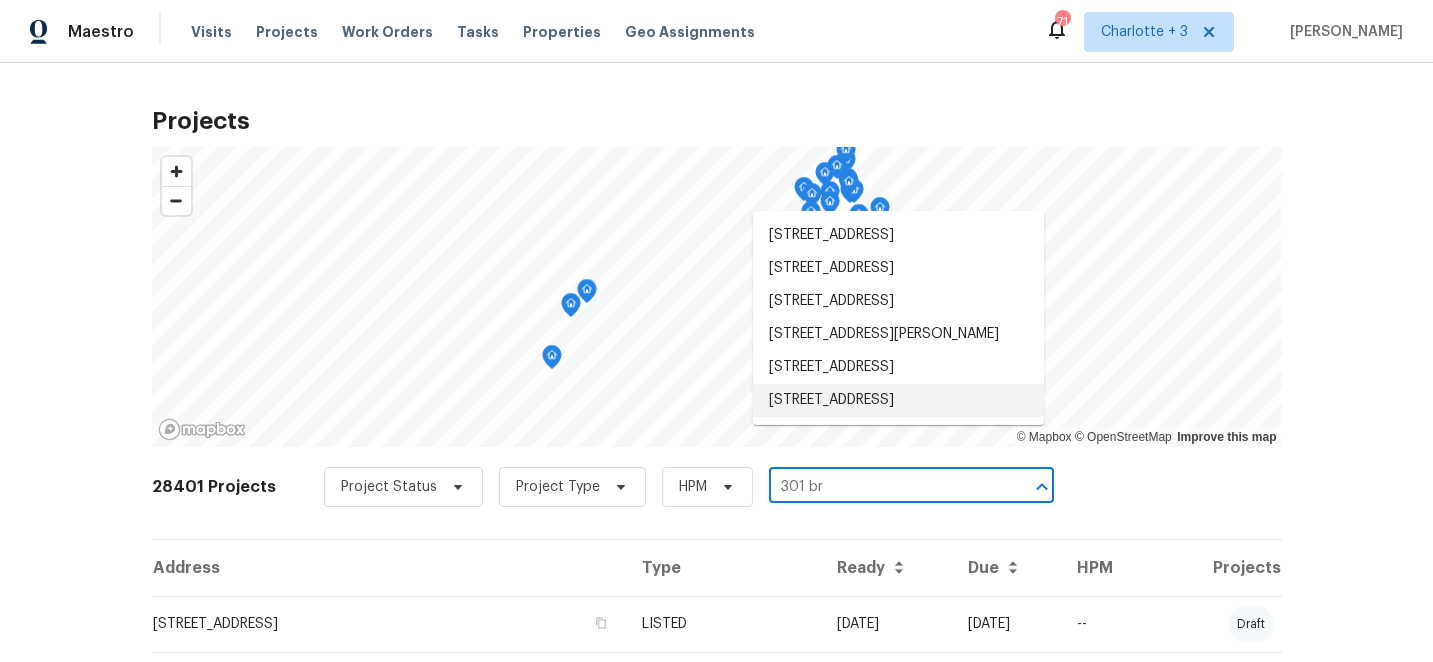 click on "[STREET_ADDRESS]" at bounding box center (898, 400) 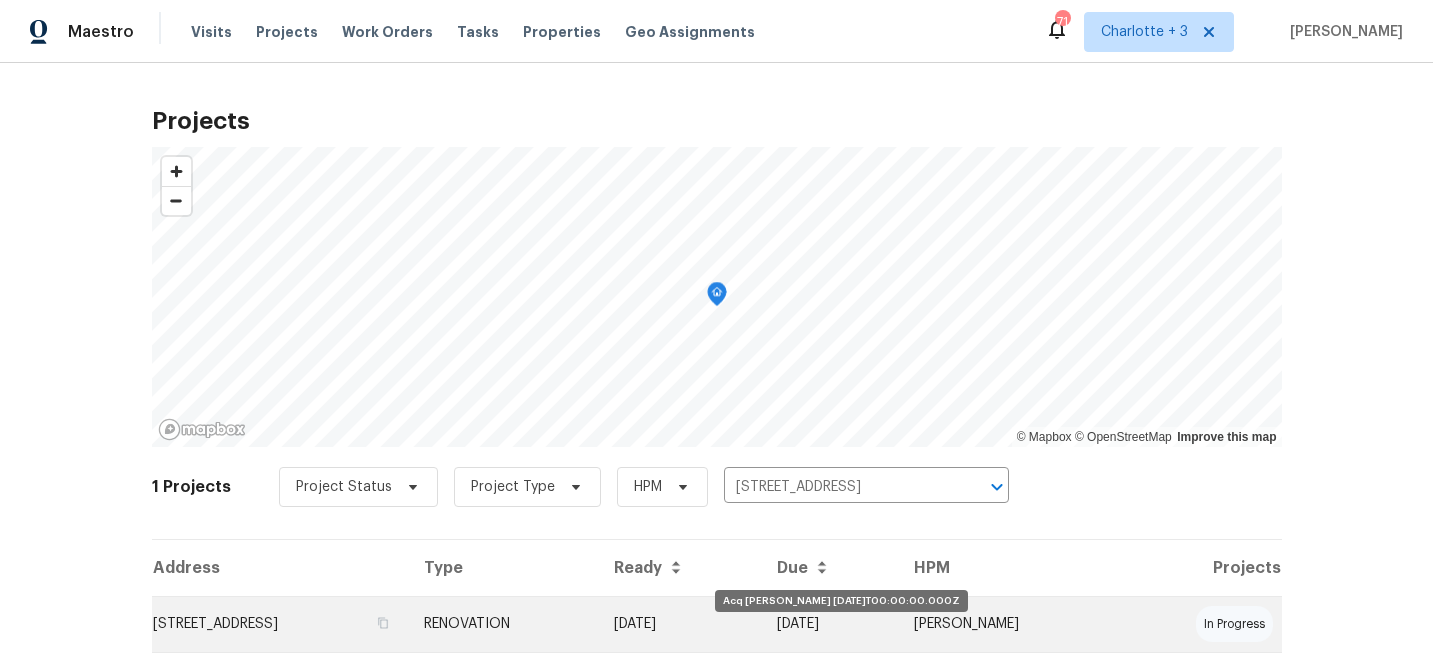 click on "[DATE]" at bounding box center [680, 624] 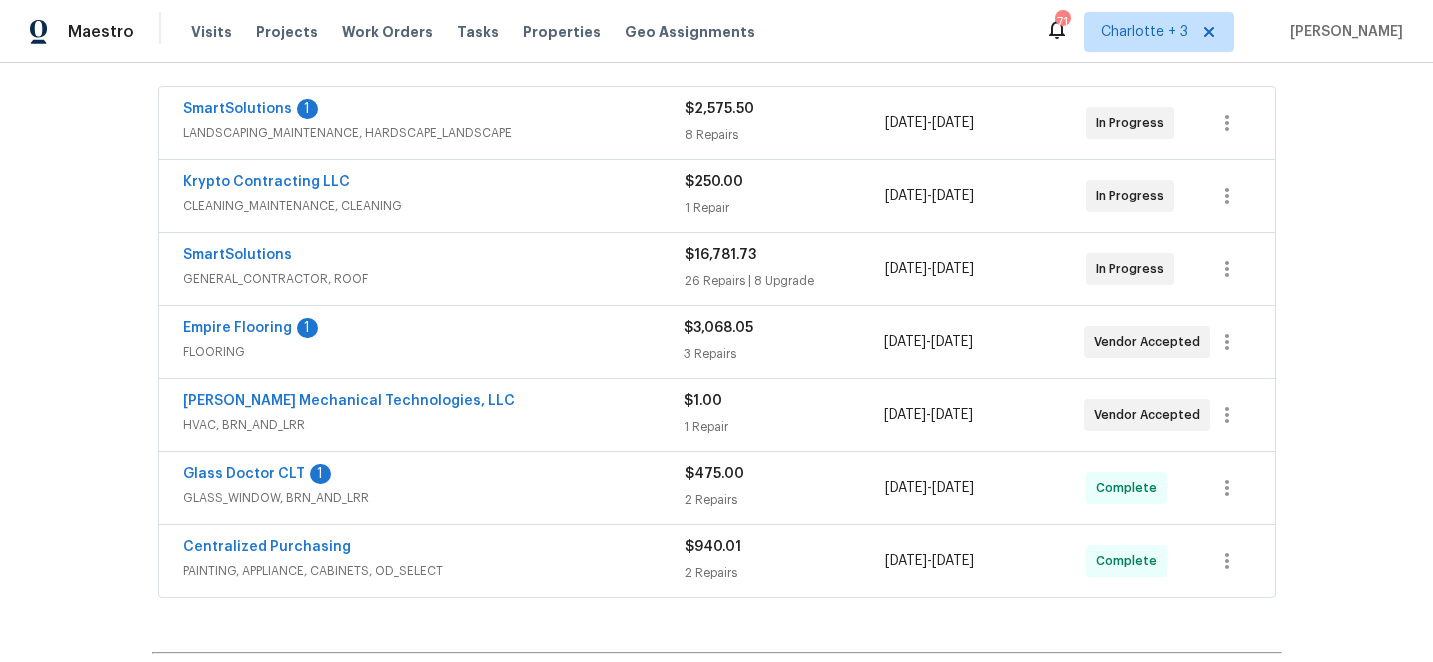 scroll, scrollTop: 371, scrollLeft: 0, axis: vertical 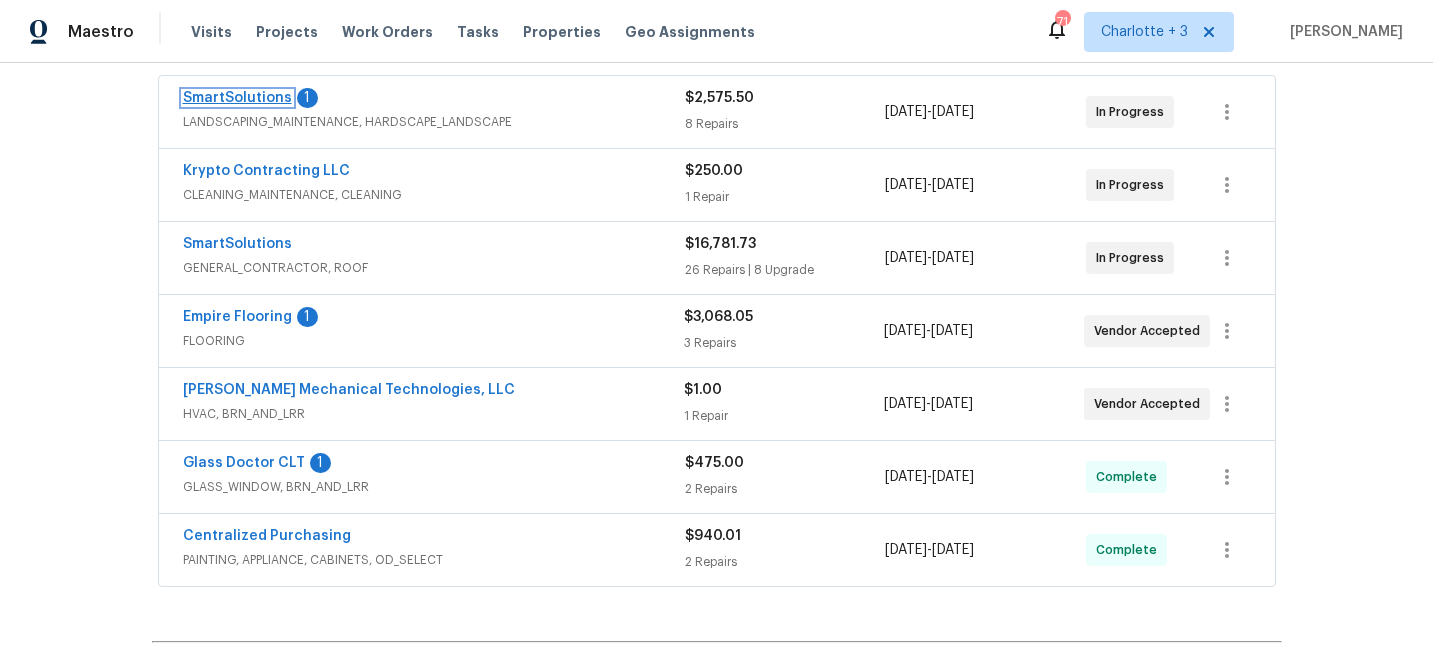 click on "SmartSolutions" at bounding box center (237, 98) 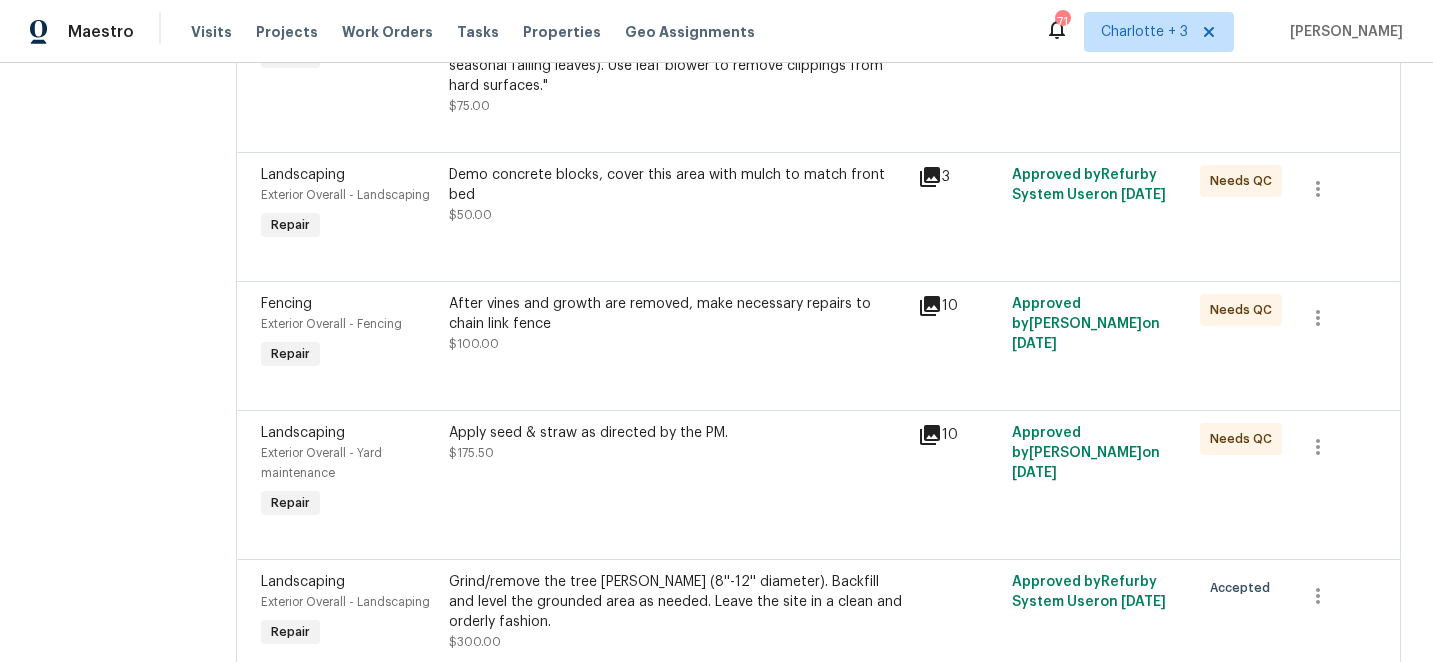scroll, scrollTop: 973, scrollLeft: 0, axis: vertical 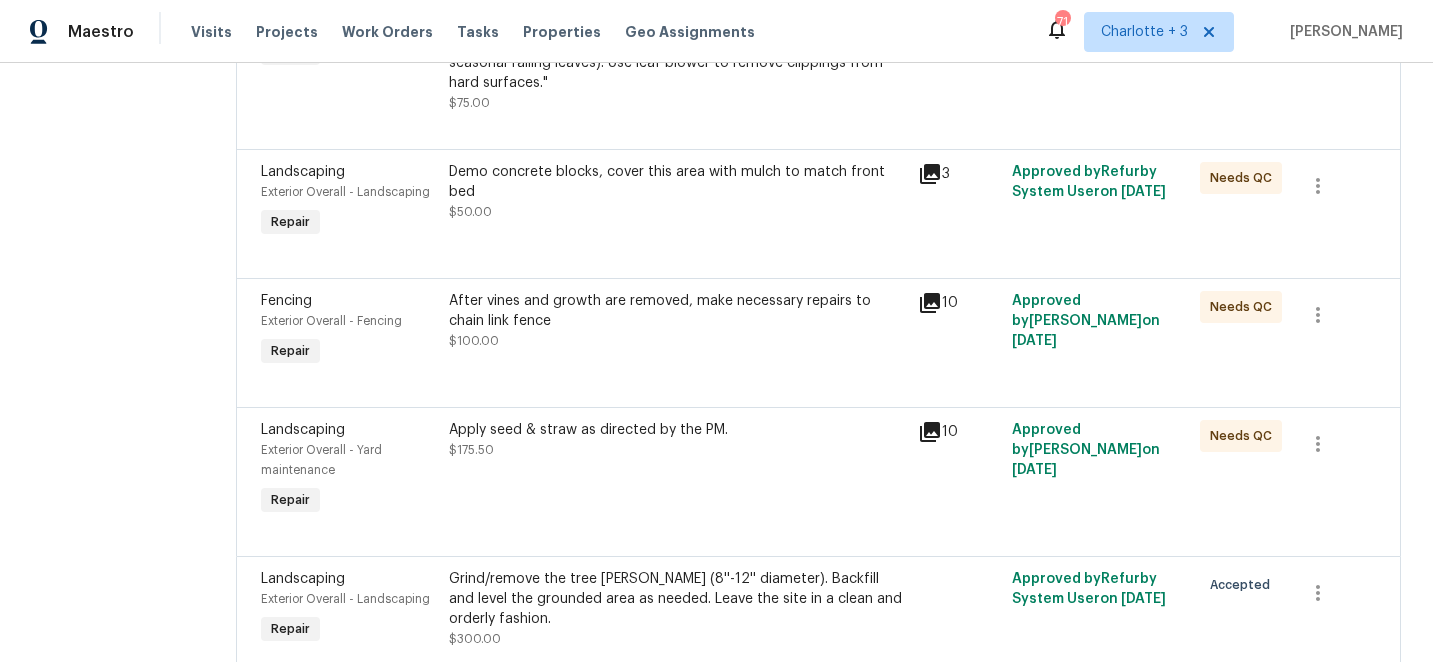 click on "After vines and growth are removed, make necessary repairs to chain link fence" at bounding box center [678, 311] 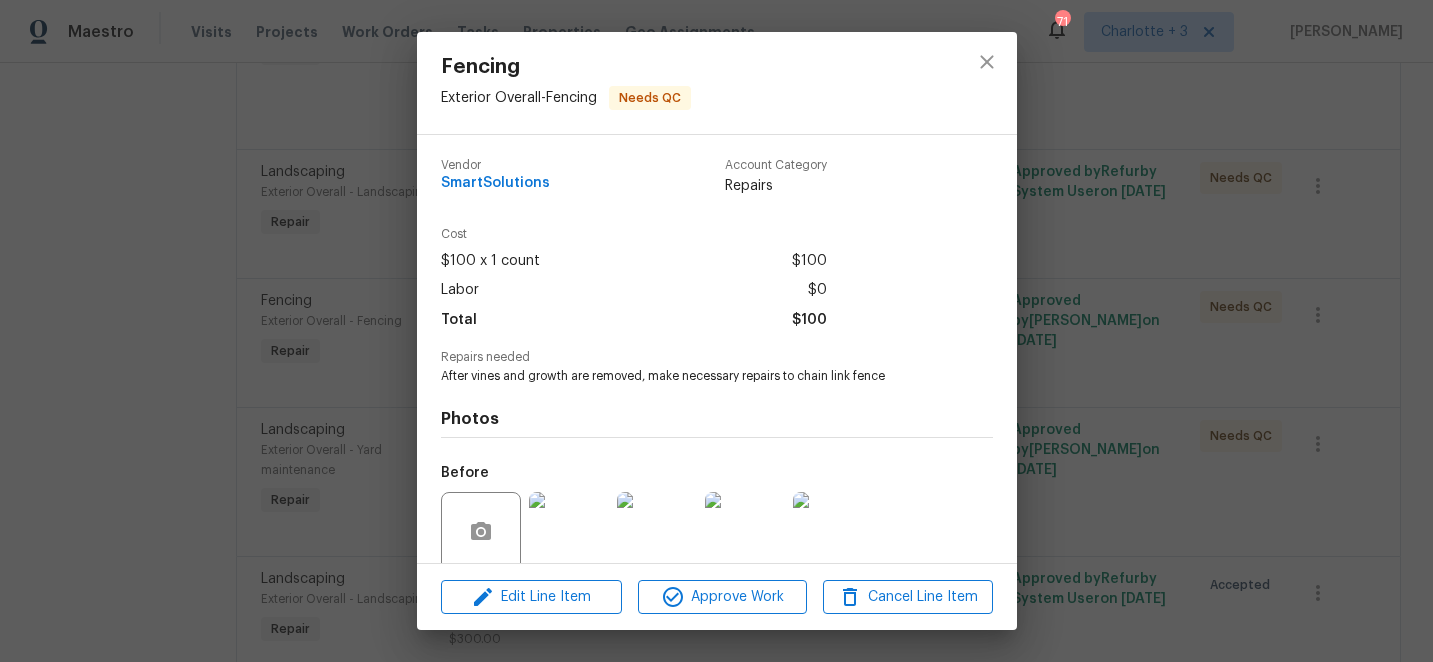 scroll, scrollTop: 158, scrollLeft: 0, axis: vertical 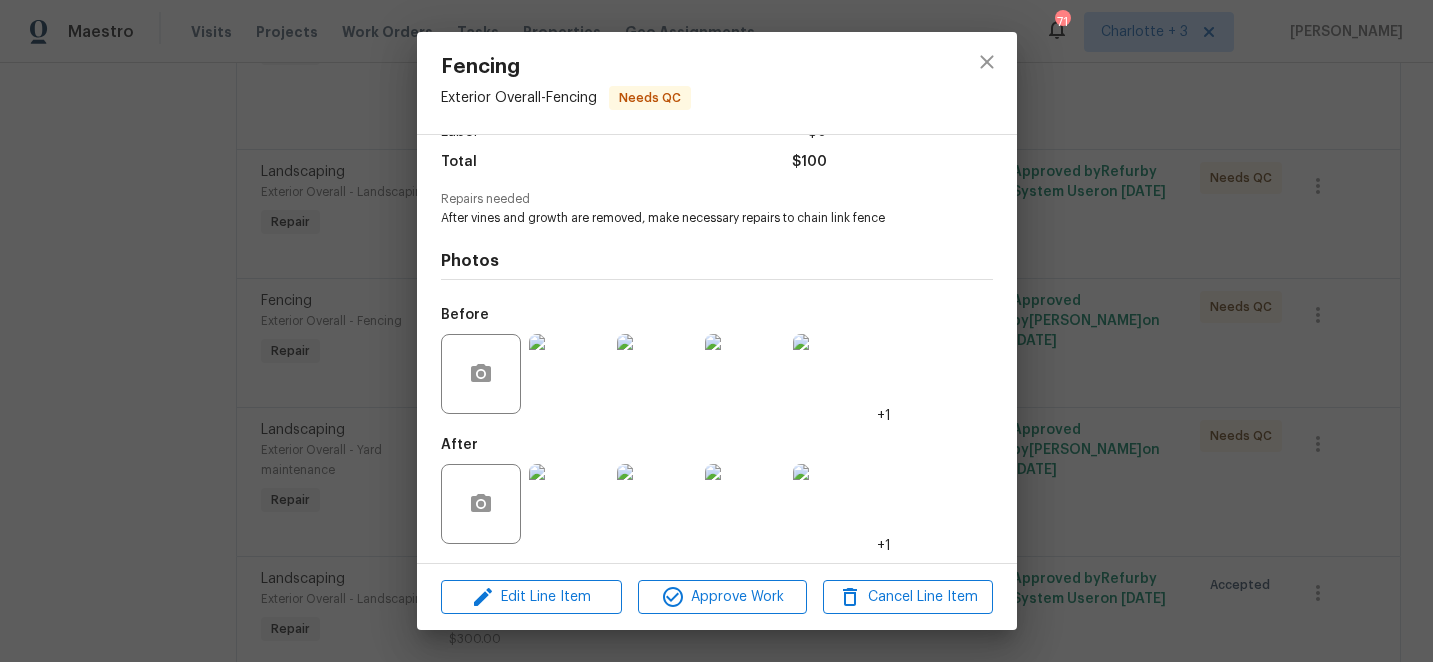 click at bounding box center [569, 504] 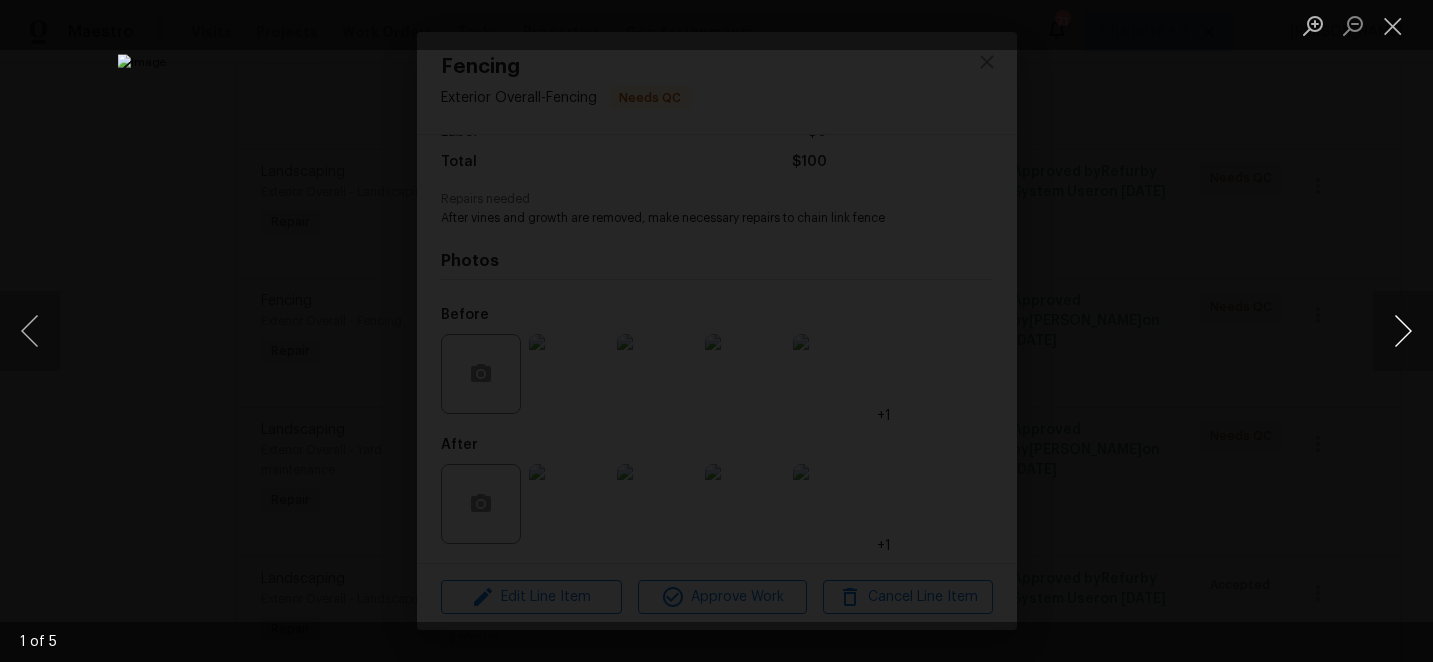 click at bounding box center (1403, 331) 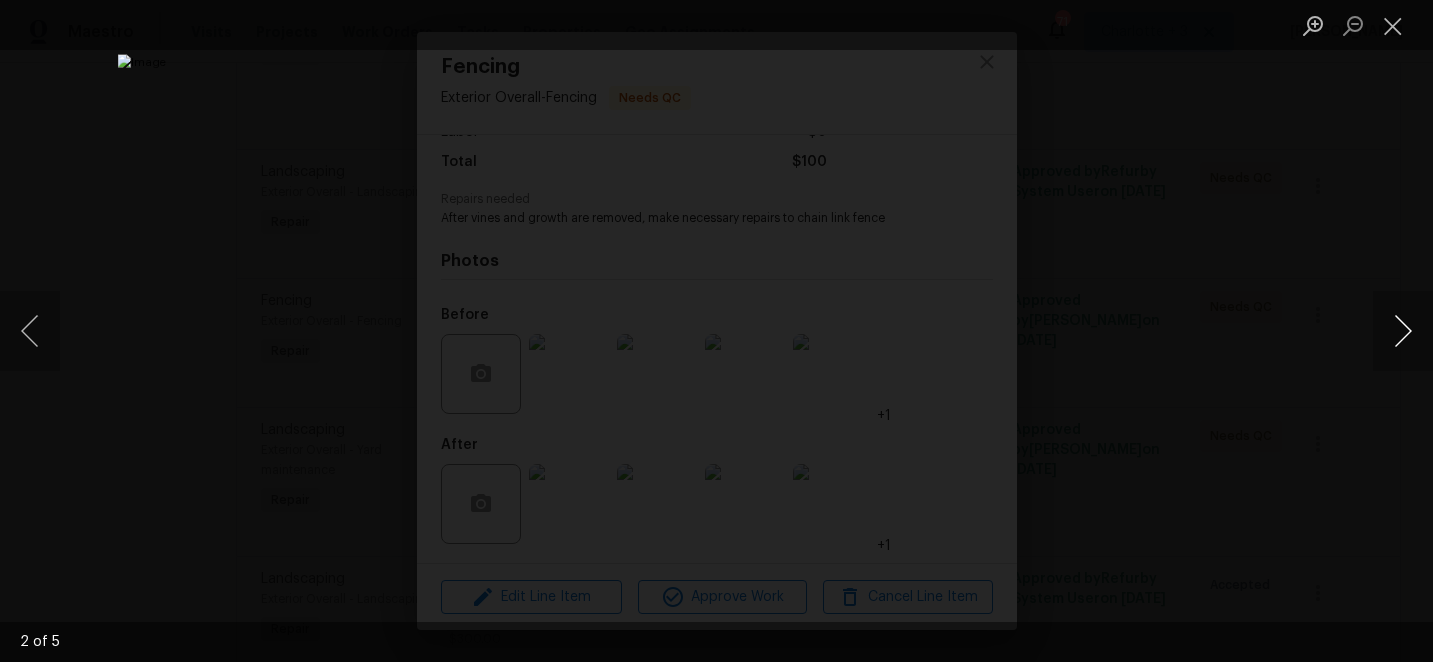 click at bounding box center [1403, 331] 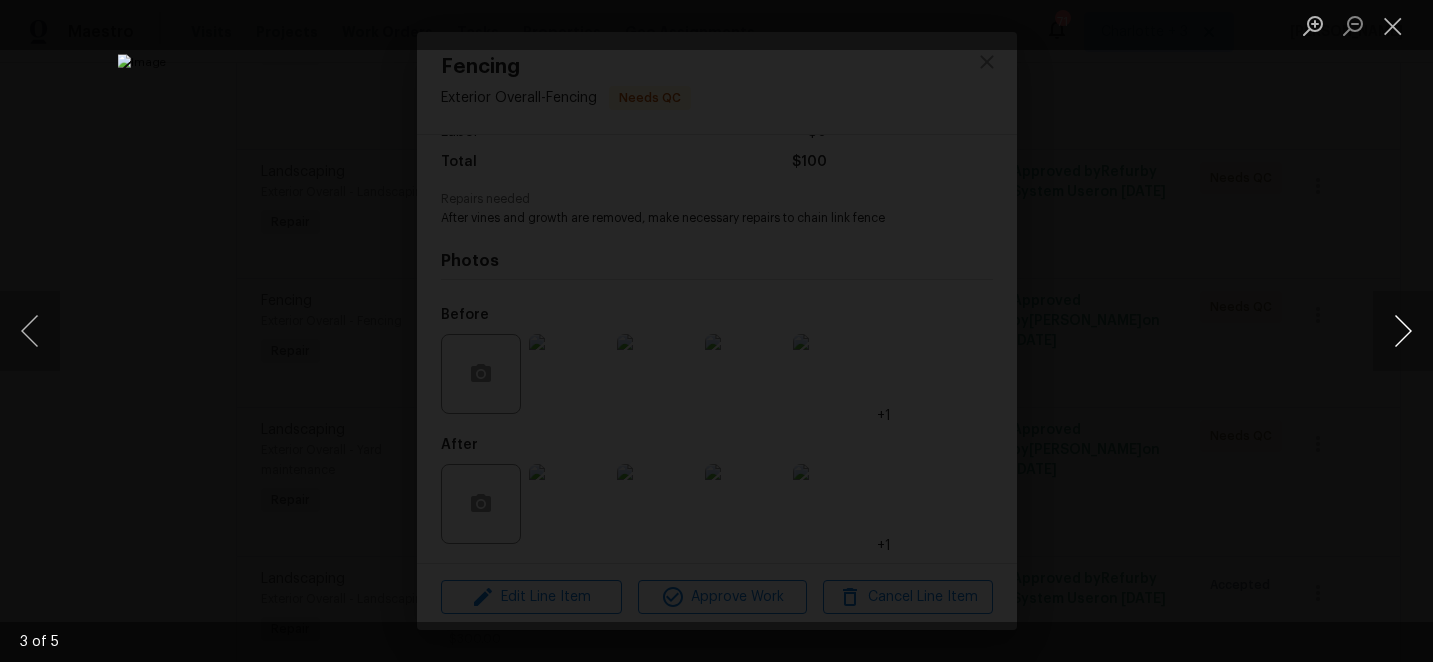 click at bounding box center (1403, 331) 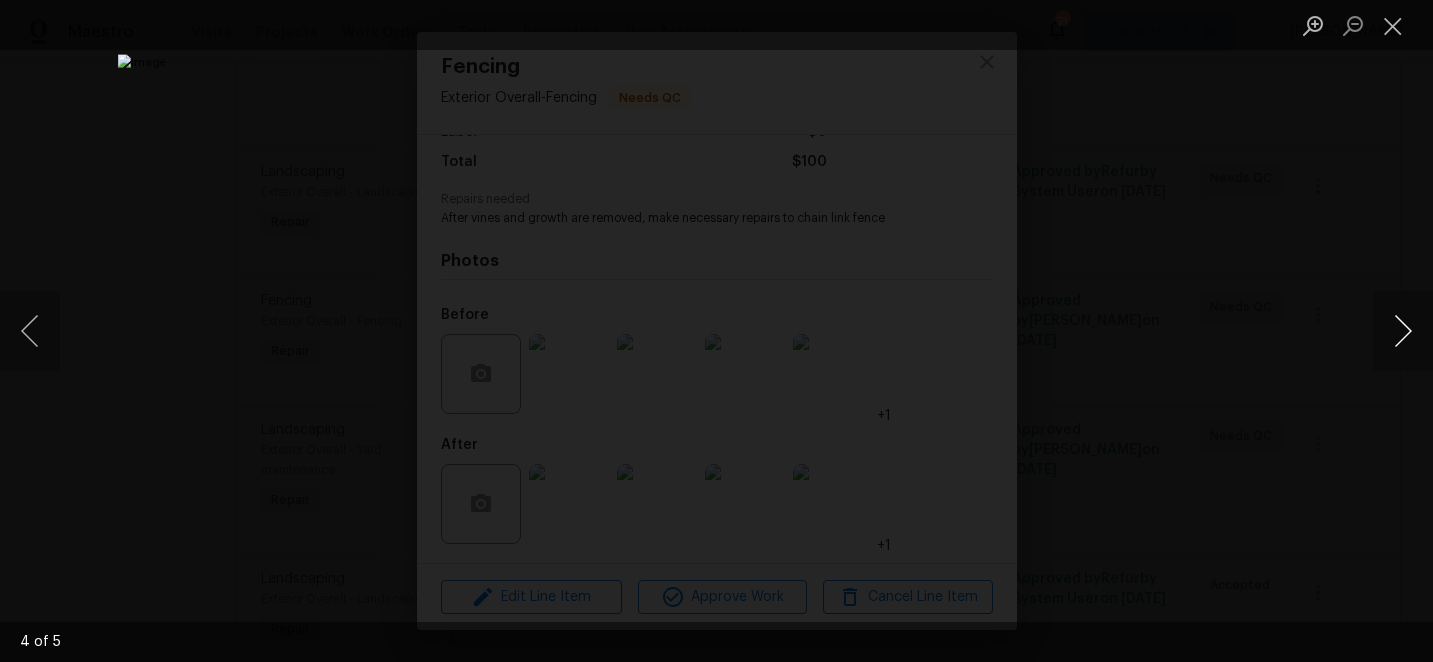 click at bounding box center (1403, 331) 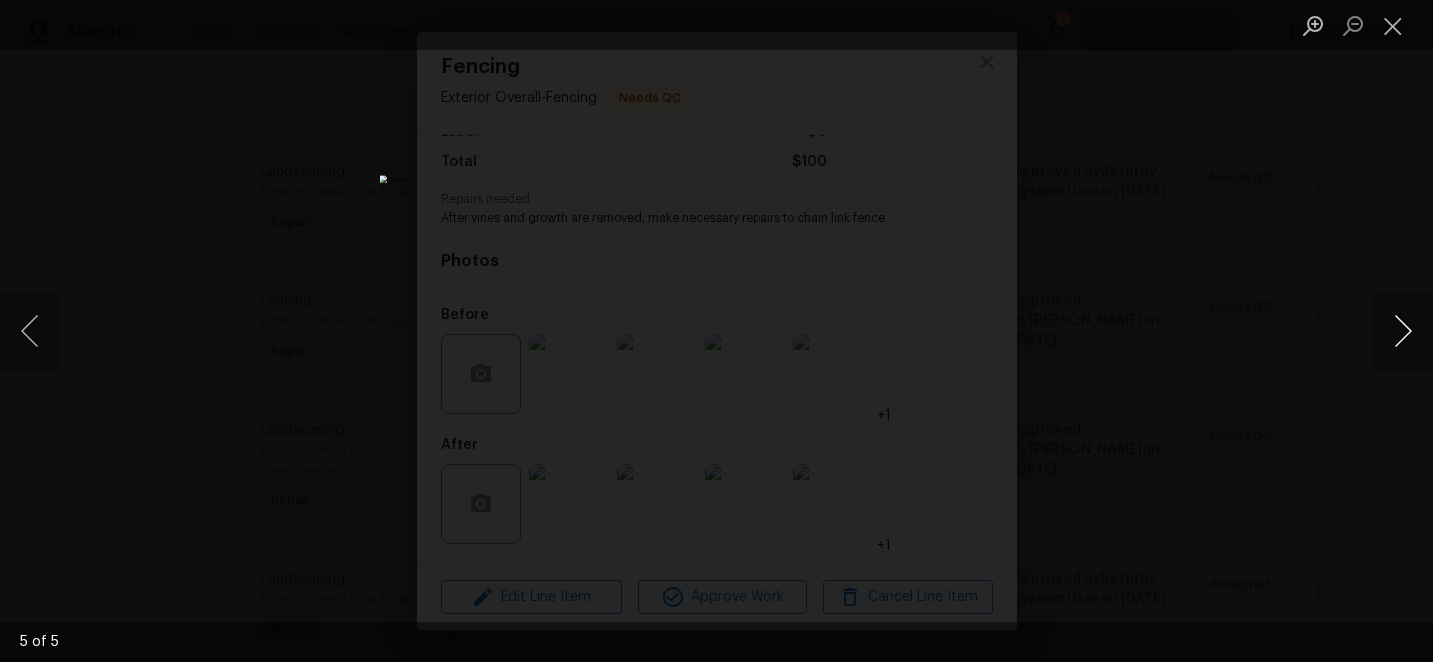 click at bounding box center (1403, 331) 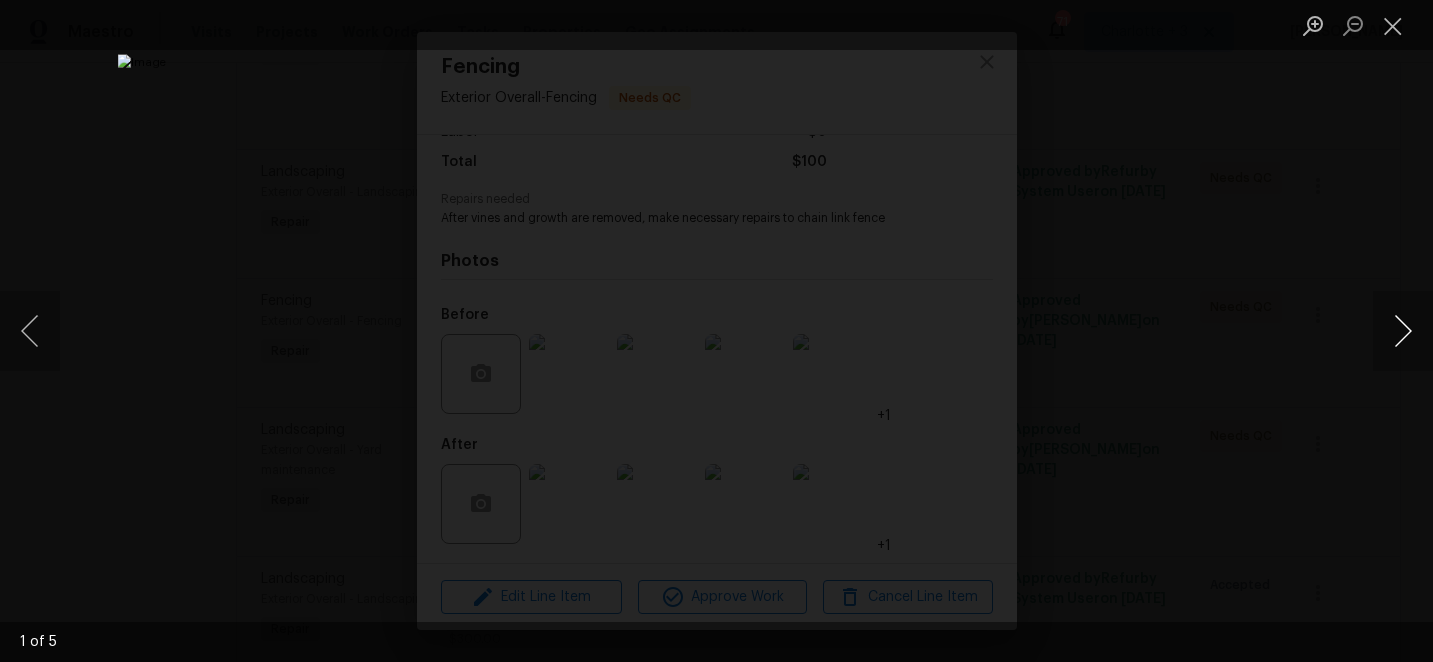click at bounding box center [1403, 331] 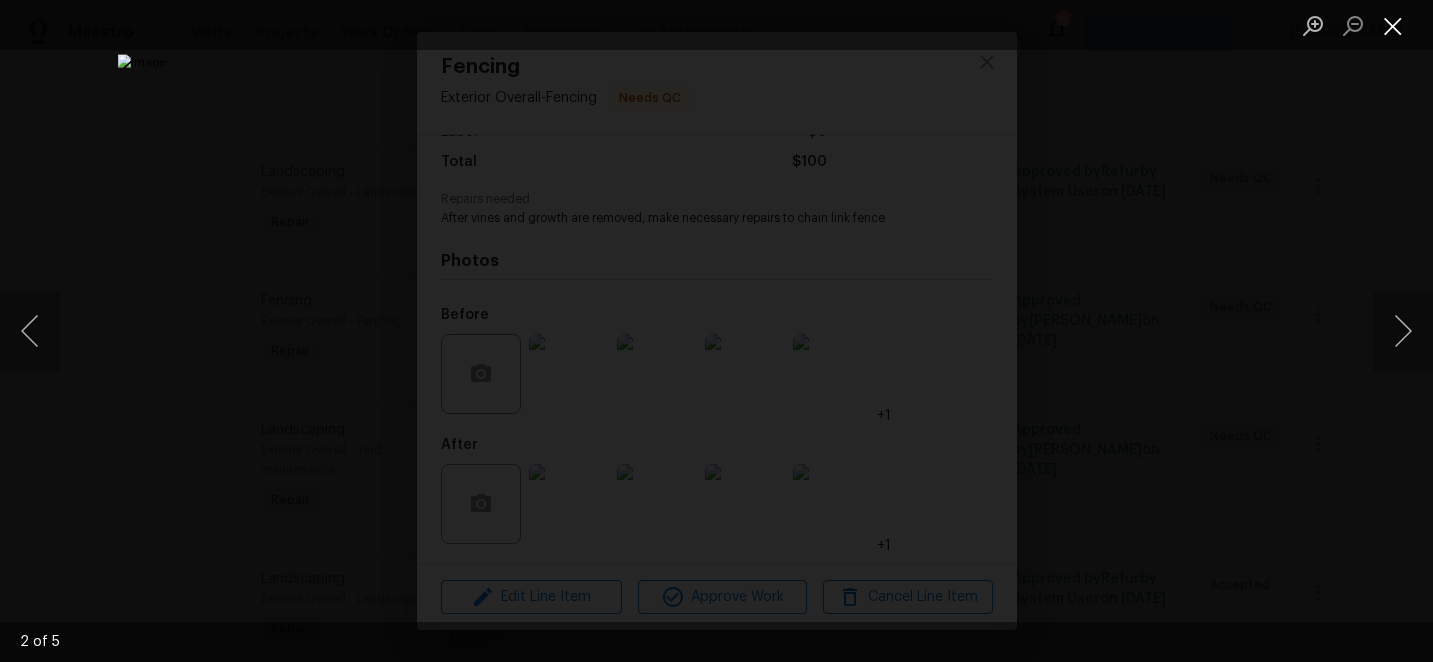 click at bounding box center [1393, 25] 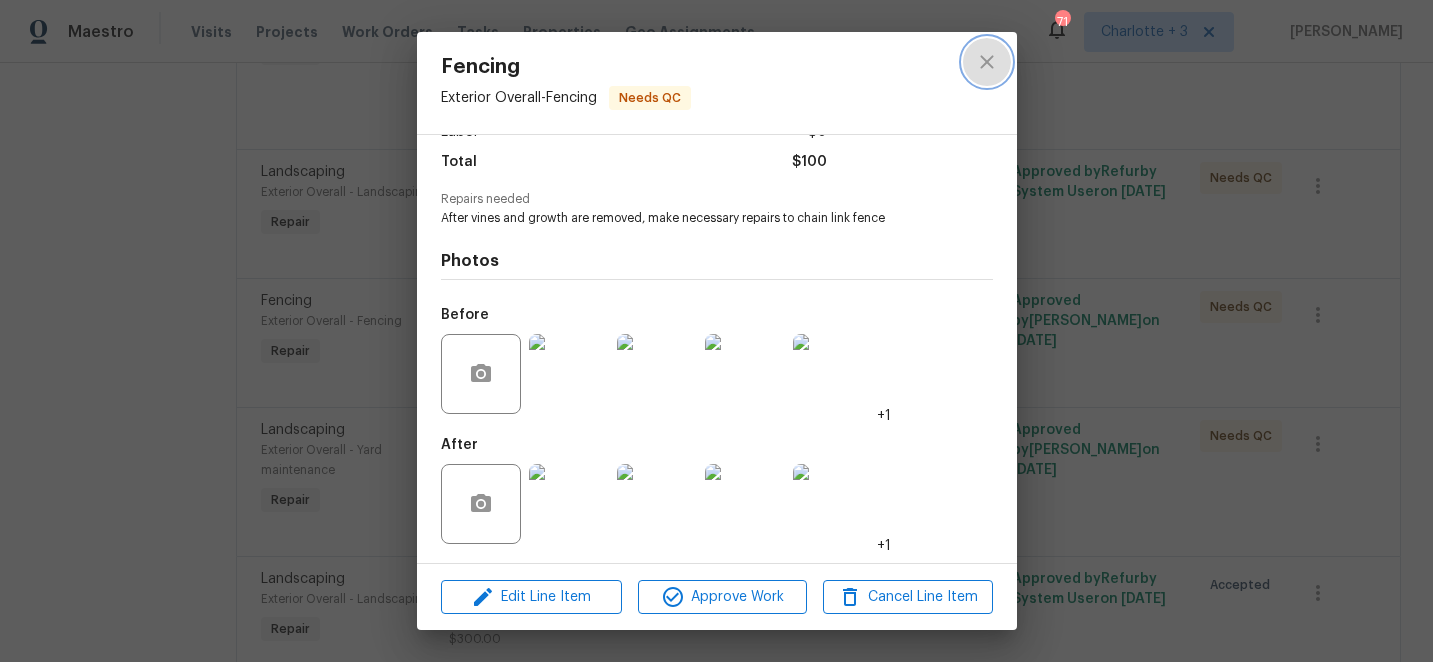 click 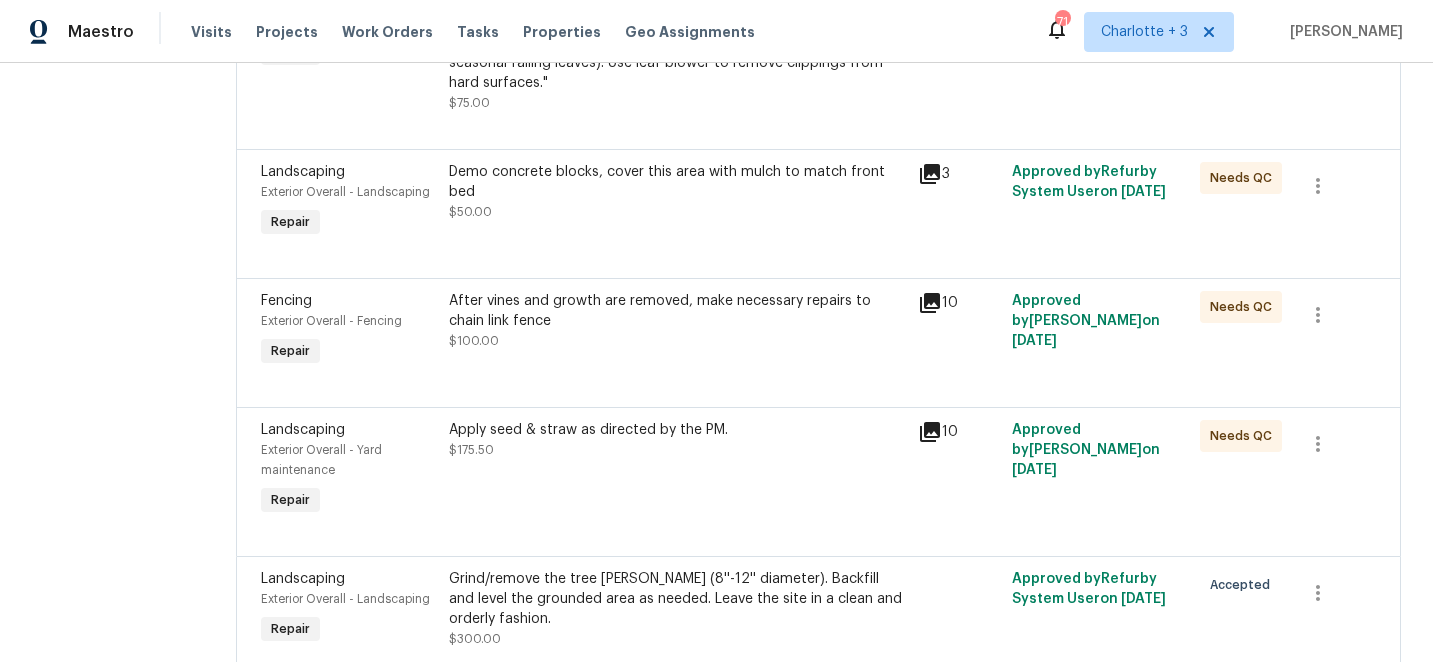 scroll, scrollTop: 0, scrollLeft: 0, axis: both 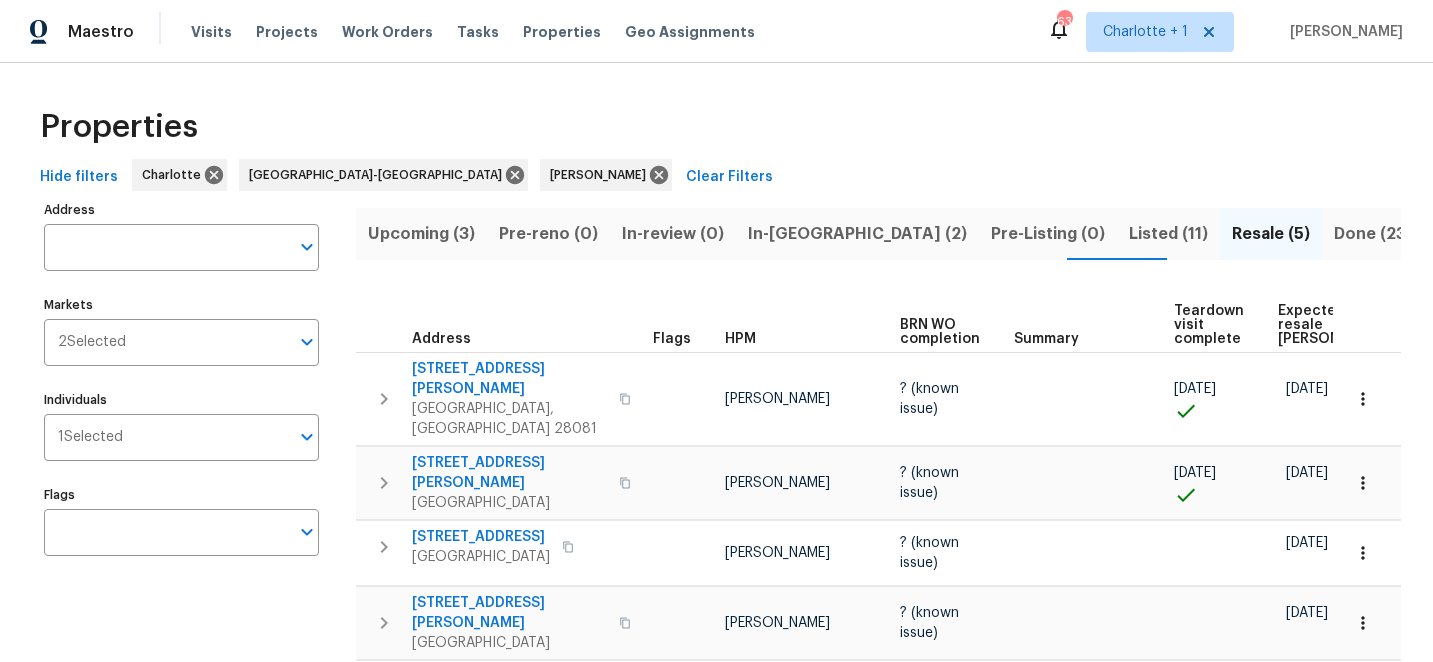click on "Upcoming (3)" at bounding box center [421, 234] 